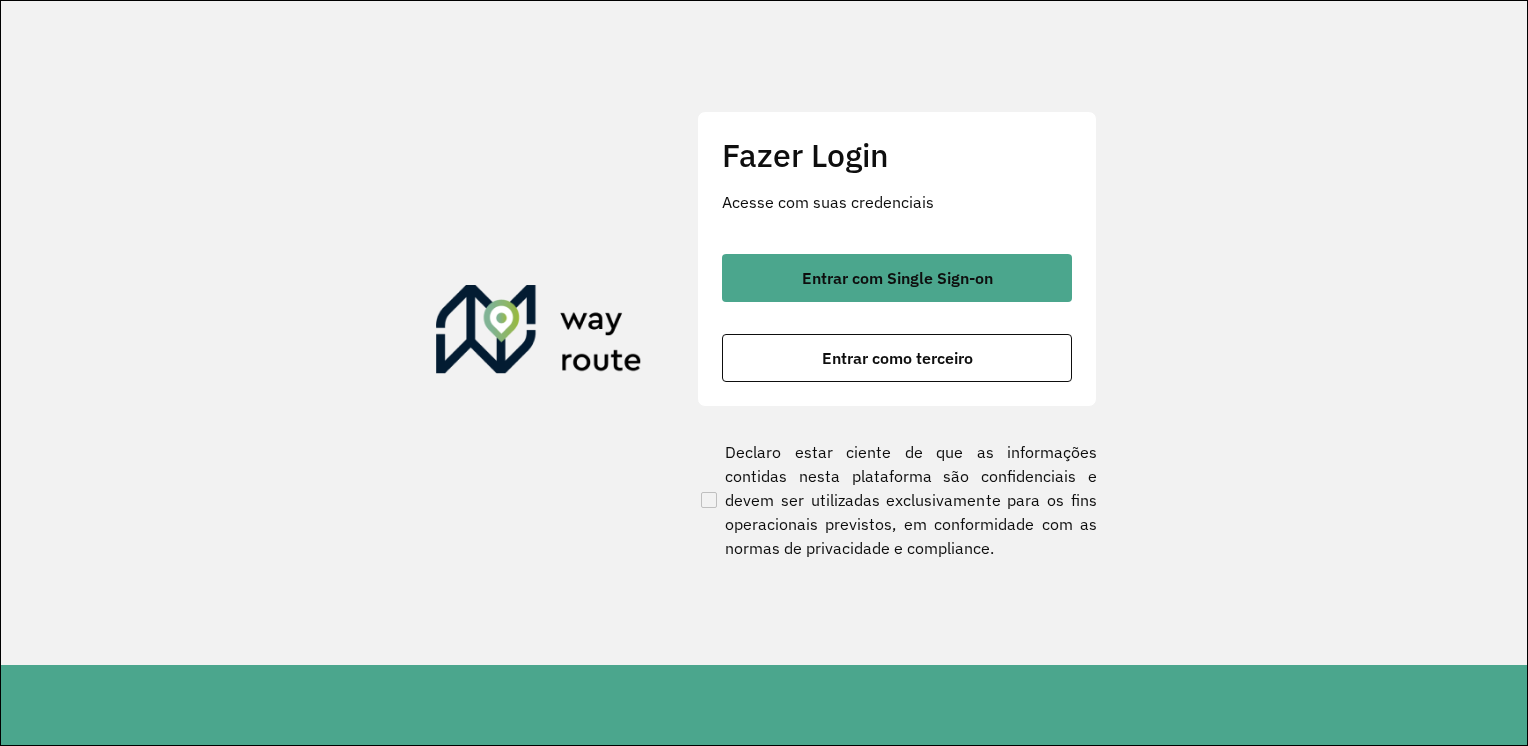 scroll, scrollTop: 0, scrollLeft: 0, axis: both 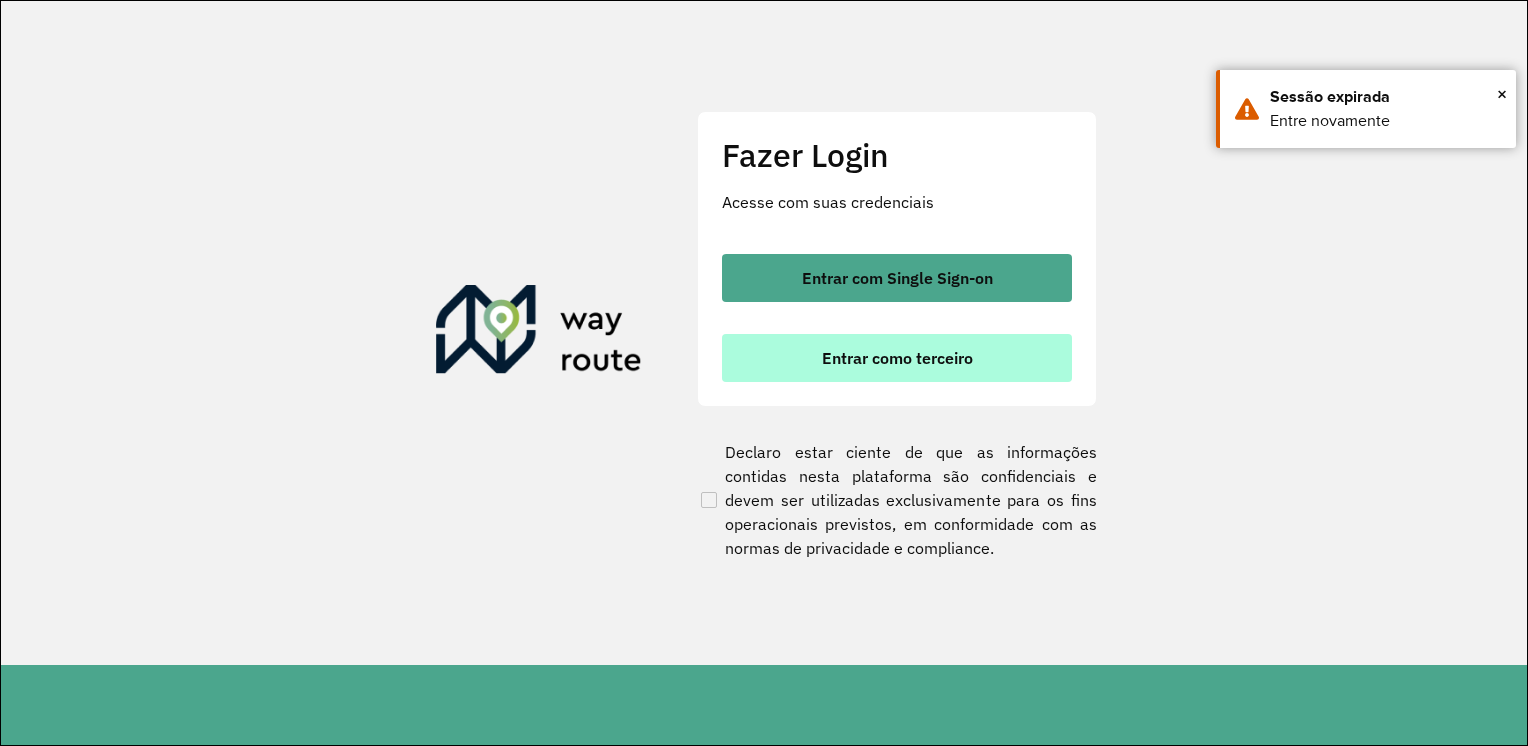 click on "Entrar como terceiro" at bounding box center [897, 358] 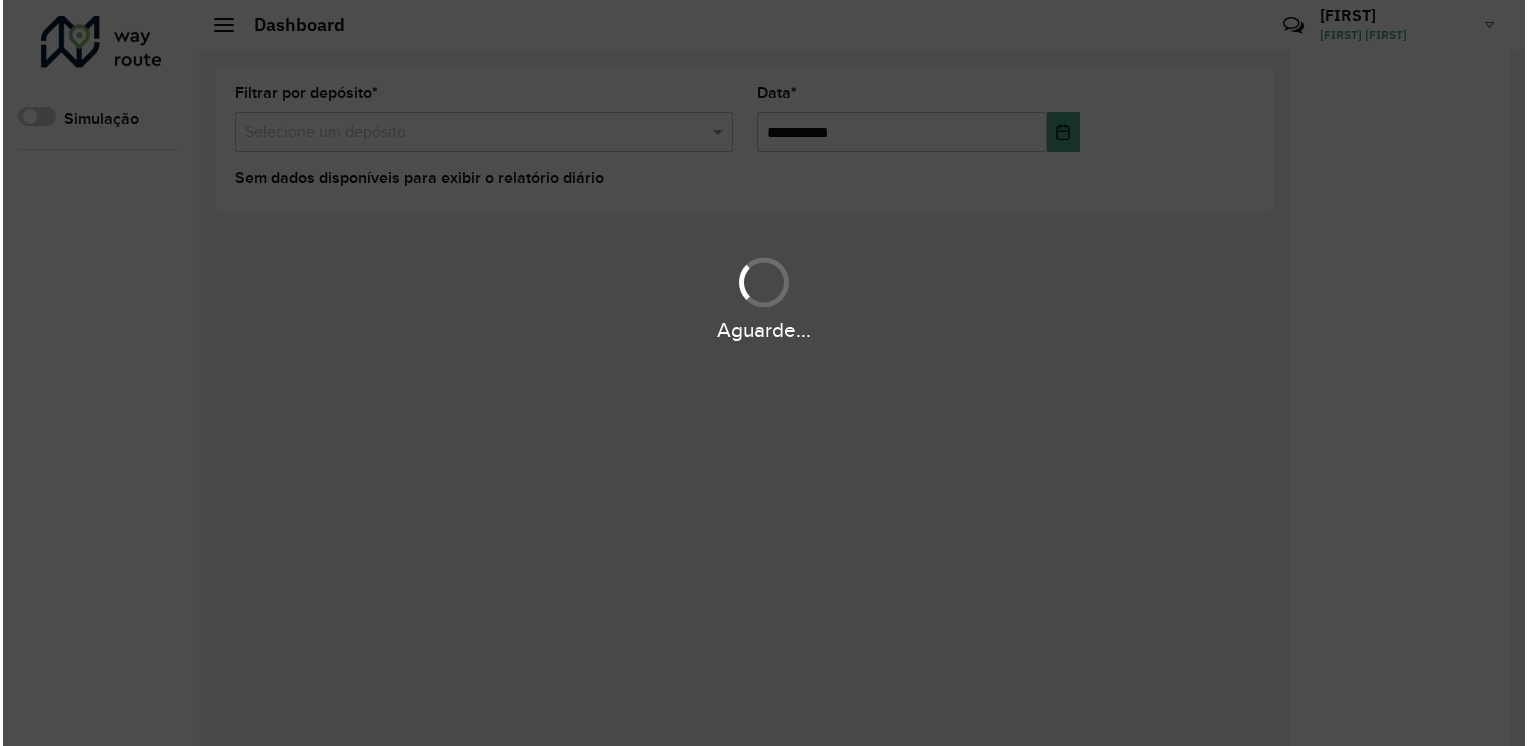 scroll, scrollTop: 0, scrollLeft: 0, axis: both 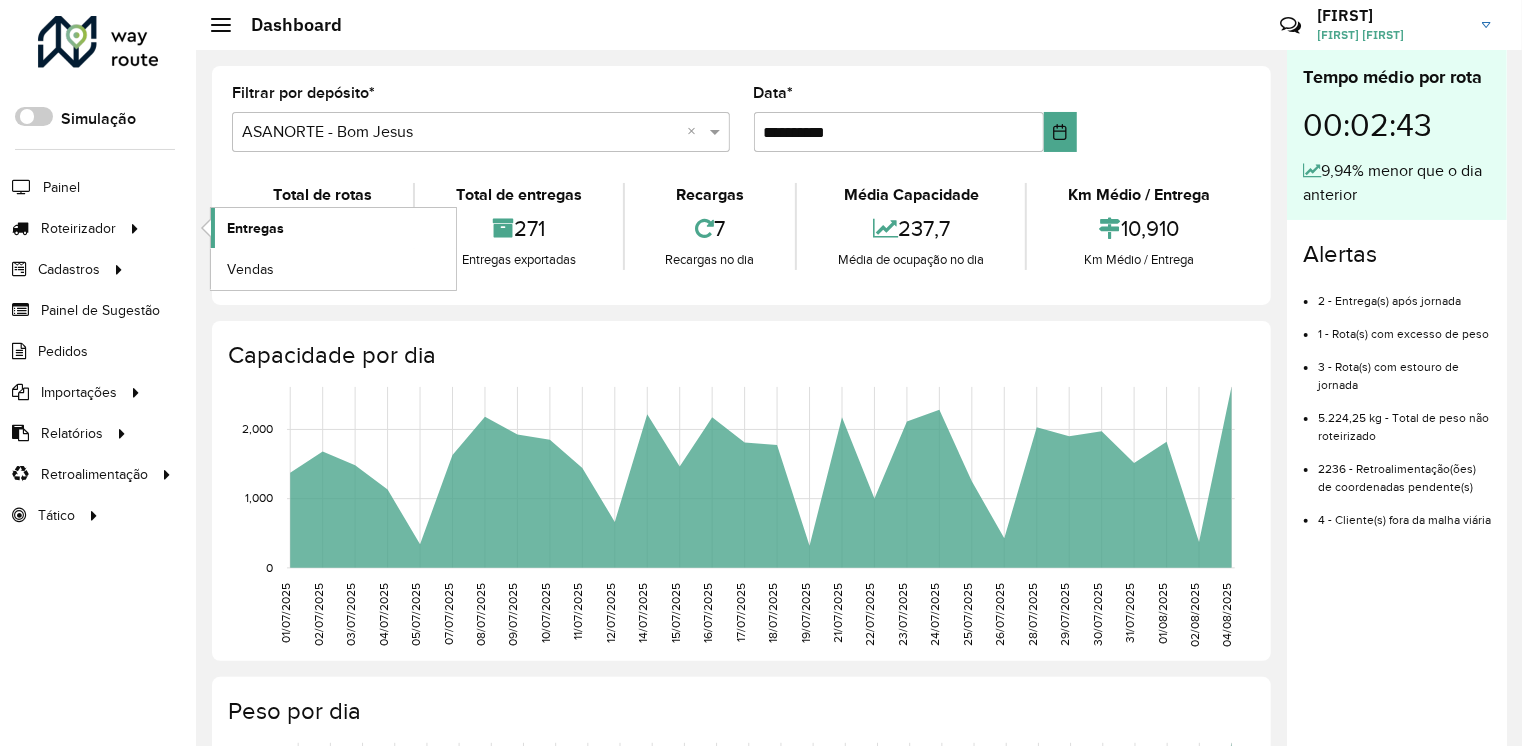 click on "Entregas" 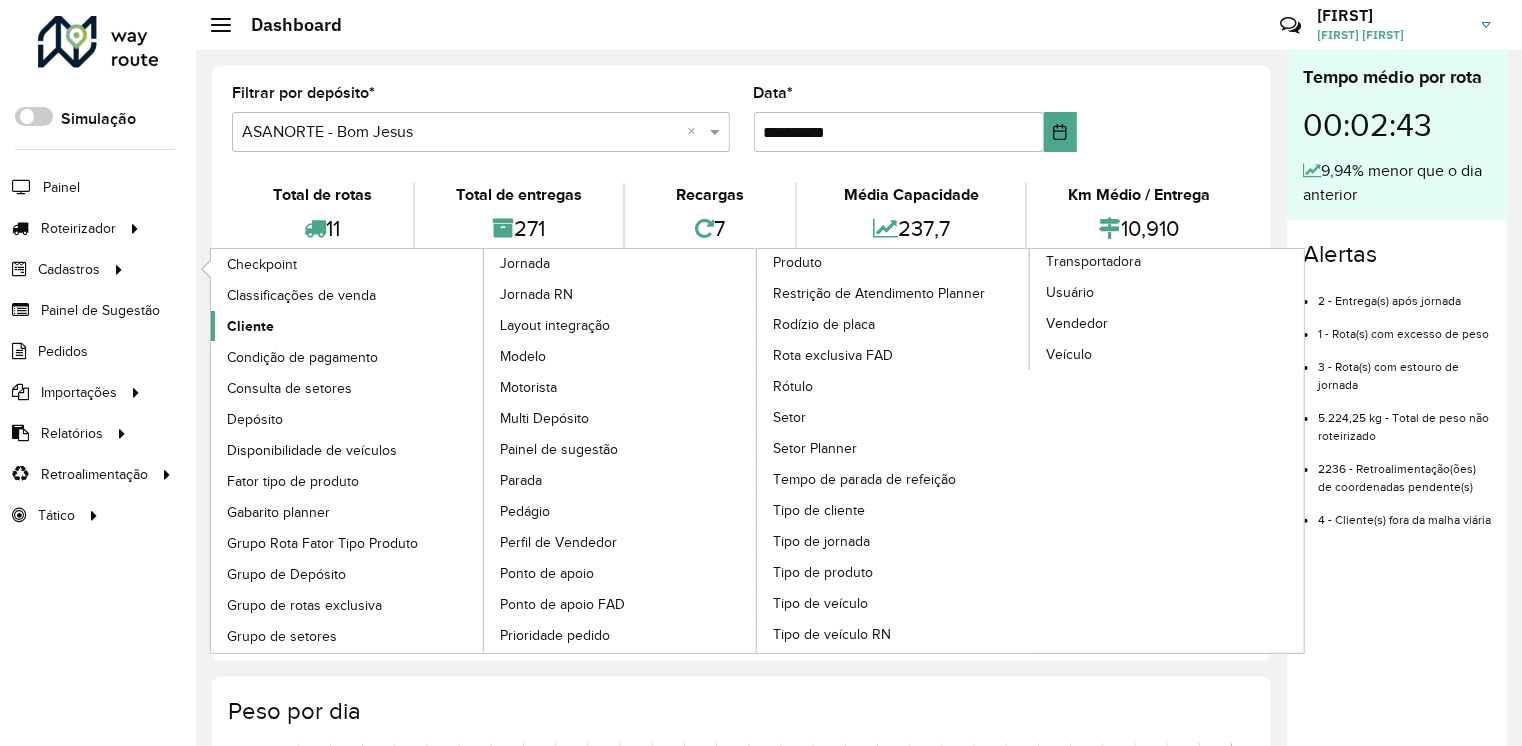 click on "Cliente" 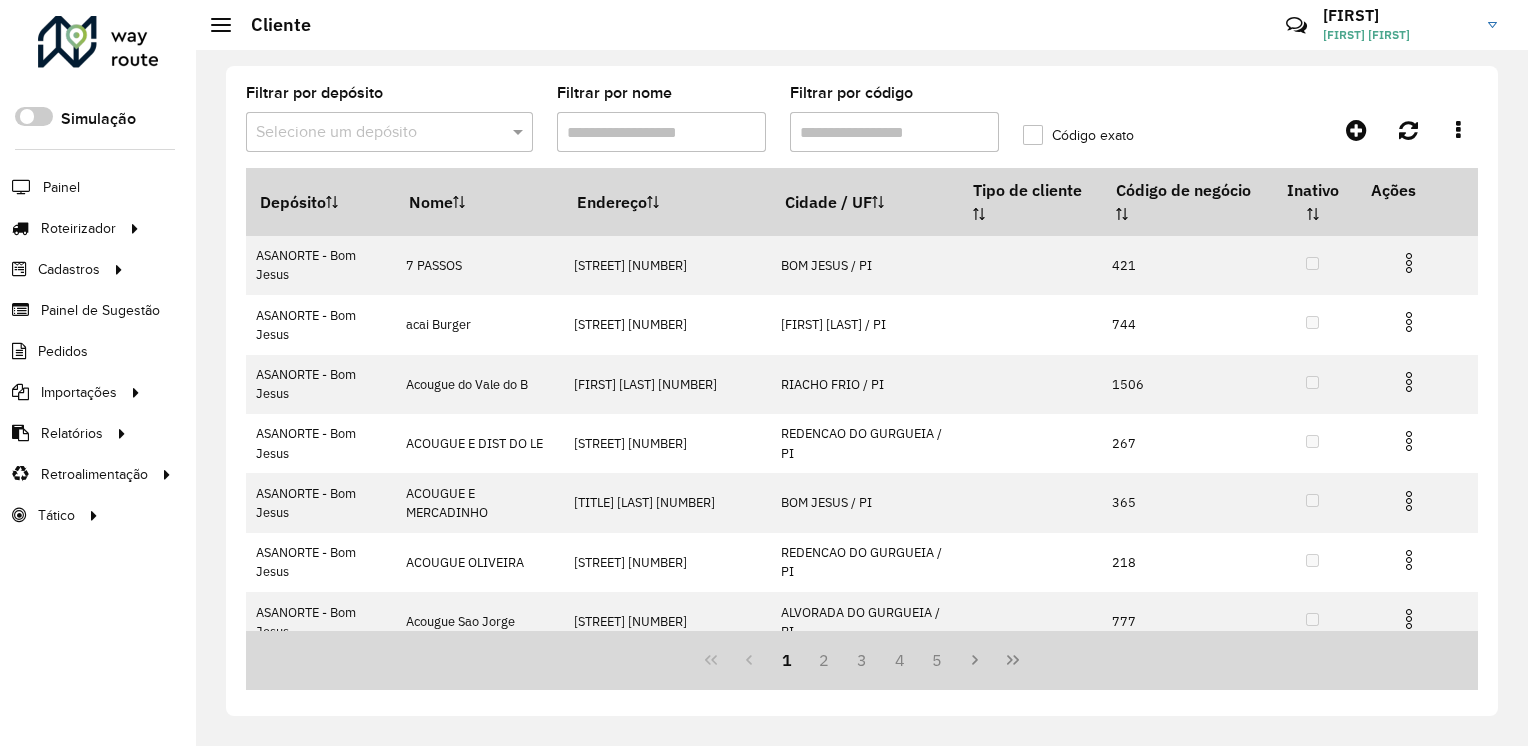 click on "Filtrar por código" at bounding box center (894, 132) 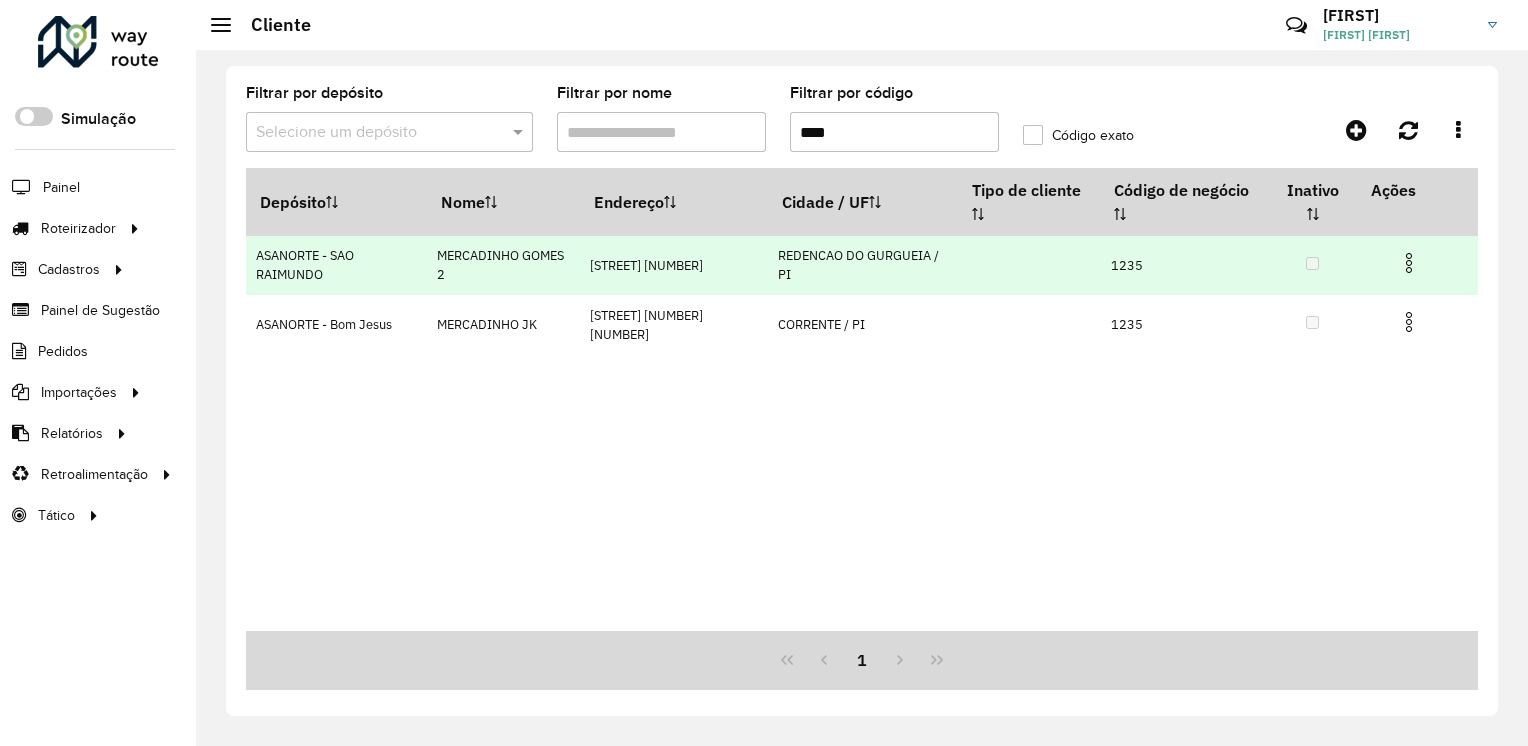 type on "****" 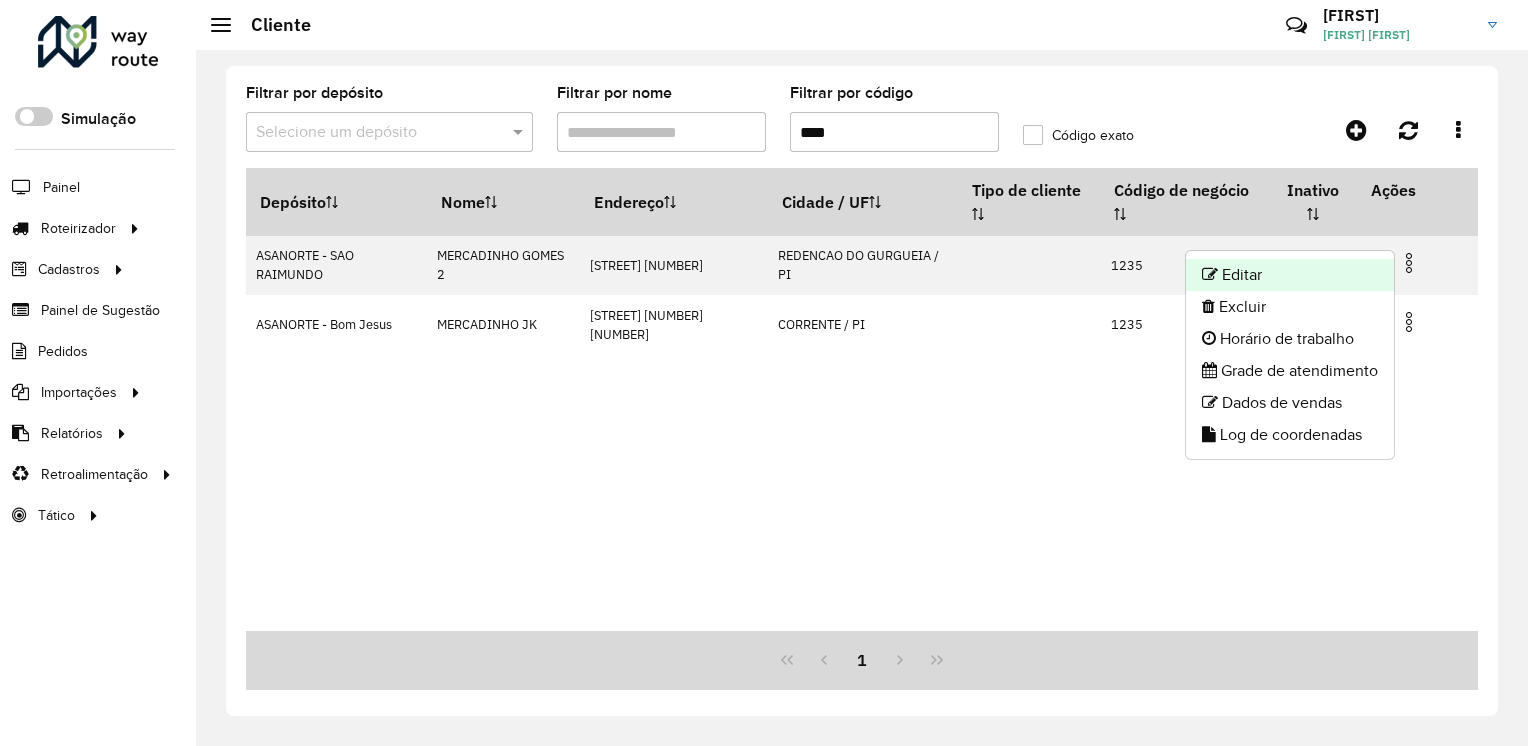 click on "Editar" 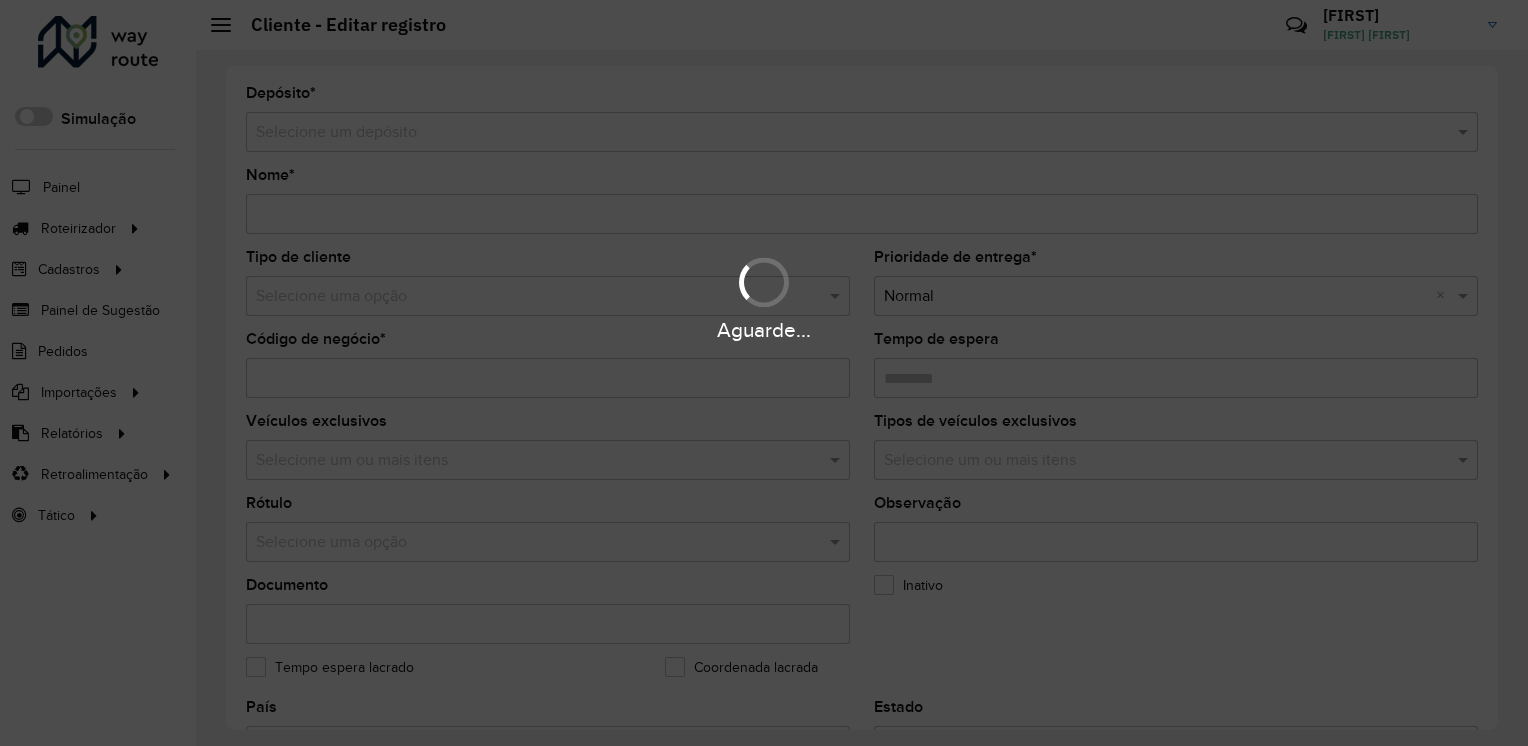 type on "**********" 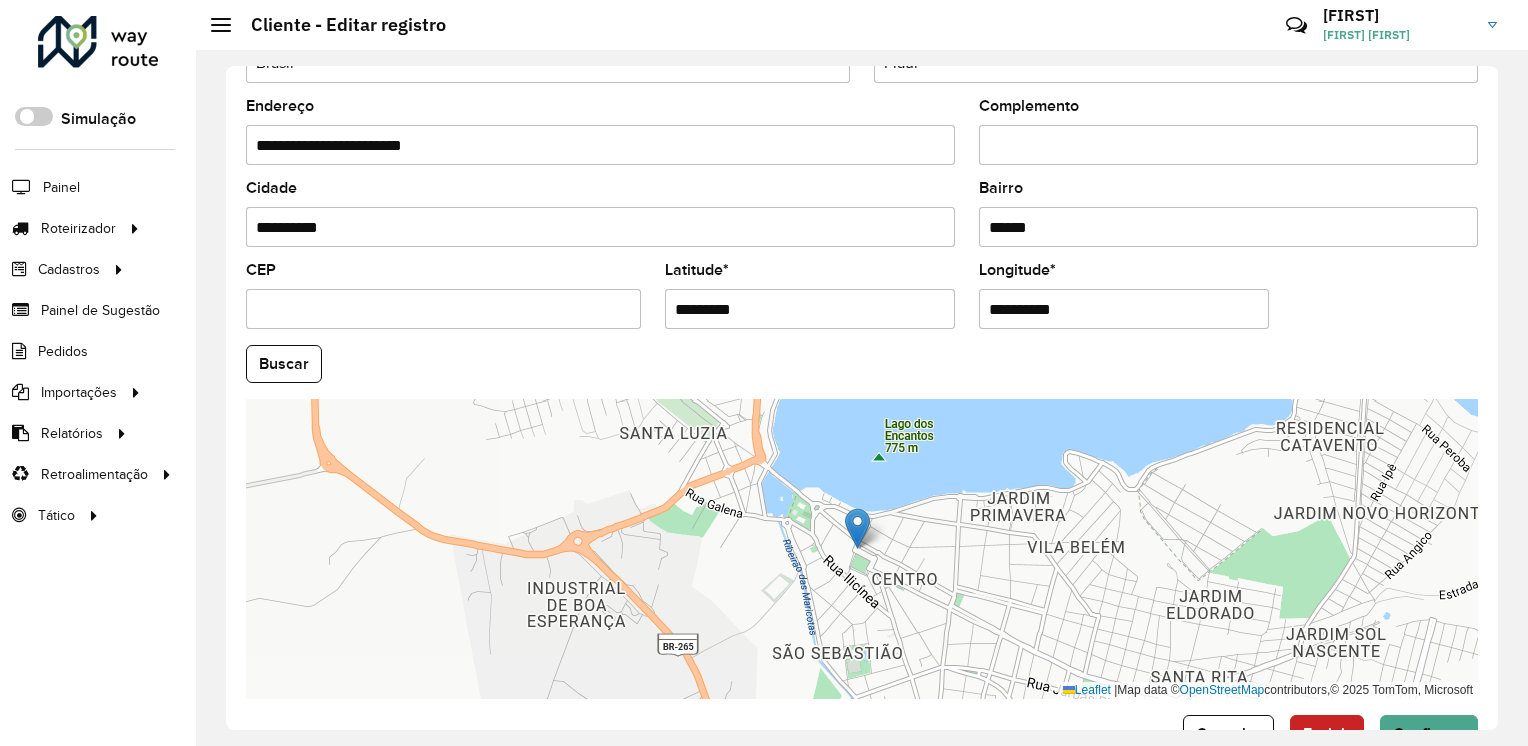 scroll, scrollTop: 700, scrollLeft: 0, axis: vertical 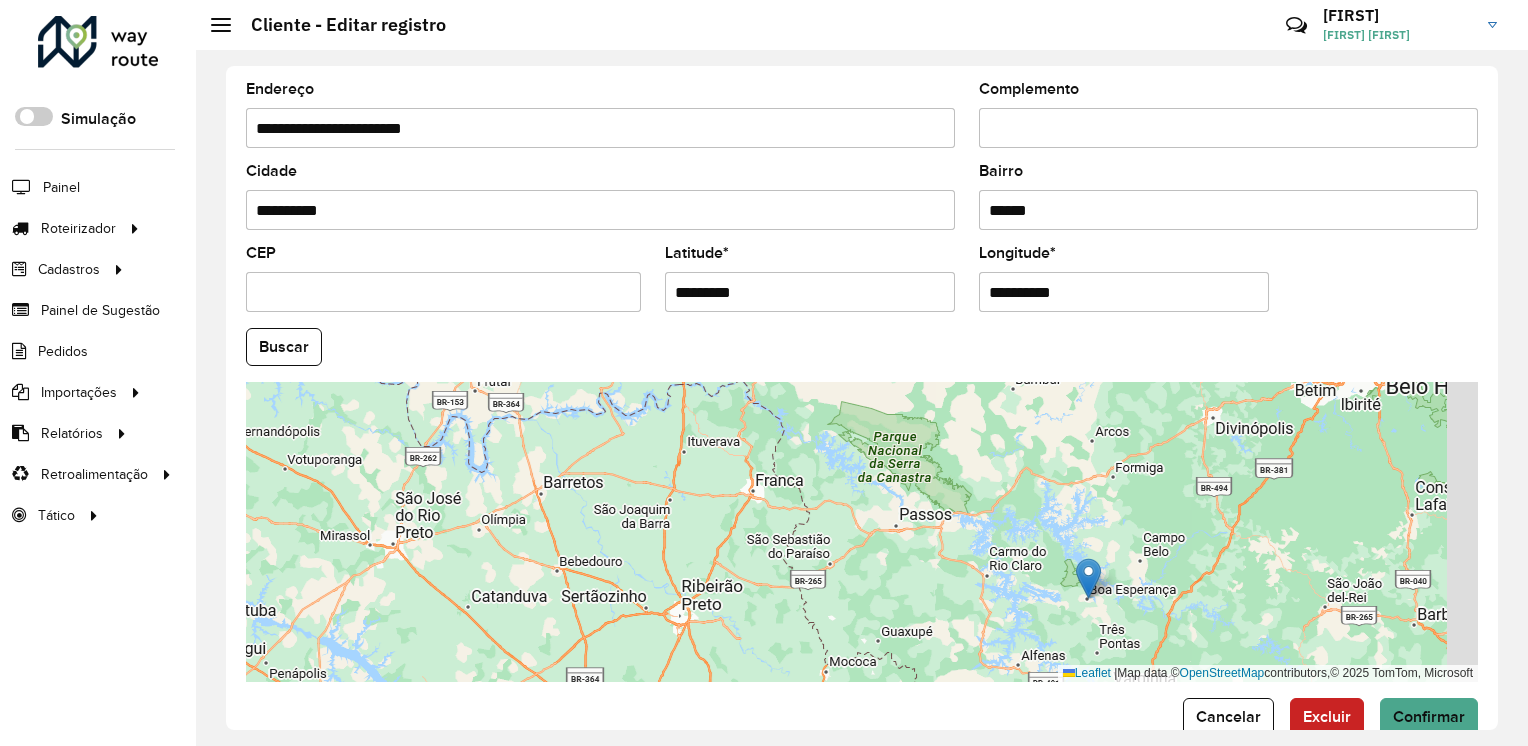 drag, startPoint x: 1314, startPoint y: 451, endPoint x: 1197, endPoint y: 522, distance: 136.85759 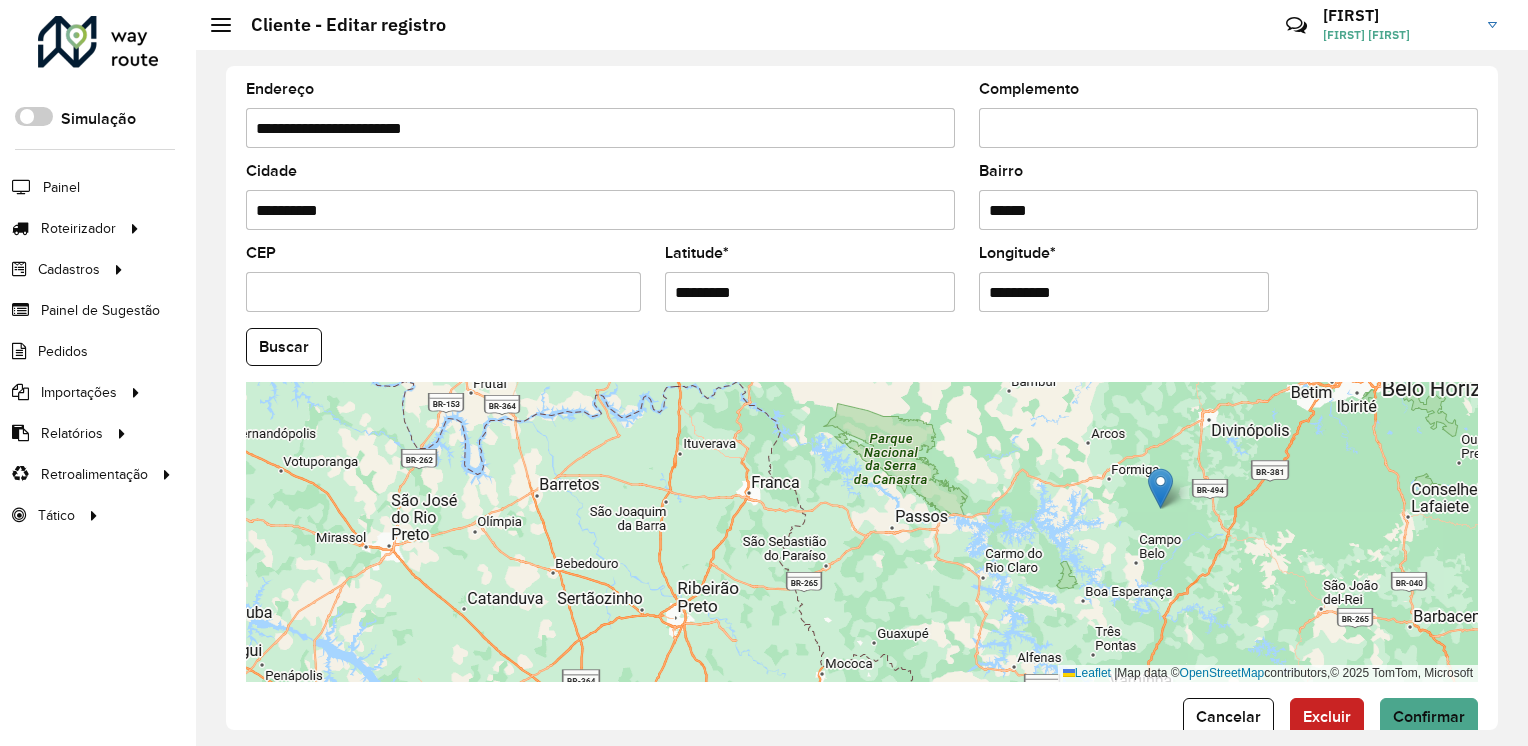drag, startPoint x: 1087, startPoint y: 570, endPoint x: 1160, endPoint y: 478, distance: 117.4436 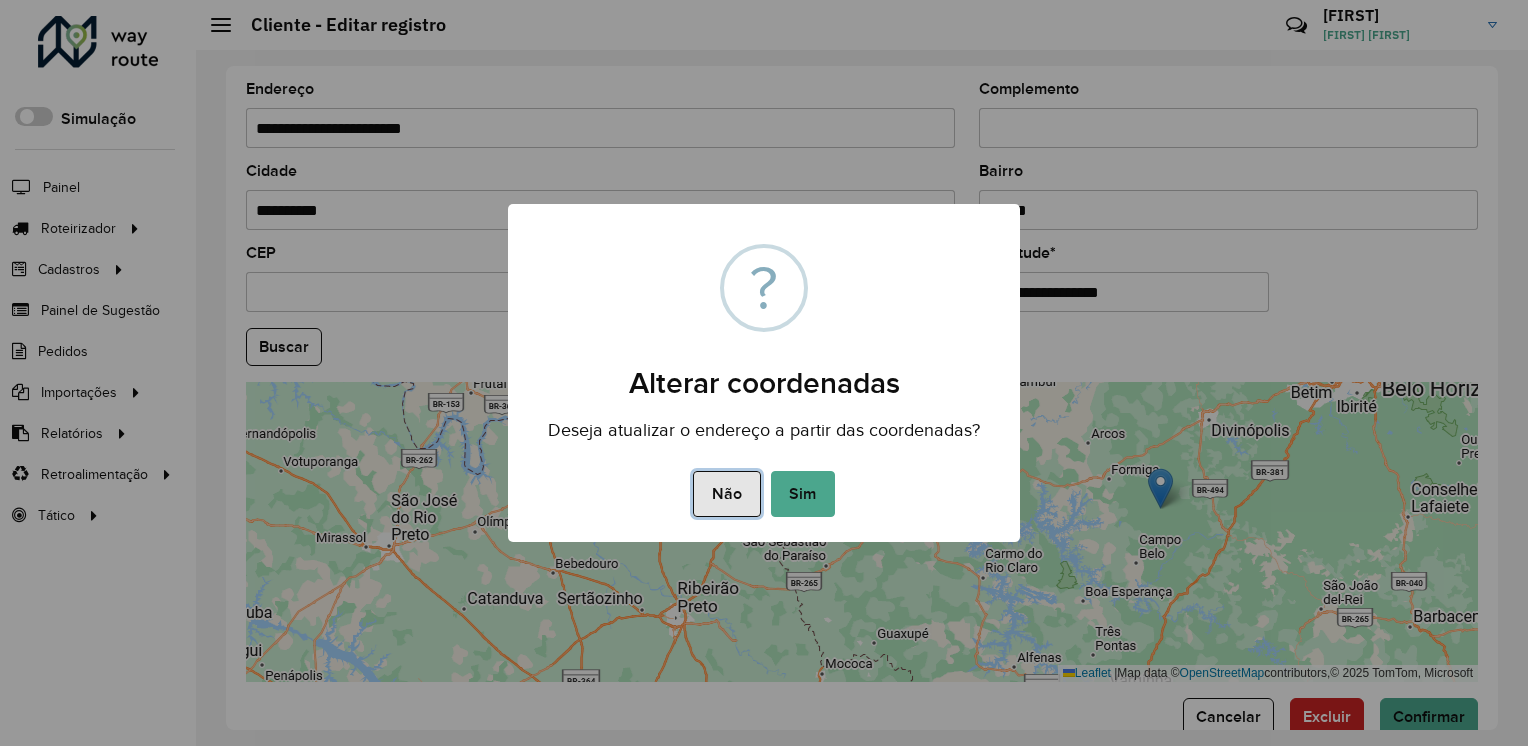 click on "Não" at bounding box center (726, 494) 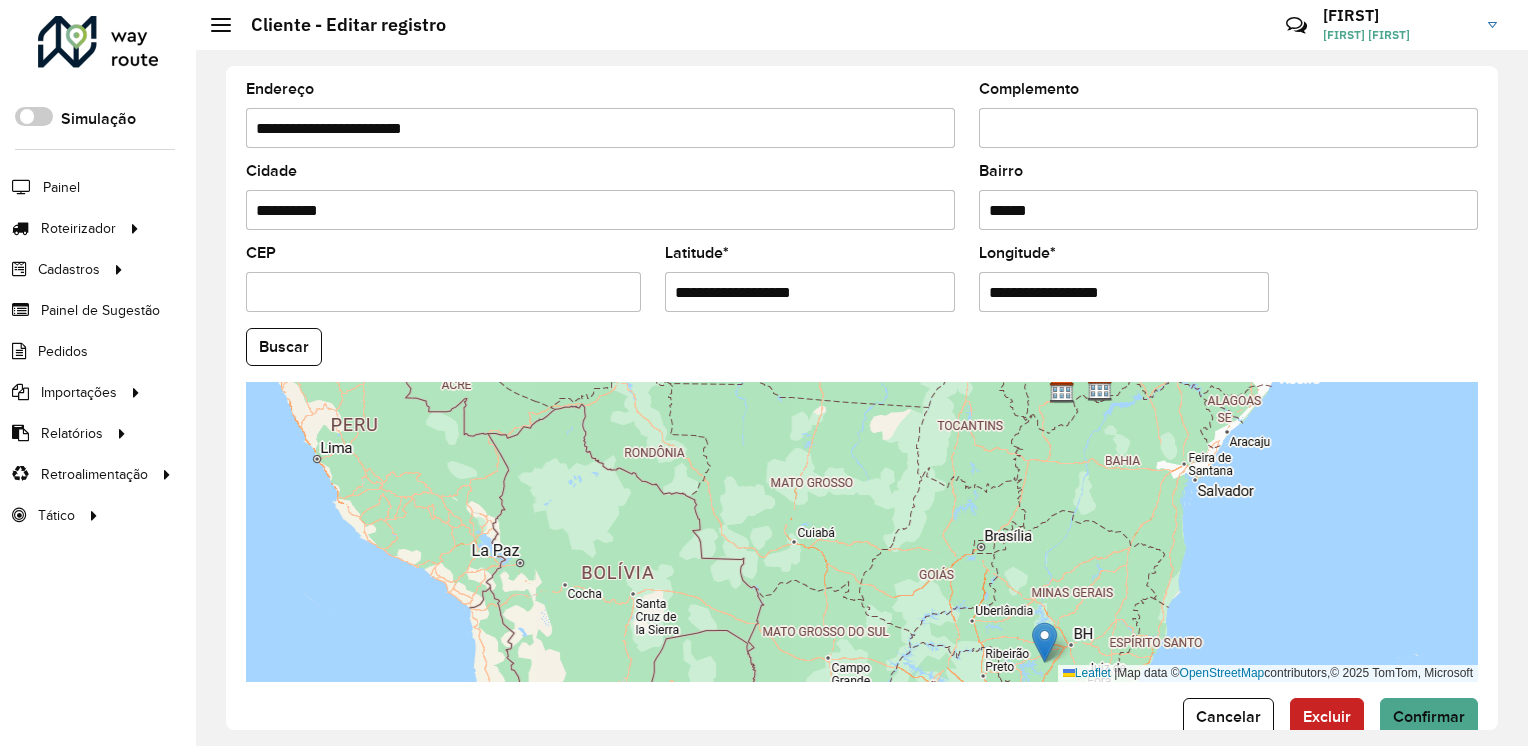 drag, startPoint x: 1364, startPoint y: 447, endPoint x: 1114, endPoint y: 579, distance: 282.70834 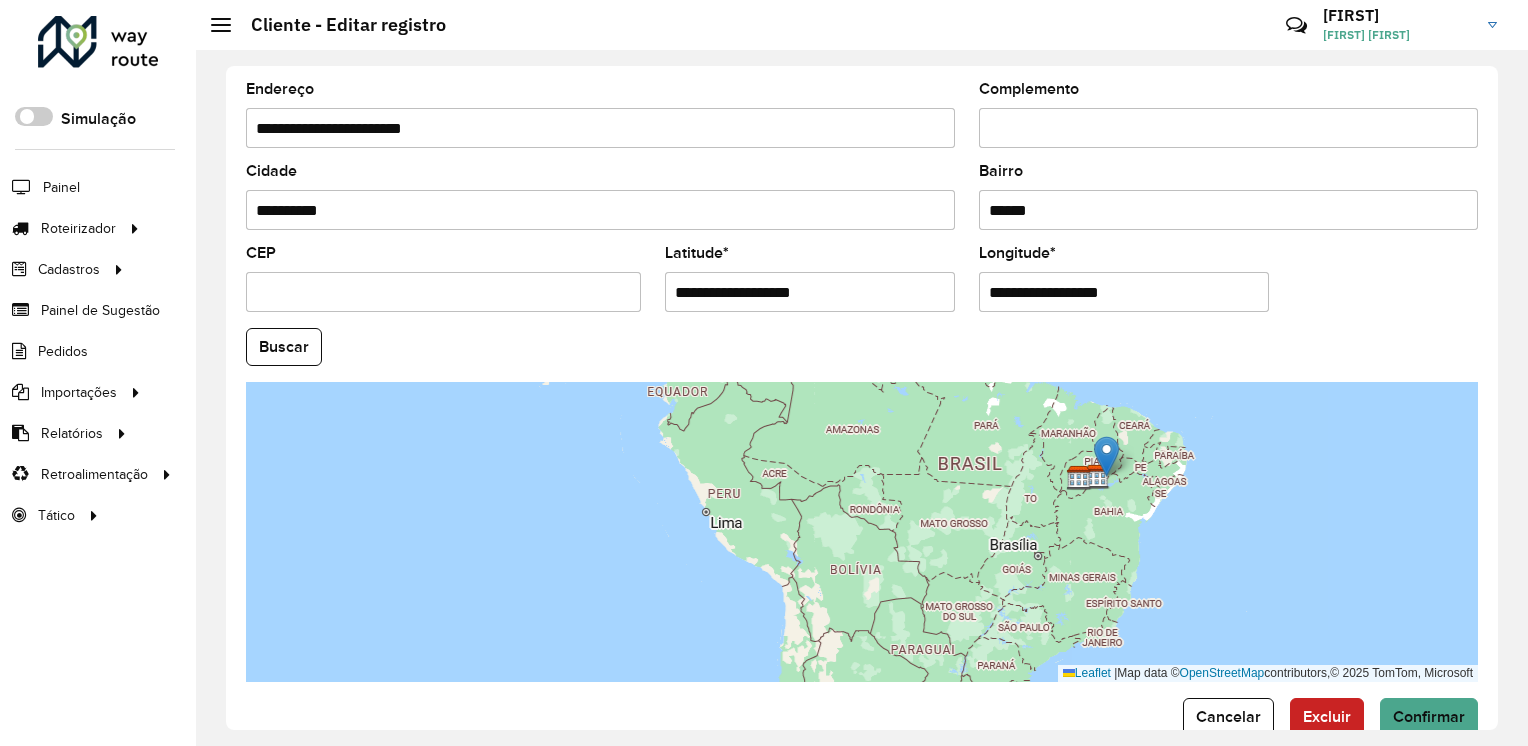 drag, startPoint x: 1072, startPoint y: 581, endPoint x: 1109, endPoint y: 444, distance: 141.90842 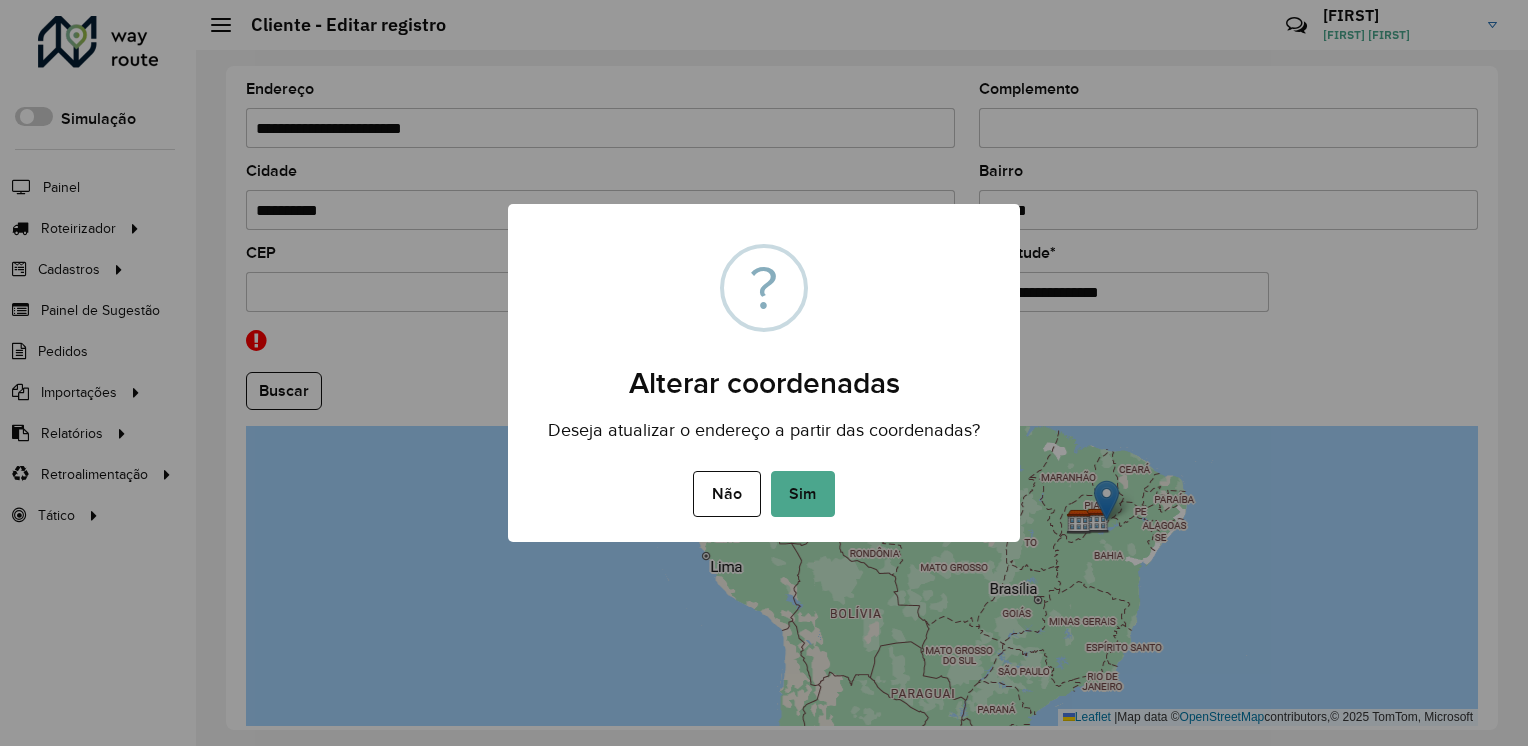 click on "Sim" at bounding box center [803, 494] 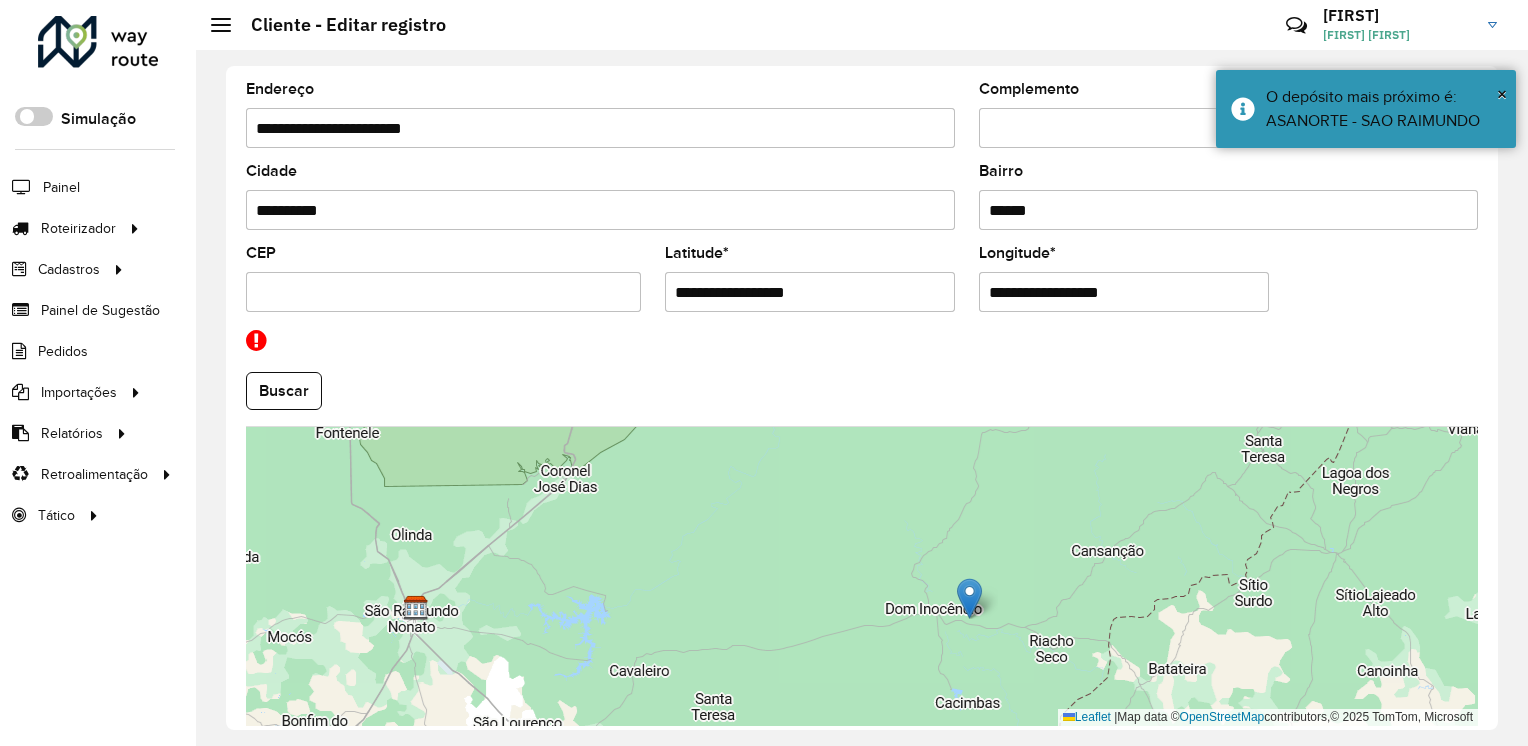 drag, startPoint x: 1224, startPoint y: 487, endPoint x: 1085, endPoint y: 594, distance: 175.4138 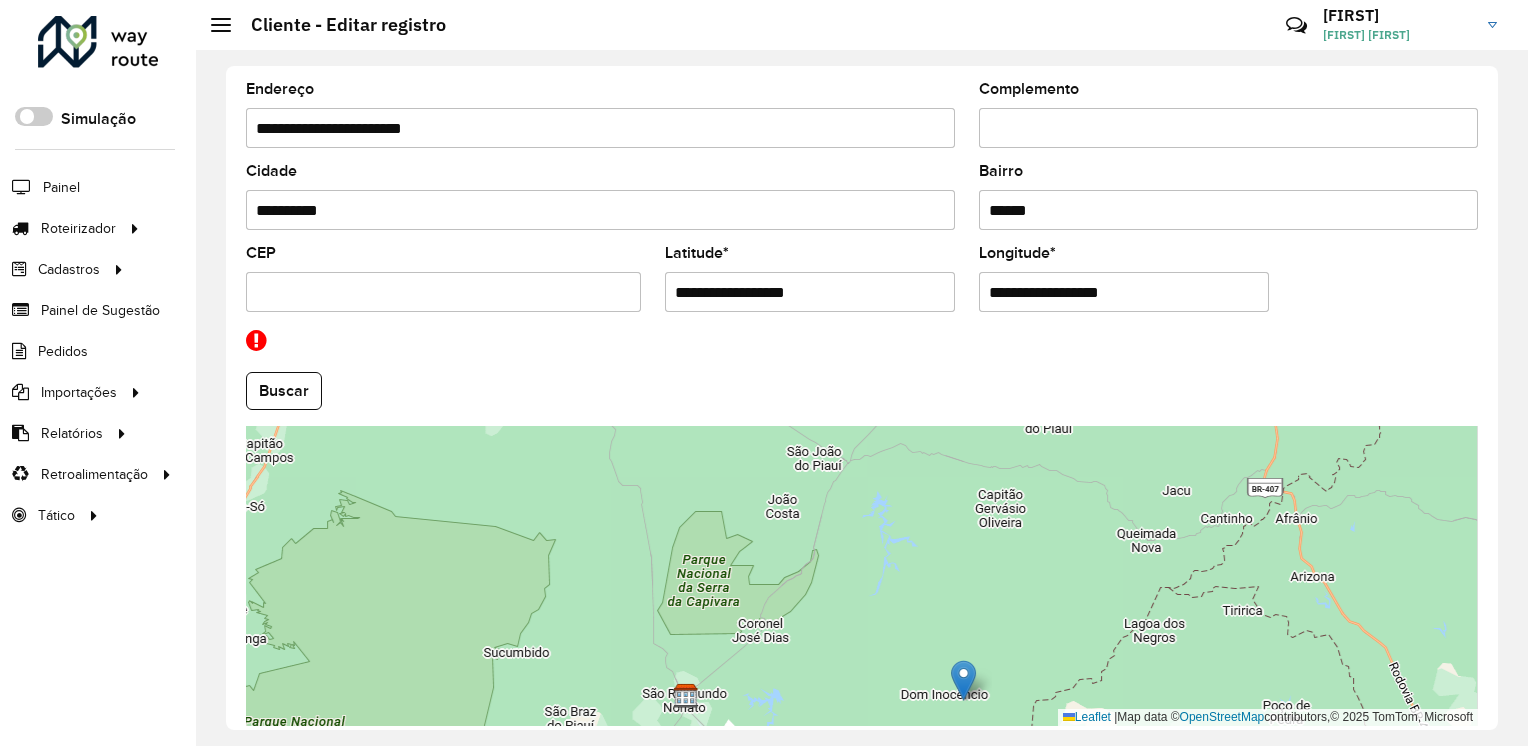 drag, startPoint x: 1166, startPoint y: 508, endPoint x: 1104, endPoint y: 604, distance: 114.28036 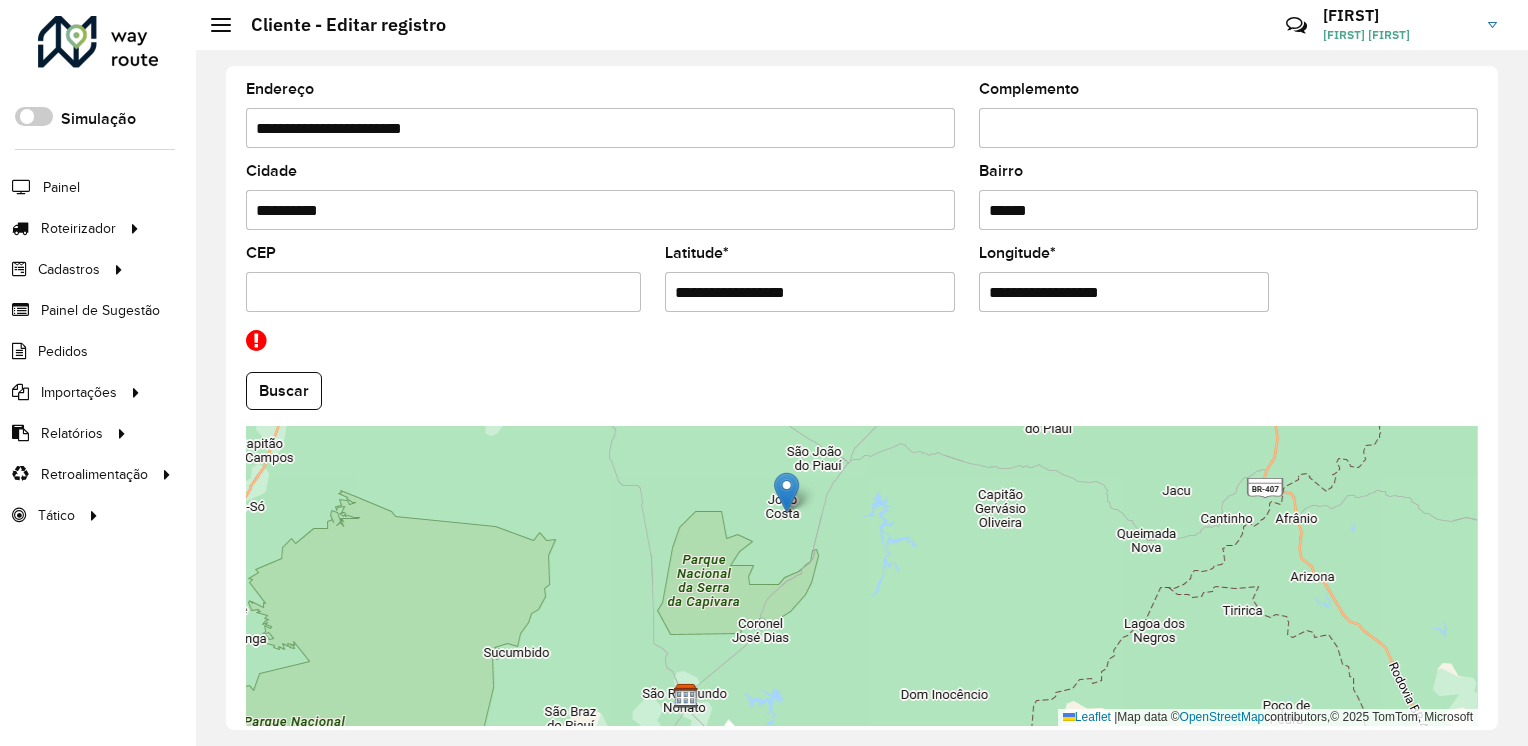 drag, startPoint x: 967, startPoint y: 666, endPoint x: 790, endPoint y: 478, distance: 258.21115 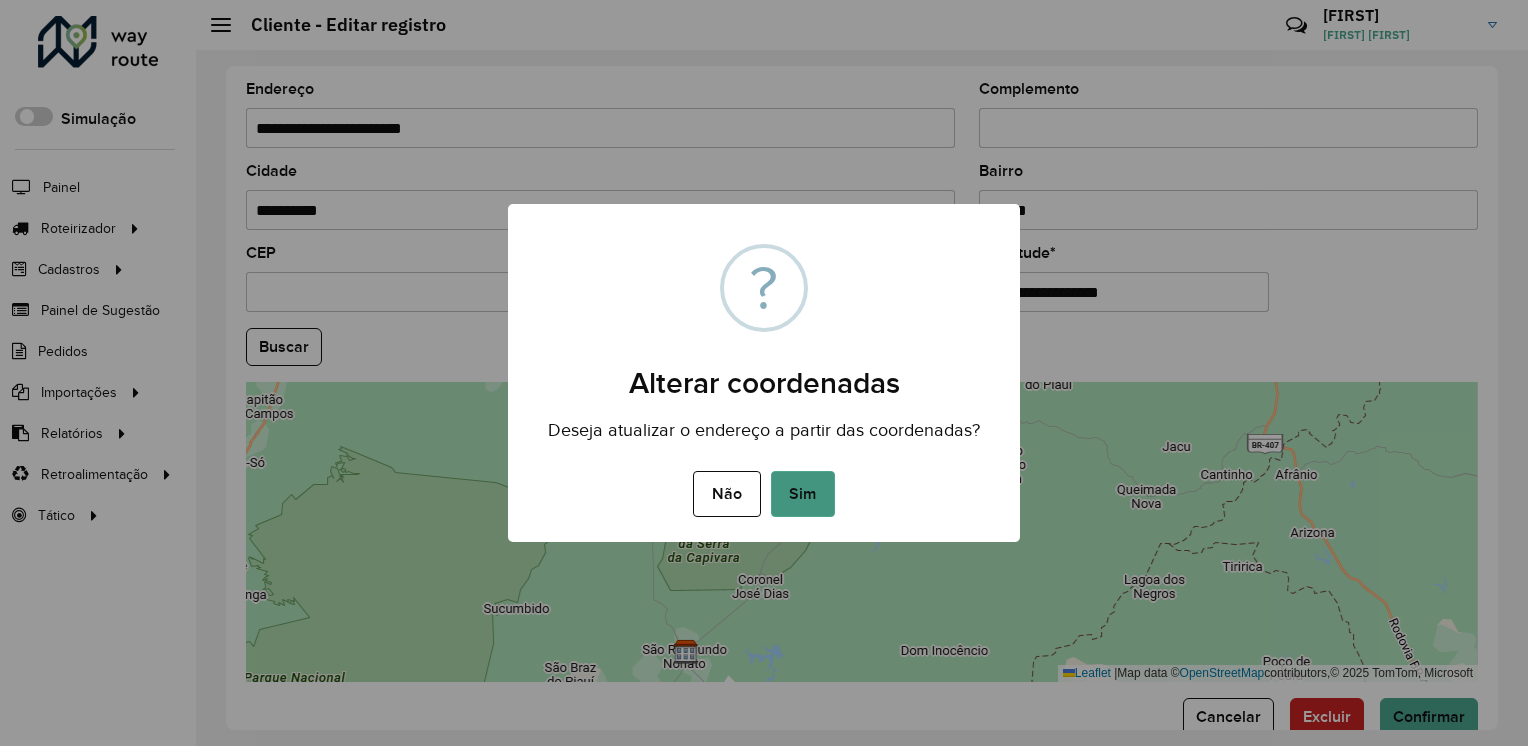click on "Sim" at bounding box center [803, 494] 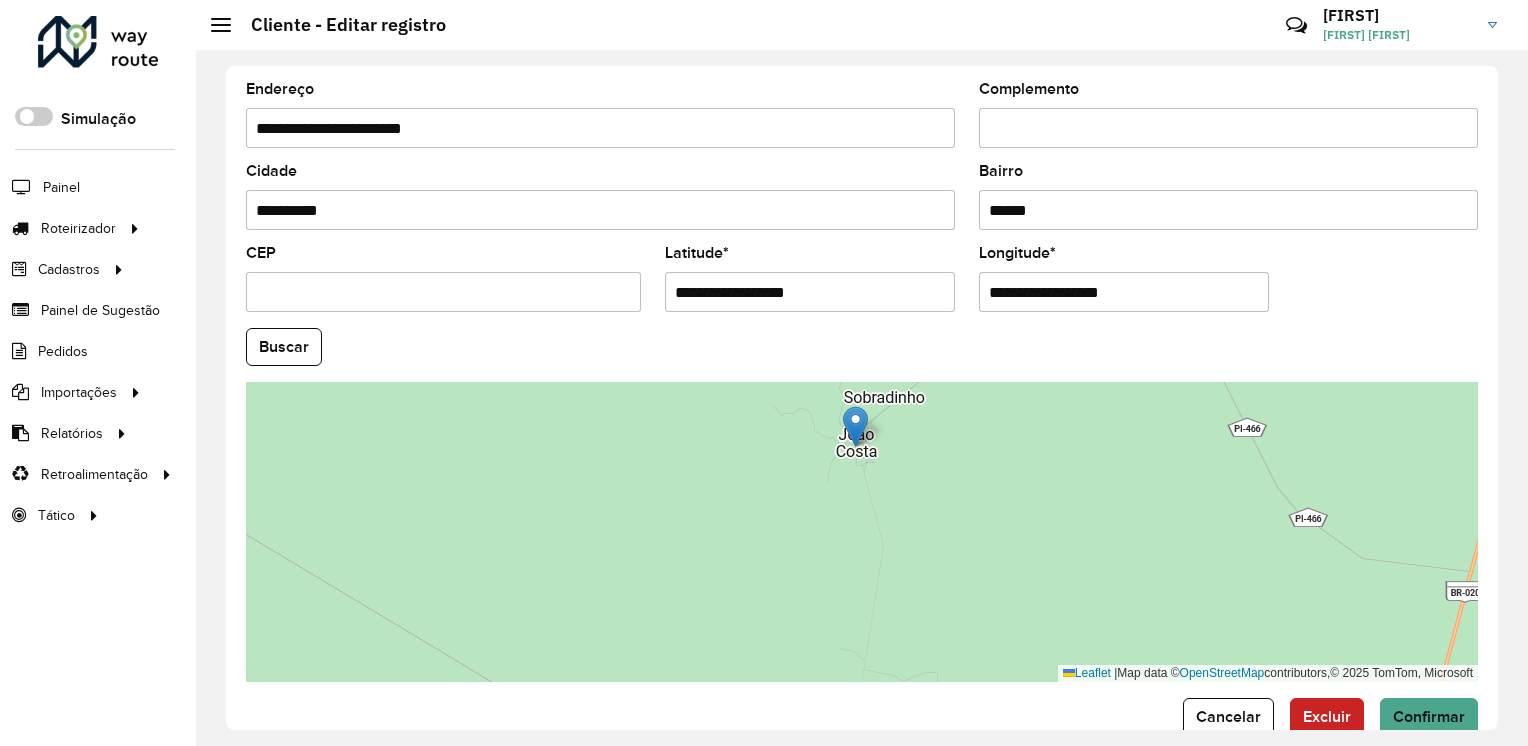 drag, startPoint x: 904, startPoint y: 510, endPoint x: 857, endPoint y: 418, distance: 103.31021 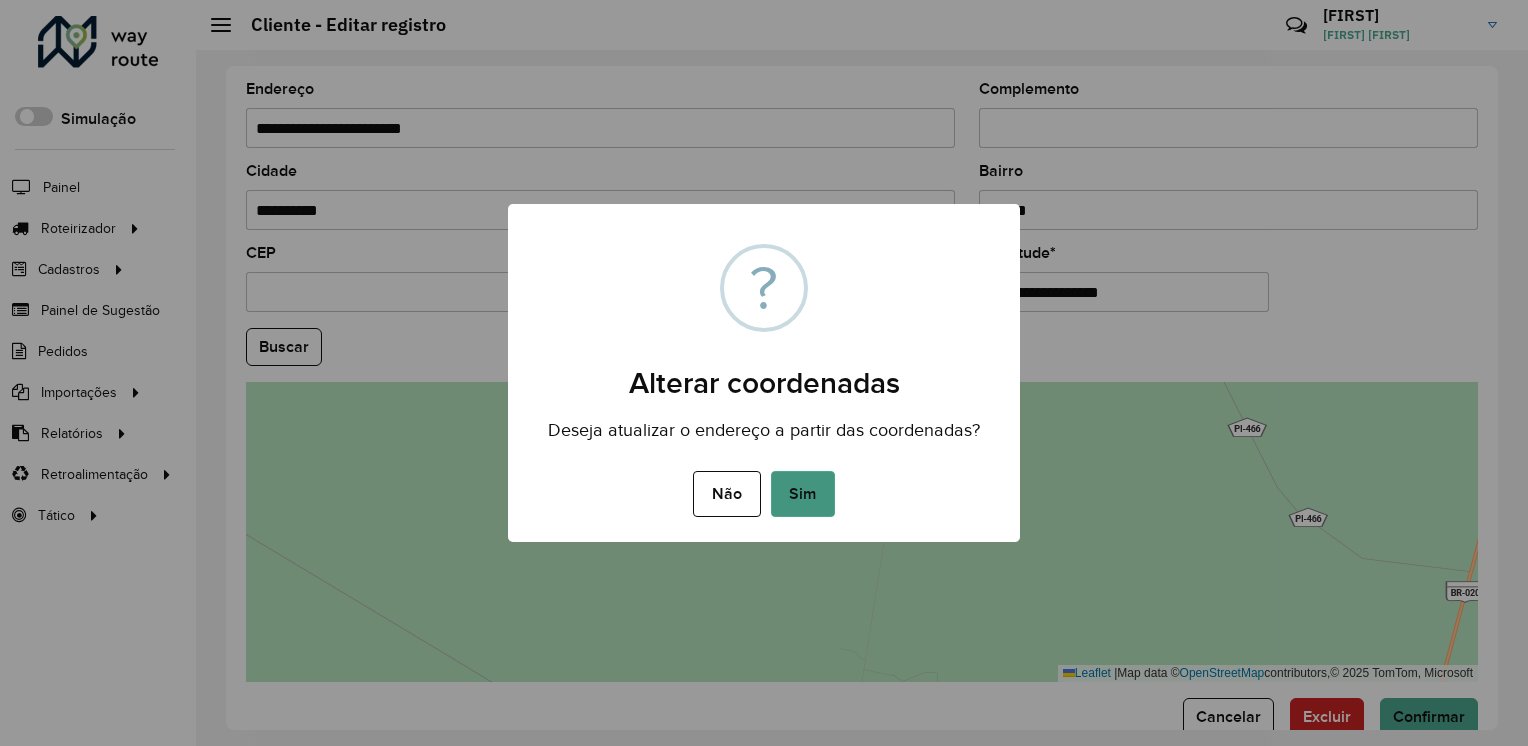 click on "Sim" at bounding box center [803, 494] 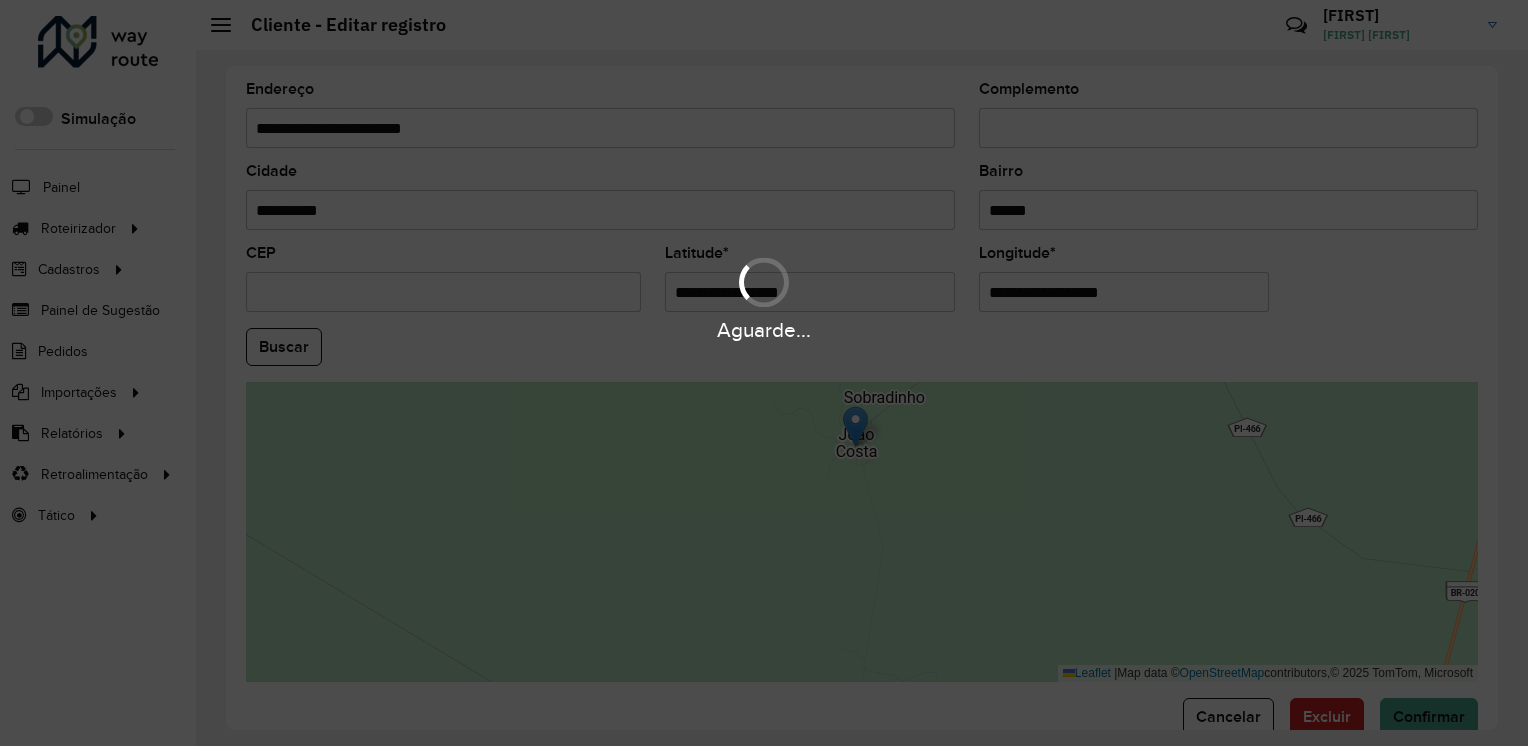 type on "**********" 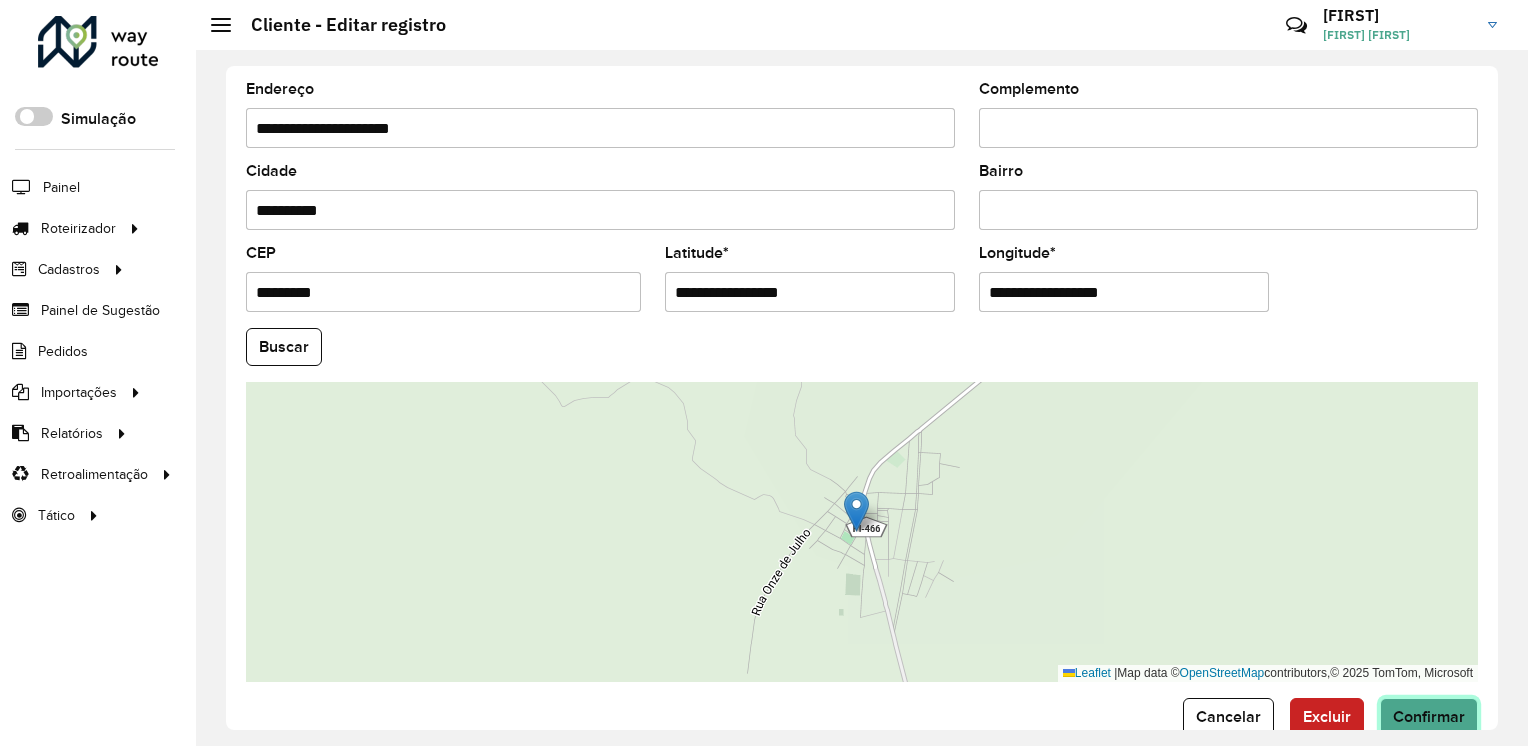 click on "Confirmar" 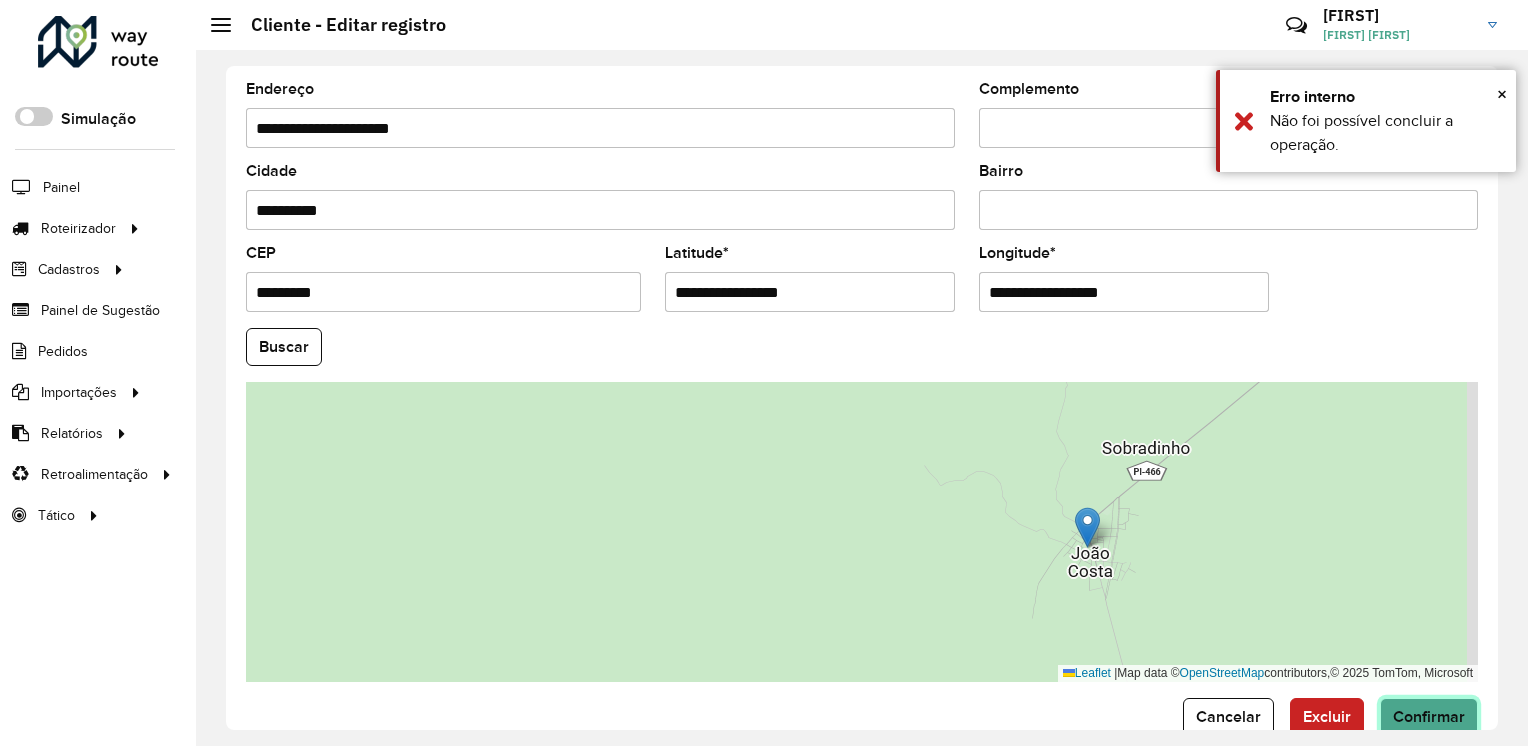 click on "Confirmar" 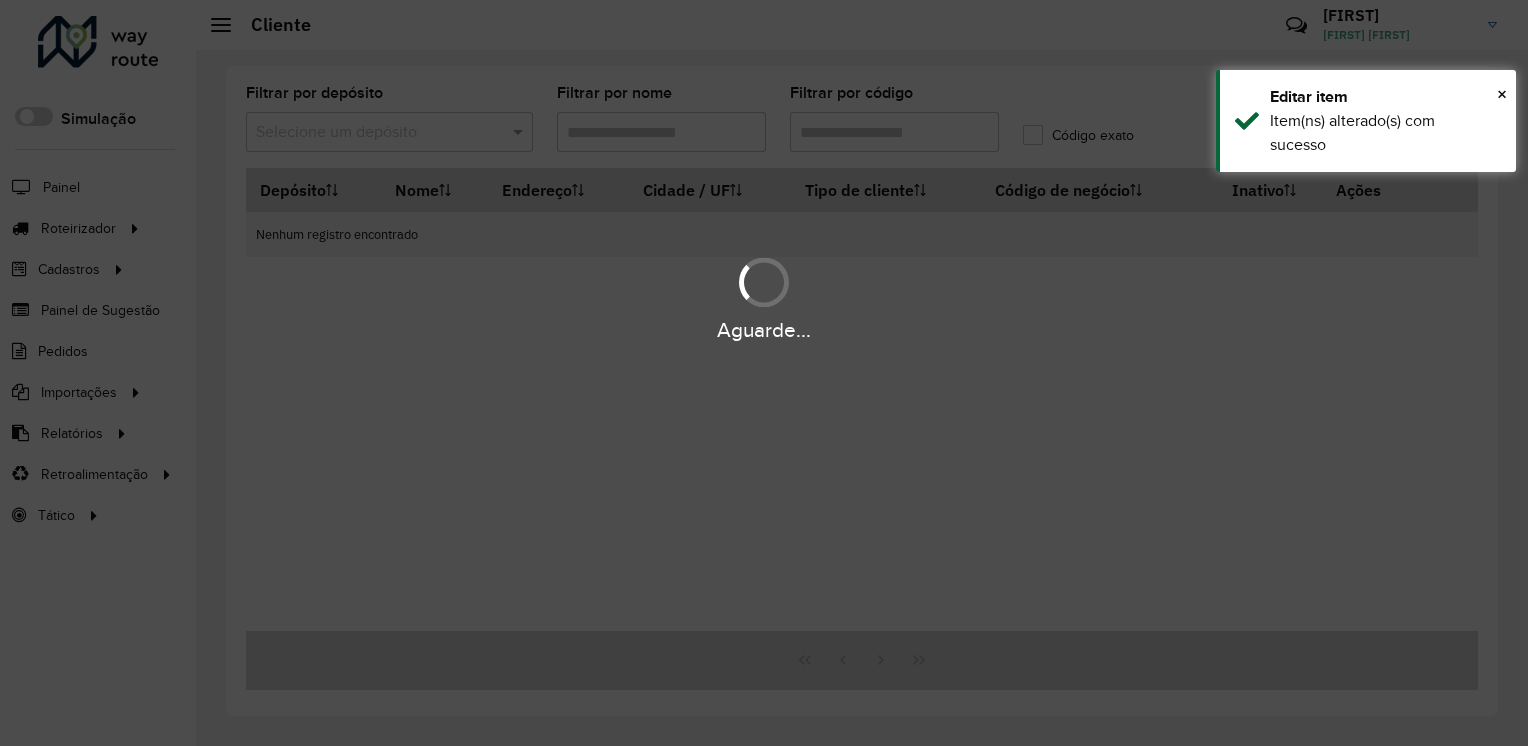 type on "****" 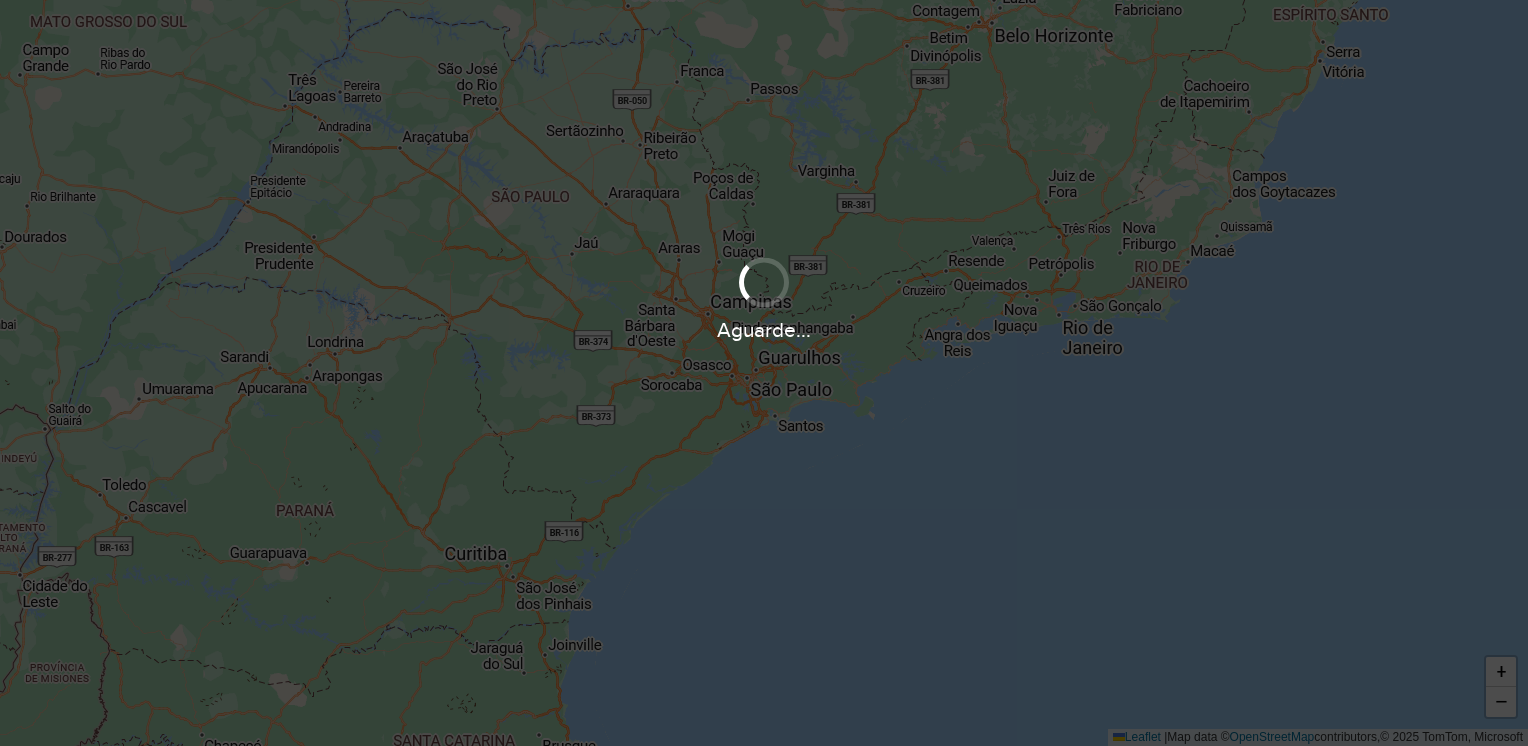 scroll, scrollTop: 0, scrollLeft: 0, axis: both 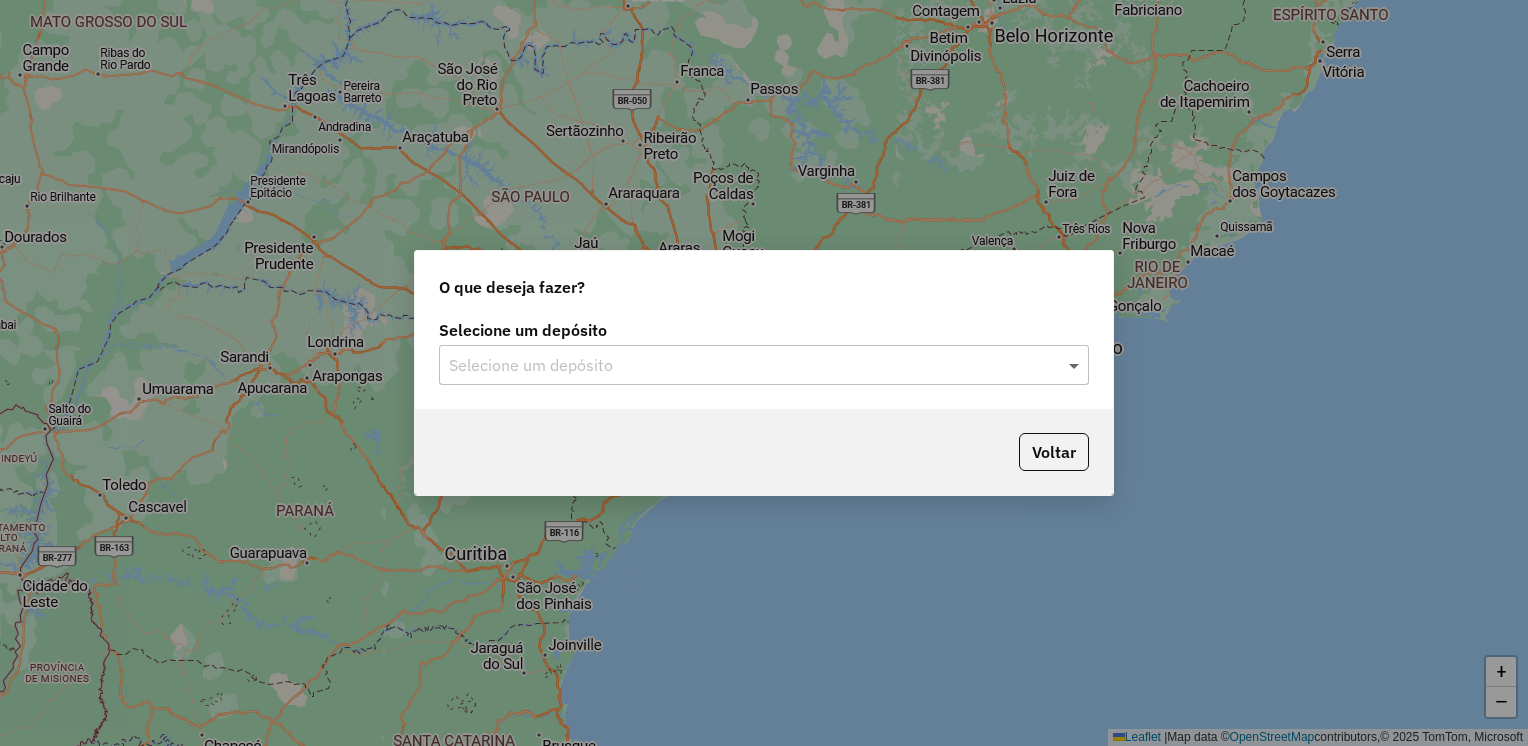 click 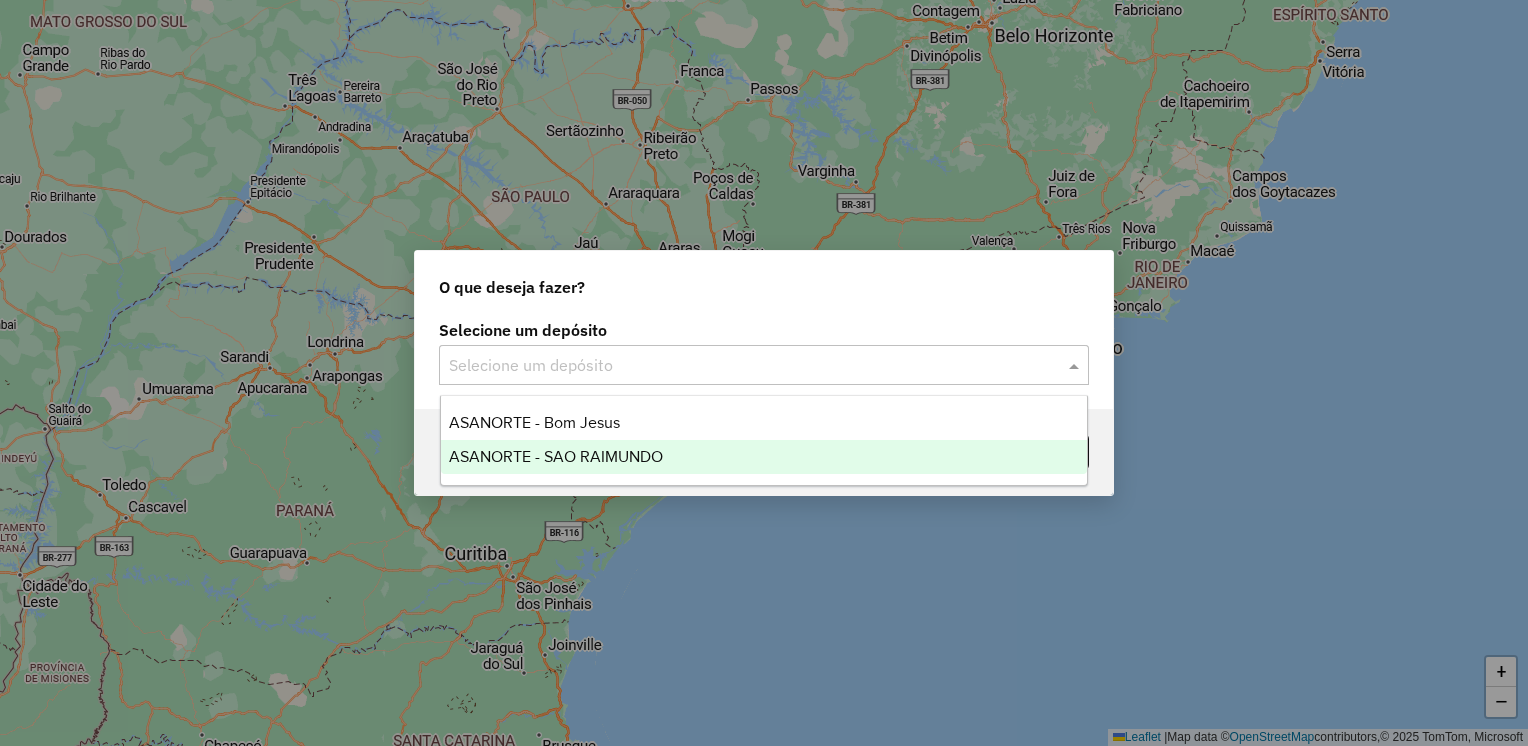 click on "ASANORTE - SAO RAIMUNDO" at bounding box center (764, 457) 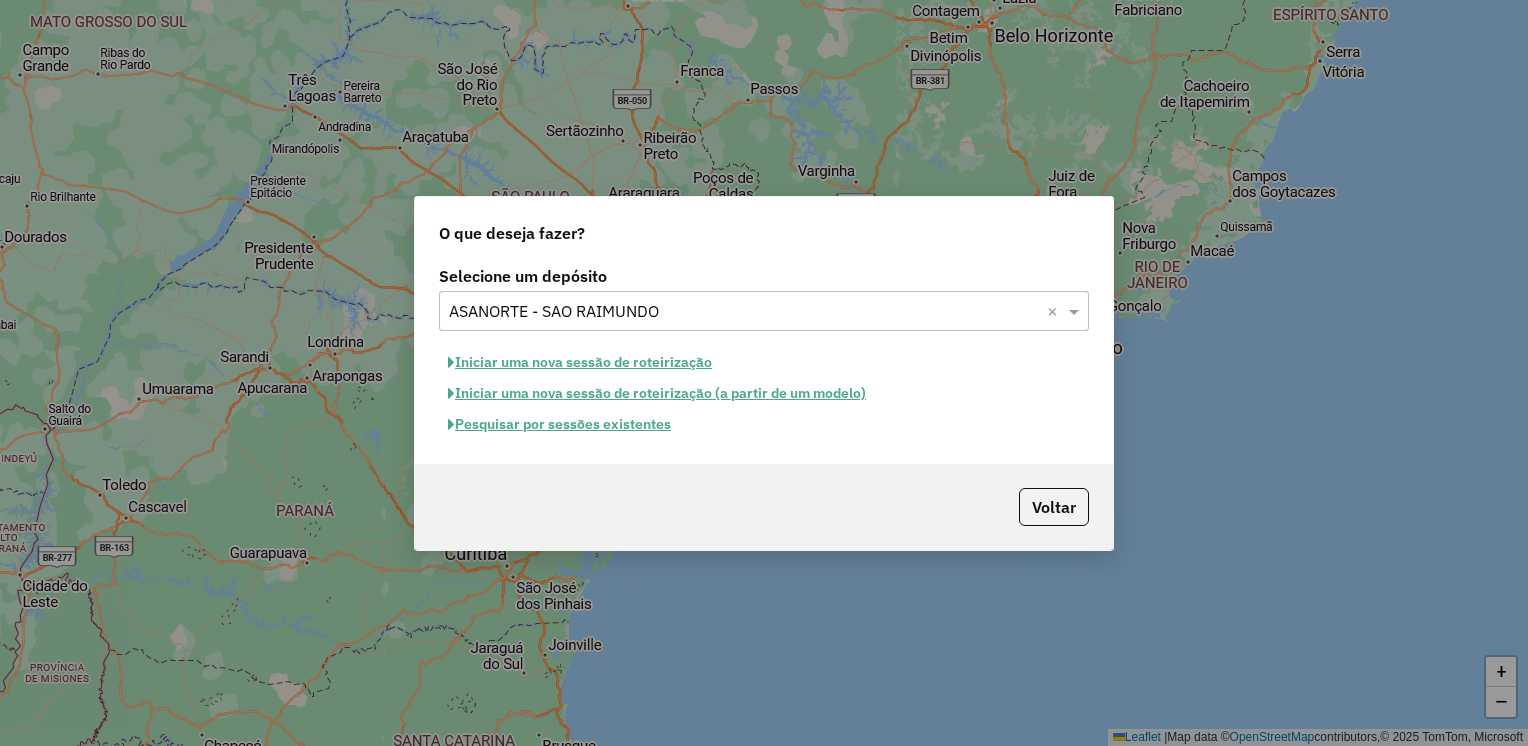 click on "Iniciar uma nova sessão de roteirização" 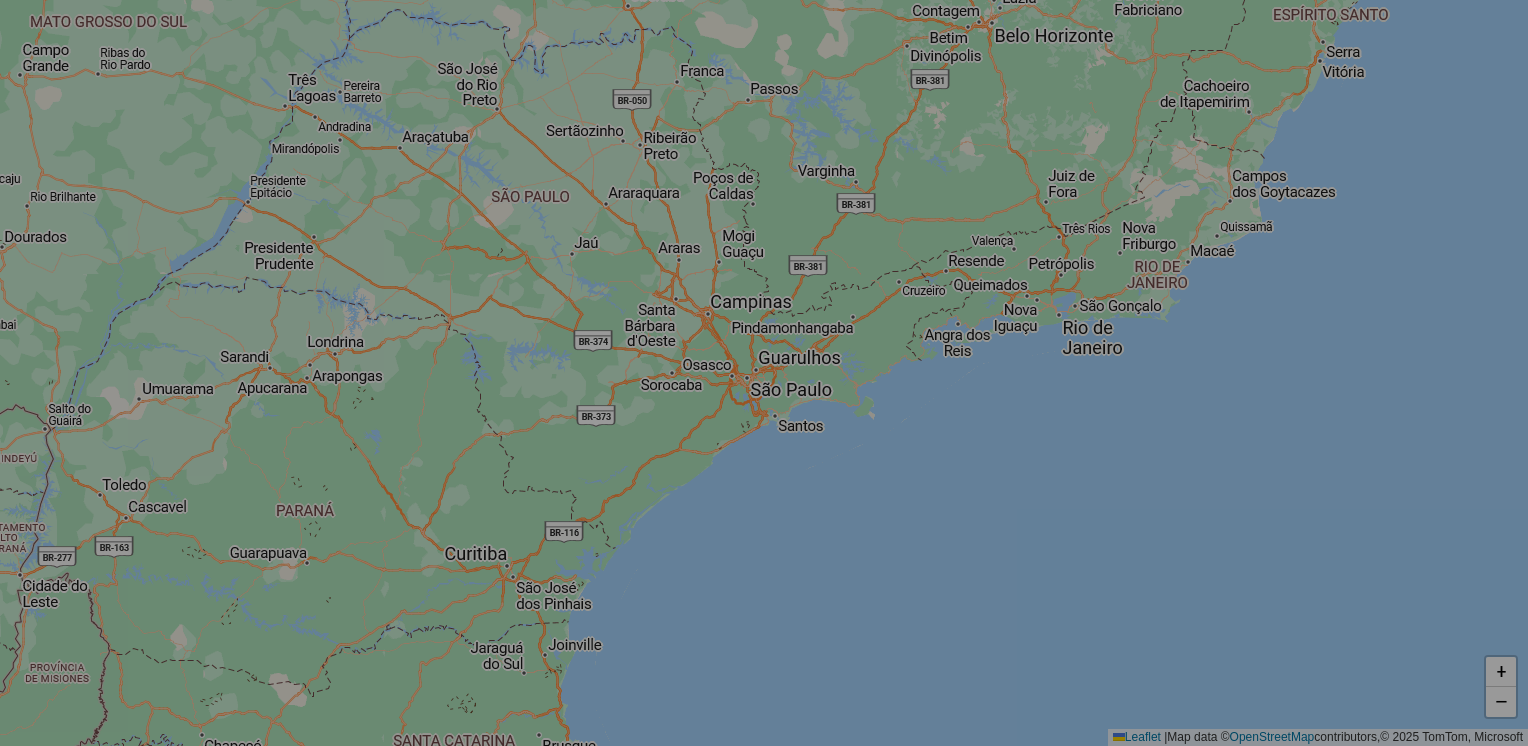 select on "*" 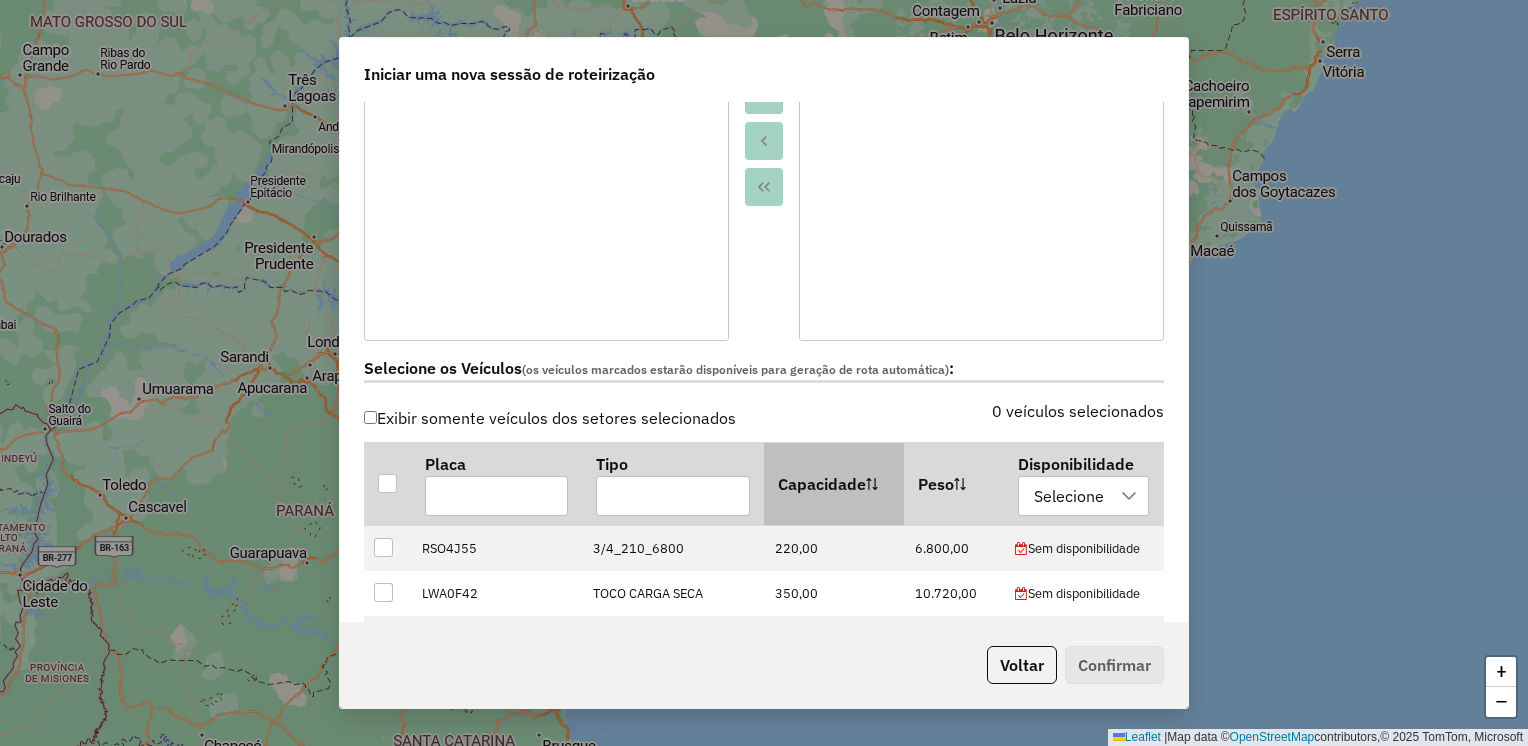 scroll, scrollTop: 400, scrollLeft: 0, axis: vertical 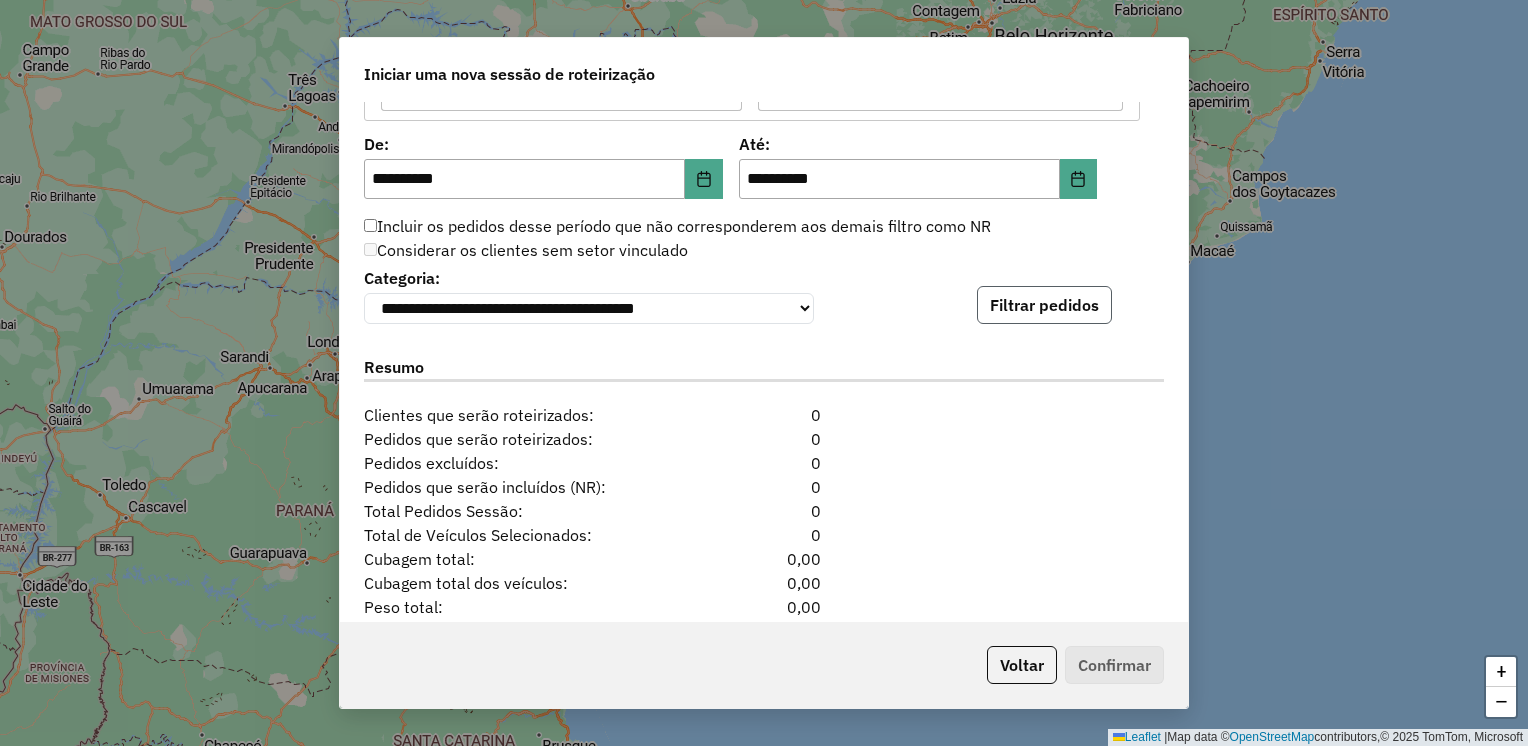 click on "Filtrar pedidos" 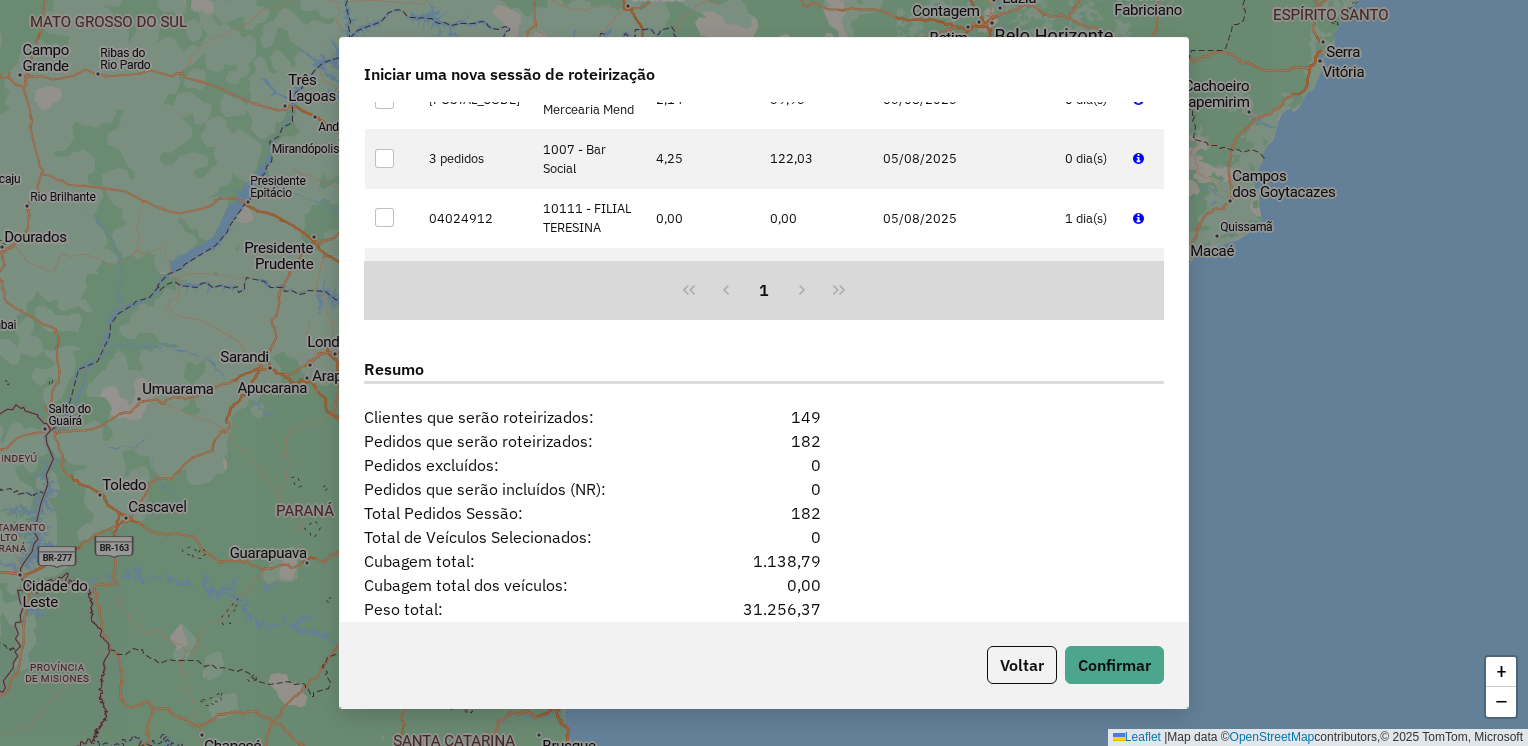 scroll, scrollTop: 2426, scrollLeft: 0, axis: vertical 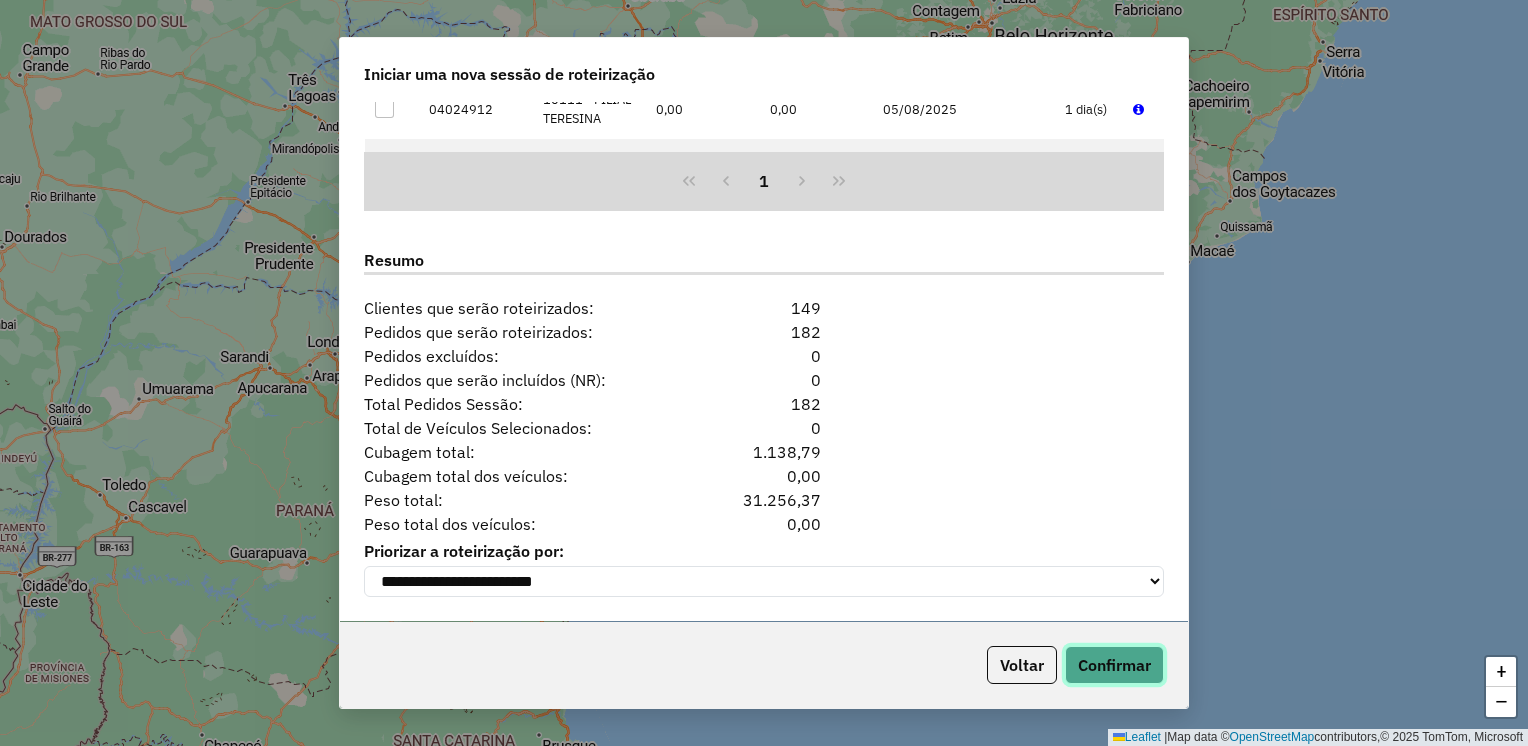 click on "Confirmar" 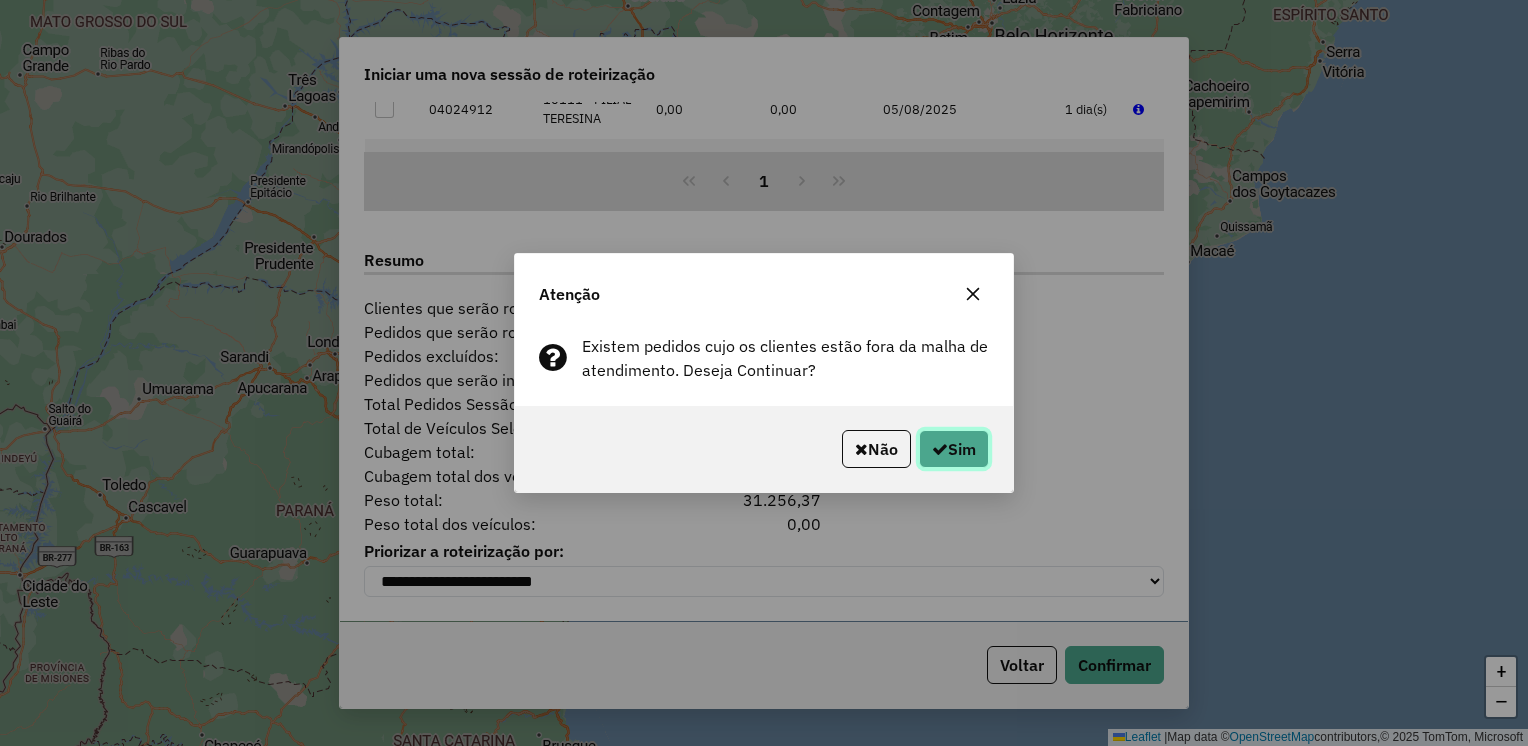 click on "Sim" 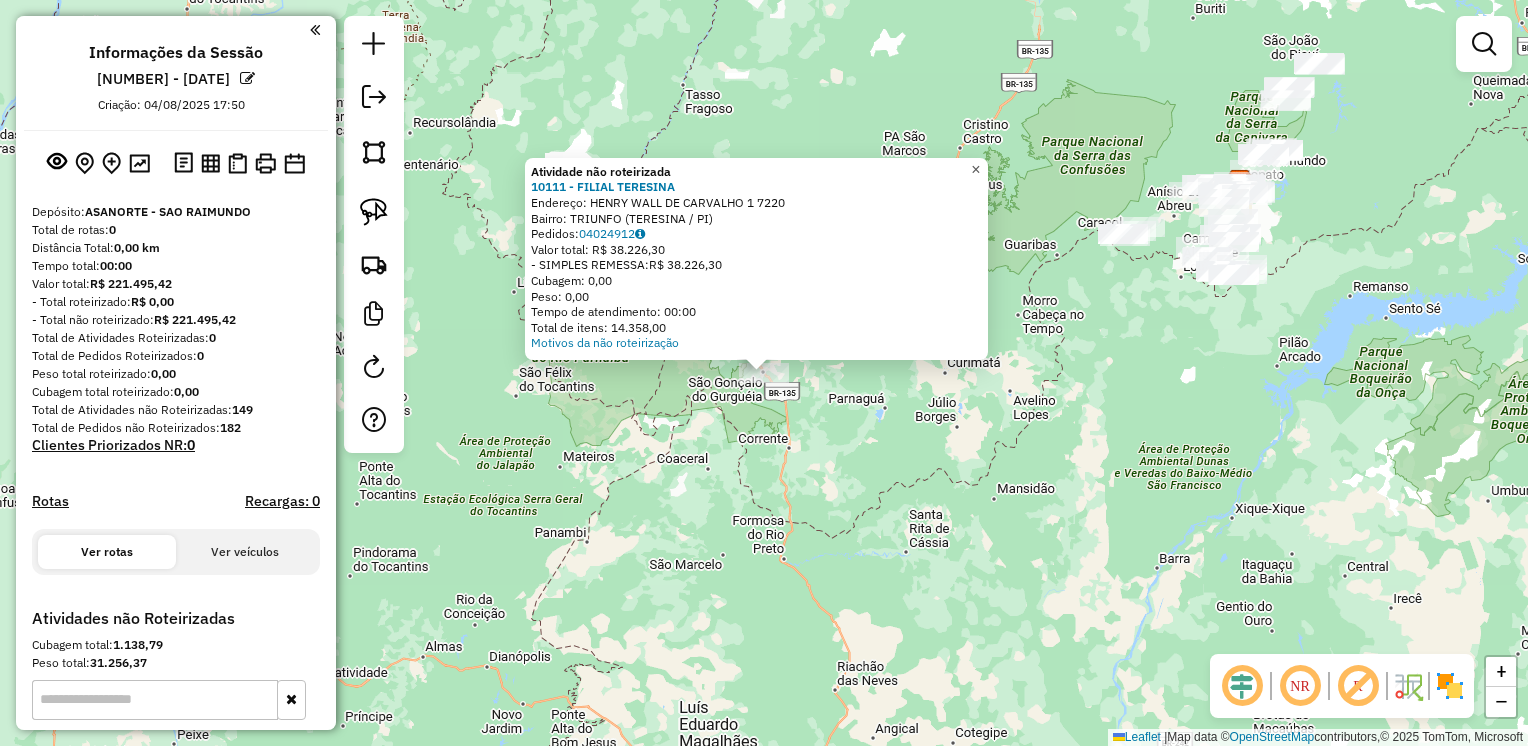 click on "×" 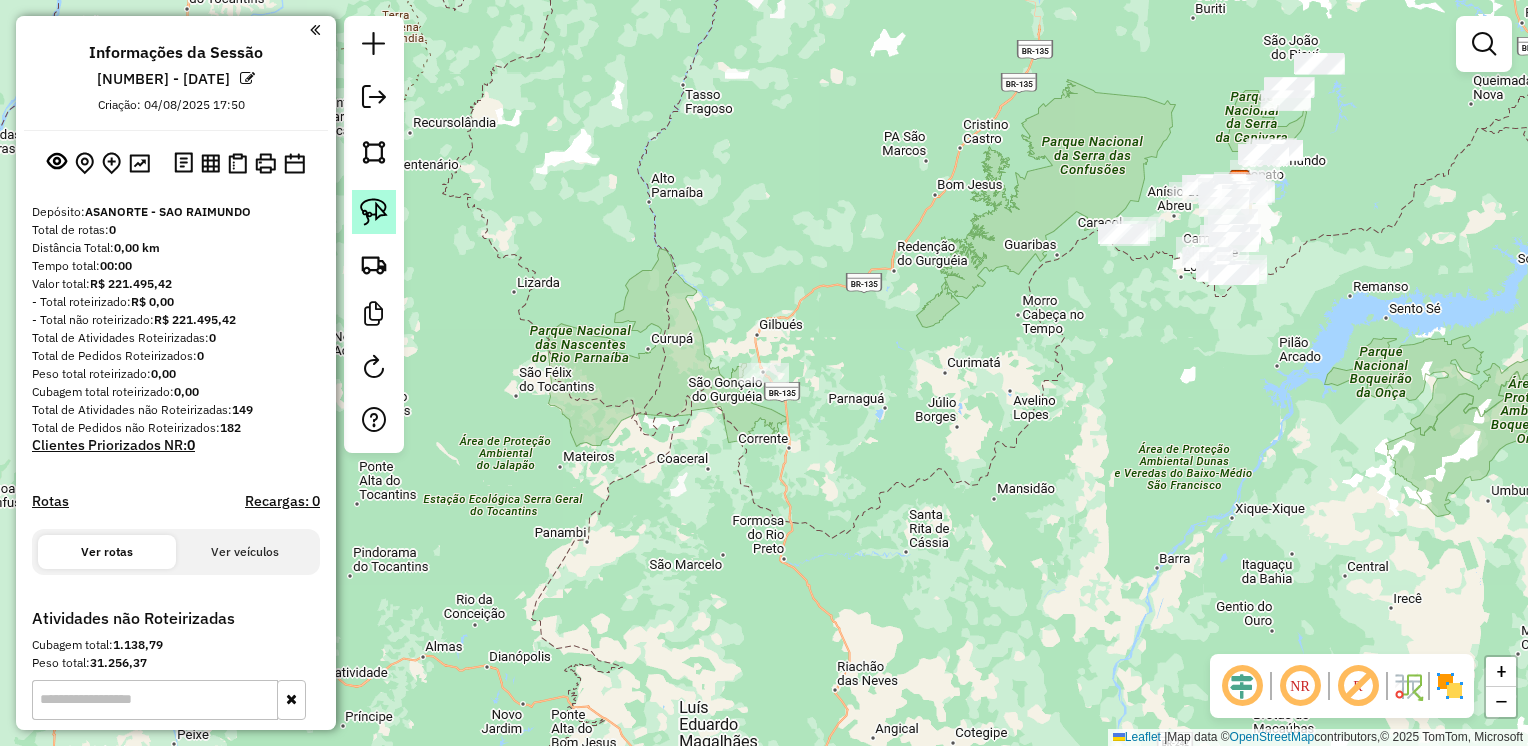 click 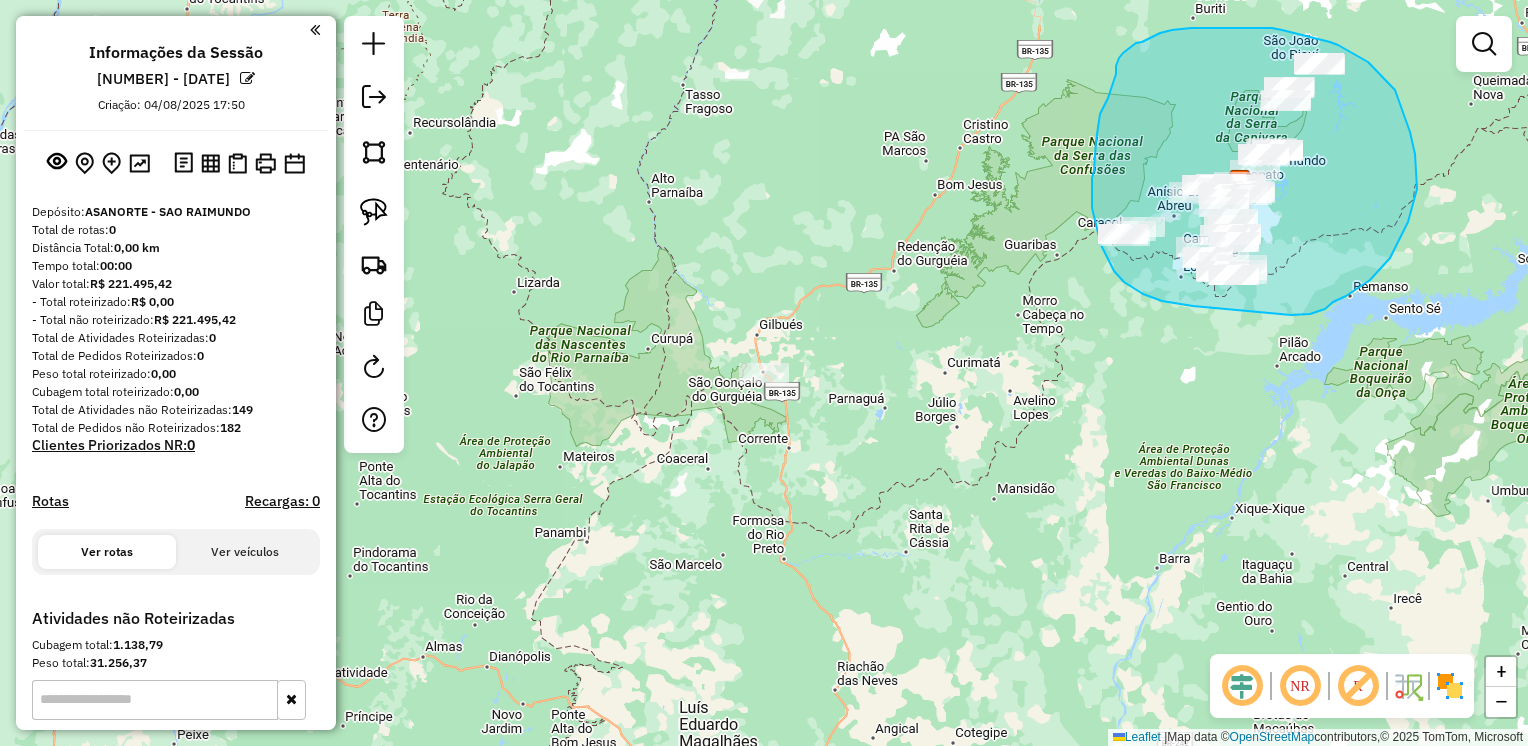 drag, startPoint x: 1282, startPoint y: 30, endPoint x: 1330, endPoint y: 42, distance: 49.47727 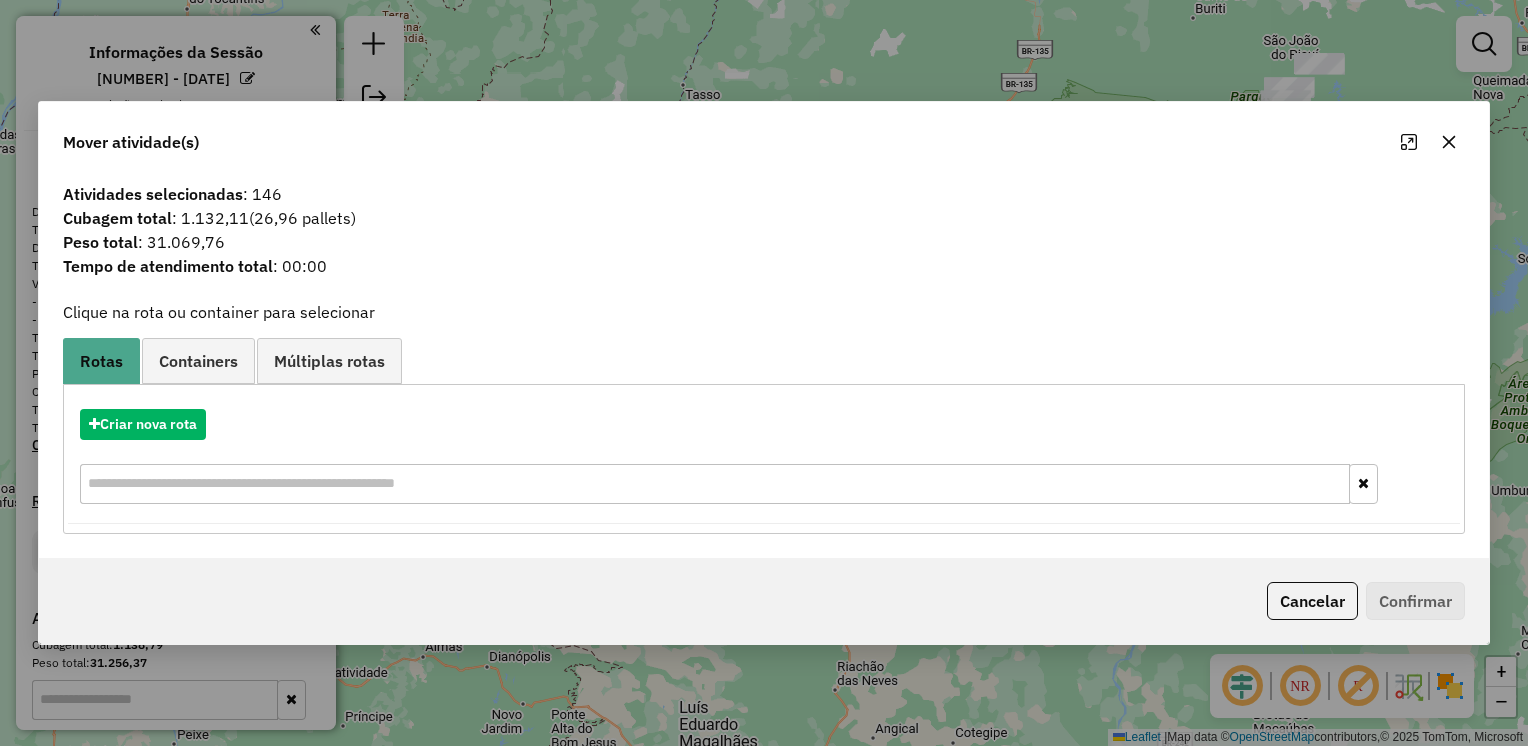 click 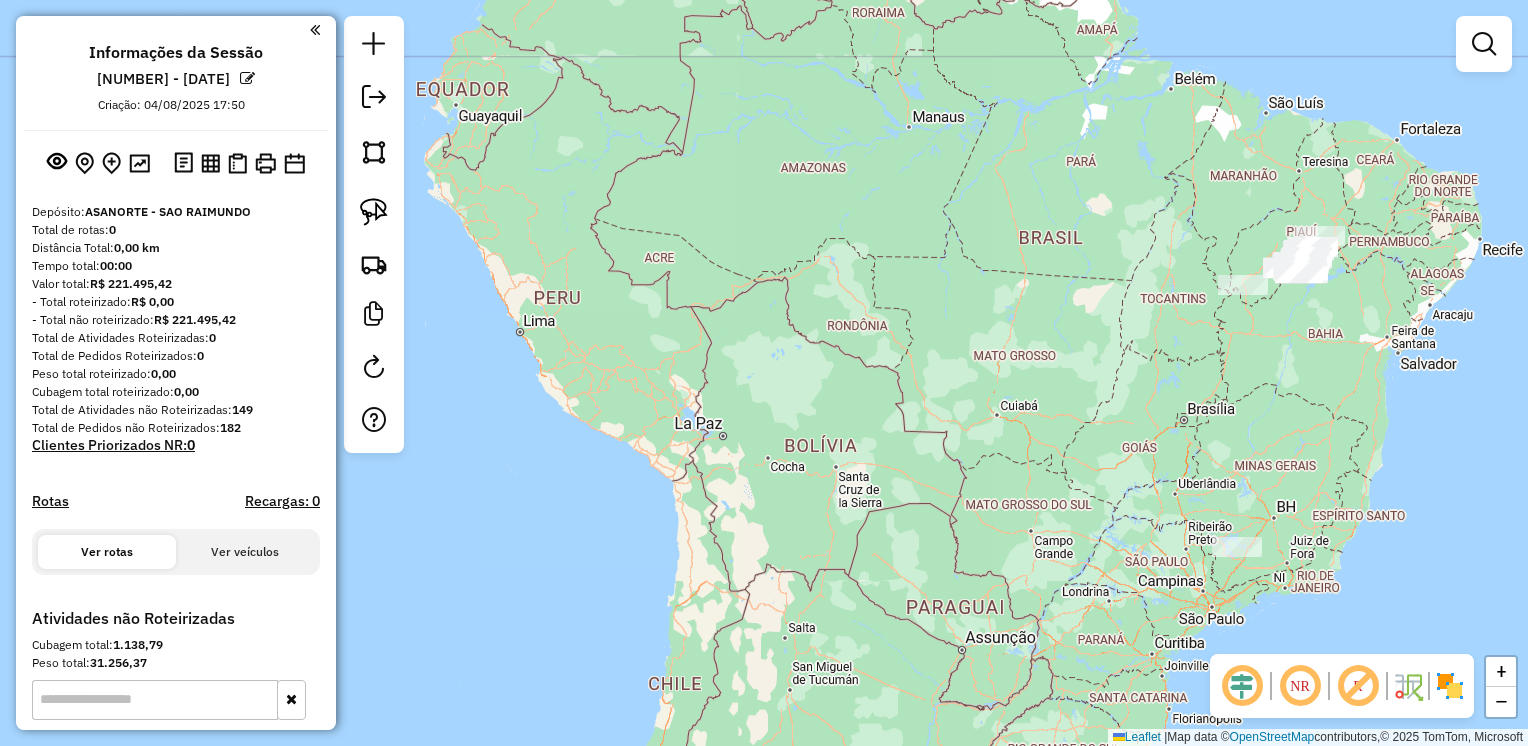drag, startPoint x: 1280, startPoint y: 512, endPoint x: 1273, endPoint y: 459, distance: 53.460266 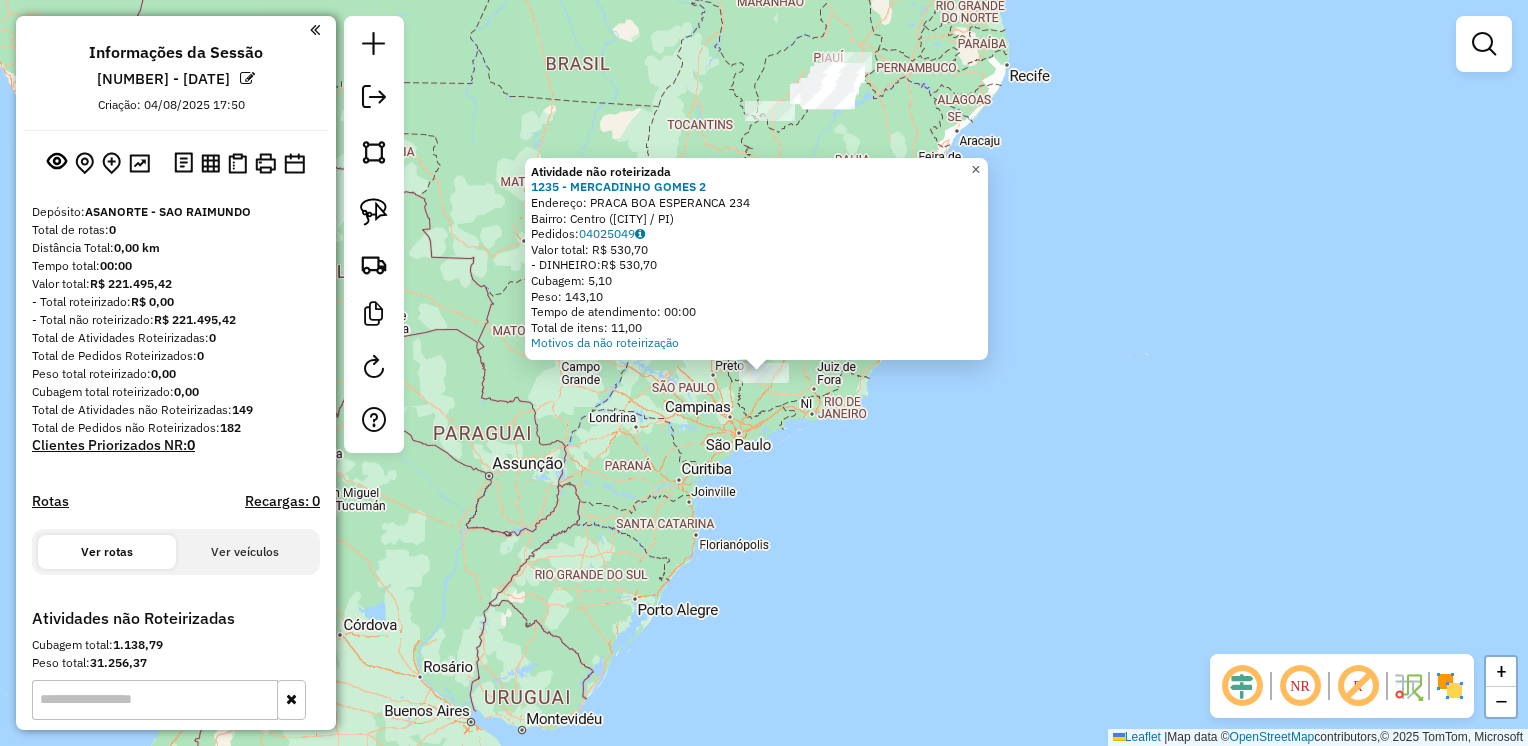 click on "×" 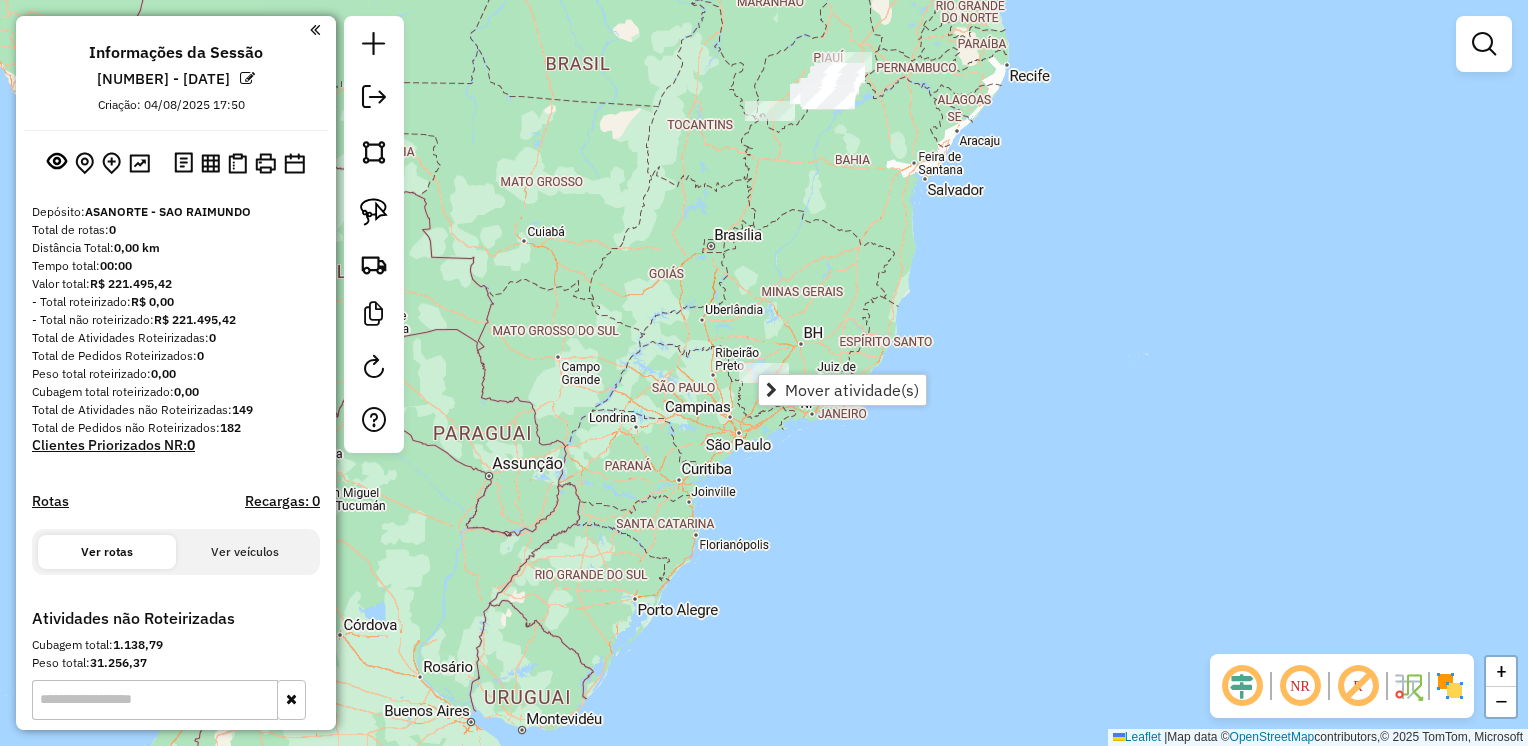 click on "Janela de atendimento Grade de atendimento Capacidade Transportadoras Veículos Cliente Pedidos  Rotas Selecione os dias de semana para filtrar as janelas de atendimento  Seg   Ter   Qua   Qui   Sex   Sáb   Dom  Informe o período da janela de atendimento: De: Até:  Filtrar exatamente a janela do cliente  Considerar janela de atendimento padrão  Selecione os dias de semana para filtrar as grades de atendimento  Seg   Ter   Qua   Qui   Sex   Sáb   Dom   Considerar clientes sem dia de atendimento cadastrado  Clientes fora do dia de atendimento selecionado Filtrar as atividades entre os valores definidos abaixo:  Peso mínimo:   Peso máximo:   Cubagem mínima:   Cubagem máxima:   De:   Até:  Filtrar as atividades entre o tempo de atendimento definido abaixo:  De:   Até:   Considerar capacidade total dos clientes não roteirizados Transportadora: Selecione um ou mais itens Tipo de veículo: Selecione um ou mais itens Veículo: Selecione um ou mais itens Motorista: Selecione um ou mais itens Nome: Rótulo:" 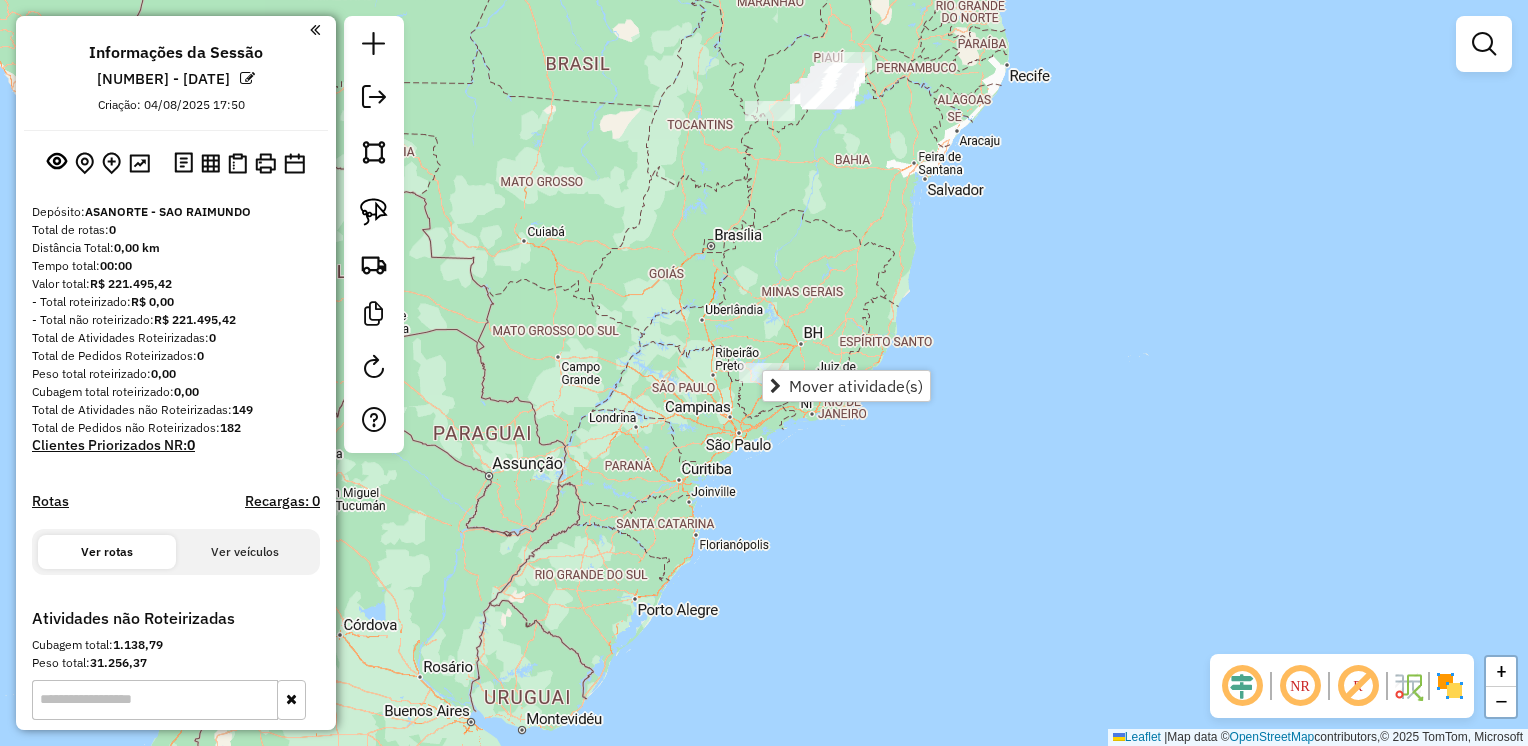 drag, startPoint x: 728, startPoint y: 303, endPoint x: 750, endPoint y: 262, distance: 46.52956 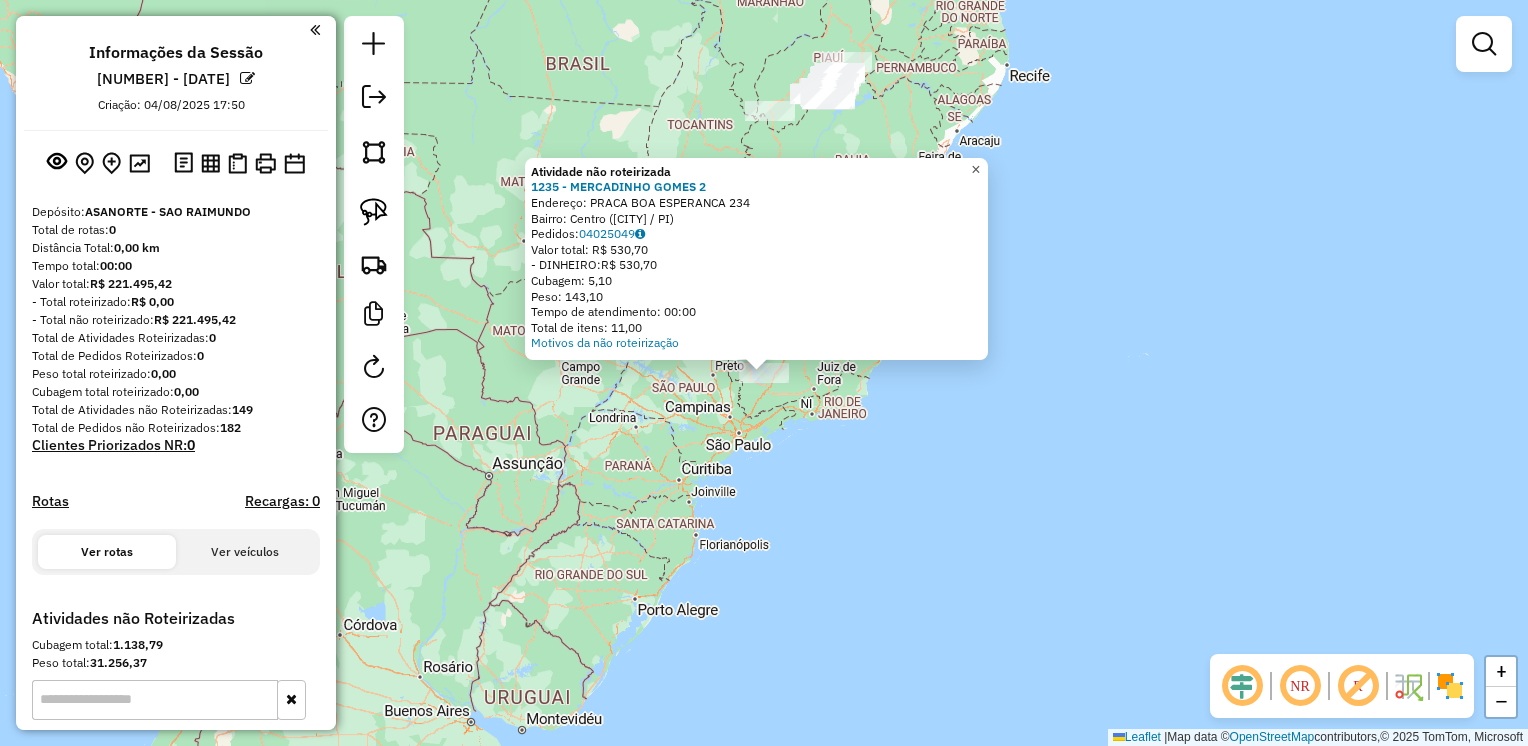 click on "×" 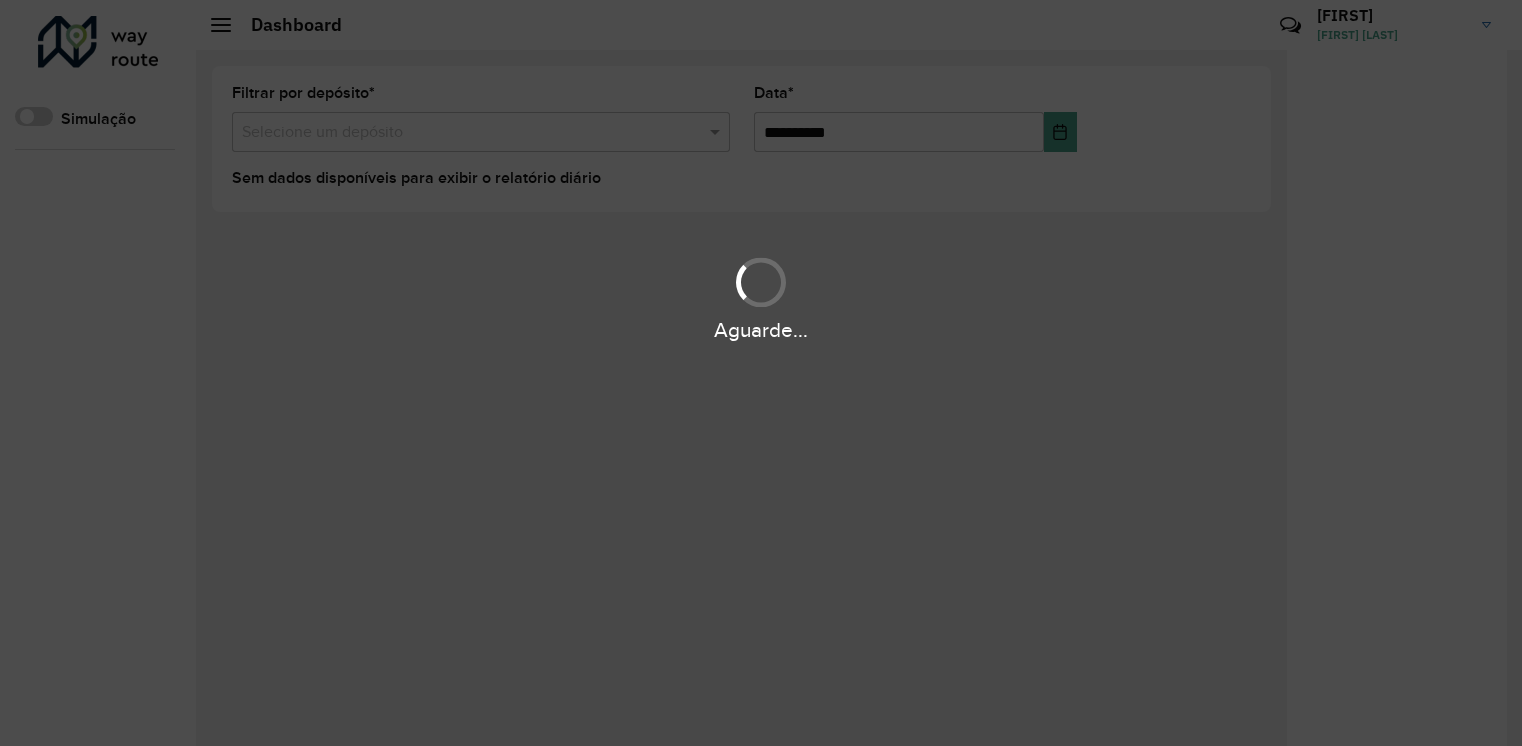scroll, scrollTop: 0, scrollLeft: 0, axis: both 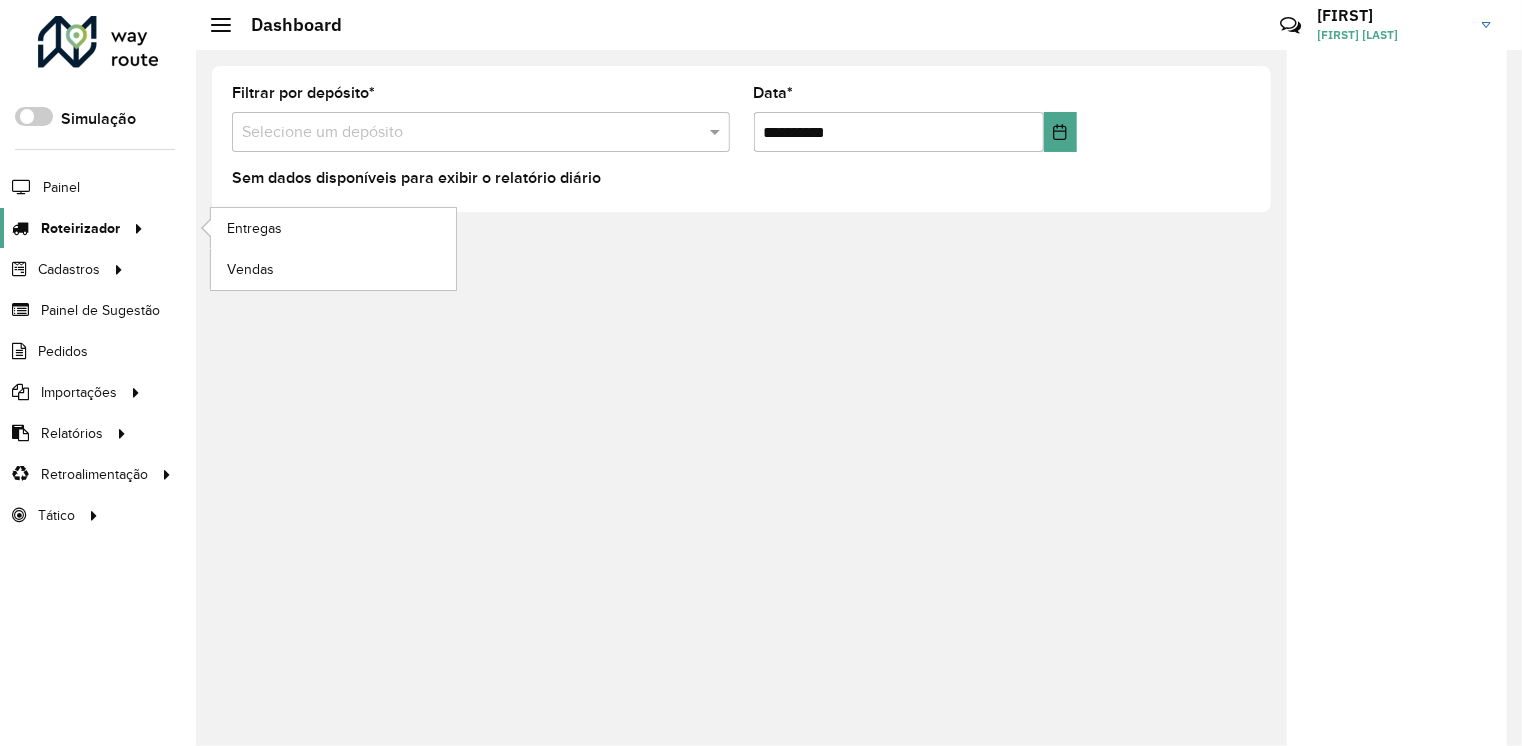 click on "Roteirizador" 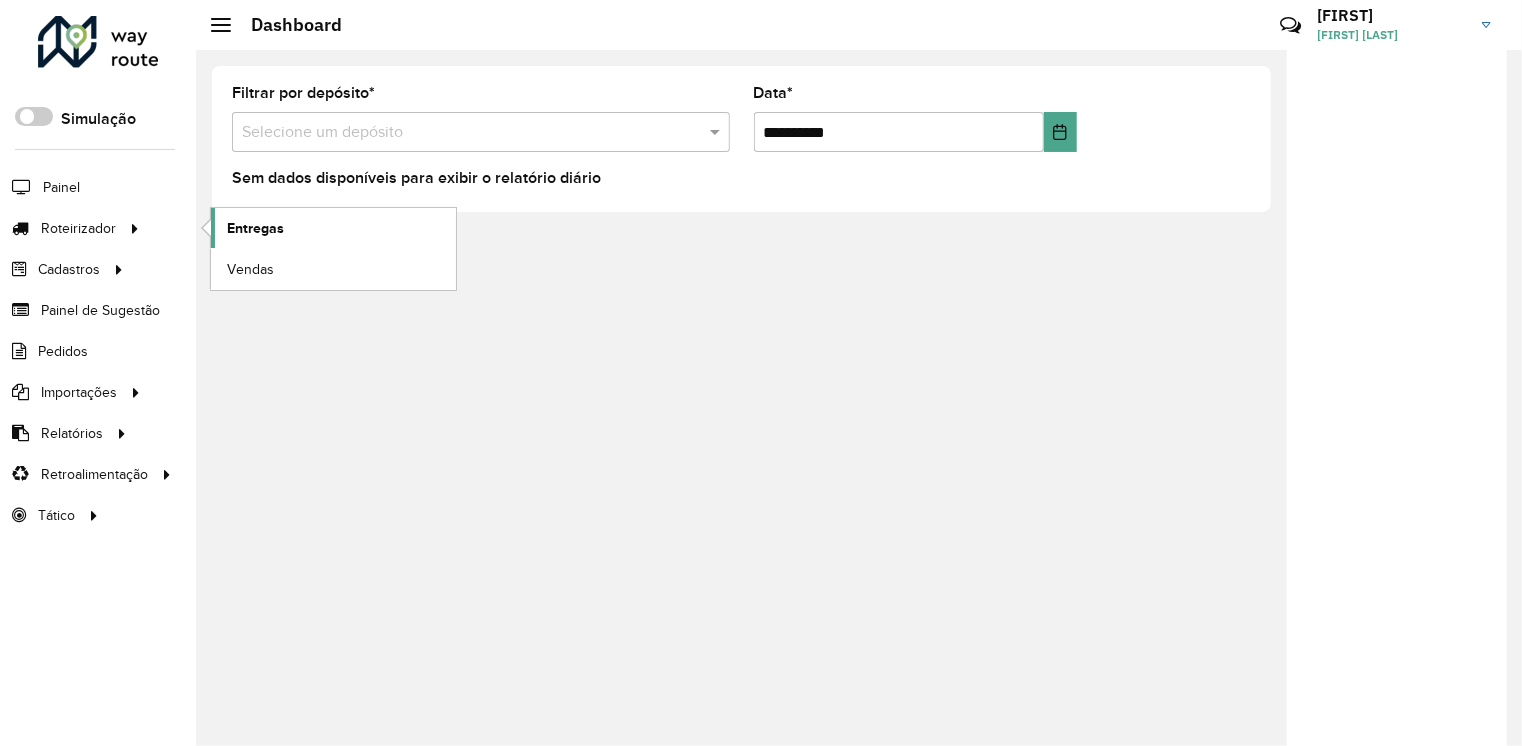click on "Entregas" 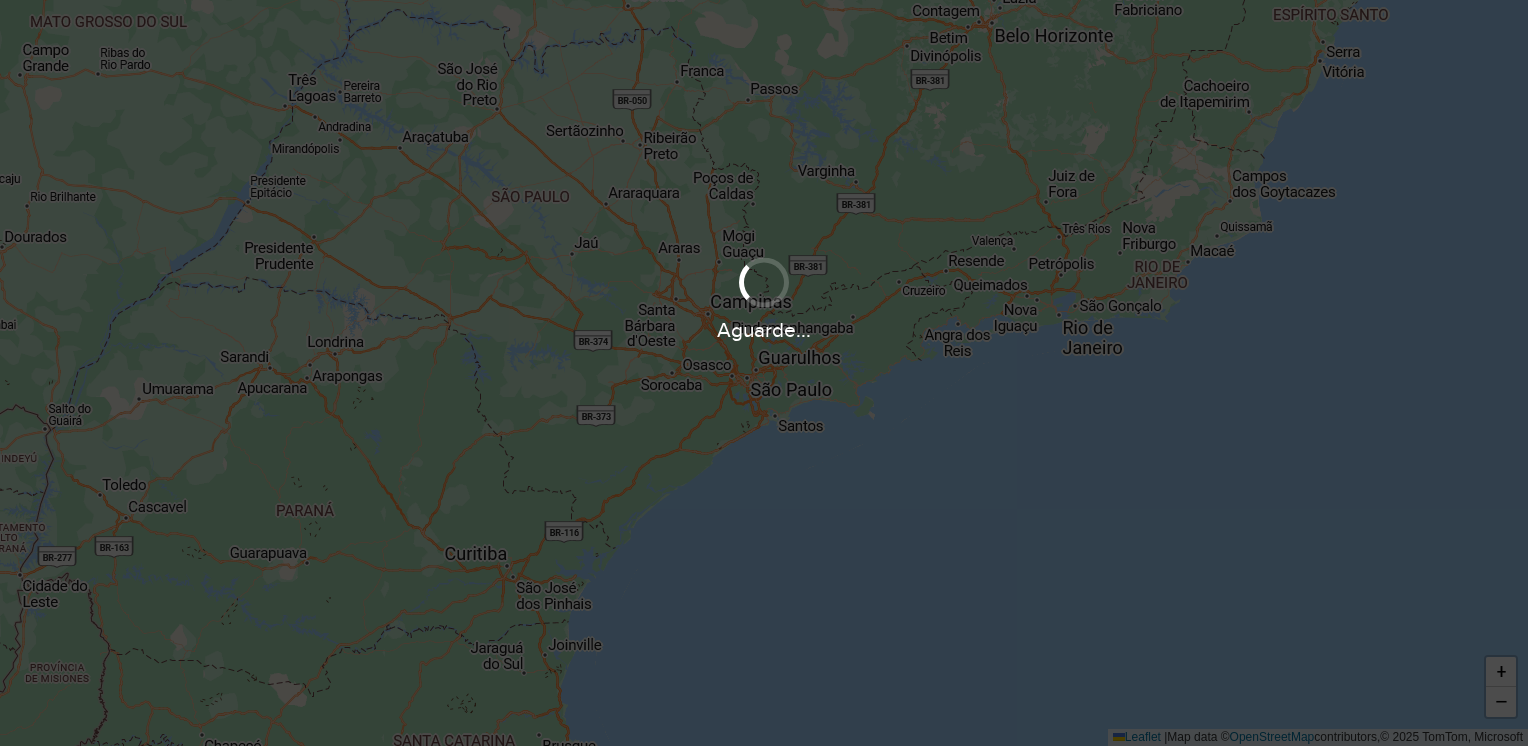 scroll, scrollTop: 0, scrollLeft: 0, axis: both 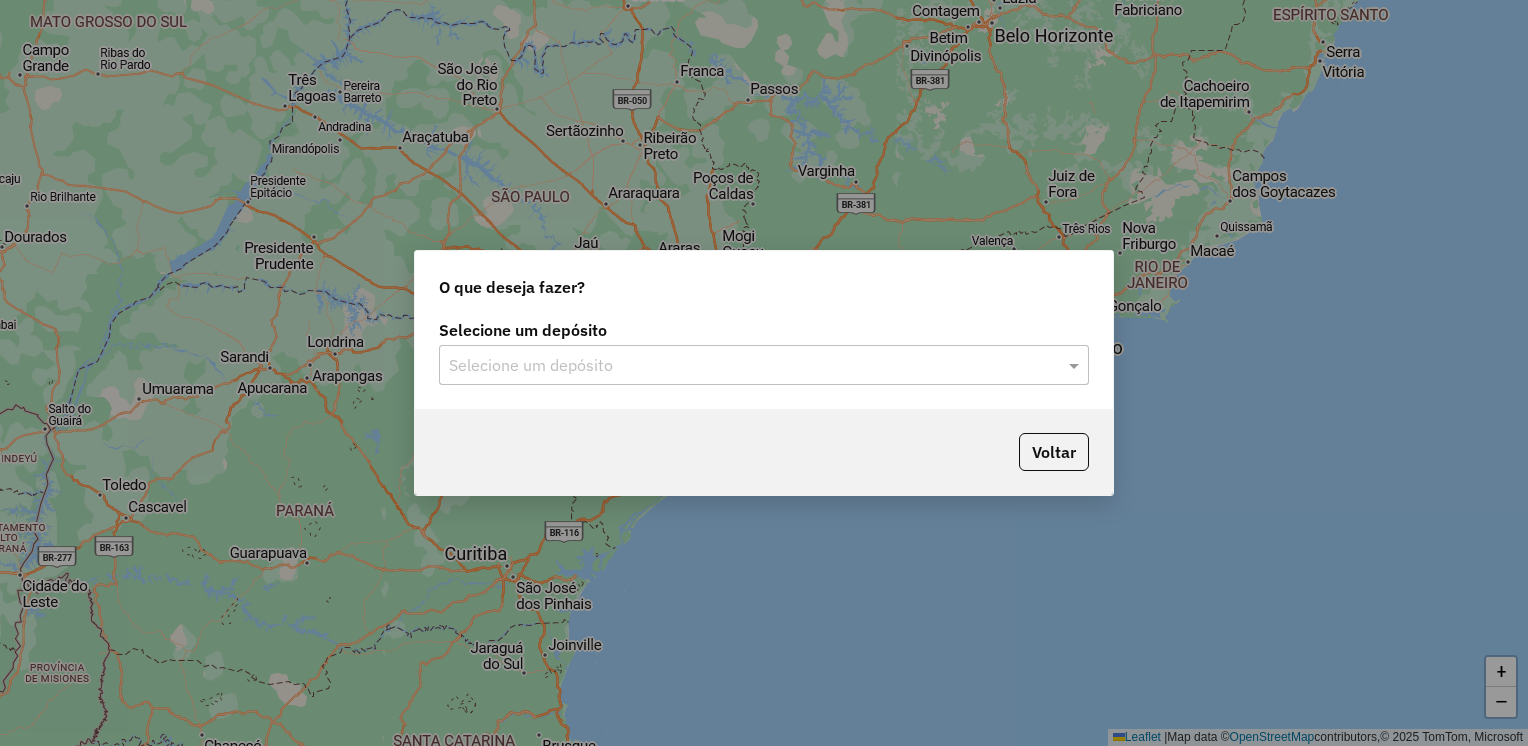 click 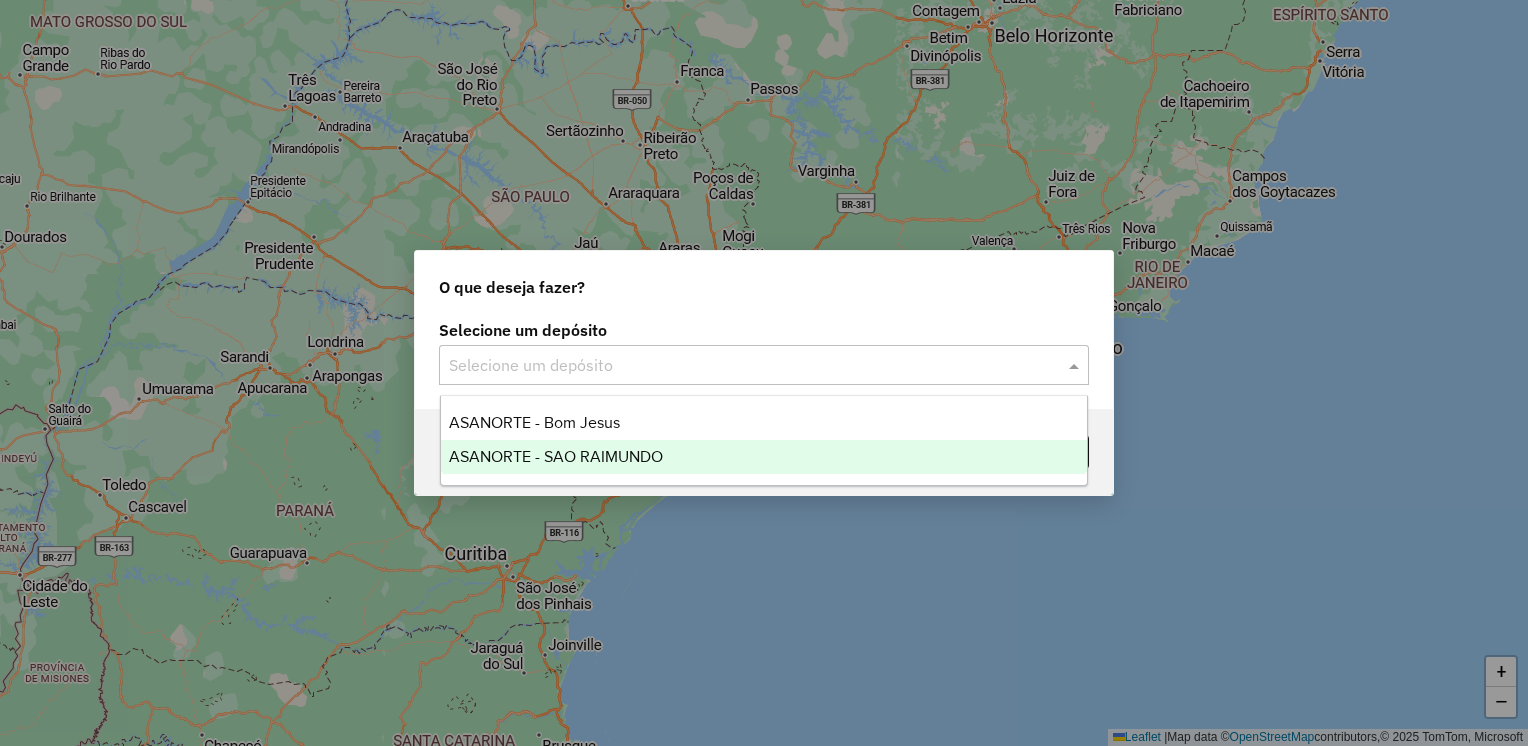 drag, startPoint x: 786, startPoint y: 466, endPoint x: 811, endPoint y: 446, distance: 32.01562 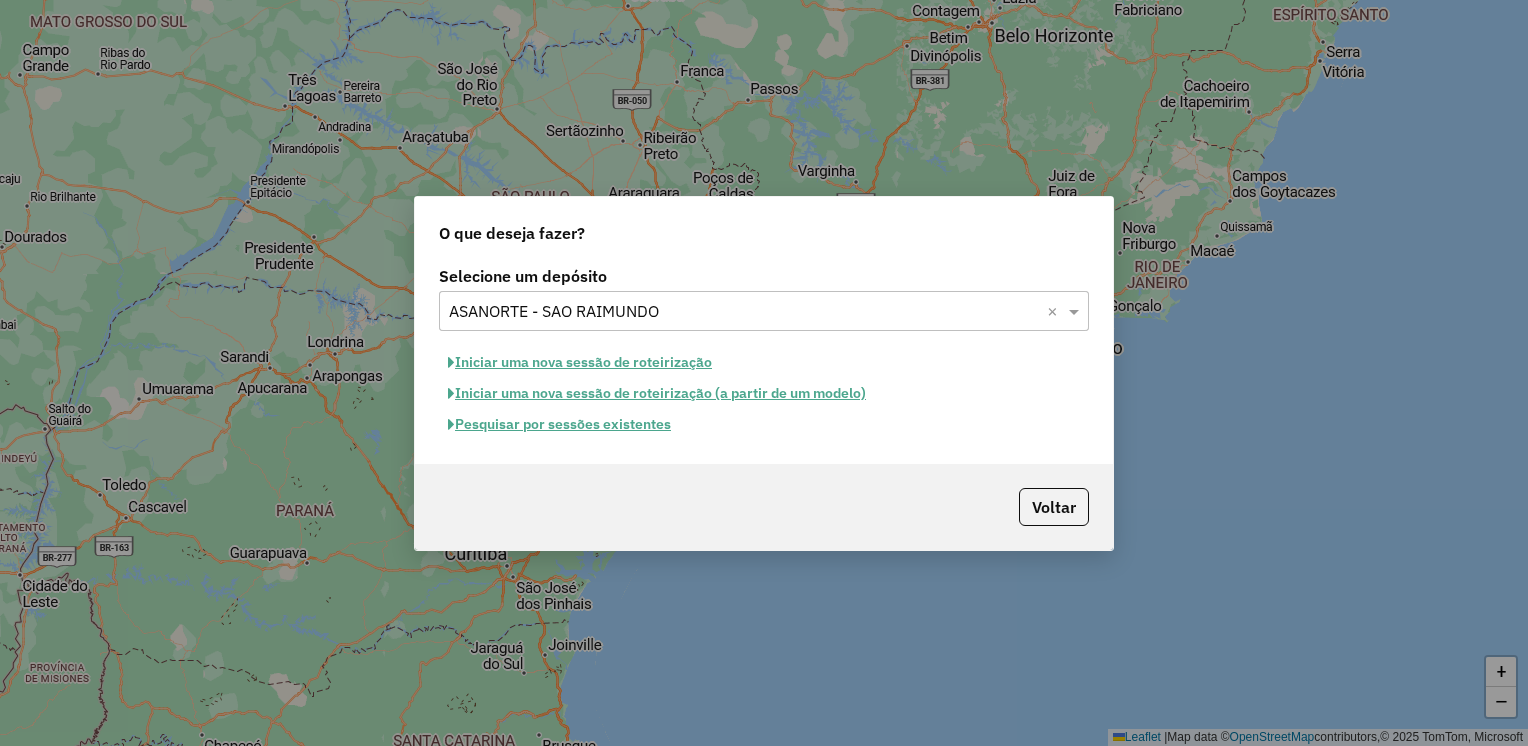 click on "Iniciar uma nova sessão de roteirização" 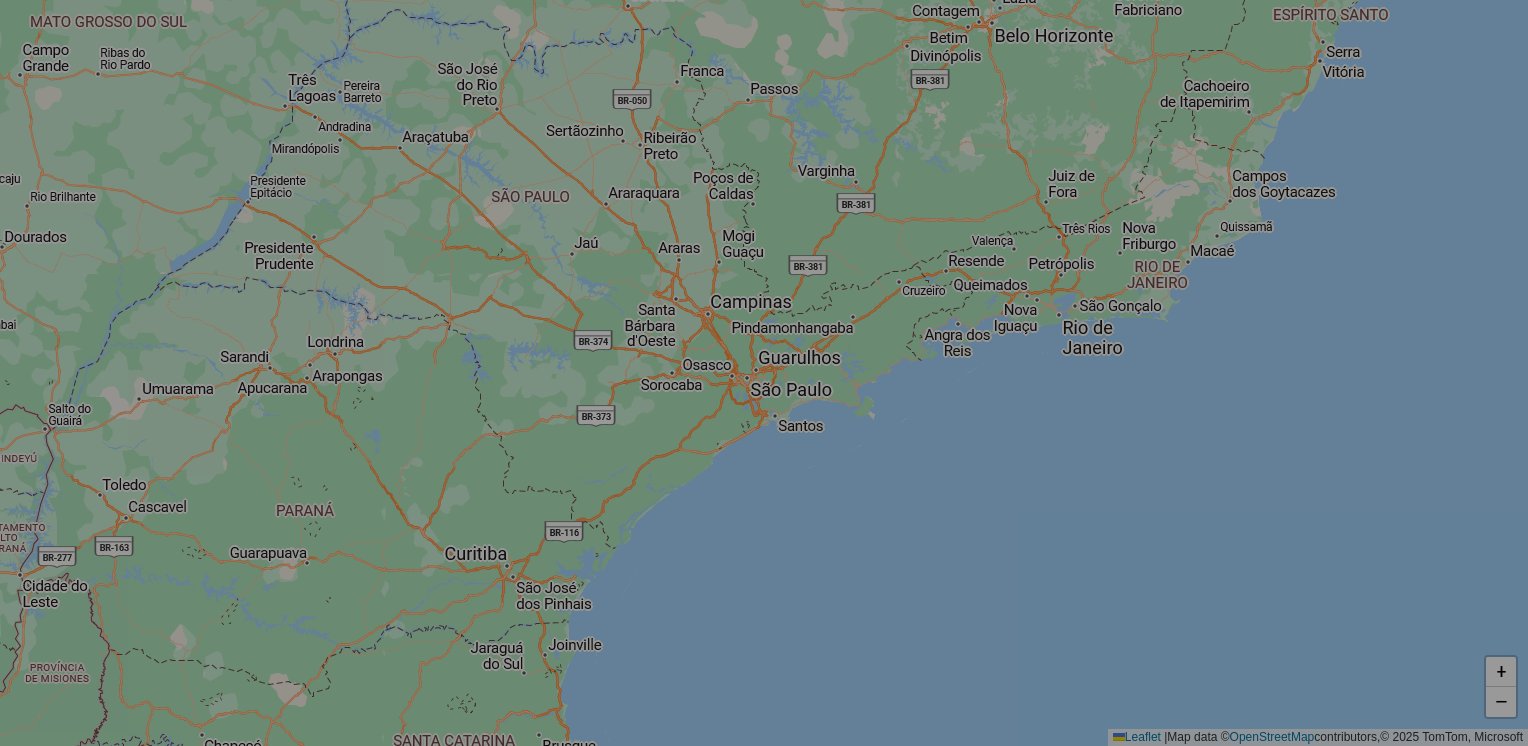 select on "*" 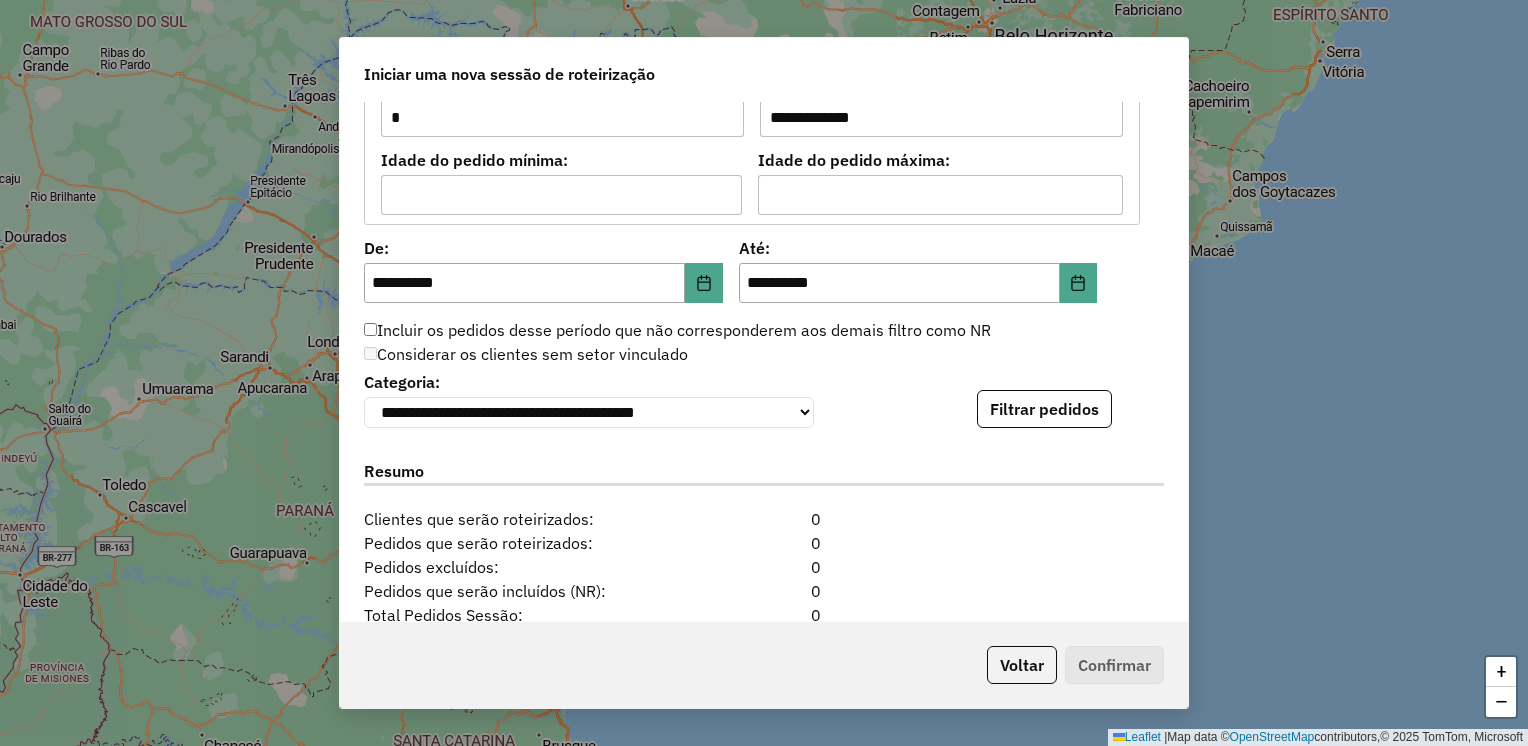 scroll, scrollTop: 1800, scrollLeft: 0, axis: vertical 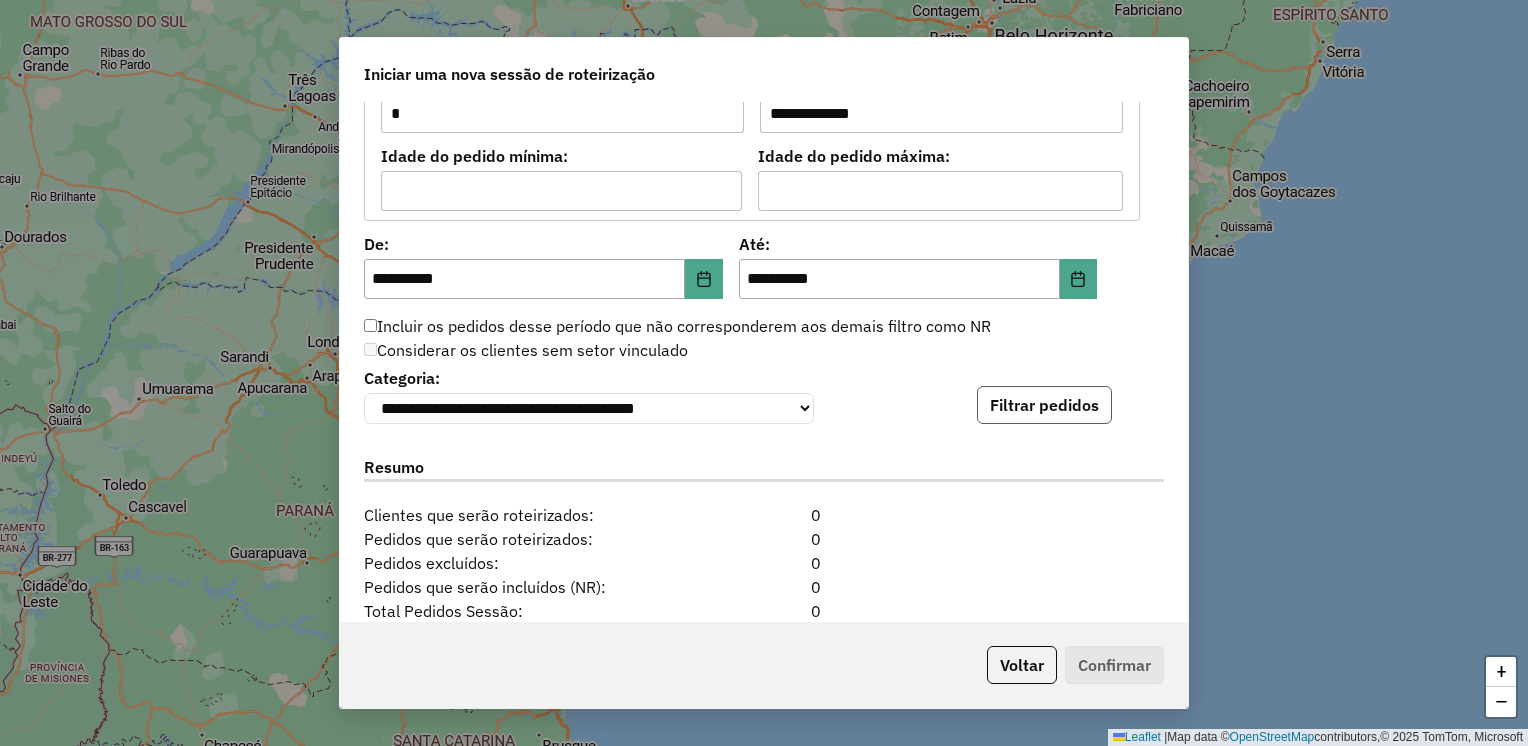 click on "Filtrar pedidos" 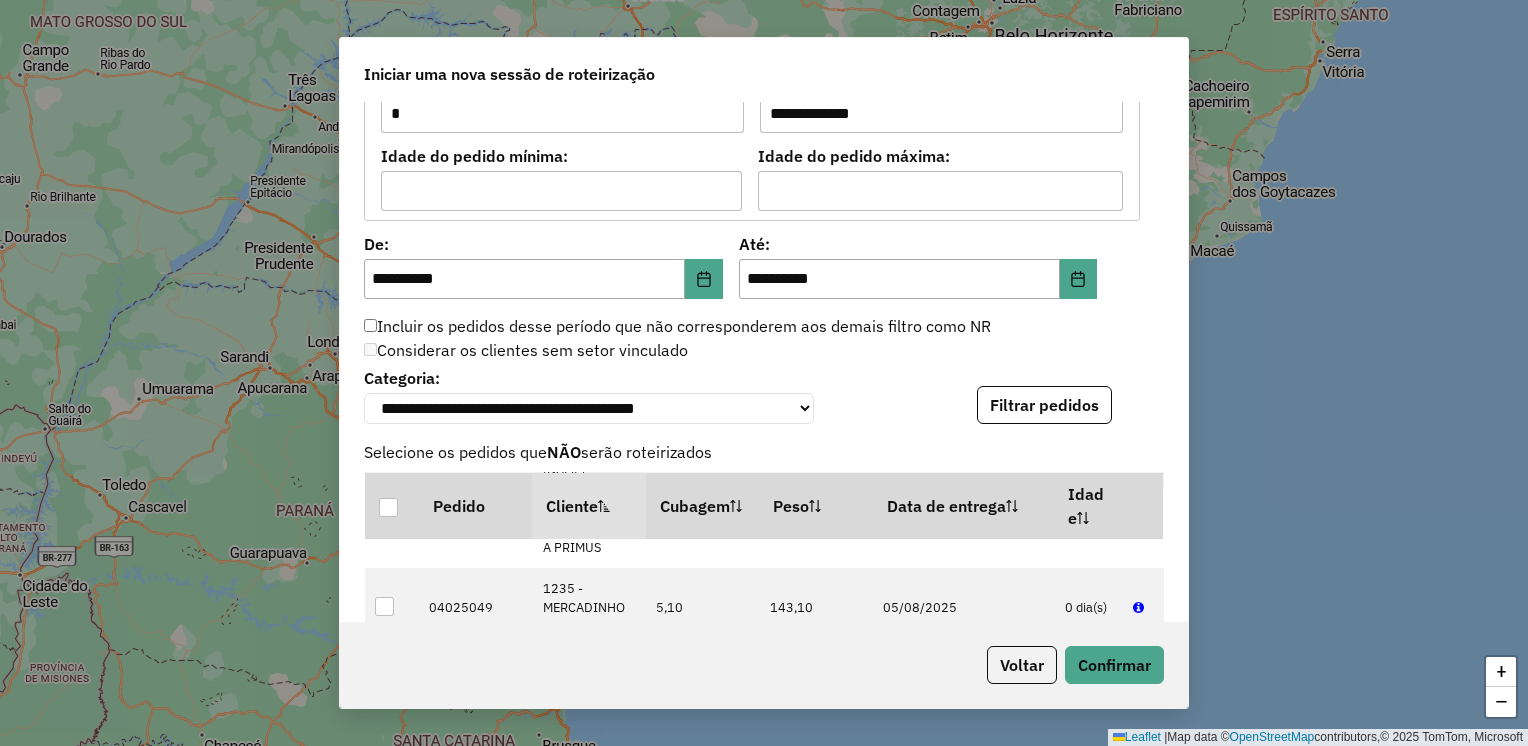 scroll, scrollTop: 900, scrollLeft: 0, axis: vertical 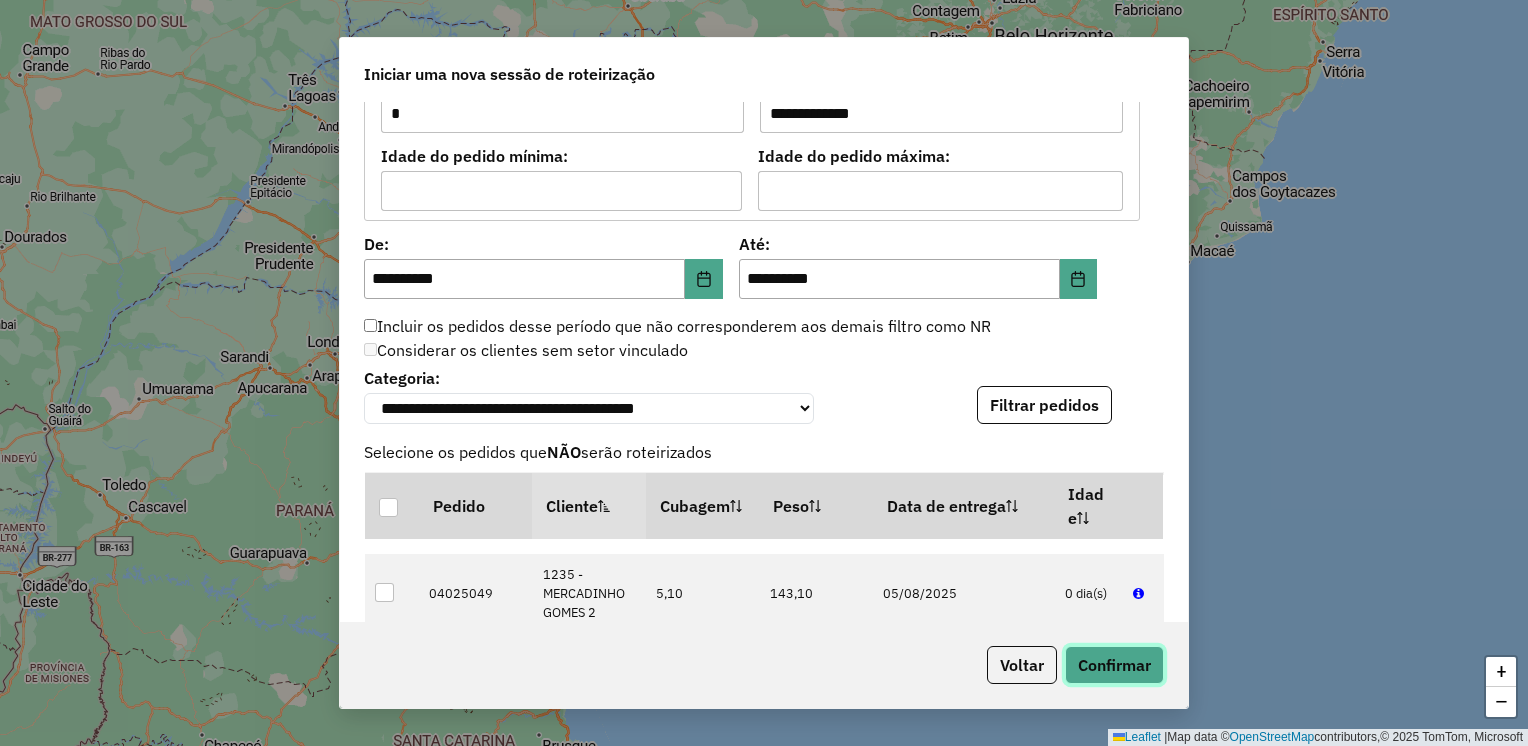 click on "Confirmar" 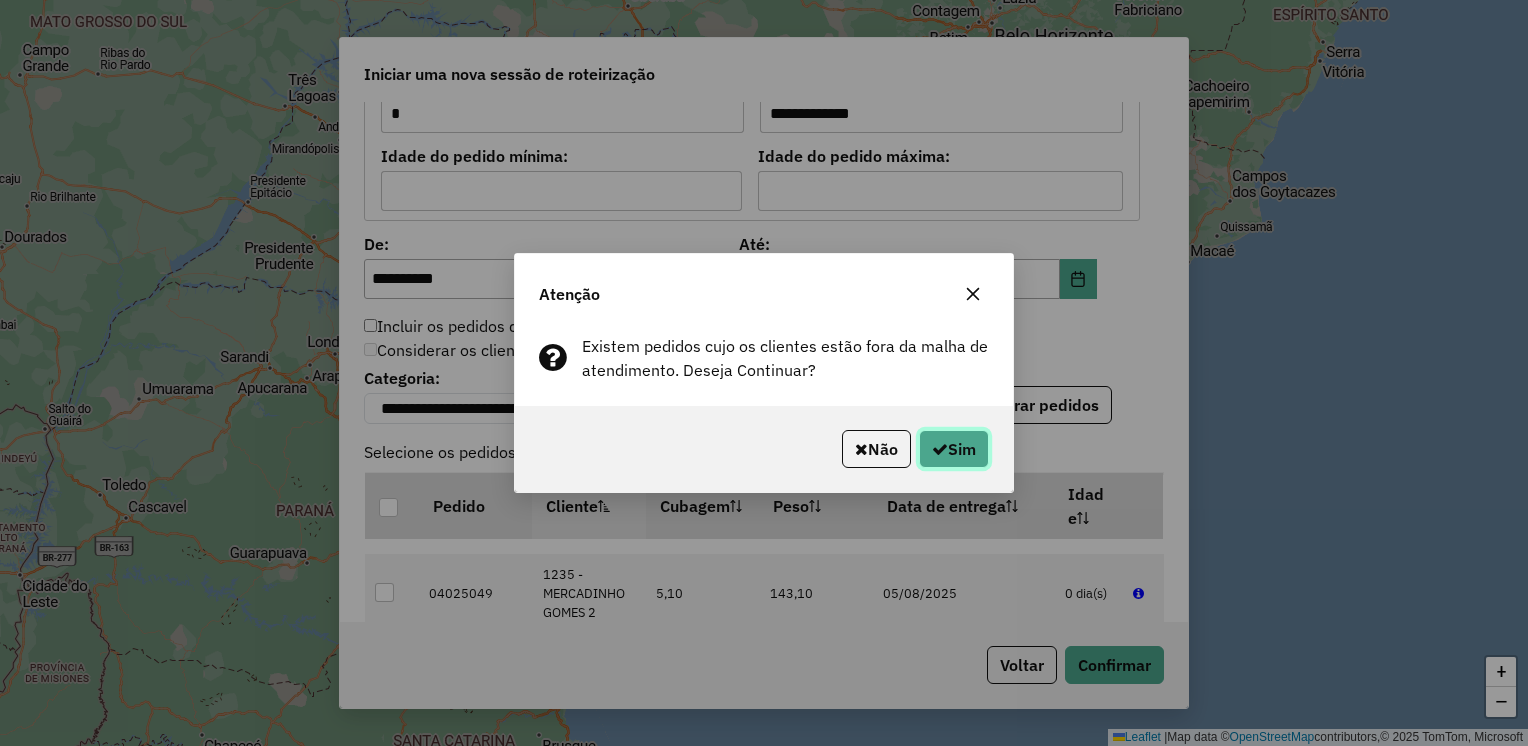 click 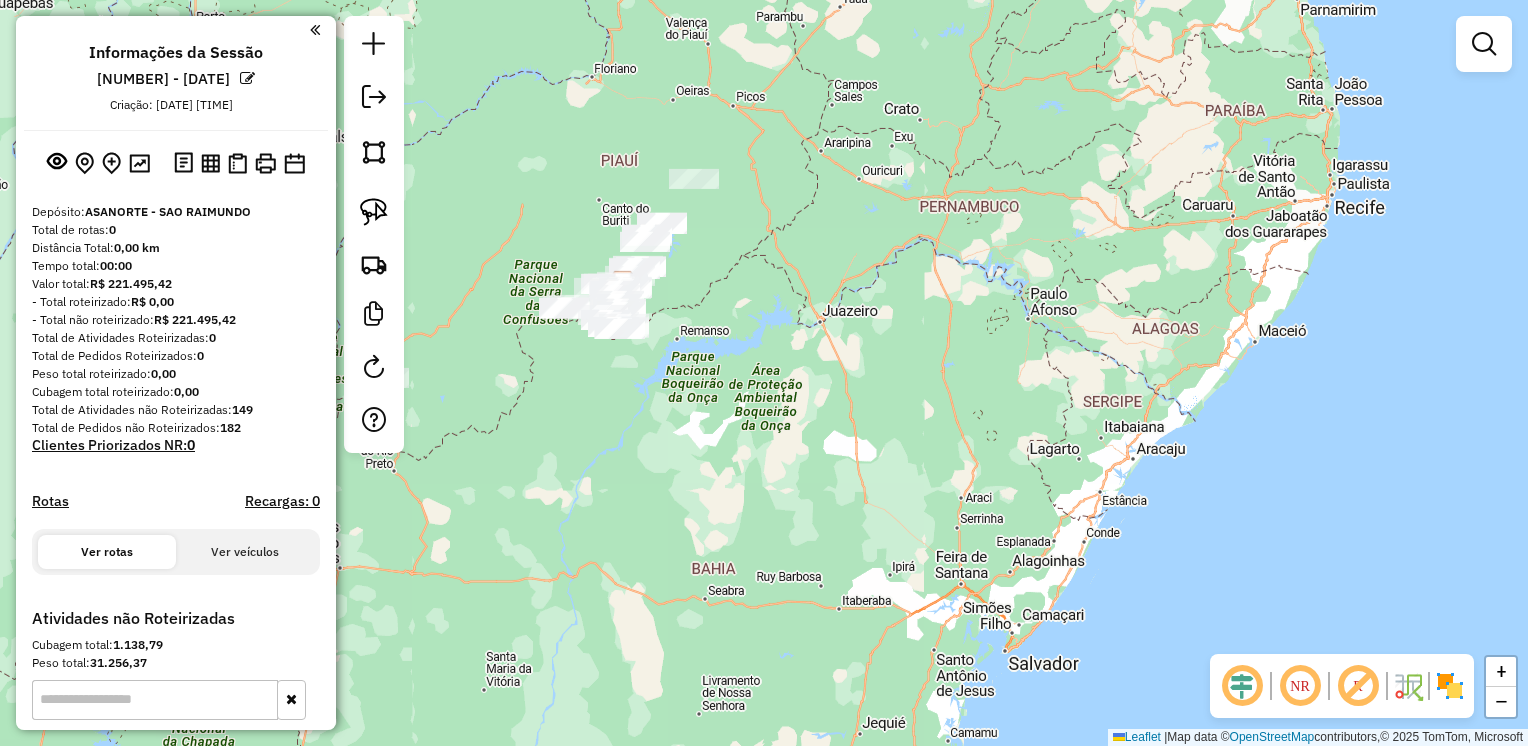 drag, startPoint x: 696, startPoint y: 389, endPoint x: 673, endPoint y: 431, distance: 47.88528 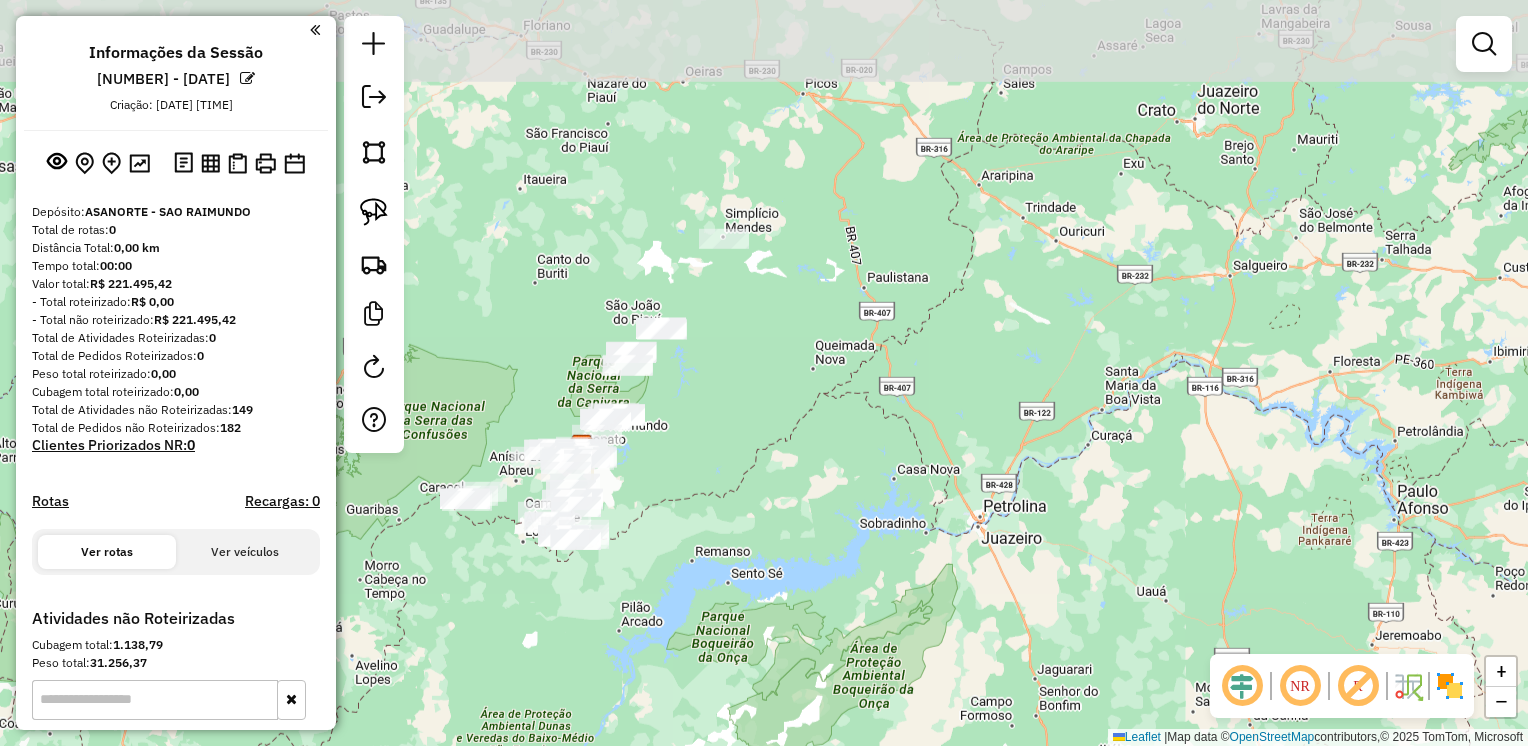 drag, startPoint x: 724, startPoint y: 206, endPoint x: 817, endPoint y: 382, distance: 199.06029 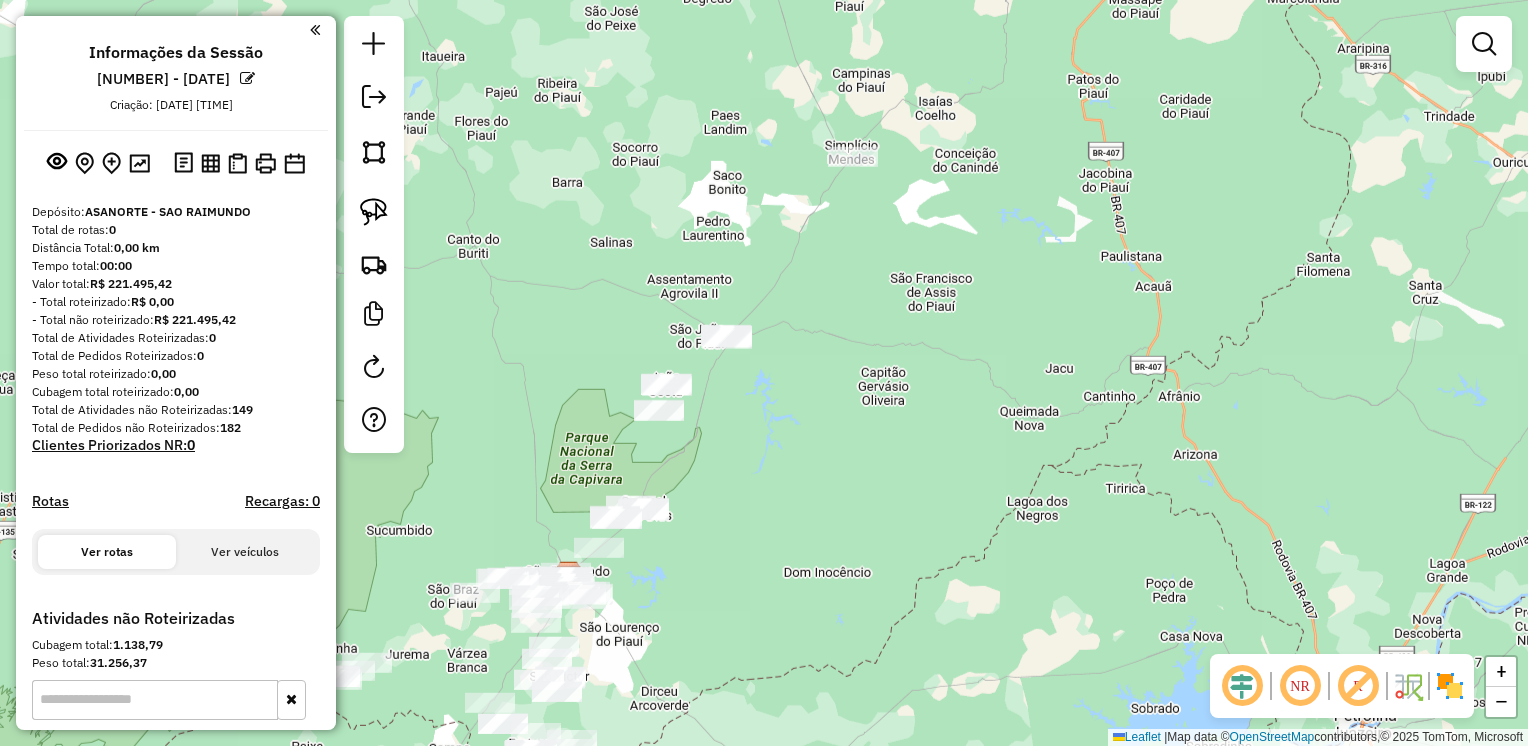 drag, startPoint x: 728, startPoint y: 348, endPoint x: 840, endPoint y: 356, distance: 112.28535 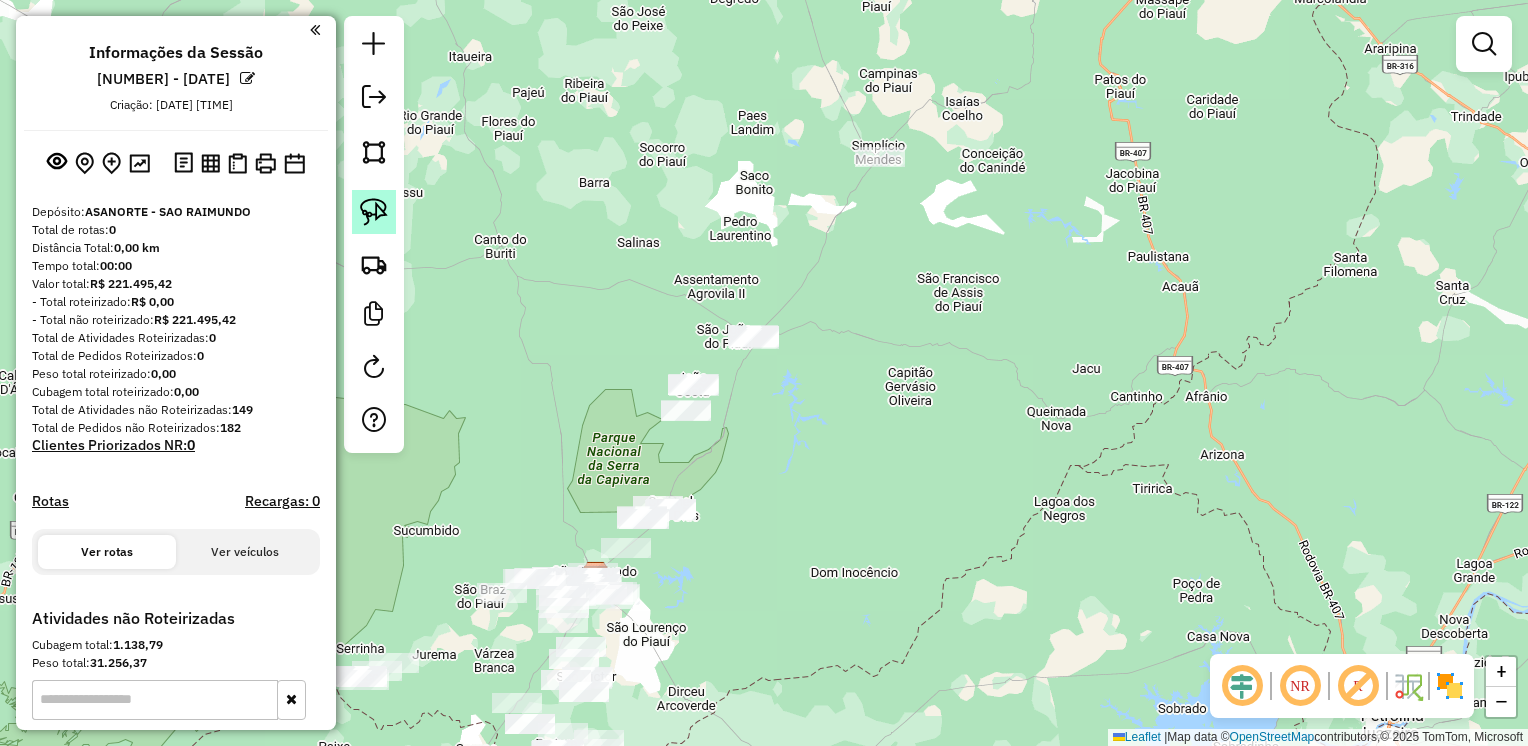 click 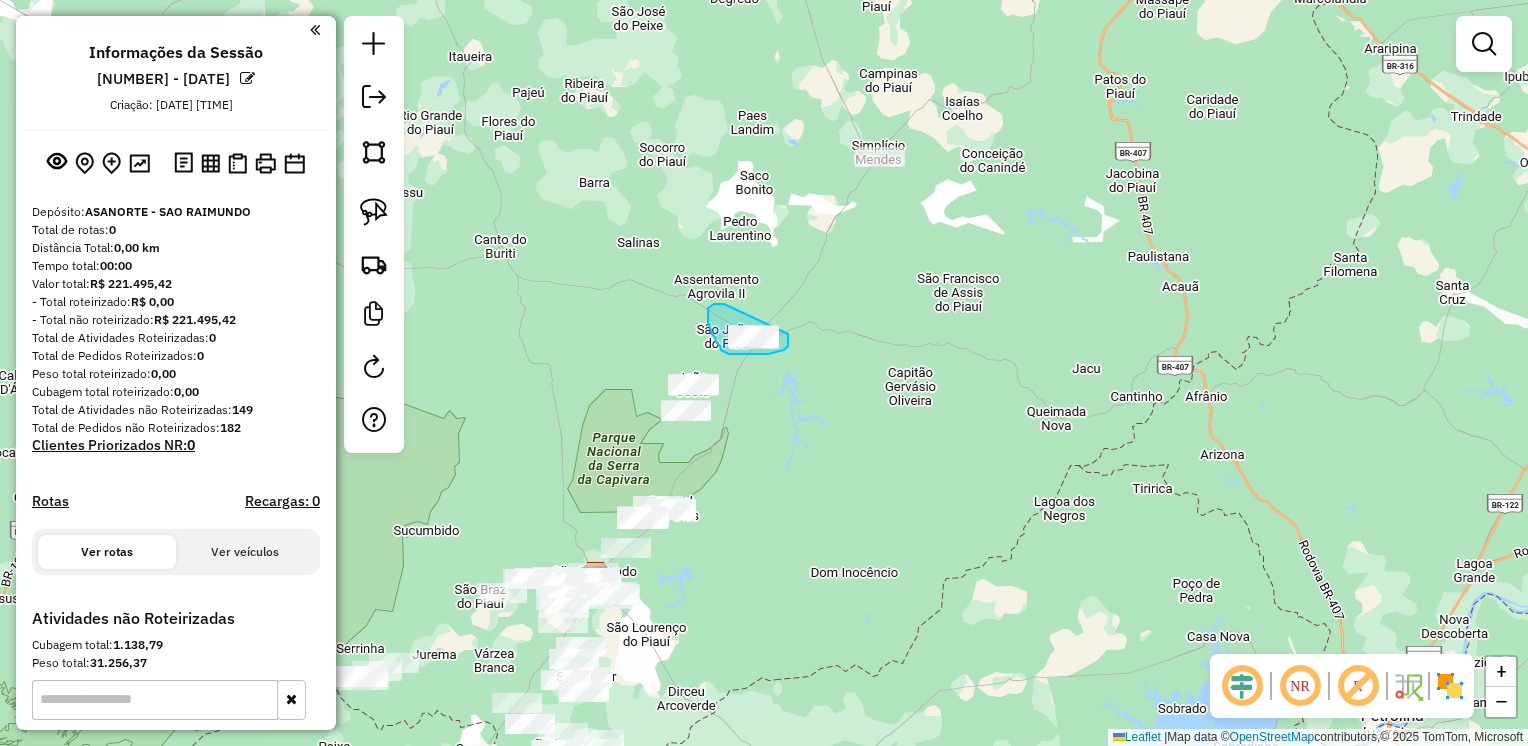 drag, startPoint x: 722, startPoint y: 304, endPoint x: 788, endPoint y: 334, distance: 72.498276 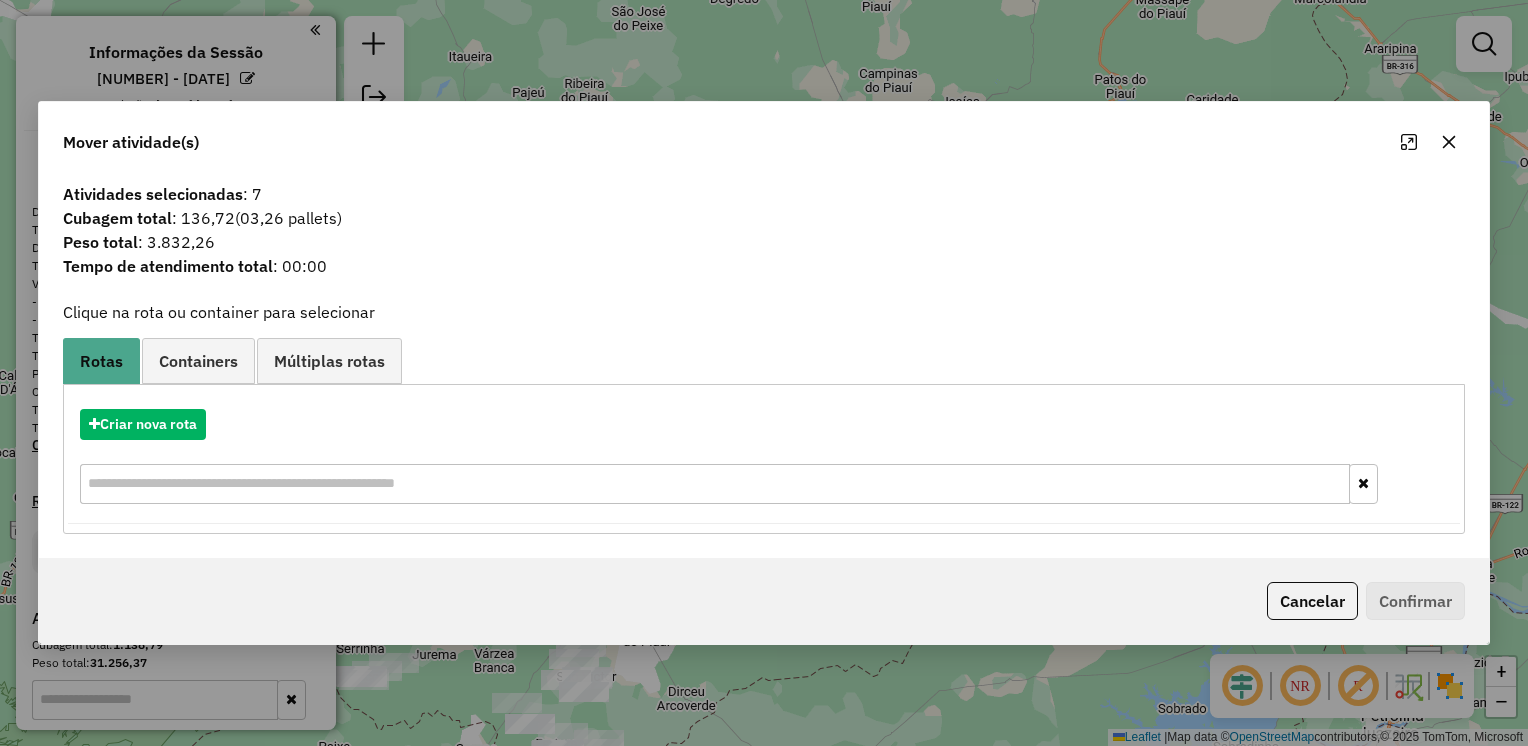 click 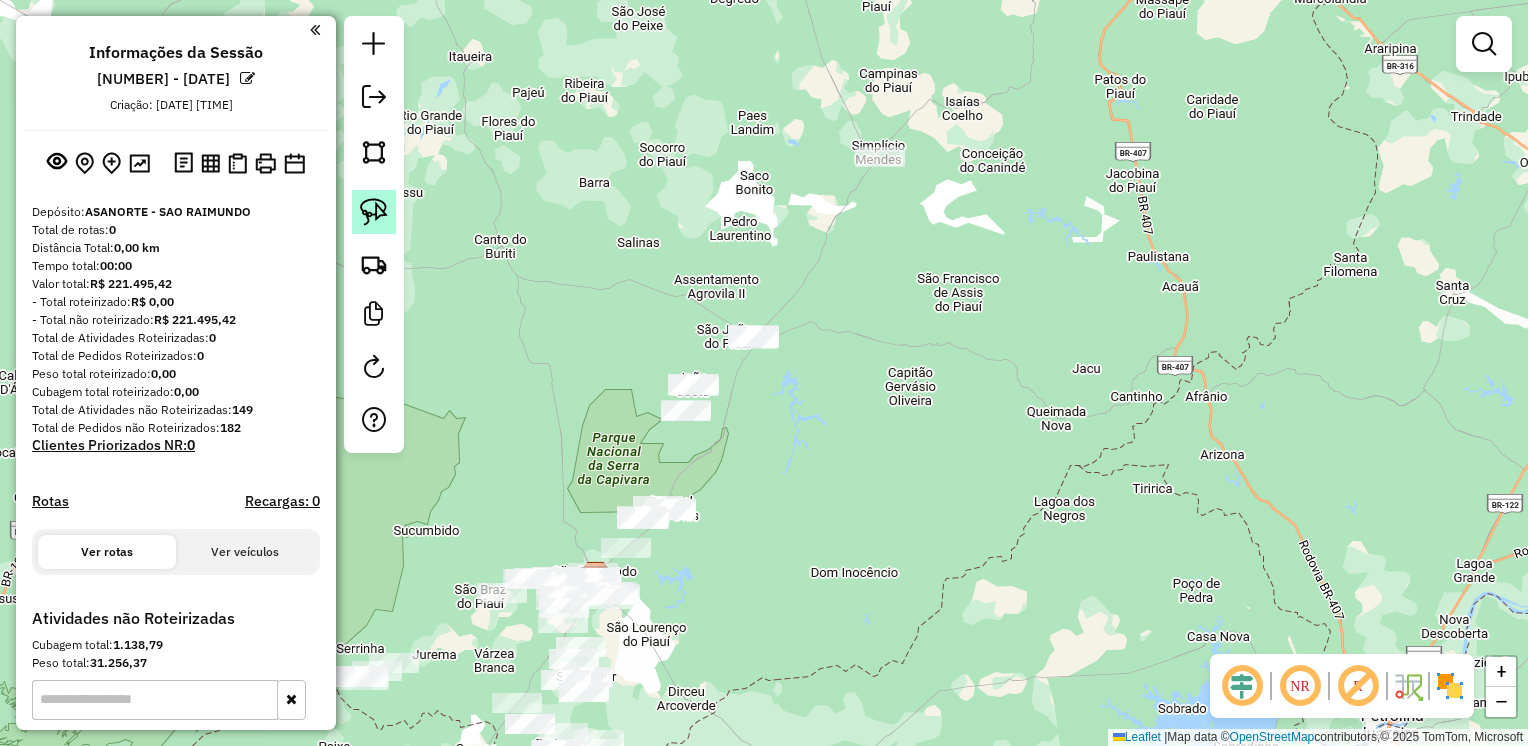click 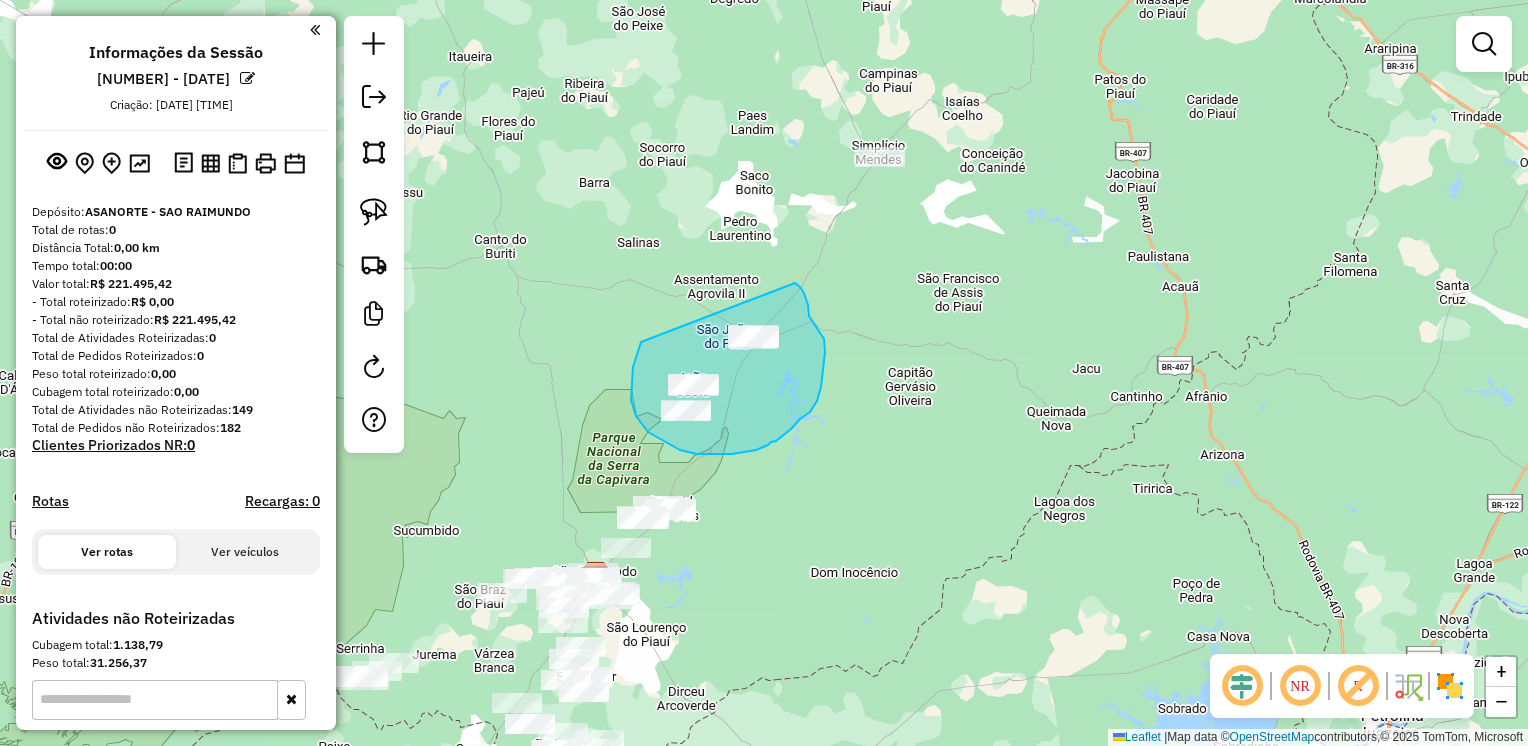 drag, startPoint x: 637, startPoint y: 353, endPoint x: 788, endPoint y: 283, distance: 166.43617 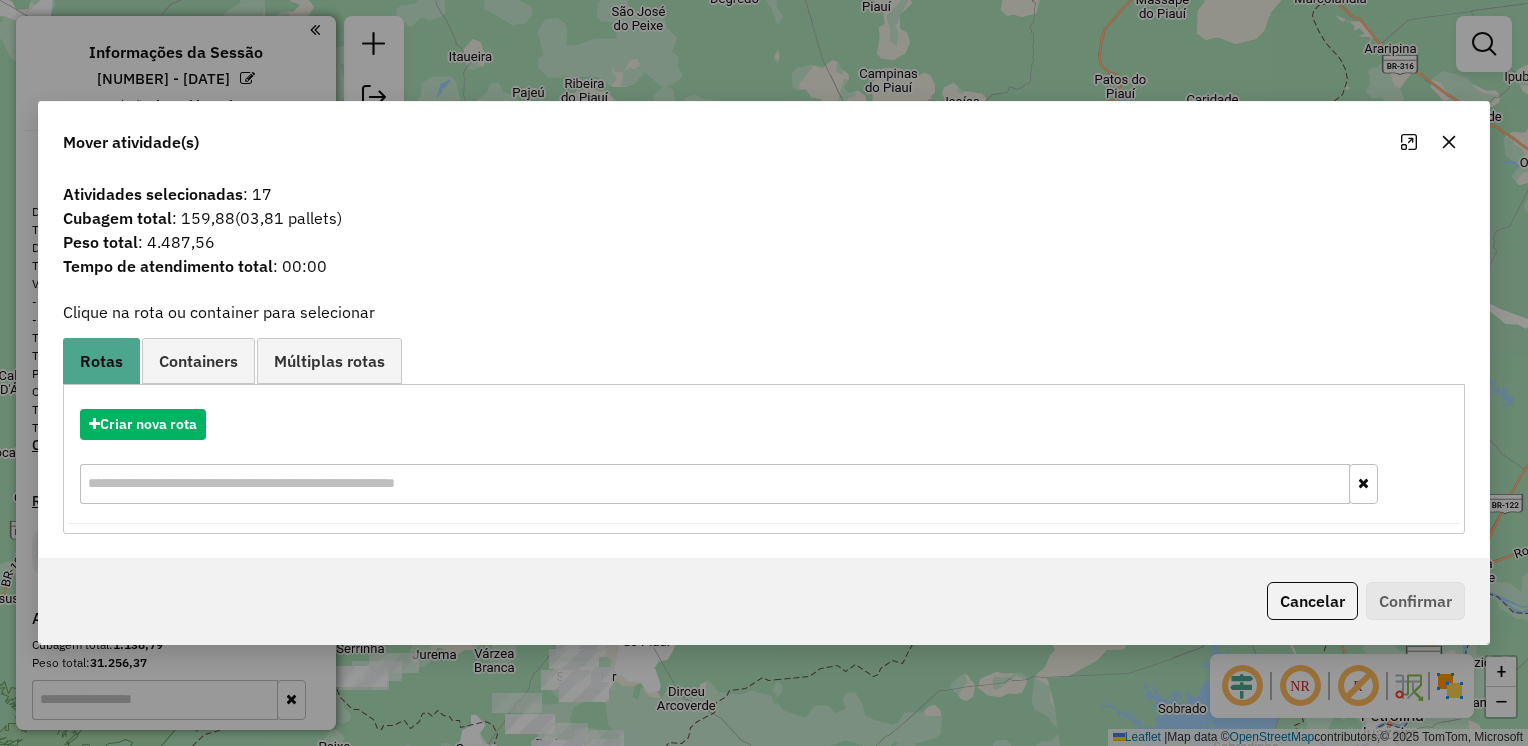 click 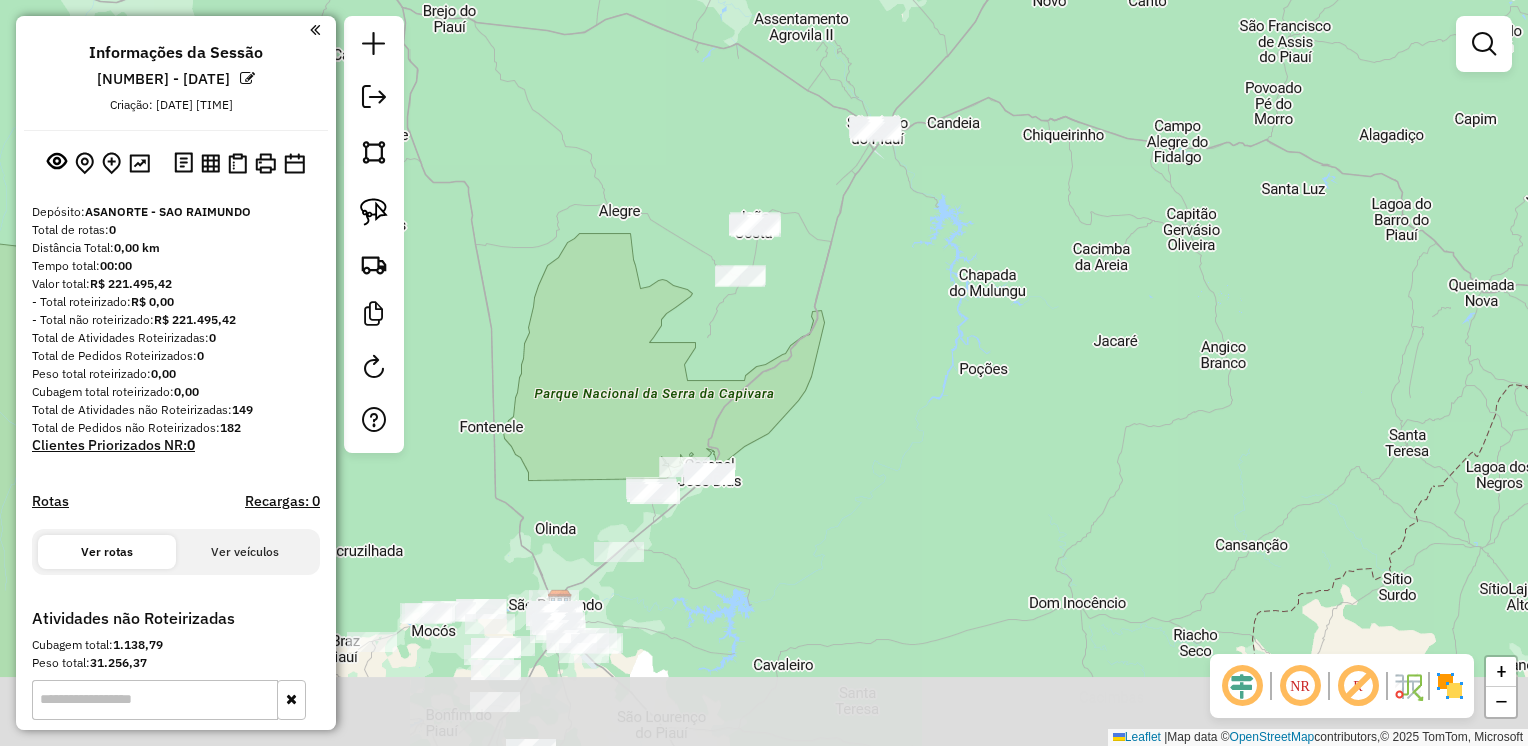 drag, startPoint x: 765, startPoint y: 474, endPoint x: 918, endPoint y: 370, distance: 185 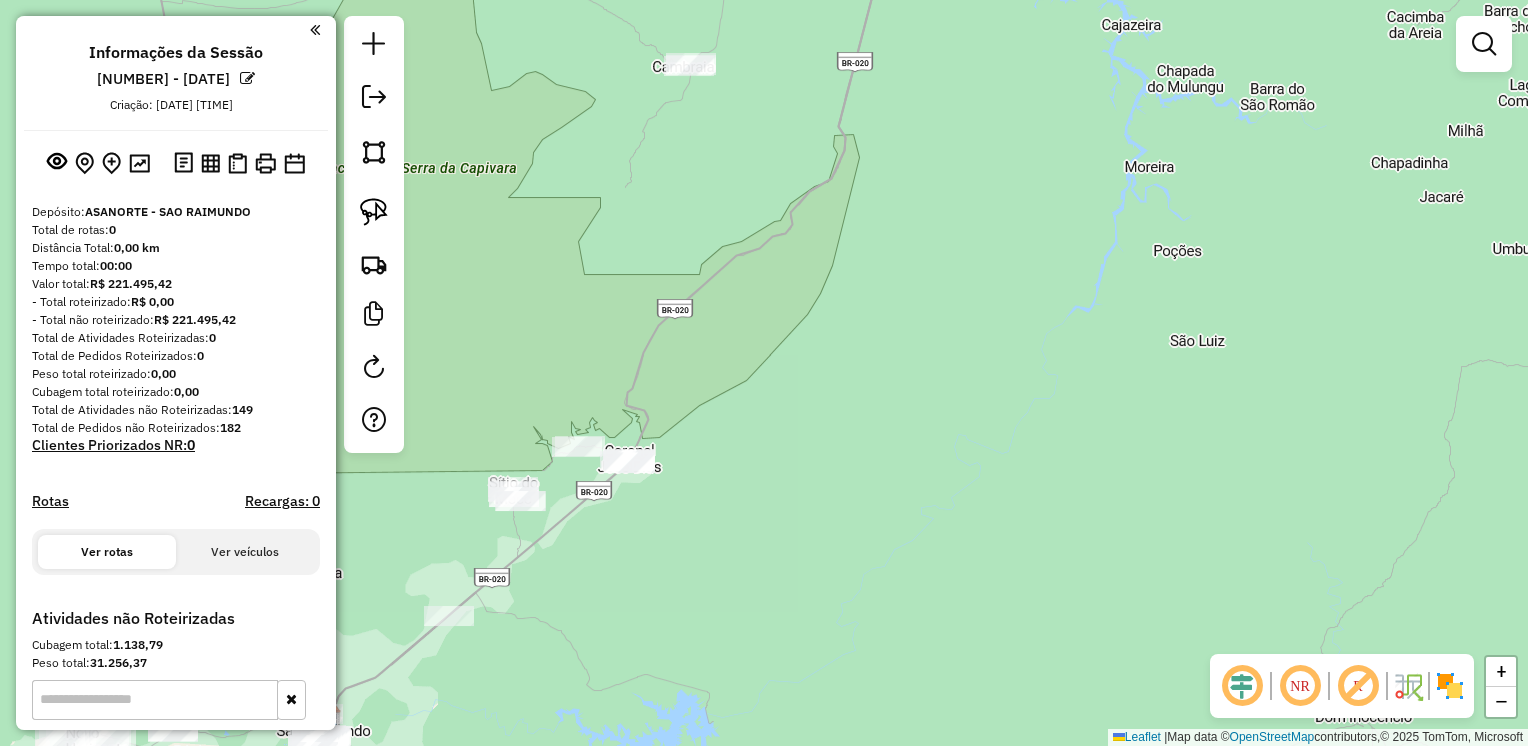 click 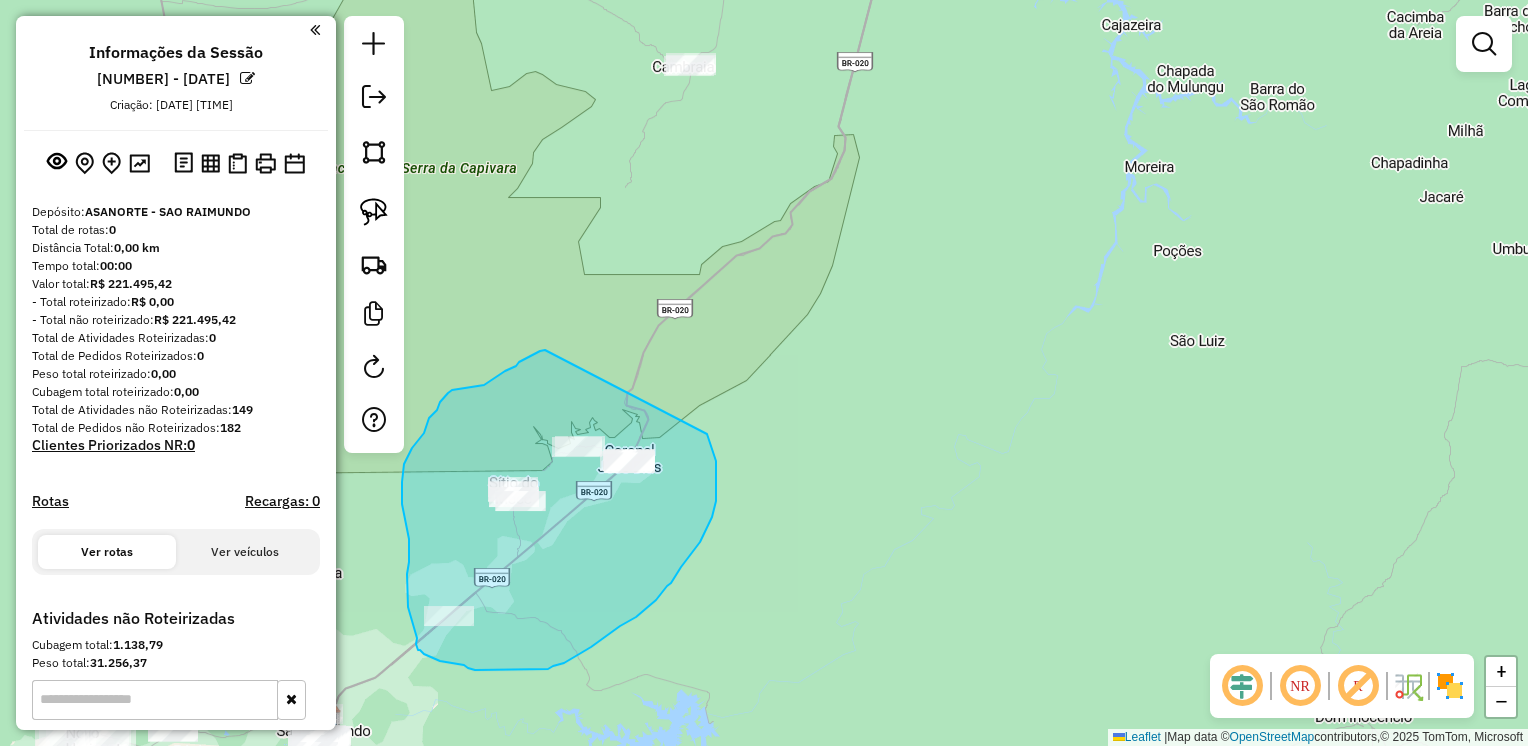 drag, startPoint x: 545, startPoint y: 350, endPoint x: 693, endPoint y: 398, distance: 155.5892 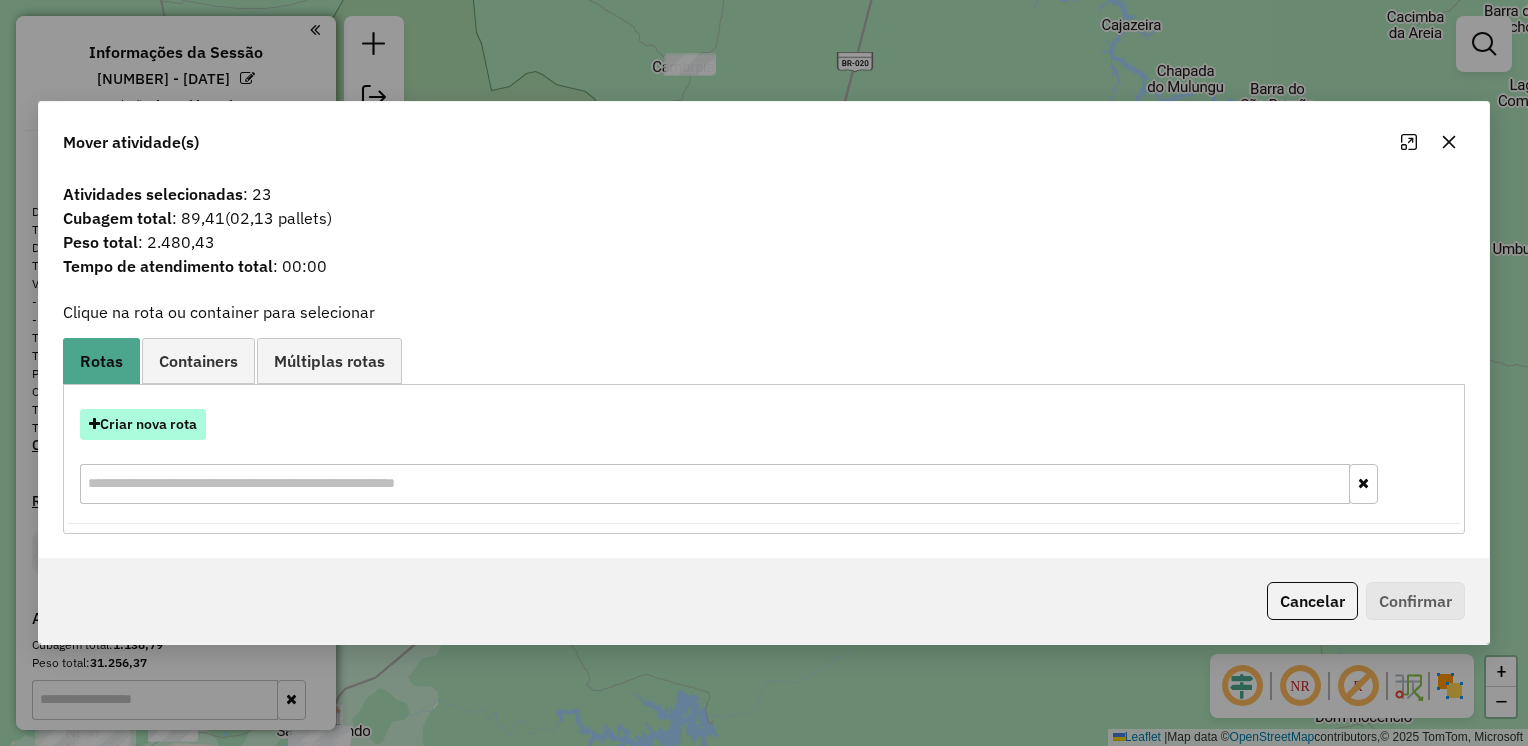 click on "Criar nova rota" at bounding box center [143, 424] 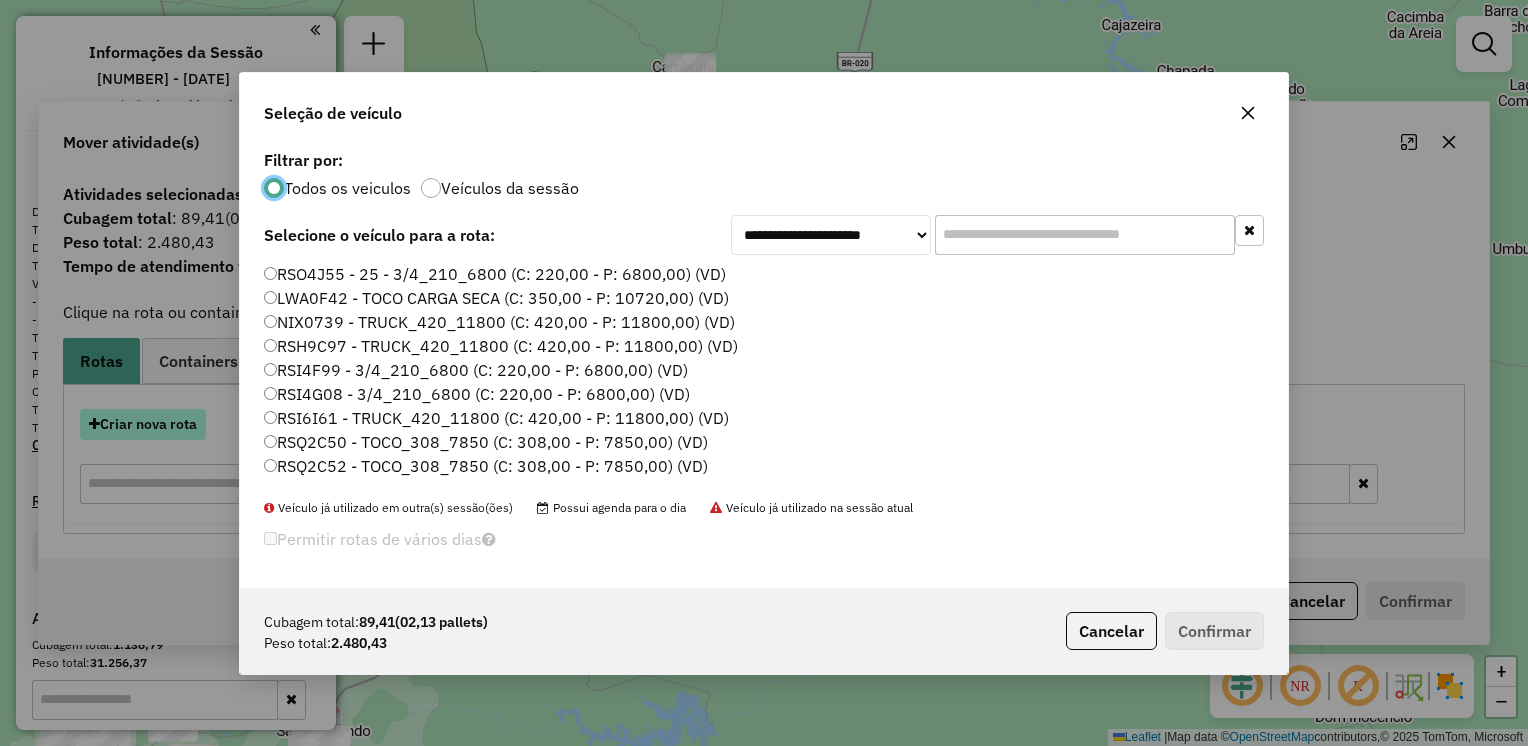 scroll, scrollTop: 10, scrollLeft: 6, axis: both 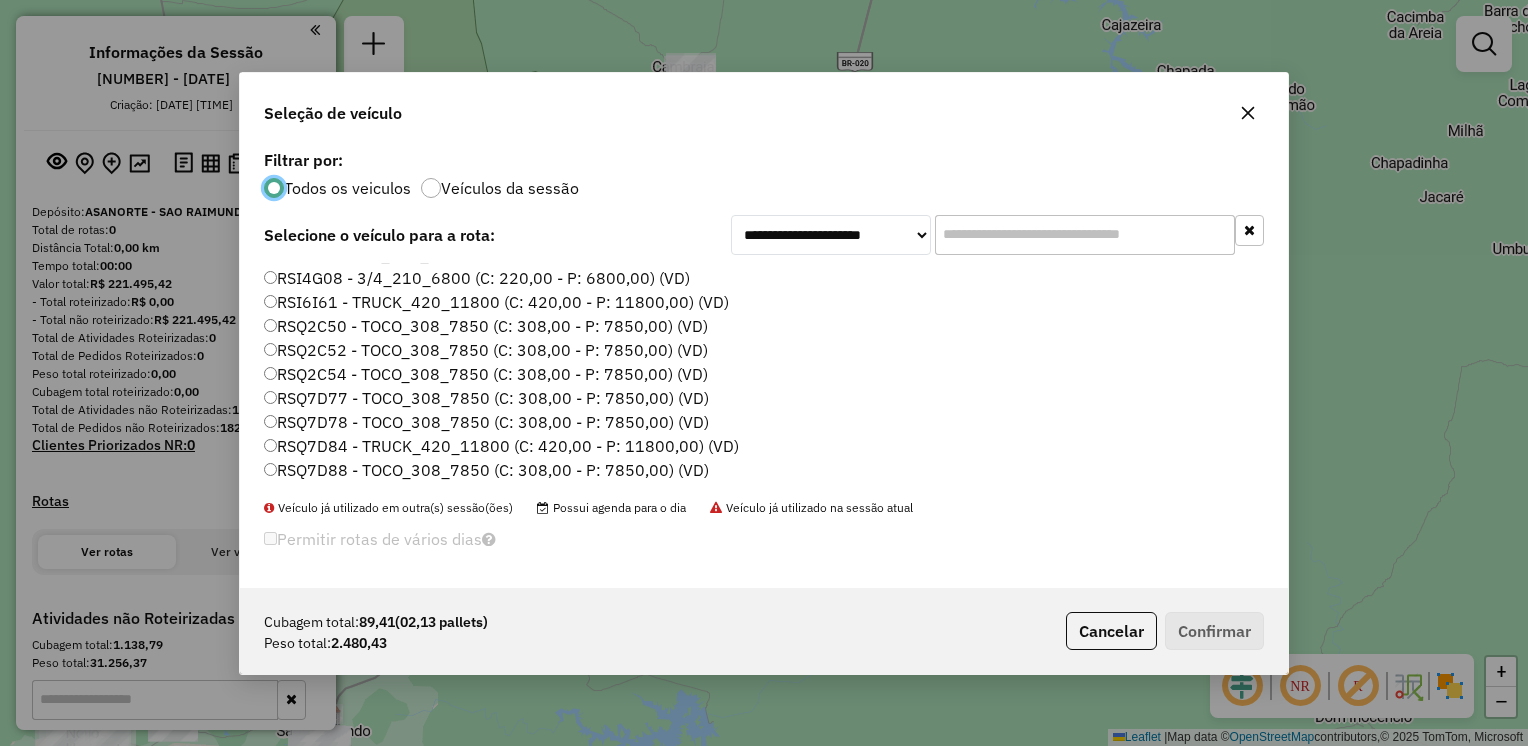 click on "RSQ2C52 - TOCO_308_7850 (C: 308,00 - P: 7850,00) (VD)" 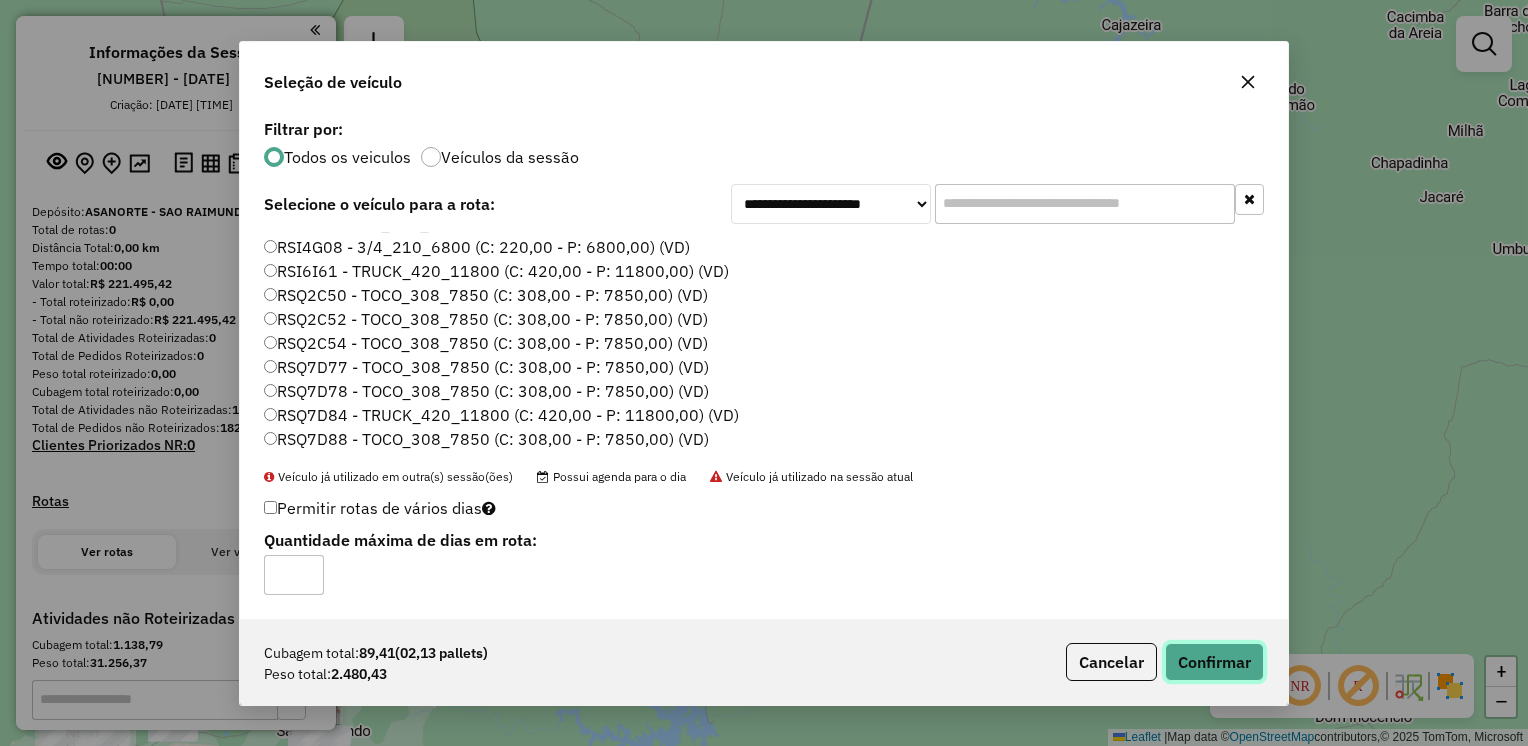 click on "Confirmar" 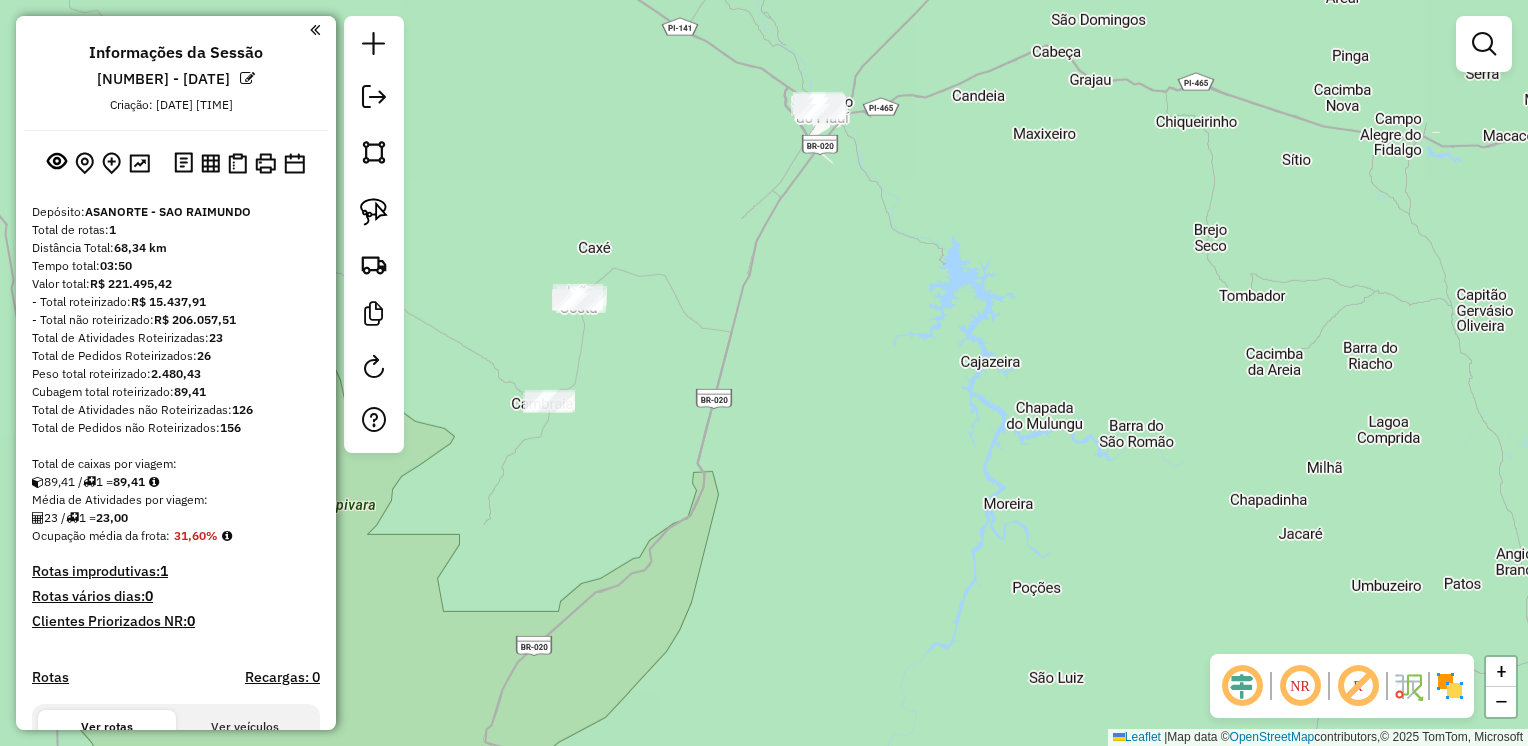 drag, startPoint x: 864, startPoint y: 319, endPoint x: 748, endPoint y: 599, distance: 303.07755 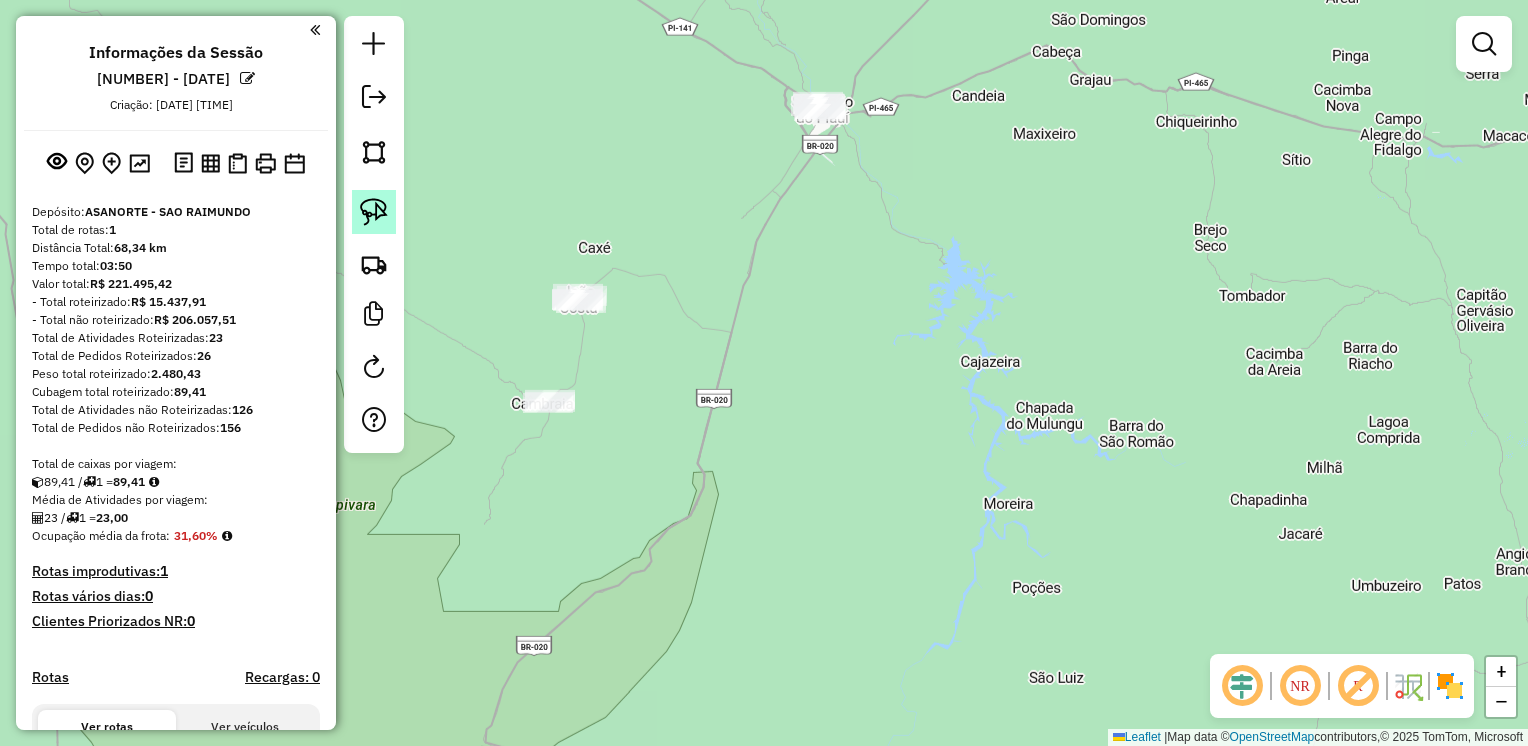 click 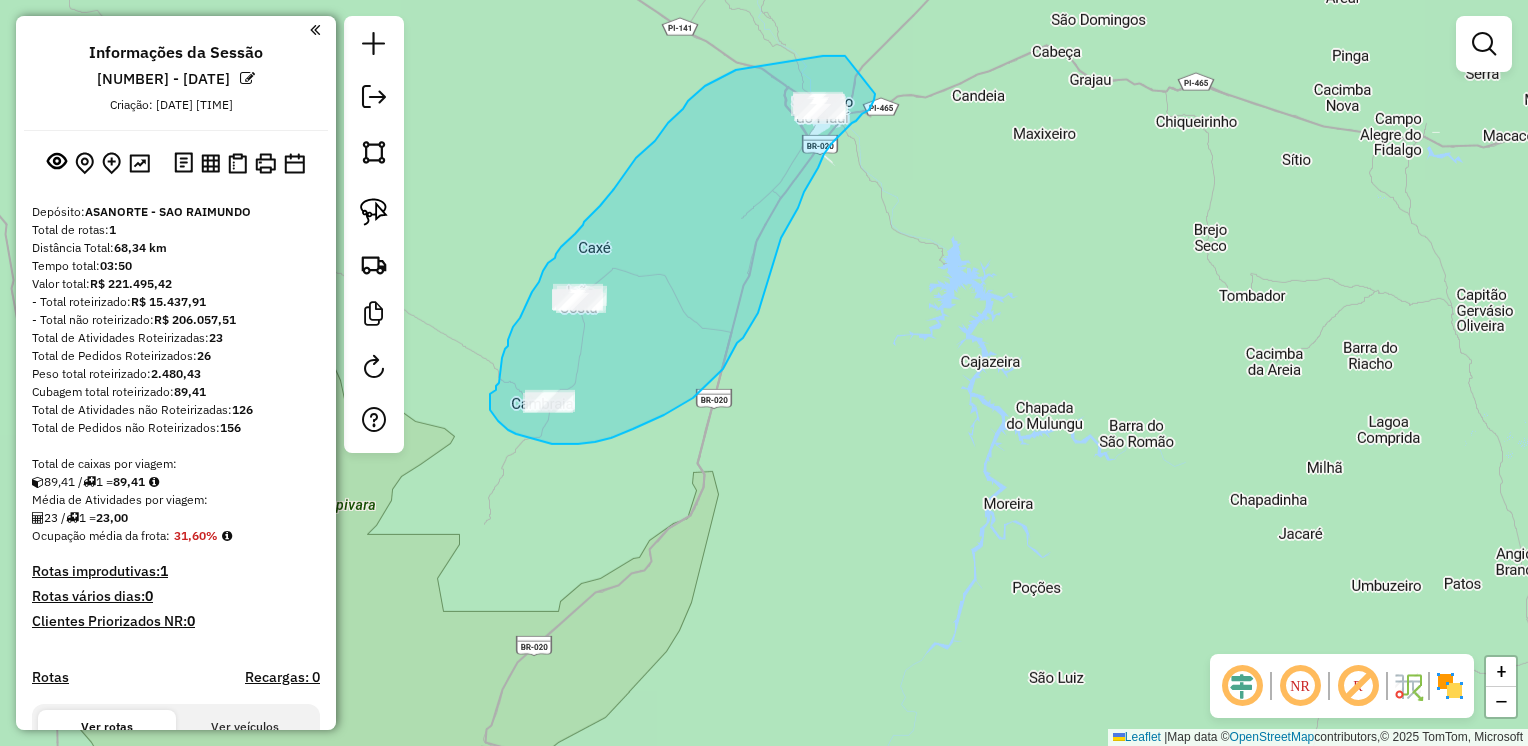drag, startPoint x: 845, startPoint y: 56, endPoint x: 873, endPoint y: 88, distance: 42.520584 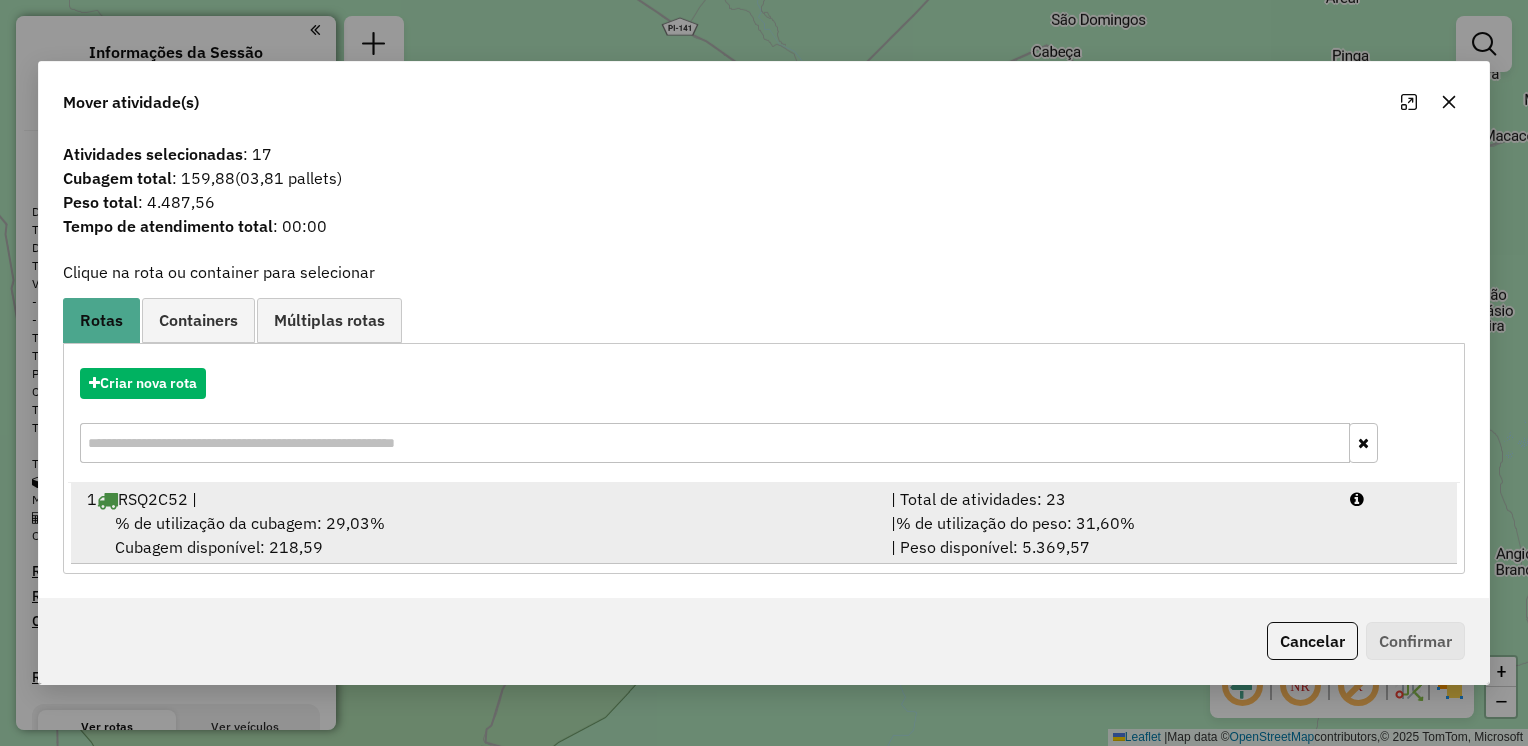 click on "1 [PLATE] |" at bounding box center (477, 499) 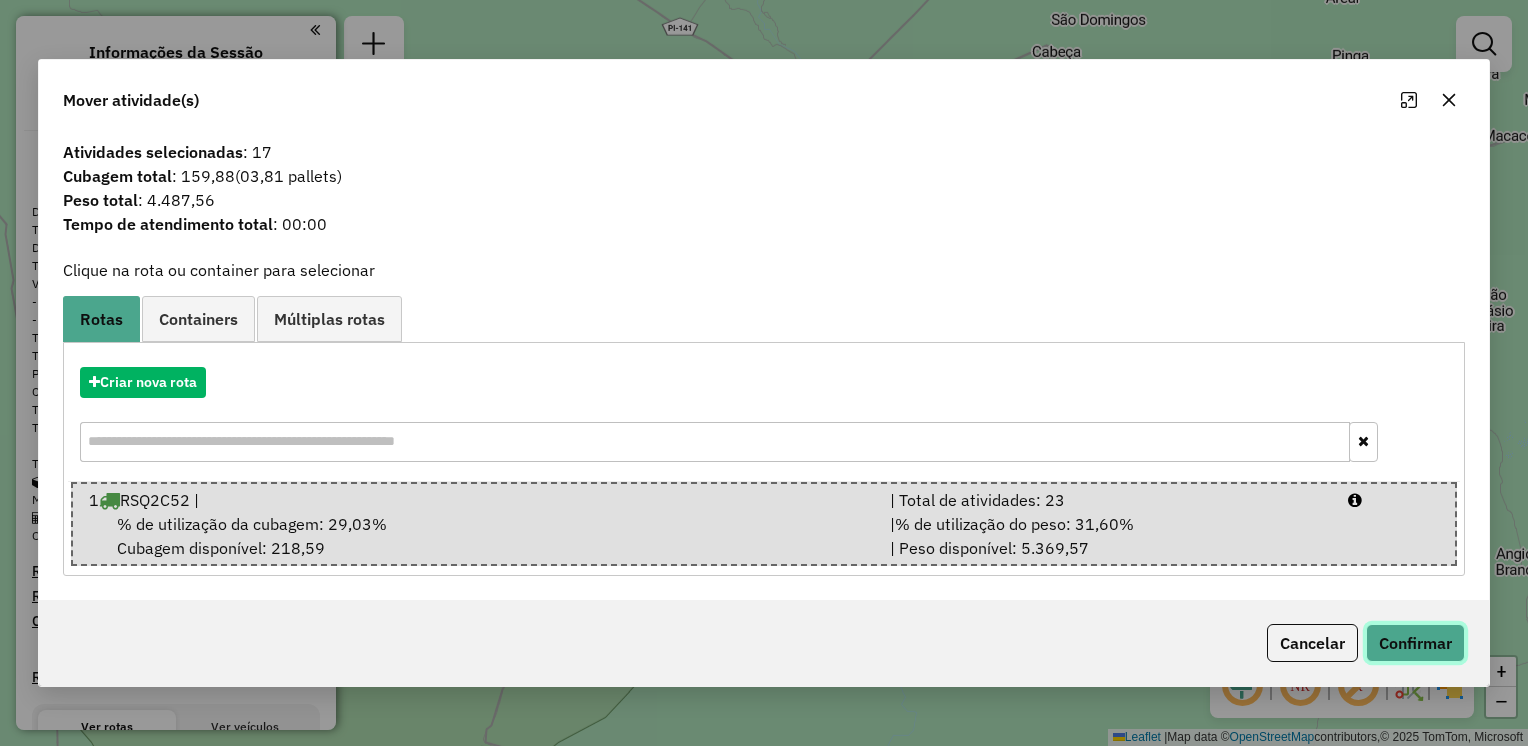 click on "Confirmar" 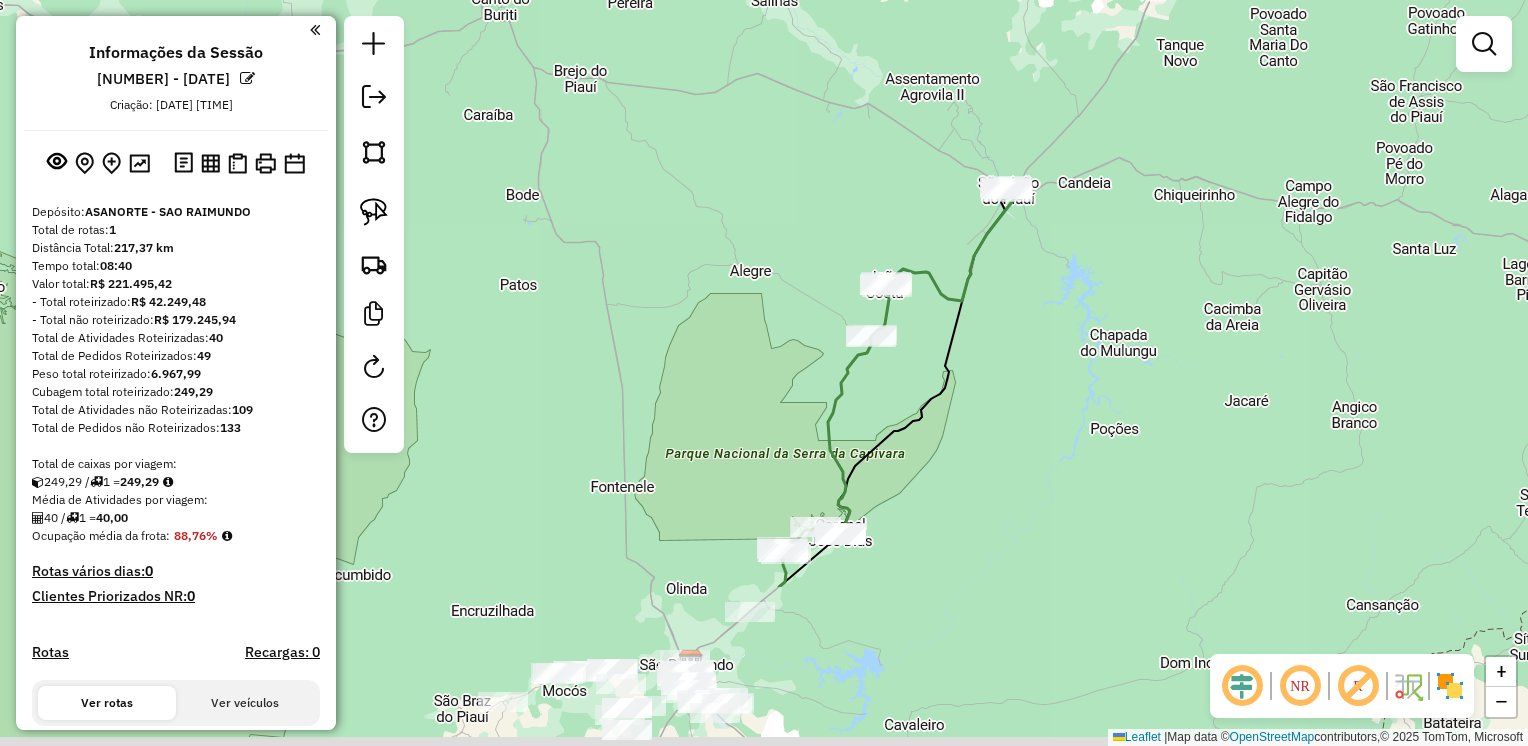 drag, startPoint x: 1165, startPoint y: 642, endPoint x: 1130, endPoint y: 356, distance: 288.13364 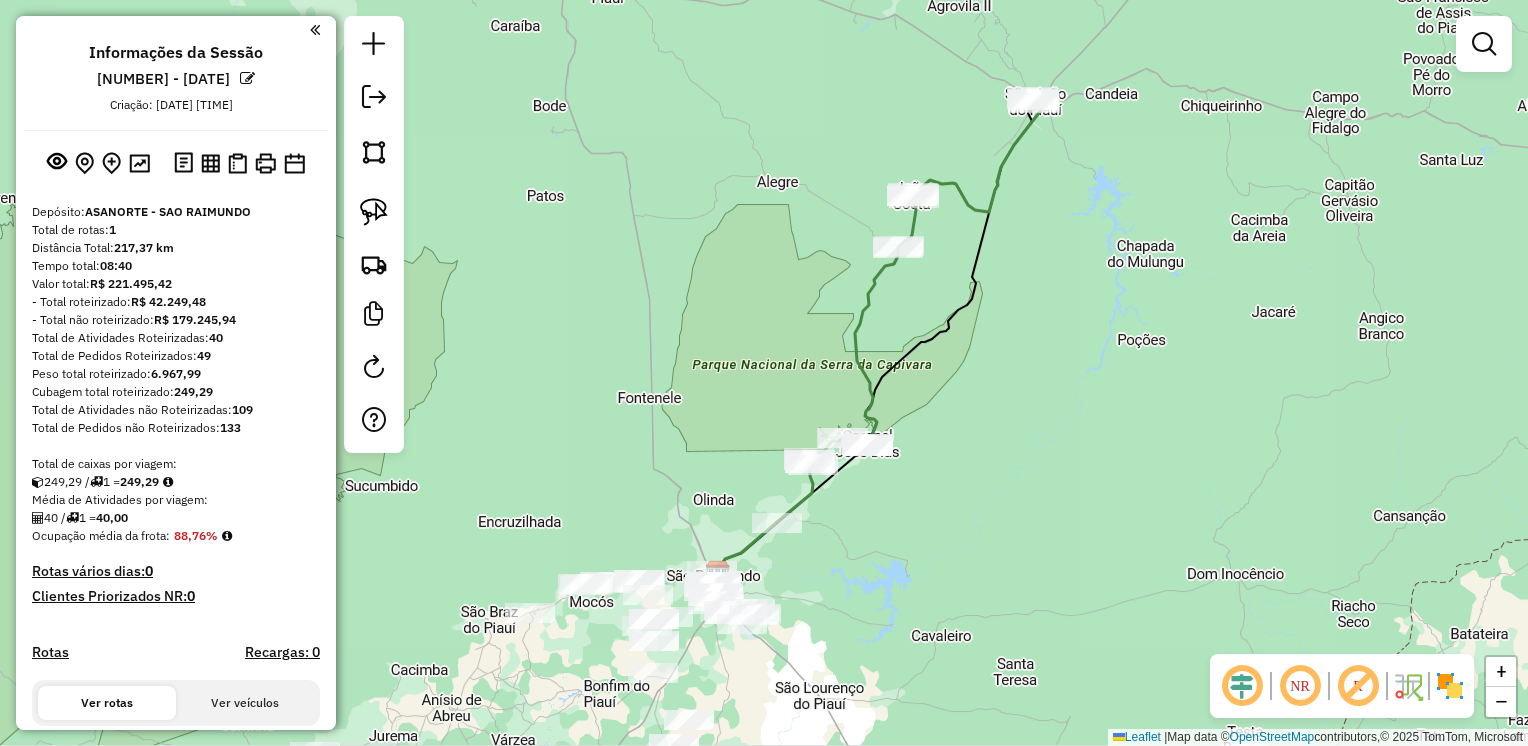 drag, startPoint x: 975, startPoint y: 546, endPoint x: 1070, endPoint y: 462, distance: 126.81088 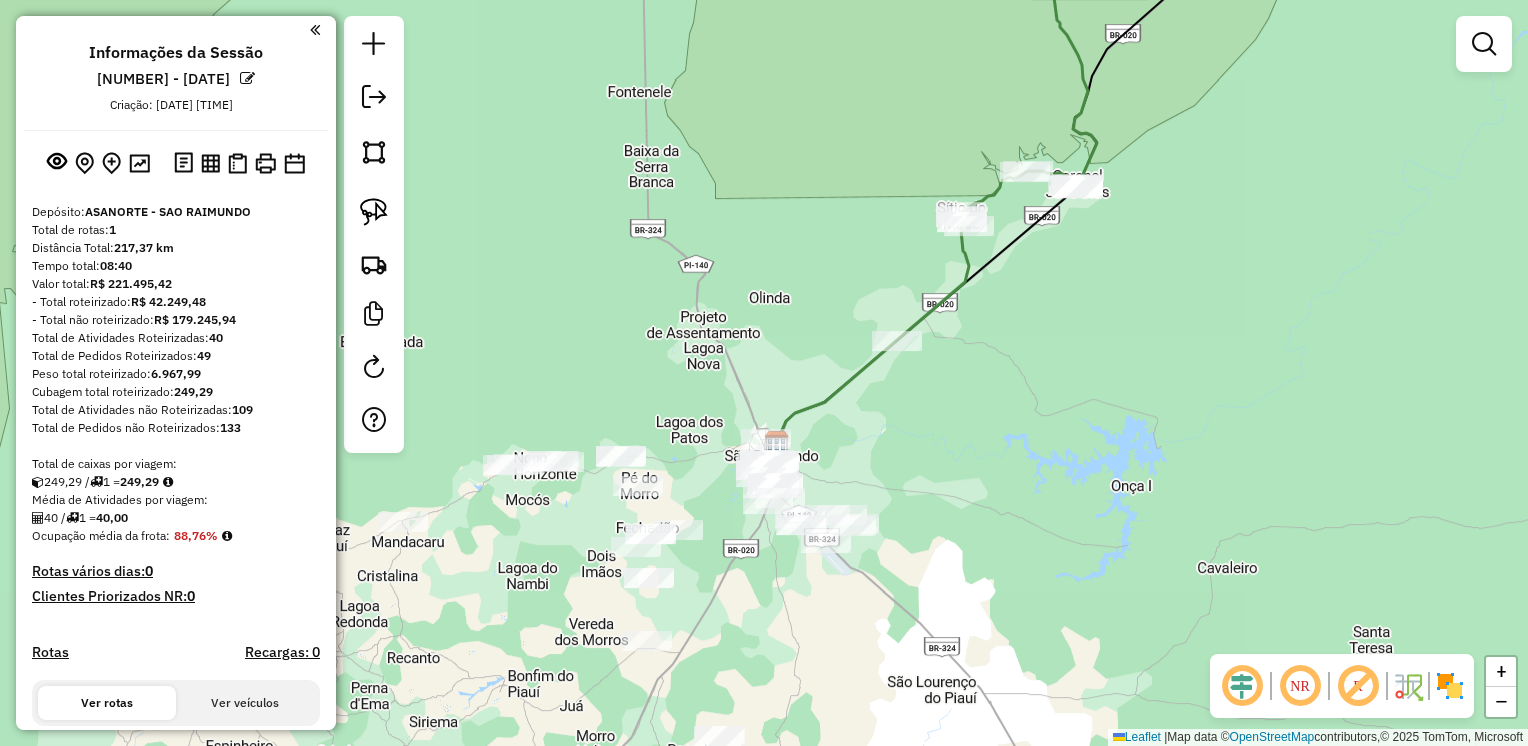 drag, startPoint x: 993, startPoint y: 526, endPoint x: 1005, endPoint y: 520, distance: 13.416408 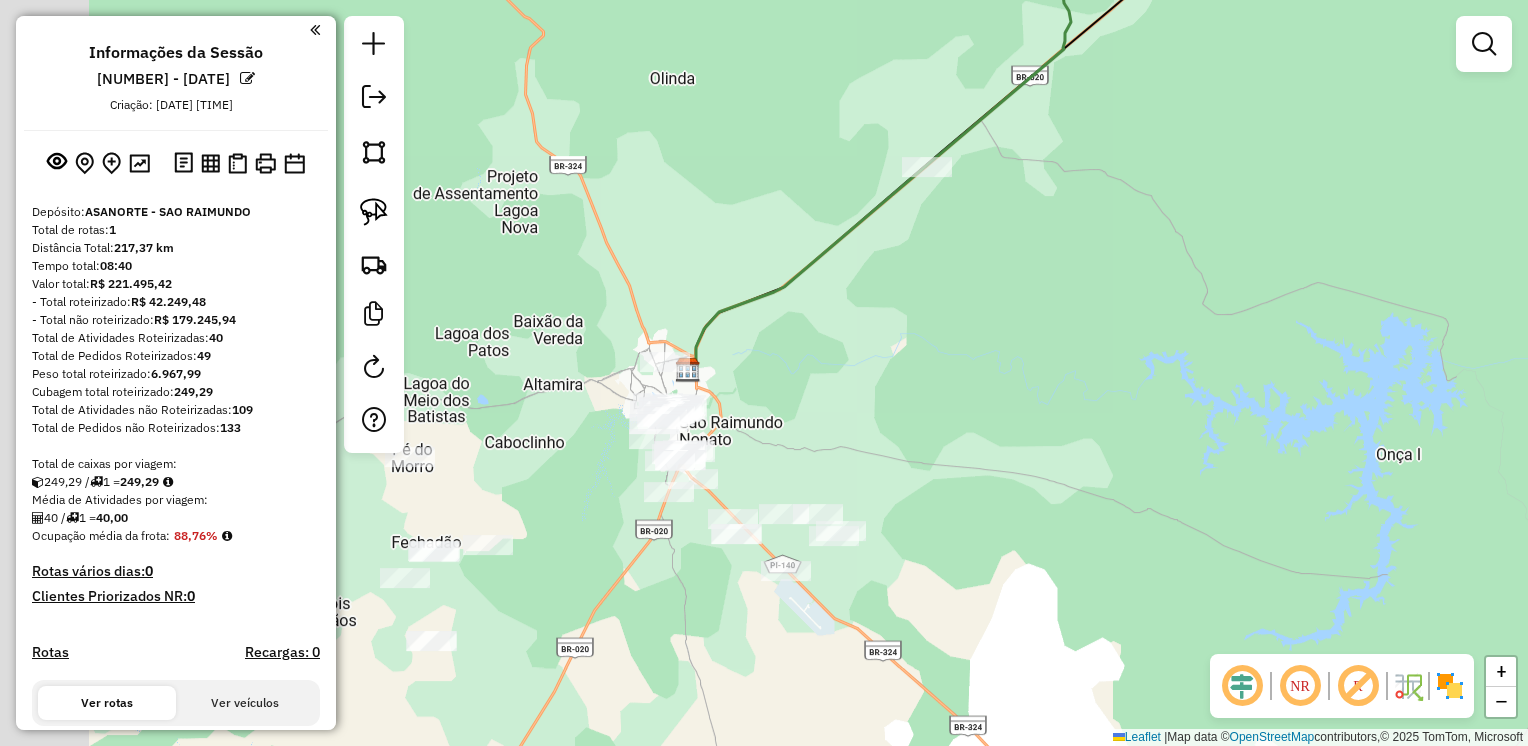 drag, startPoint x: 923, startPoint y: 538, endPoint x: 996, endPoint y: 545, distance: 73.33485 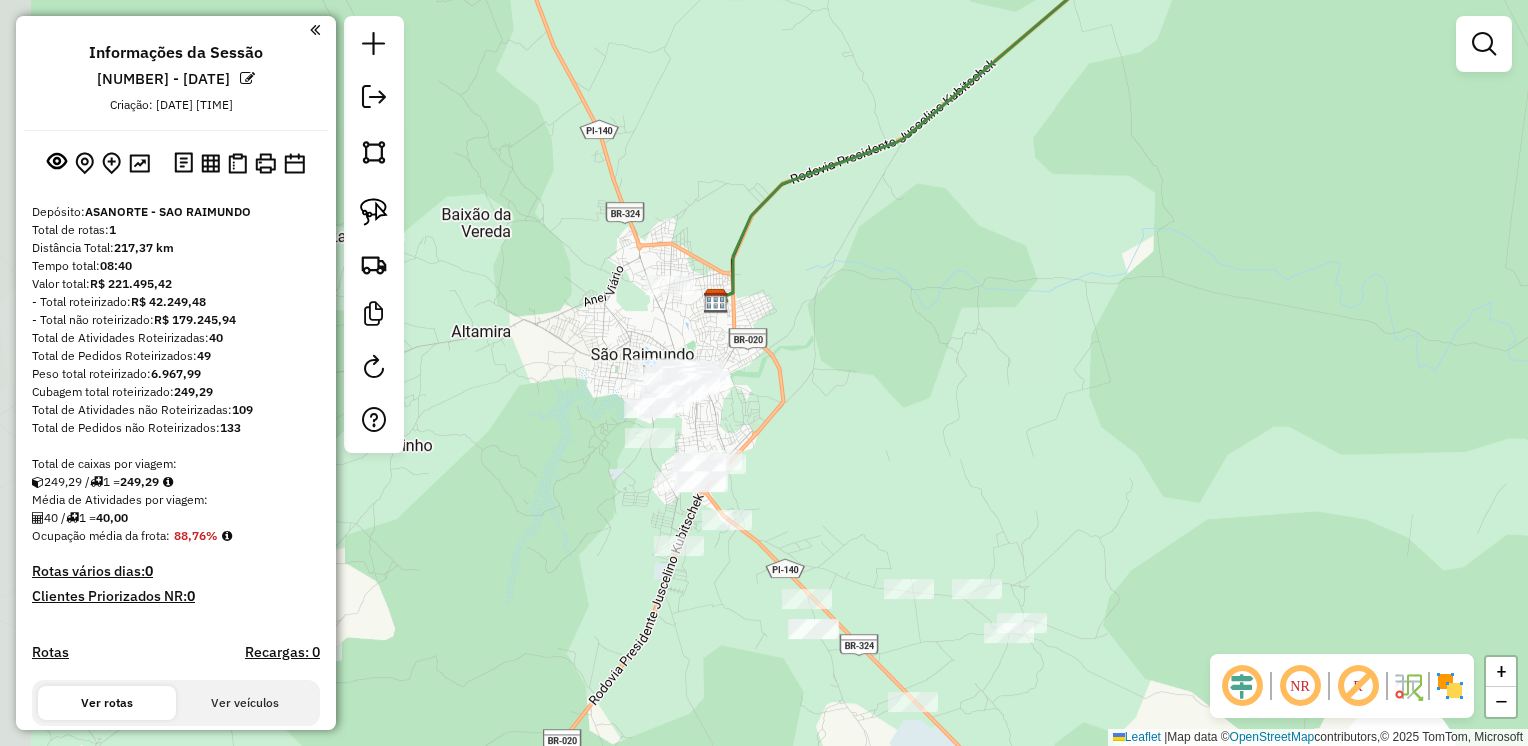 drag, startPoint x: 782, startPoint y: 461, endPoint x: 836, endPoint y: 435, distance: 59.933296 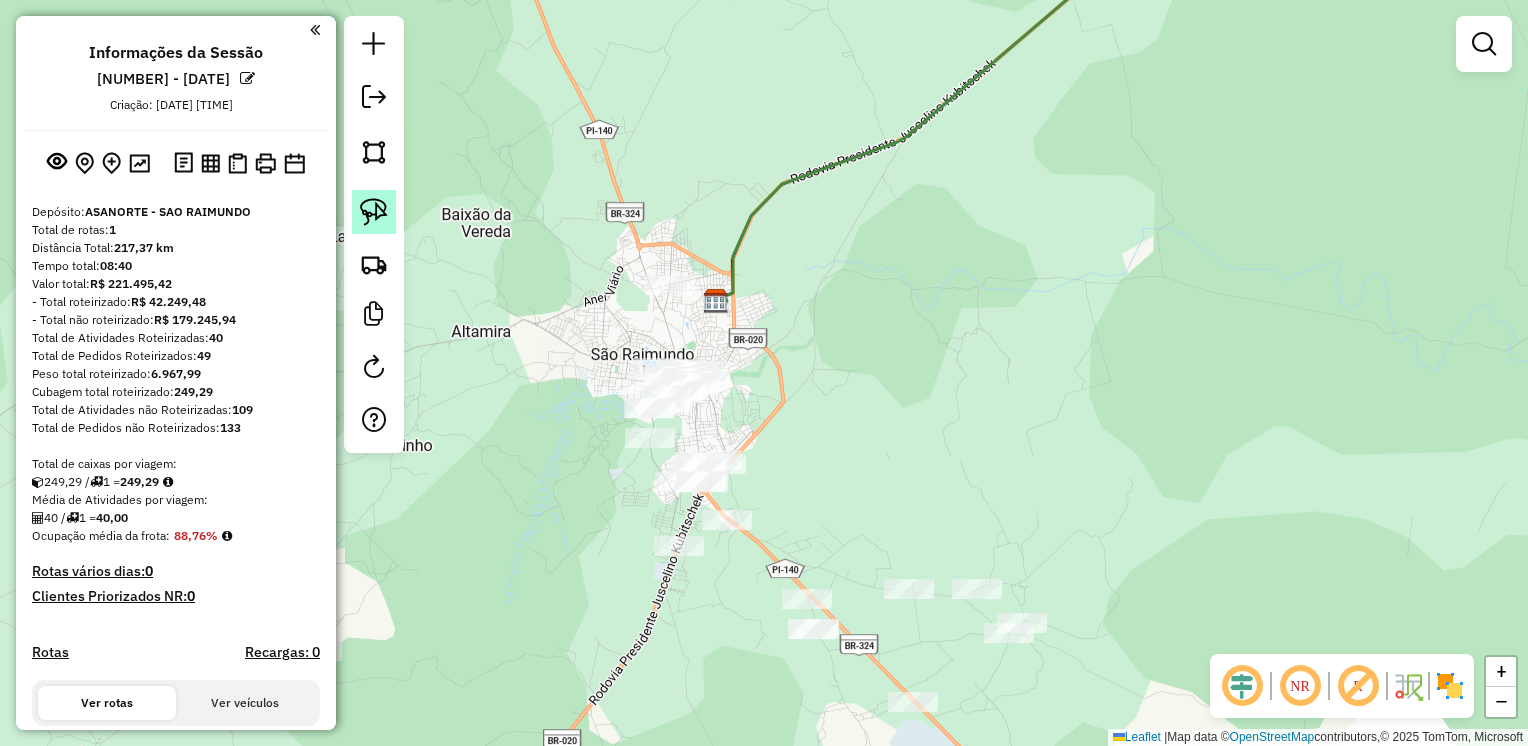 click 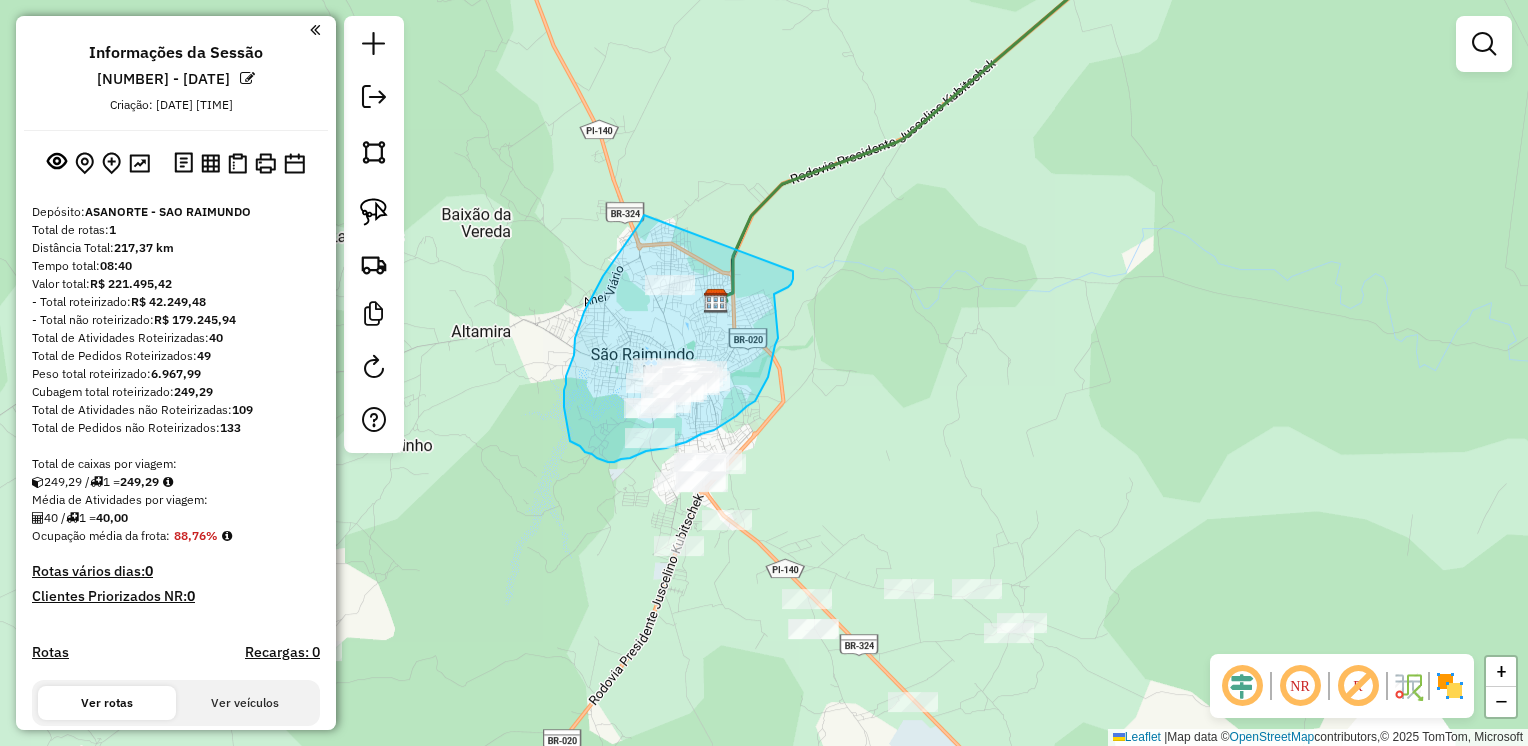 drag, startPoint x: 644, startPoint y: 217, endPoint x: 764, endPoint y: 233, distance: 121.061966 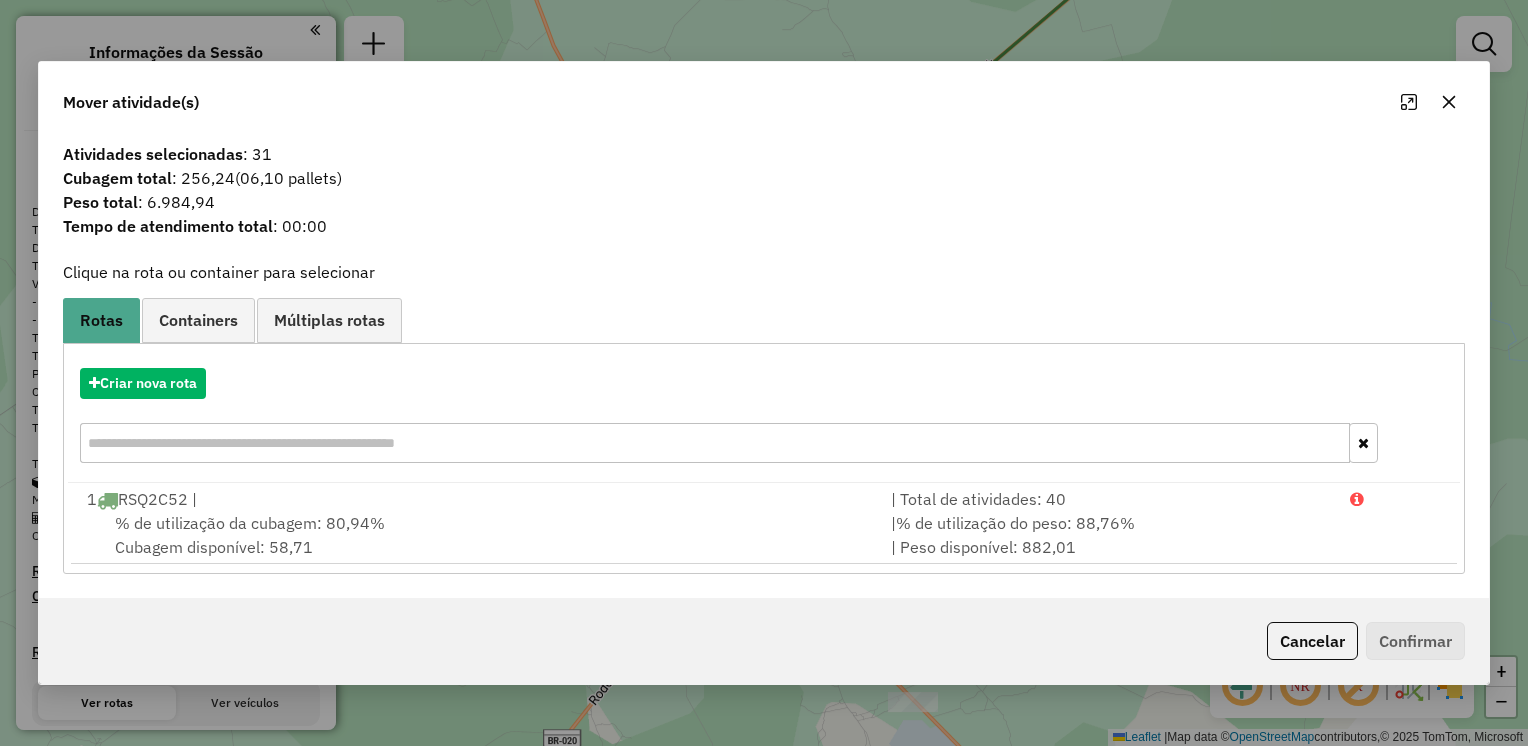 click 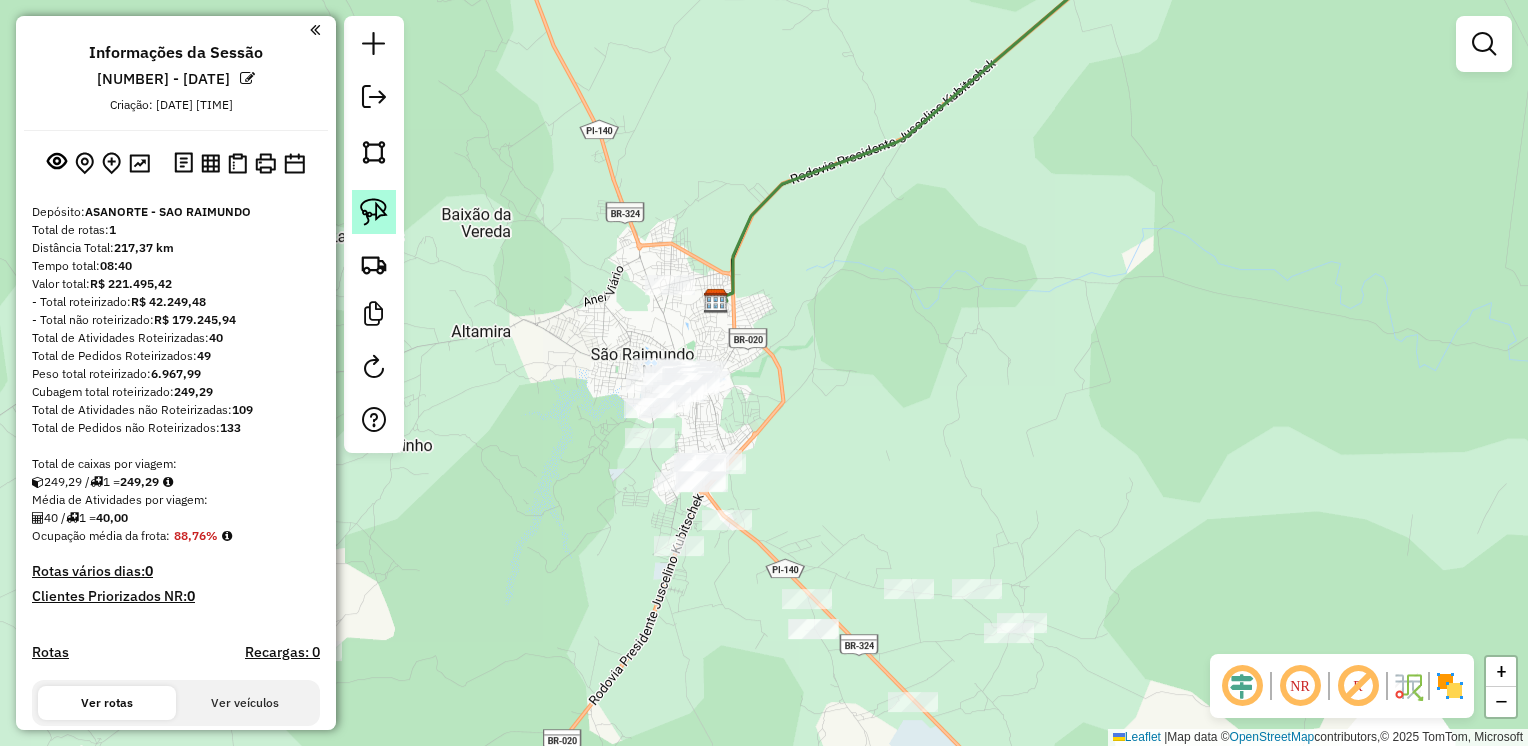click 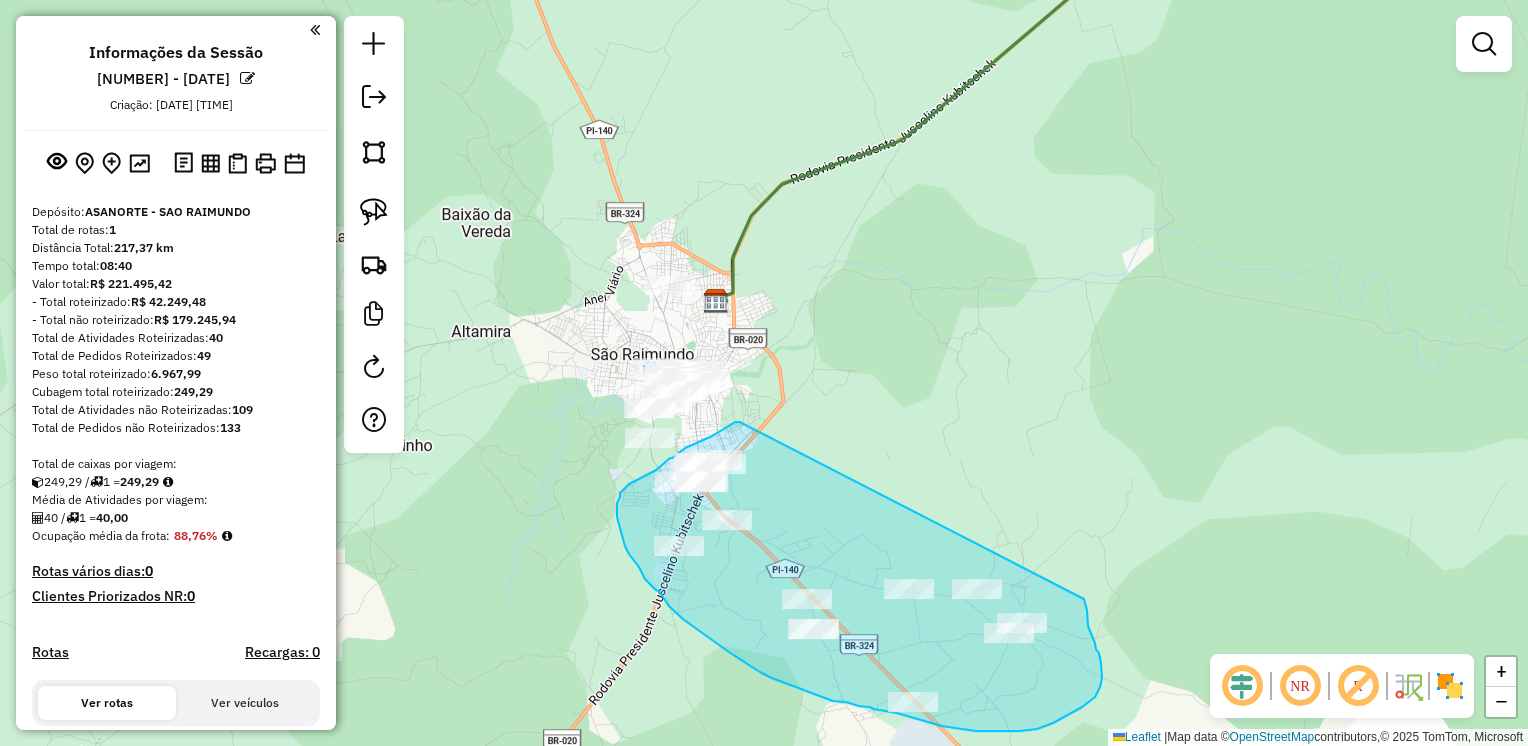 drag, startPoint x: 740, startPoint y: 422, endPoint x: 1084, endPoint y: 599, distance: 386.8656 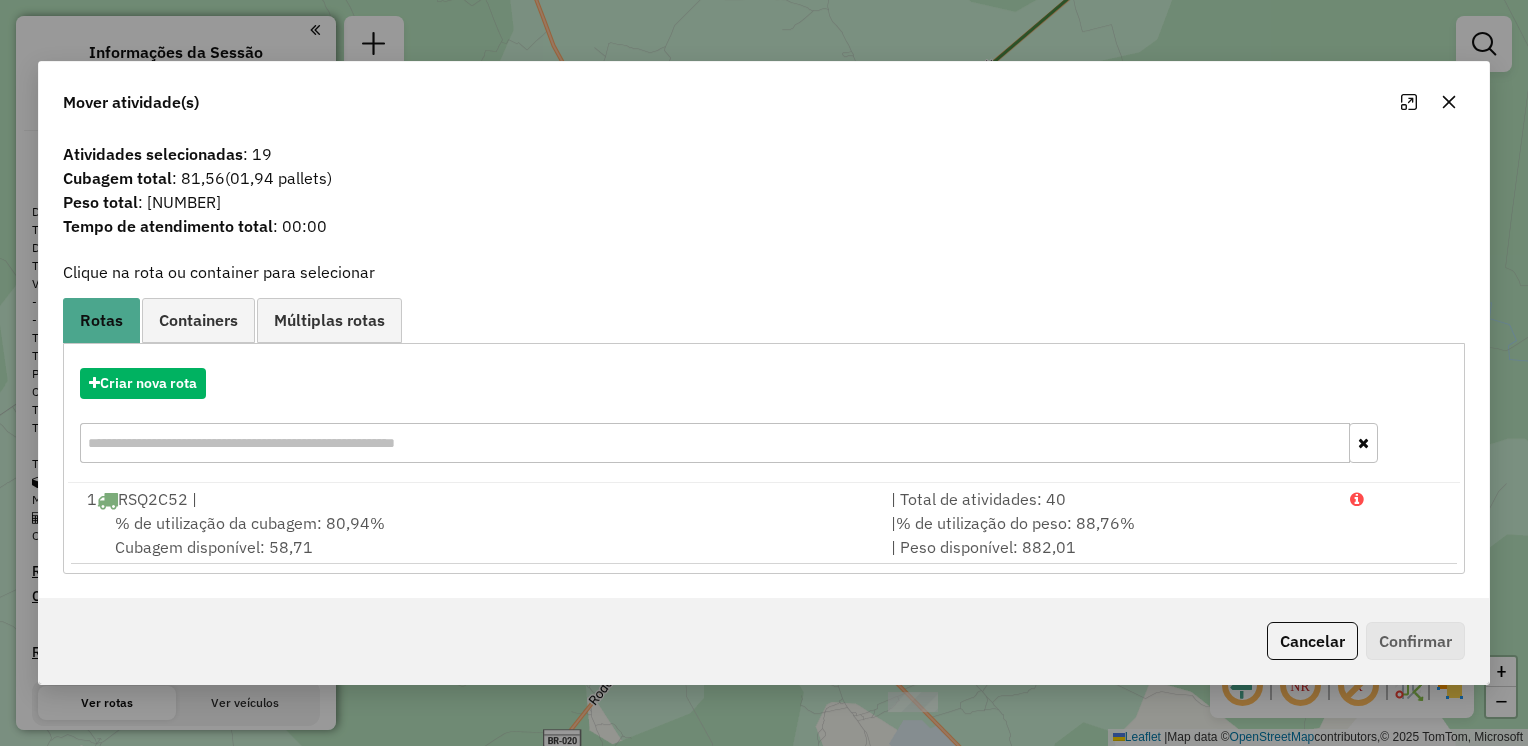 click 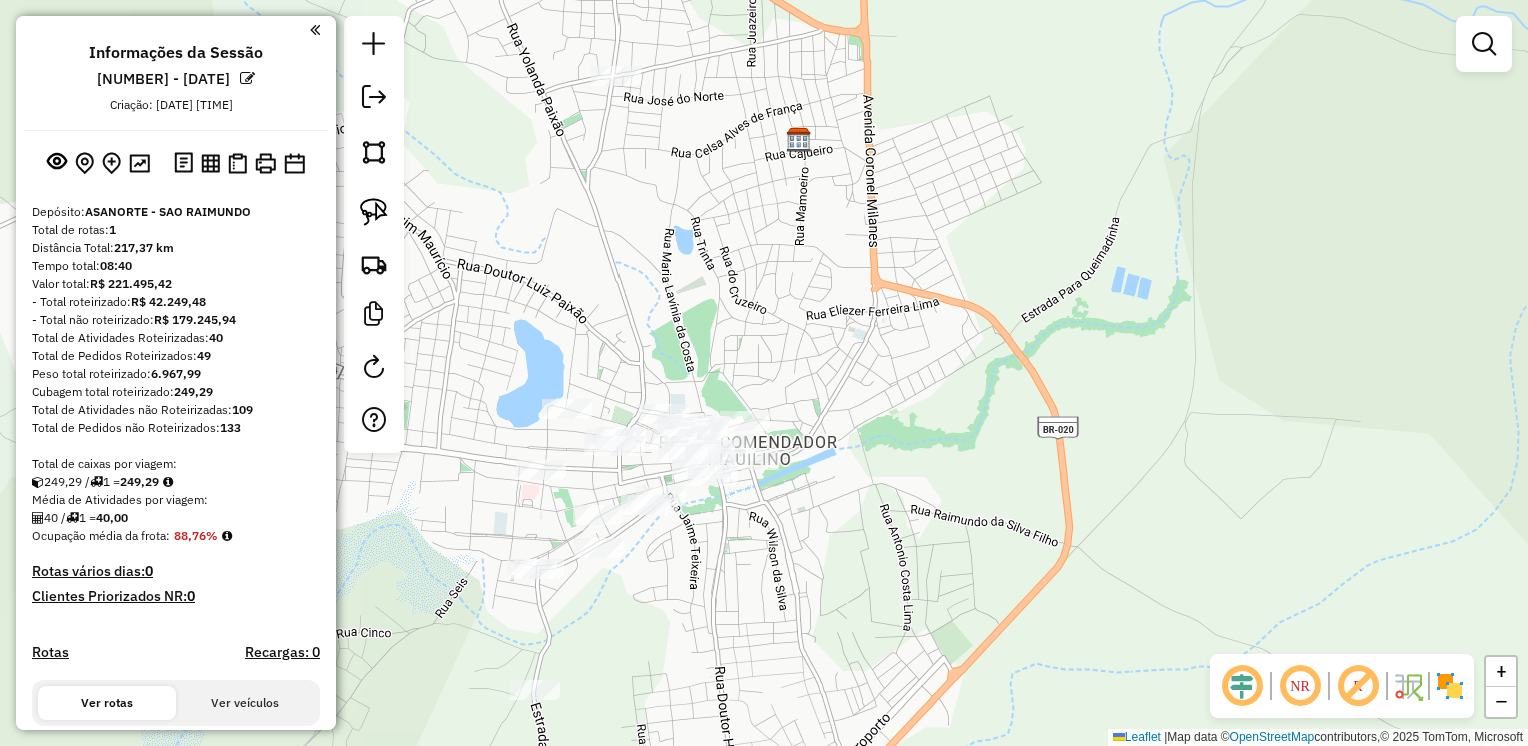 drag, startPoint x: 681, startPoint y: 289, endPoint x: 831, endPoint y: 384, distance: 177.55281 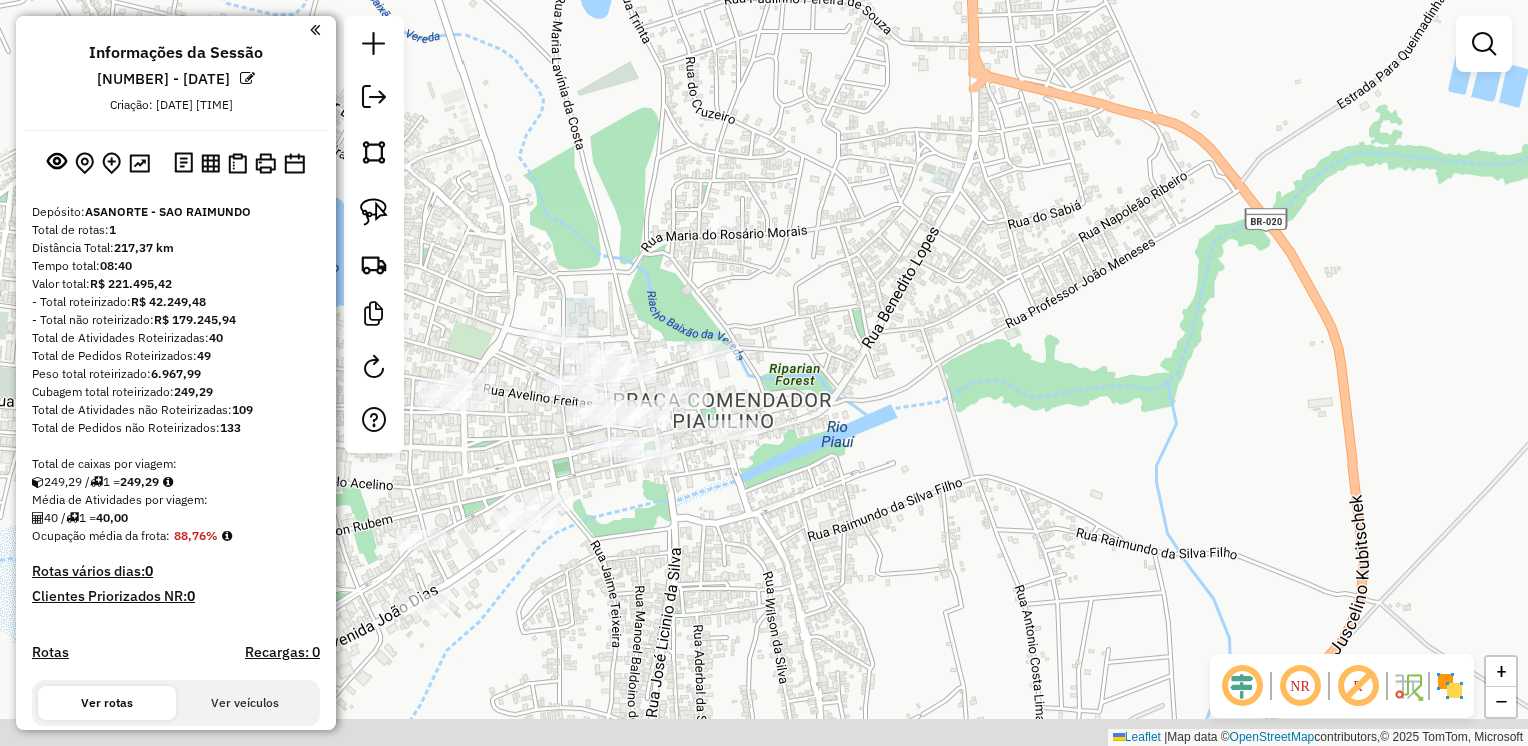 drag, startPoint x: 702, startPoint y: 362, endPoint x: 841, endPoint y: 283, distance: 159.88121 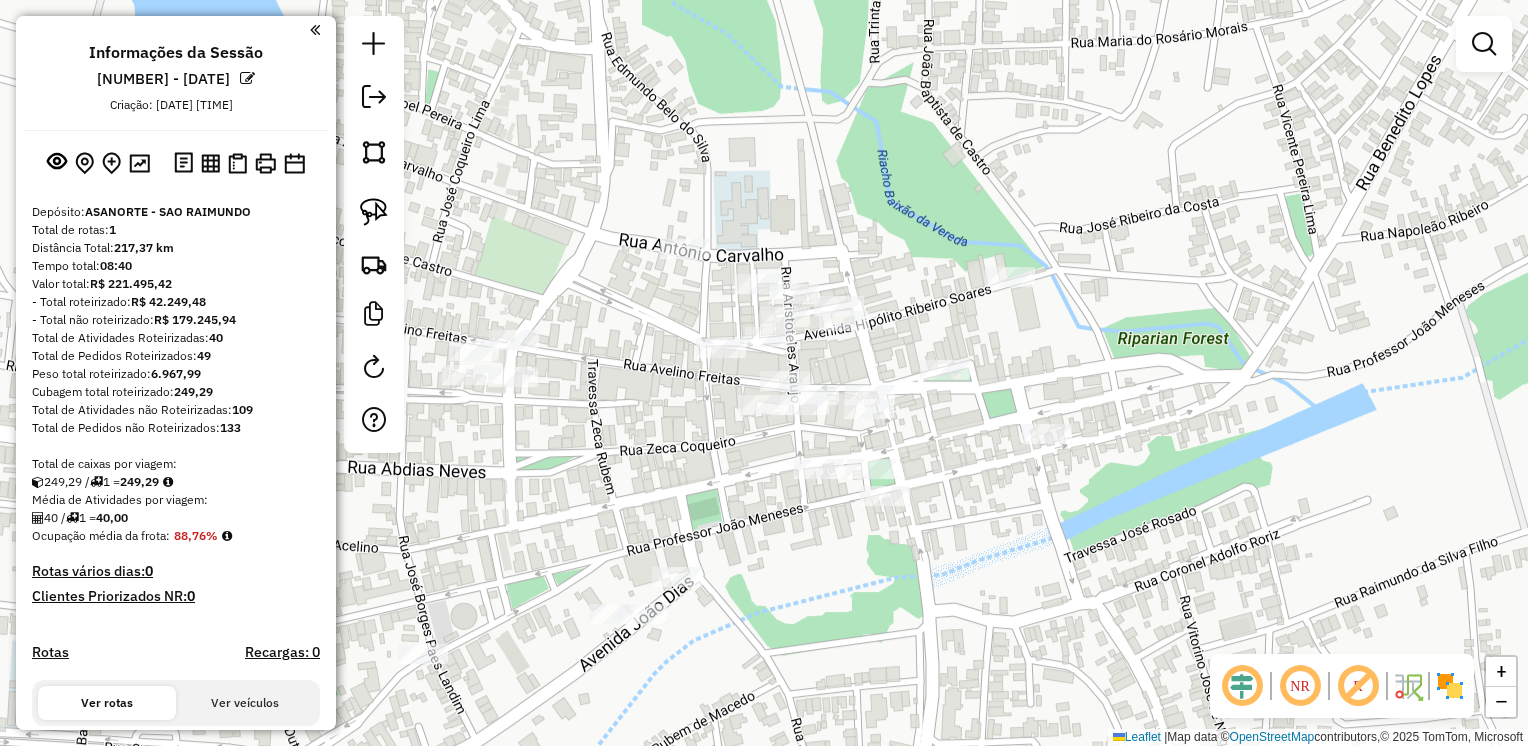 drag, startPoint x: 794, startPoint y: 372, endPoint x: 1034, endPoint y: 298, distance: 251.14935 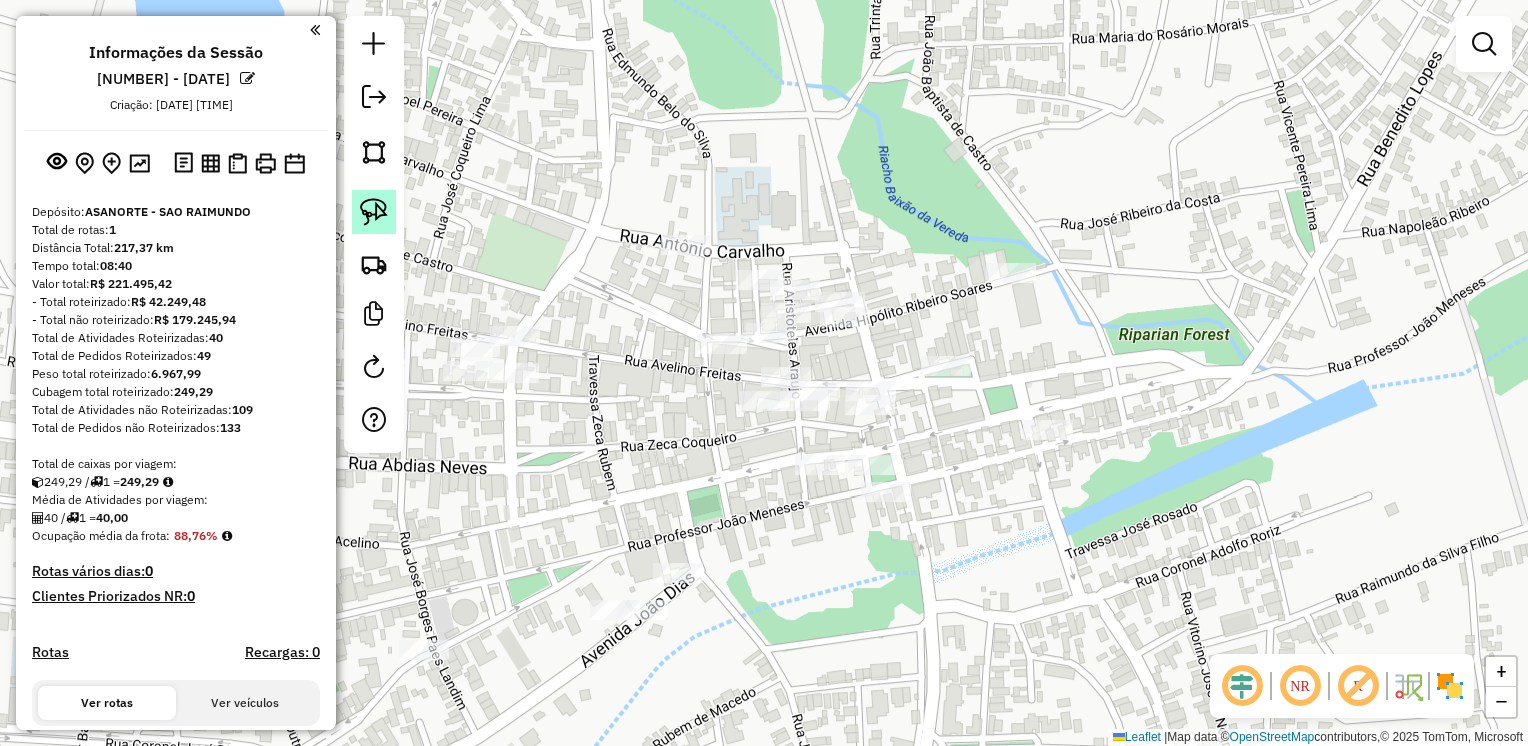click 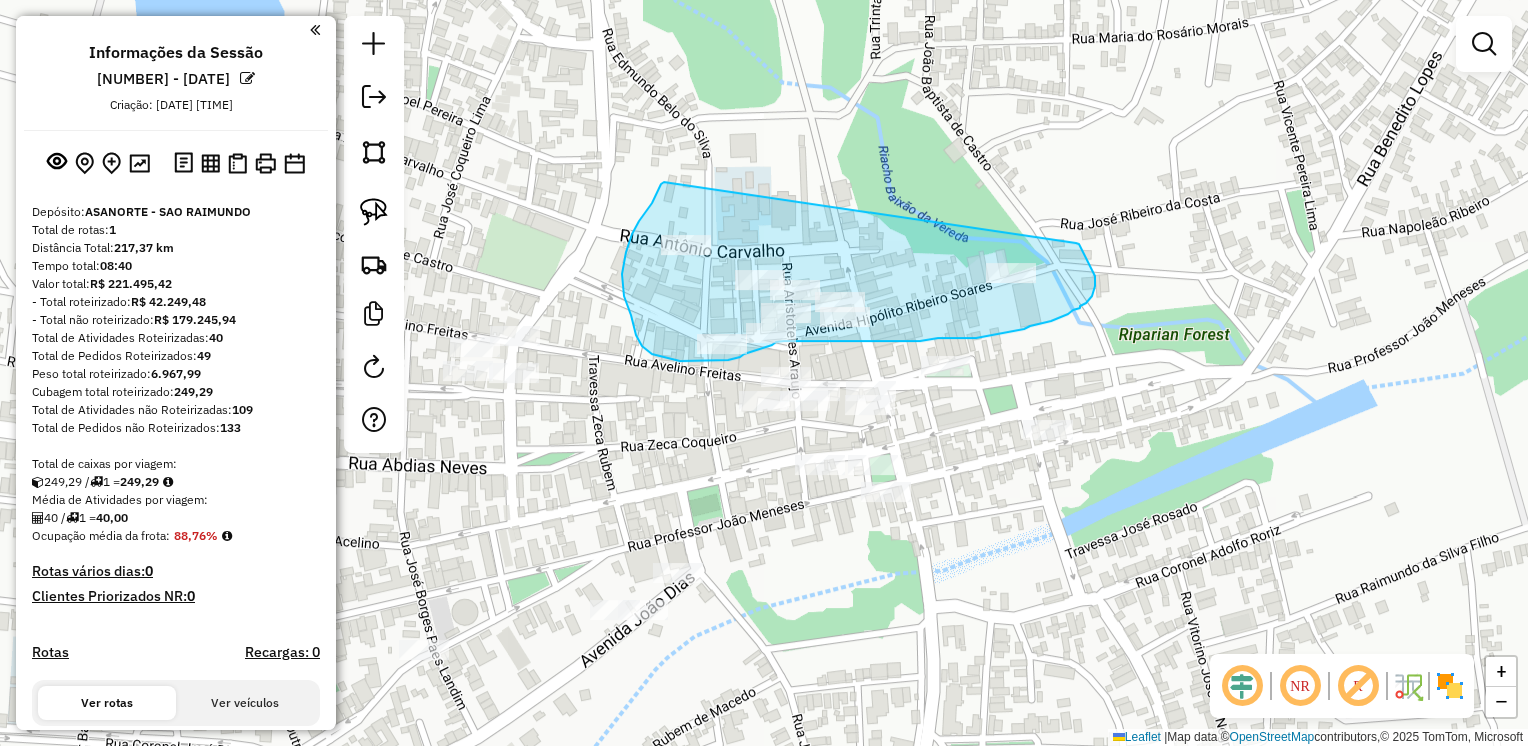 drag, startPoint x: 664, startPoint y: 182, endPoint x: 1072, endPoint y: 243, distance: 412.53485 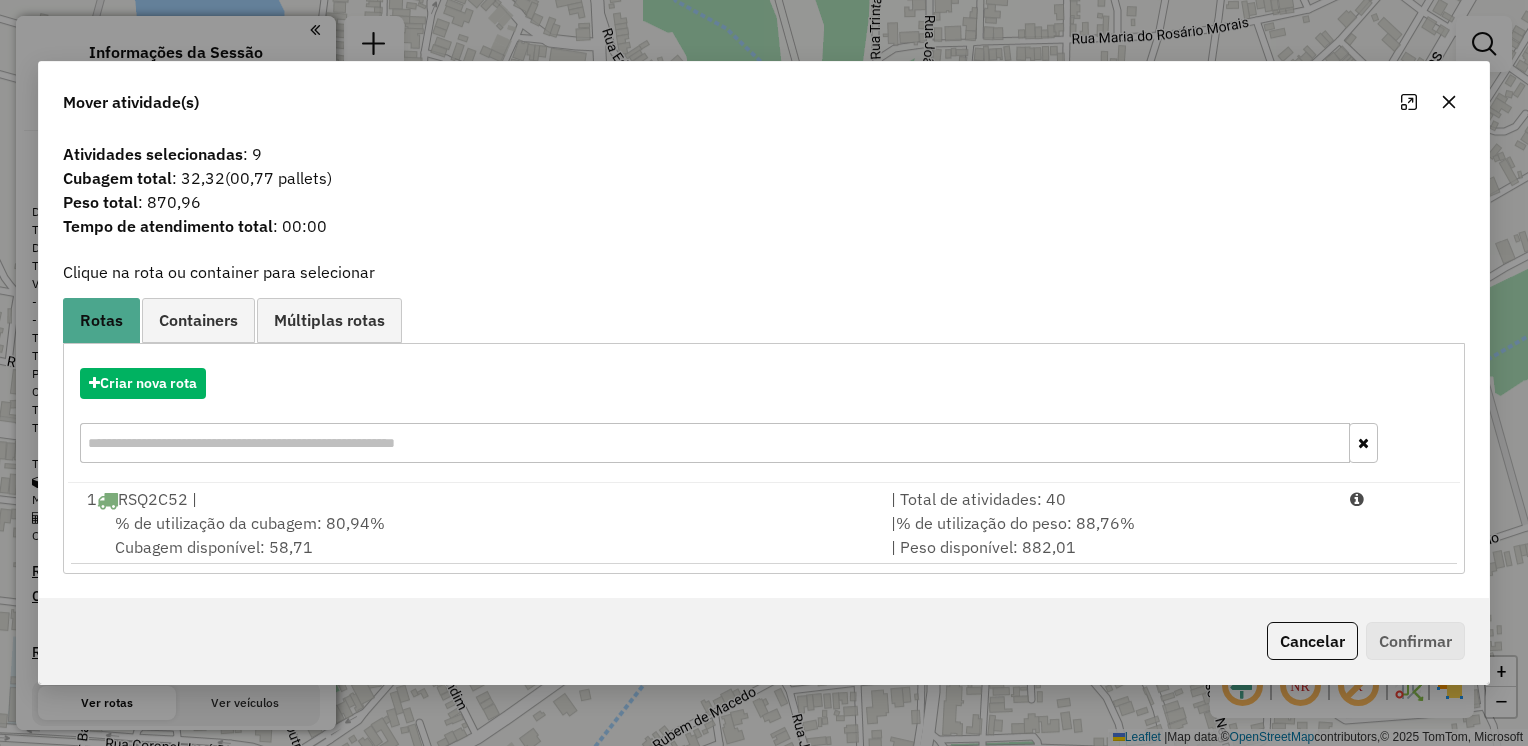click 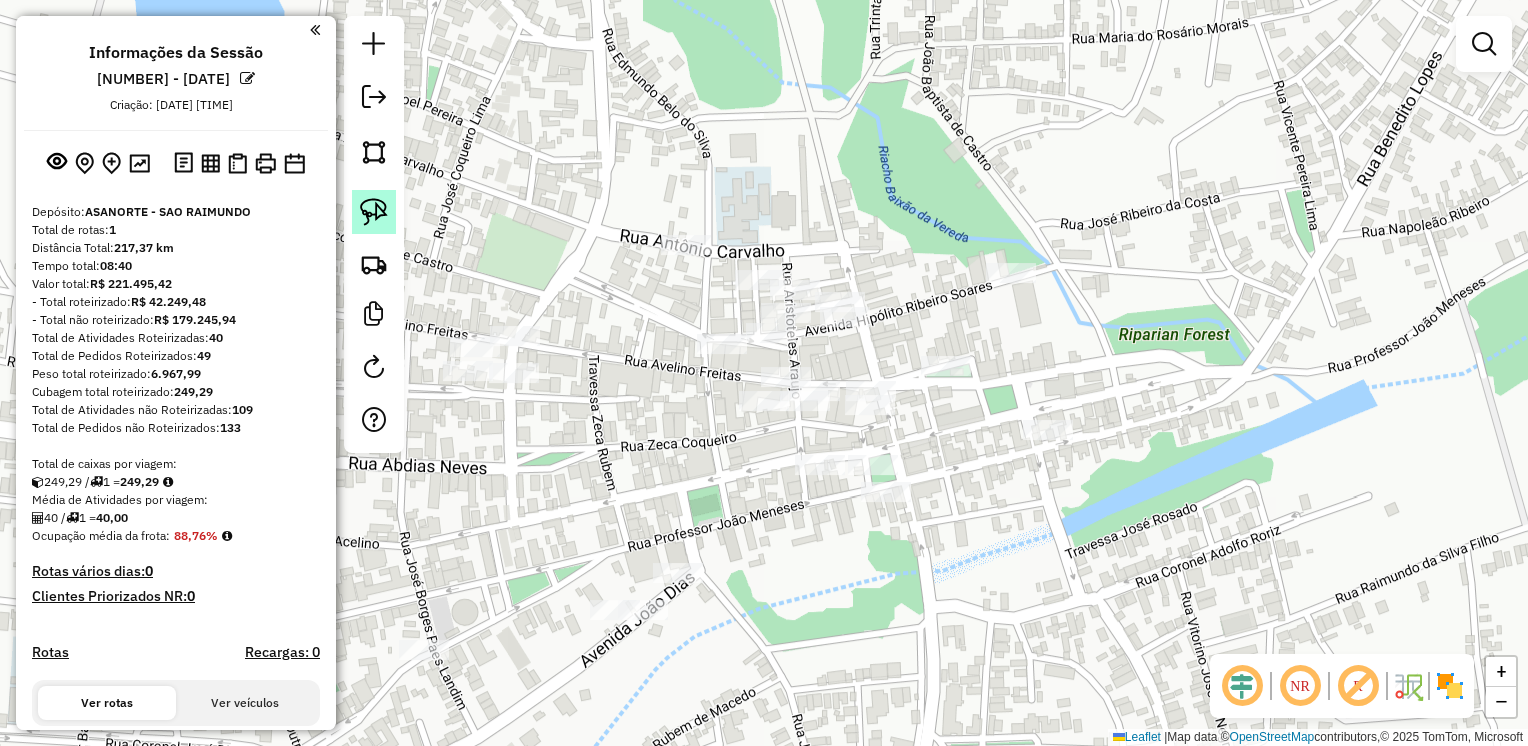 drag, startPoint x: 363, startPoint y: 211, endPoint x: 440, endPoint y: 194, distance: 78.854294 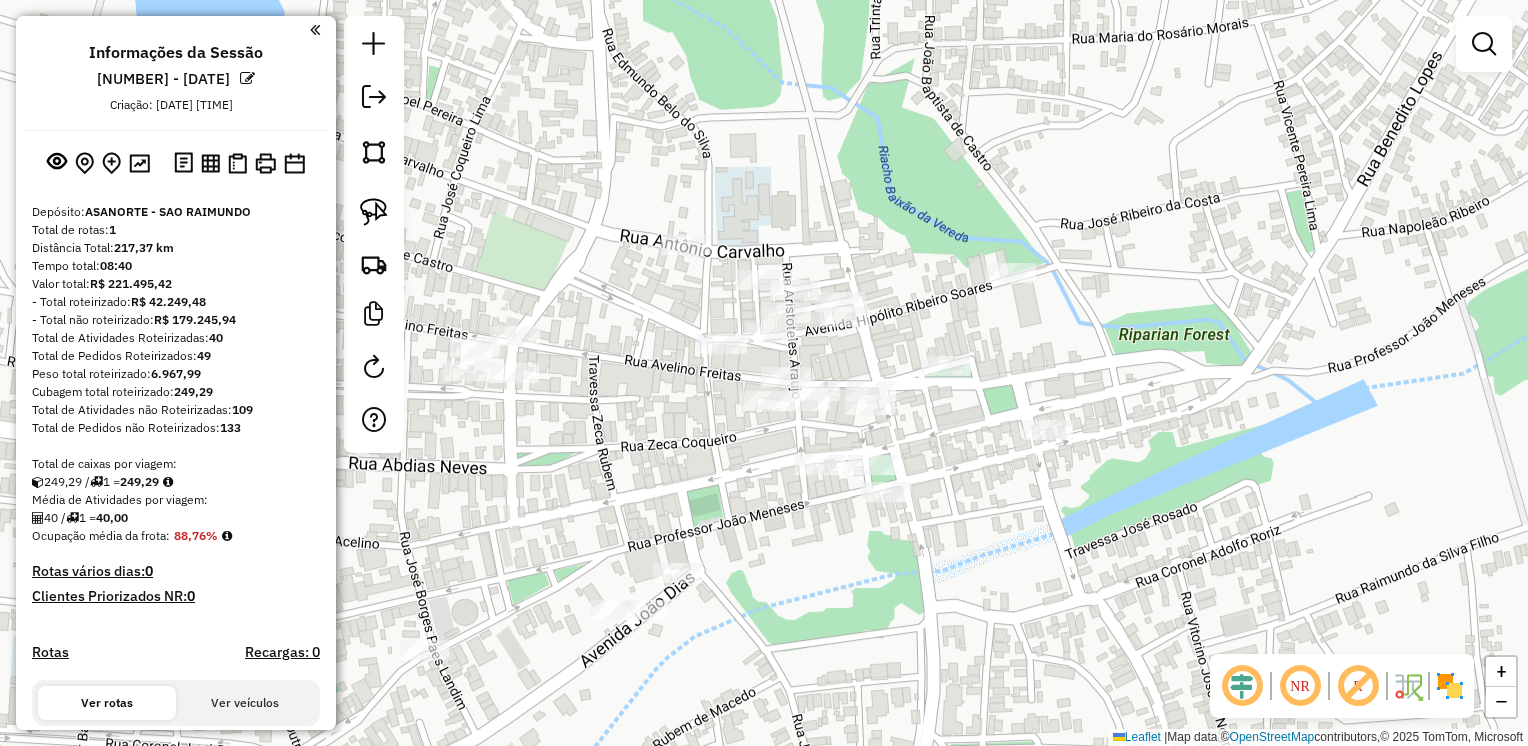 click 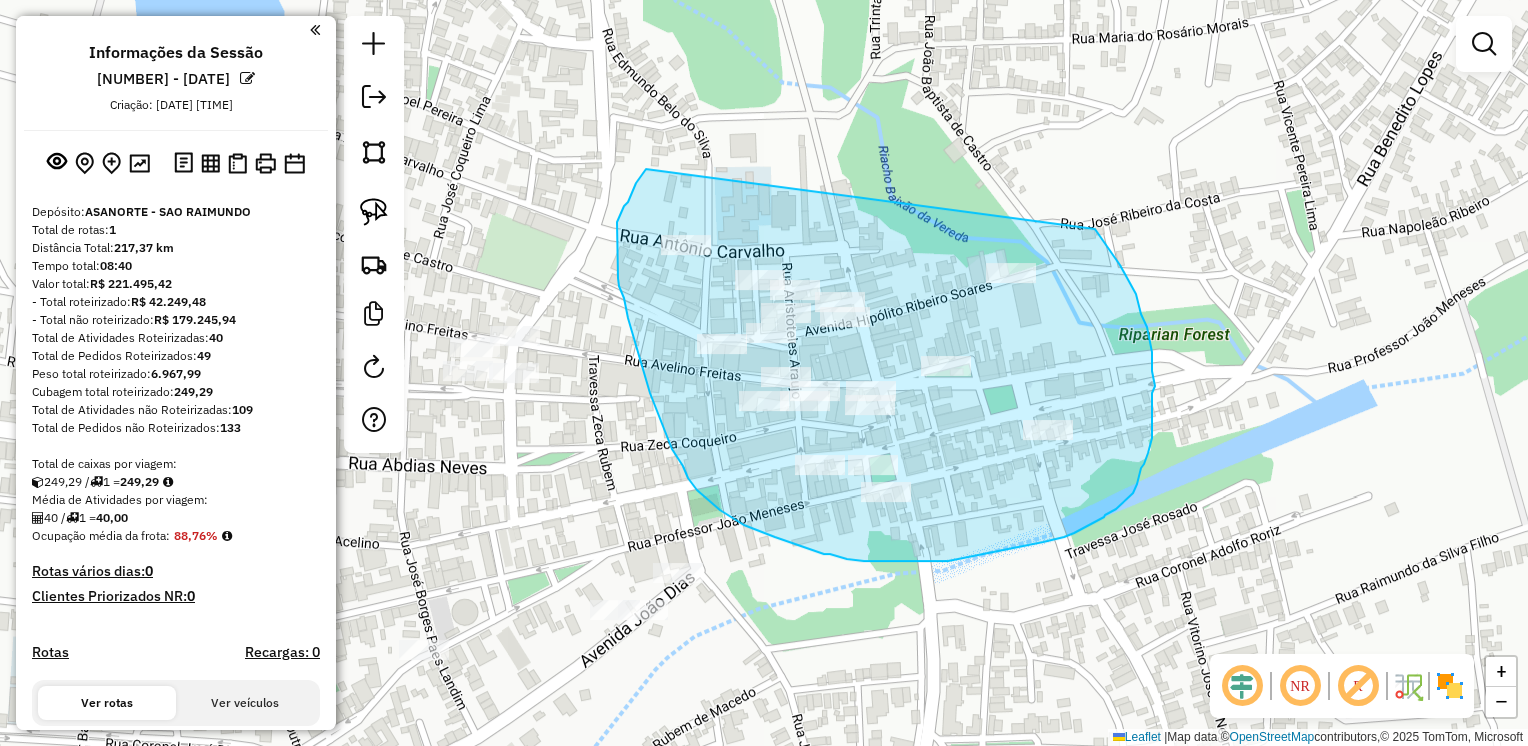 drag, startPoint x: 646, startPoint y: 169, endPoint x: 1084, endPoint y: 214, distance: 440.30557 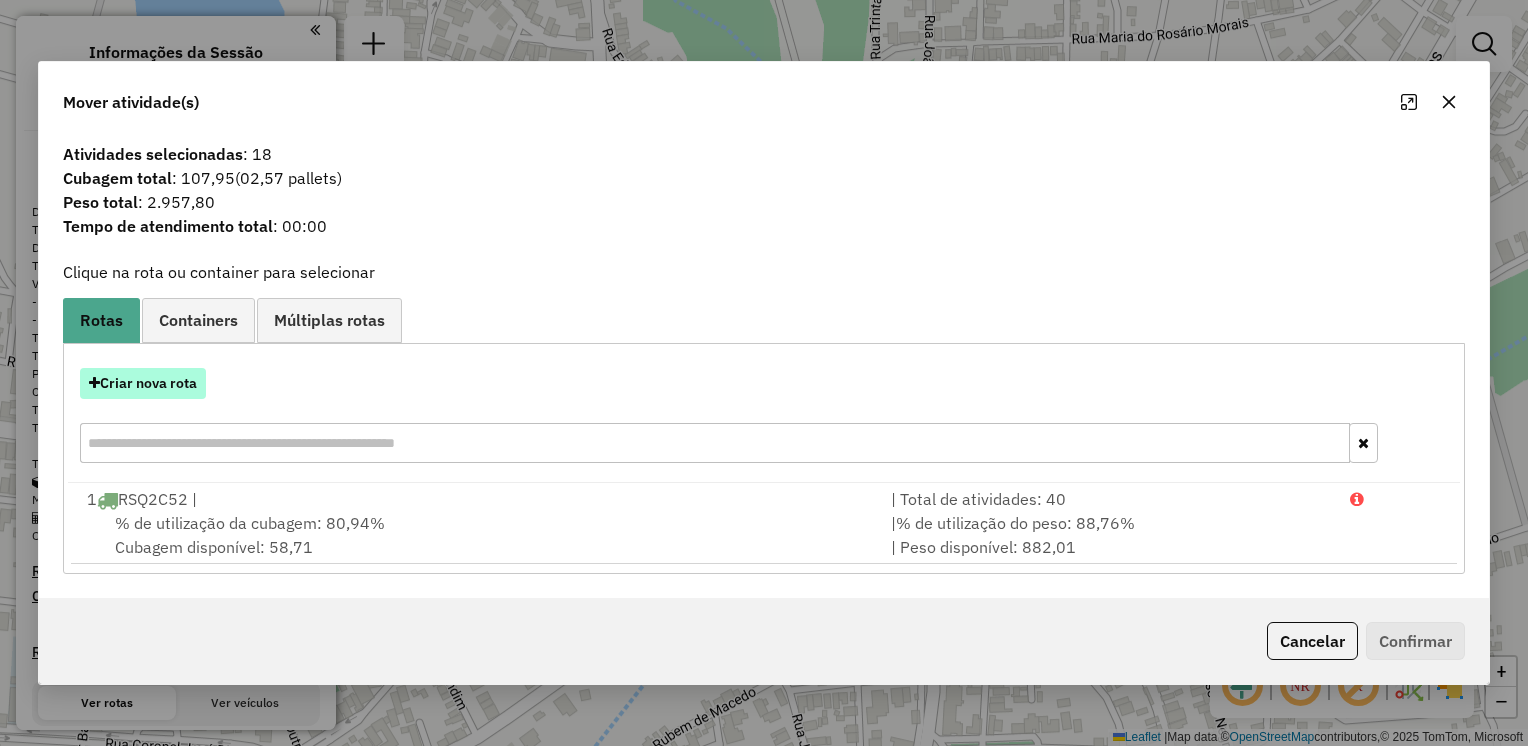 click on "Criar nova rota" at bounding box center [143, 383] 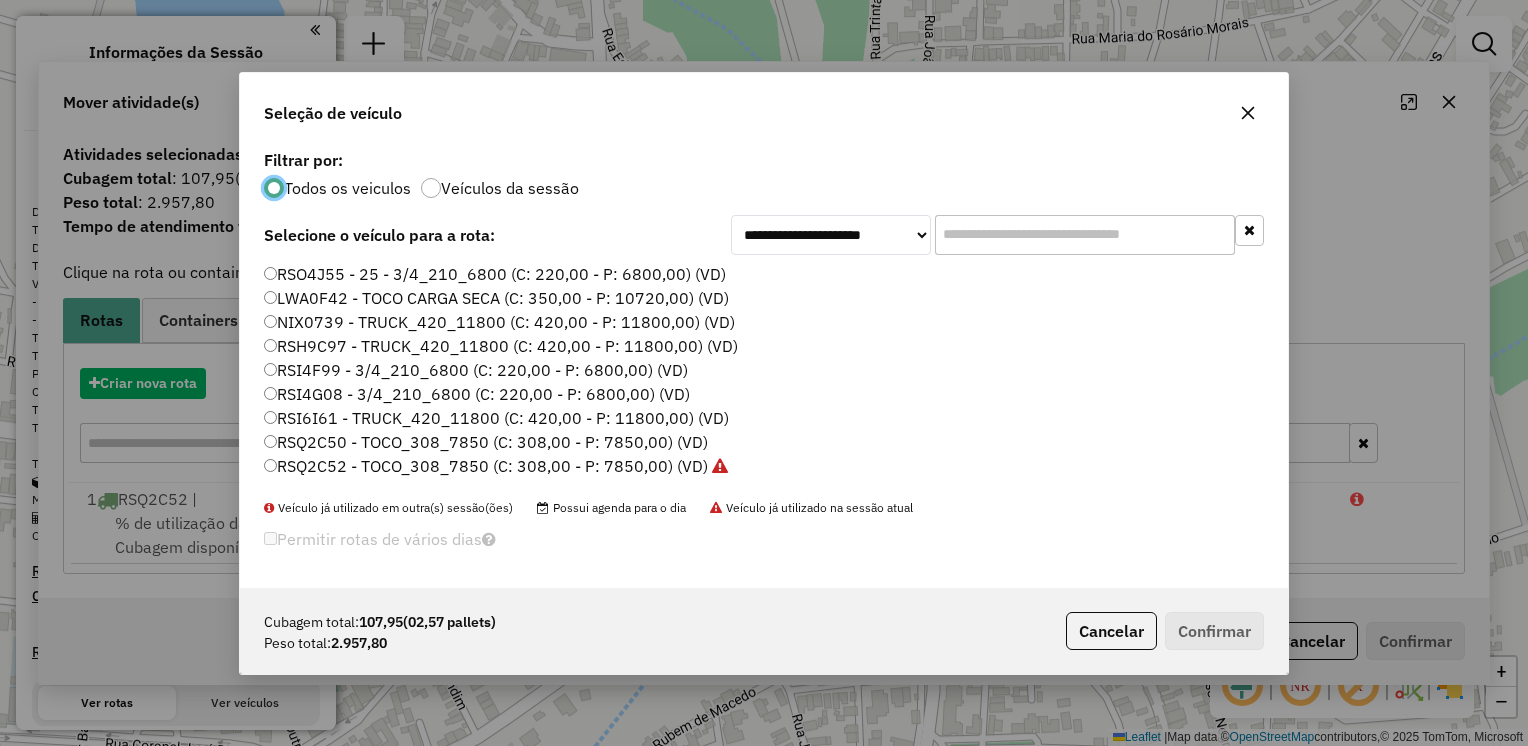 scroll, scrollTop: 10, scrollLeft: 6, axis: both 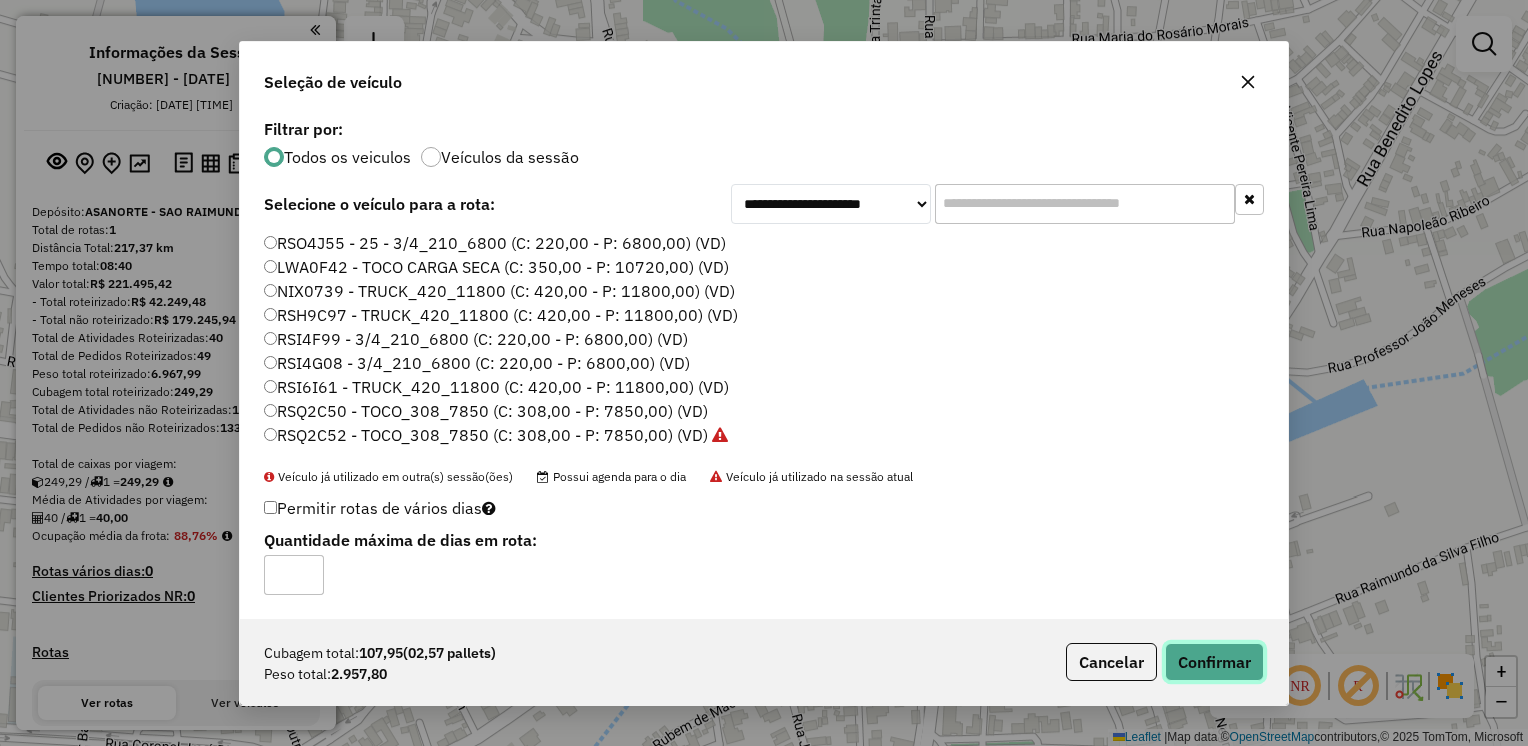 click on "Confirmar" 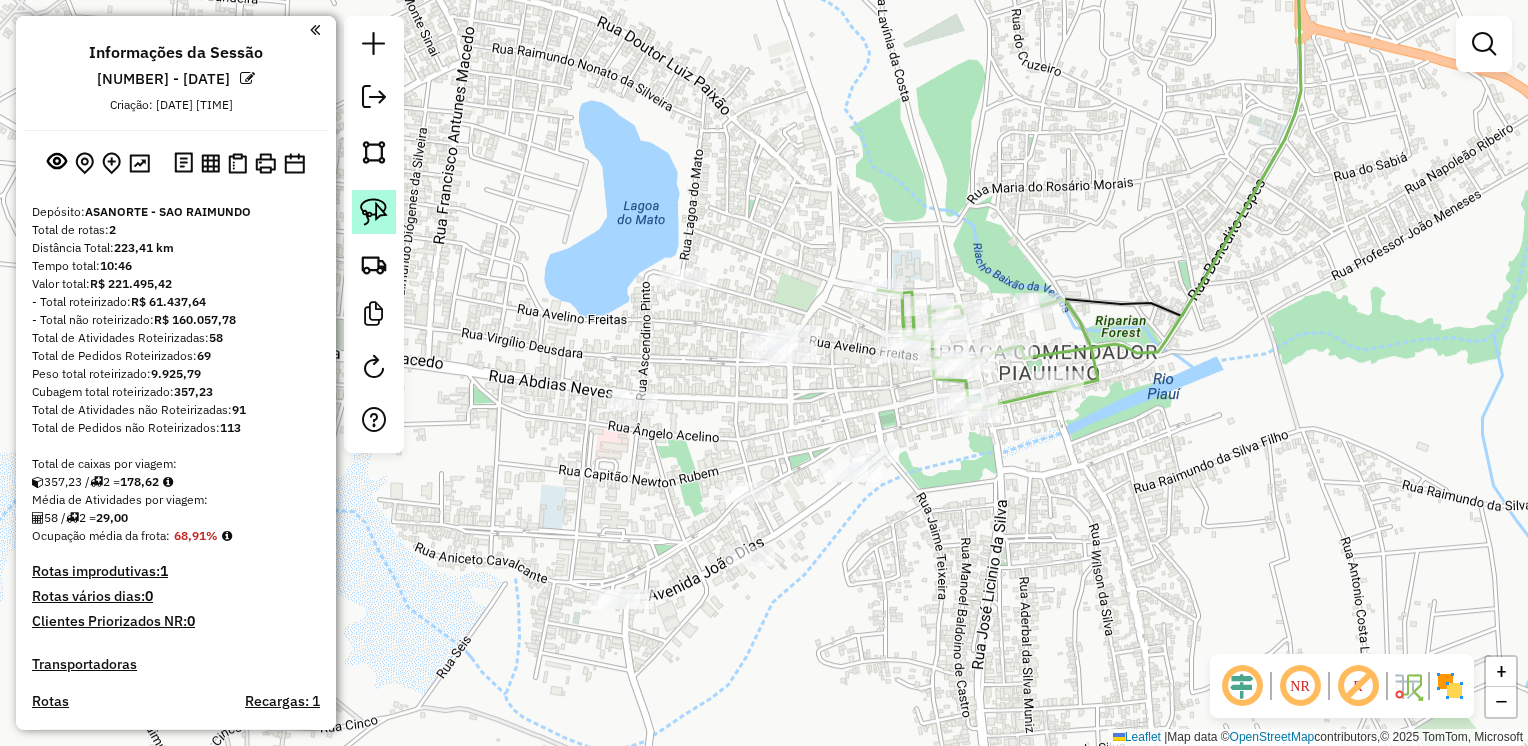 click 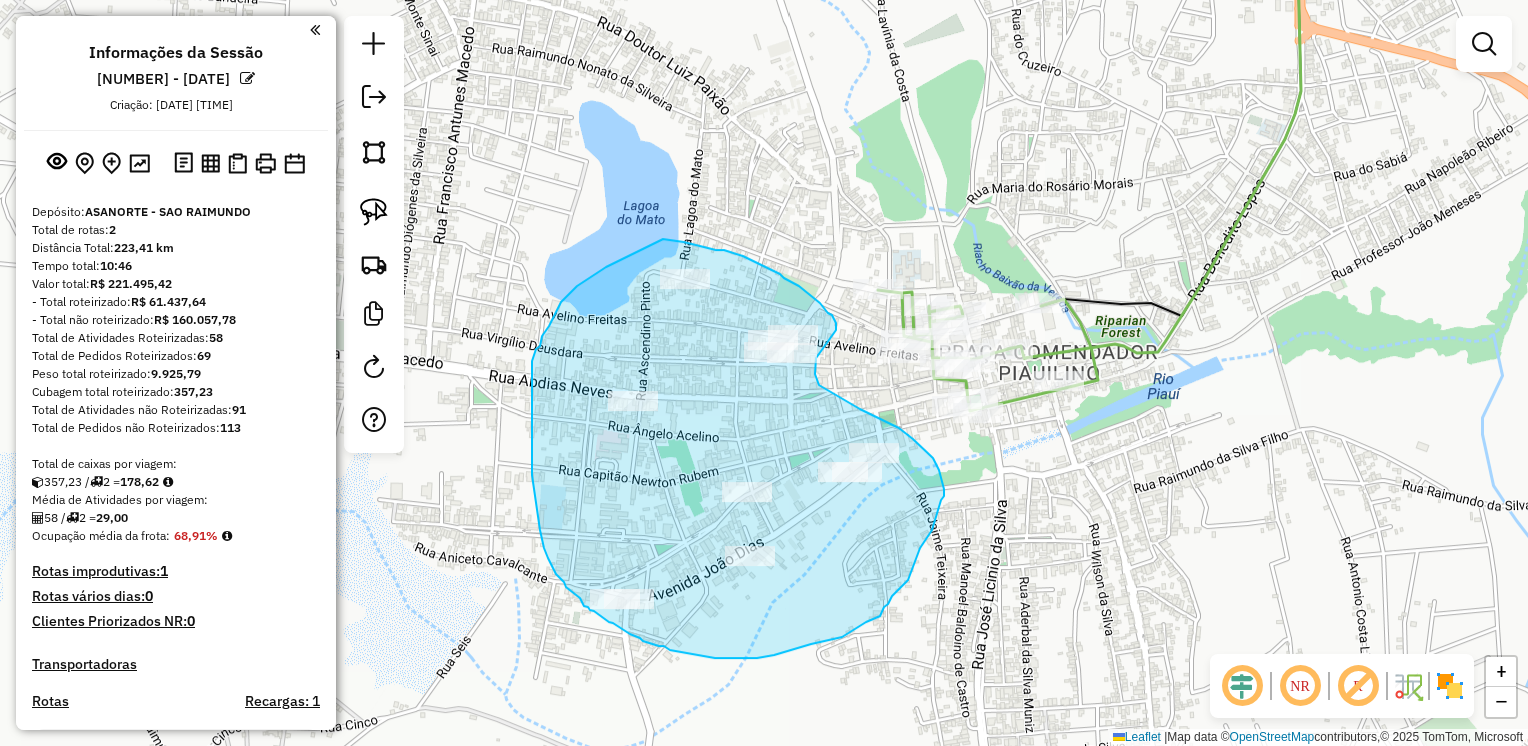 drag, startPoint x: 659, startPoint y: 241, endPoint x: 676, endPoint y: 242, distance: 17.029387 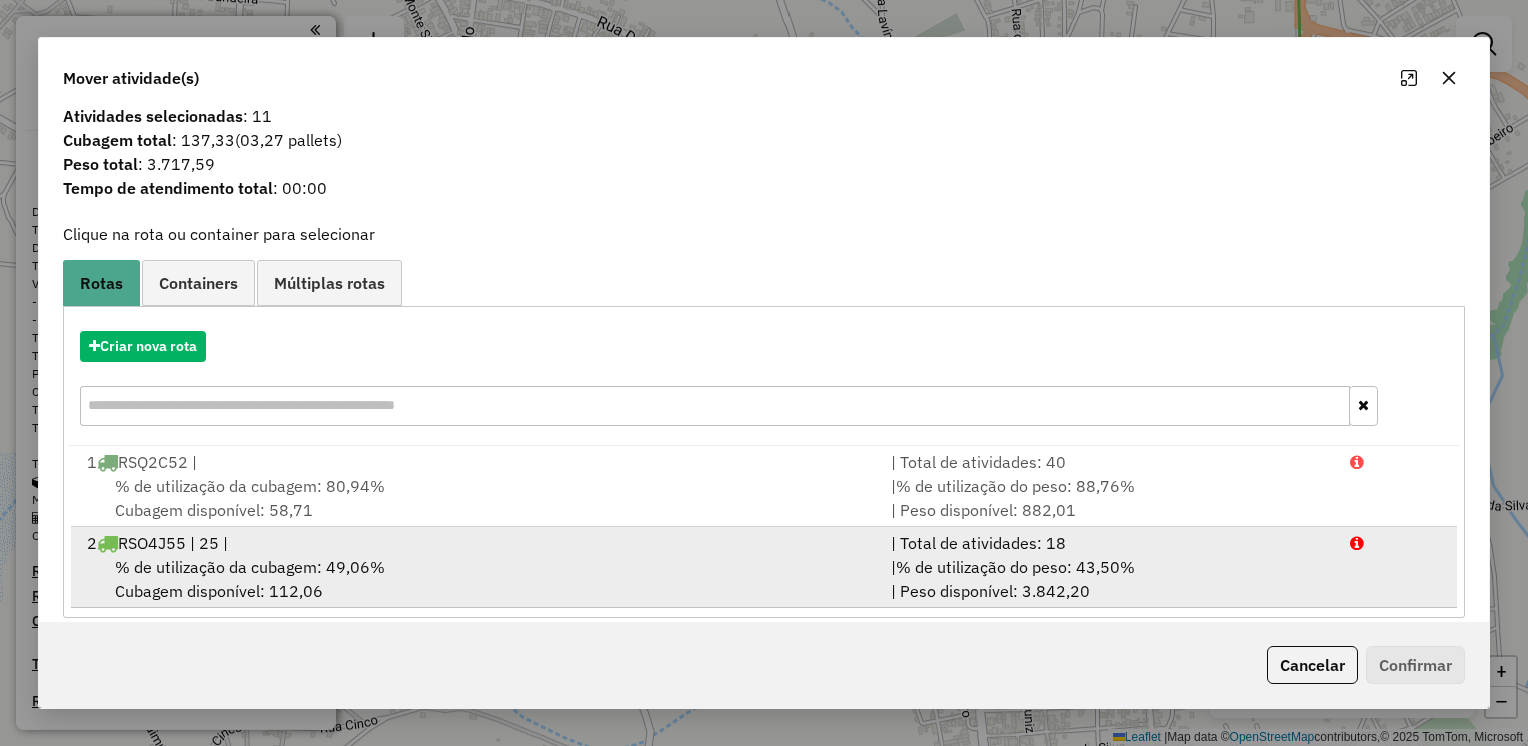 scroll, scrollTop: 0, scrollLeft: 0, axis: both 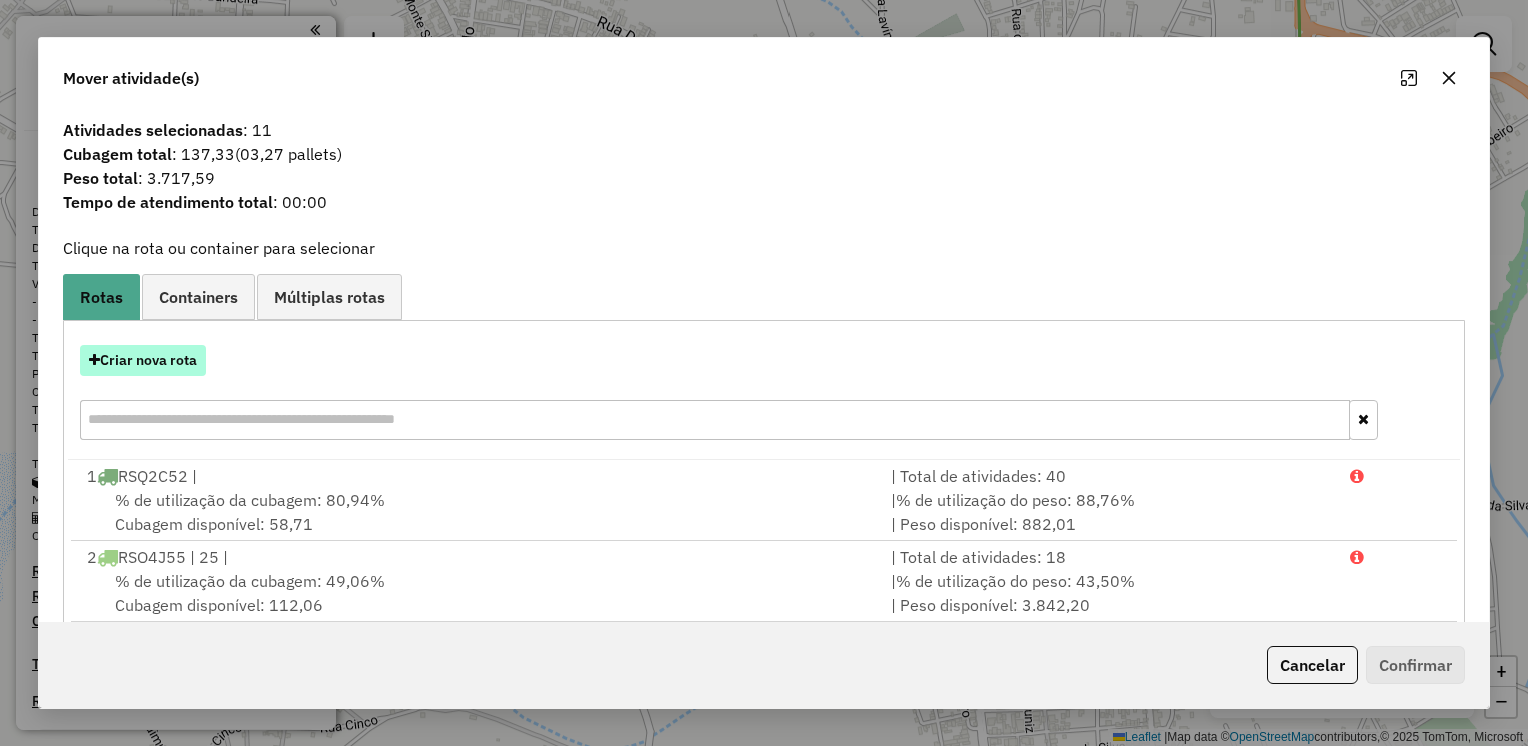 click on "Criar nova rota" at bounding box center (143, 360) 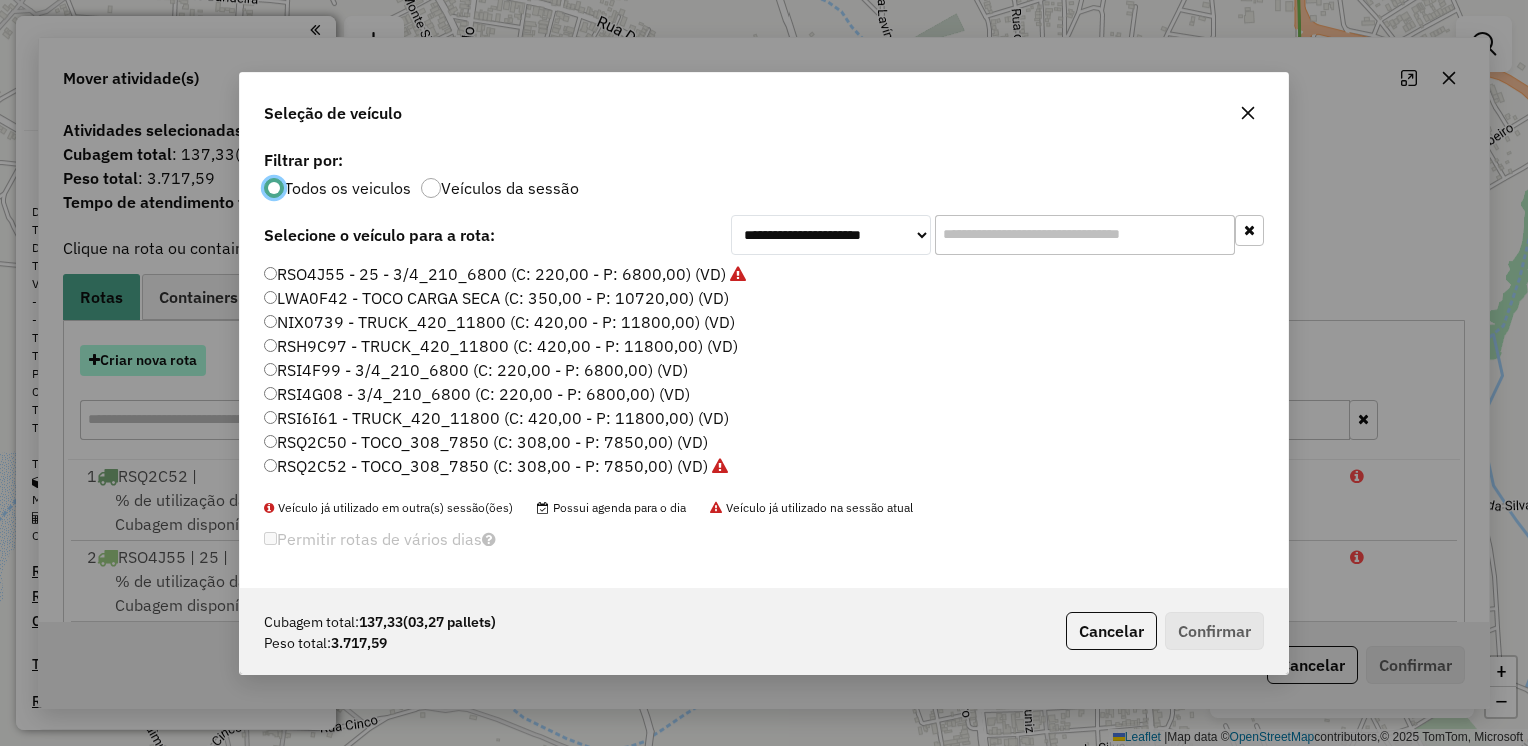 scroll, scrollTop: 10, scrollLeft: 6, axis: both 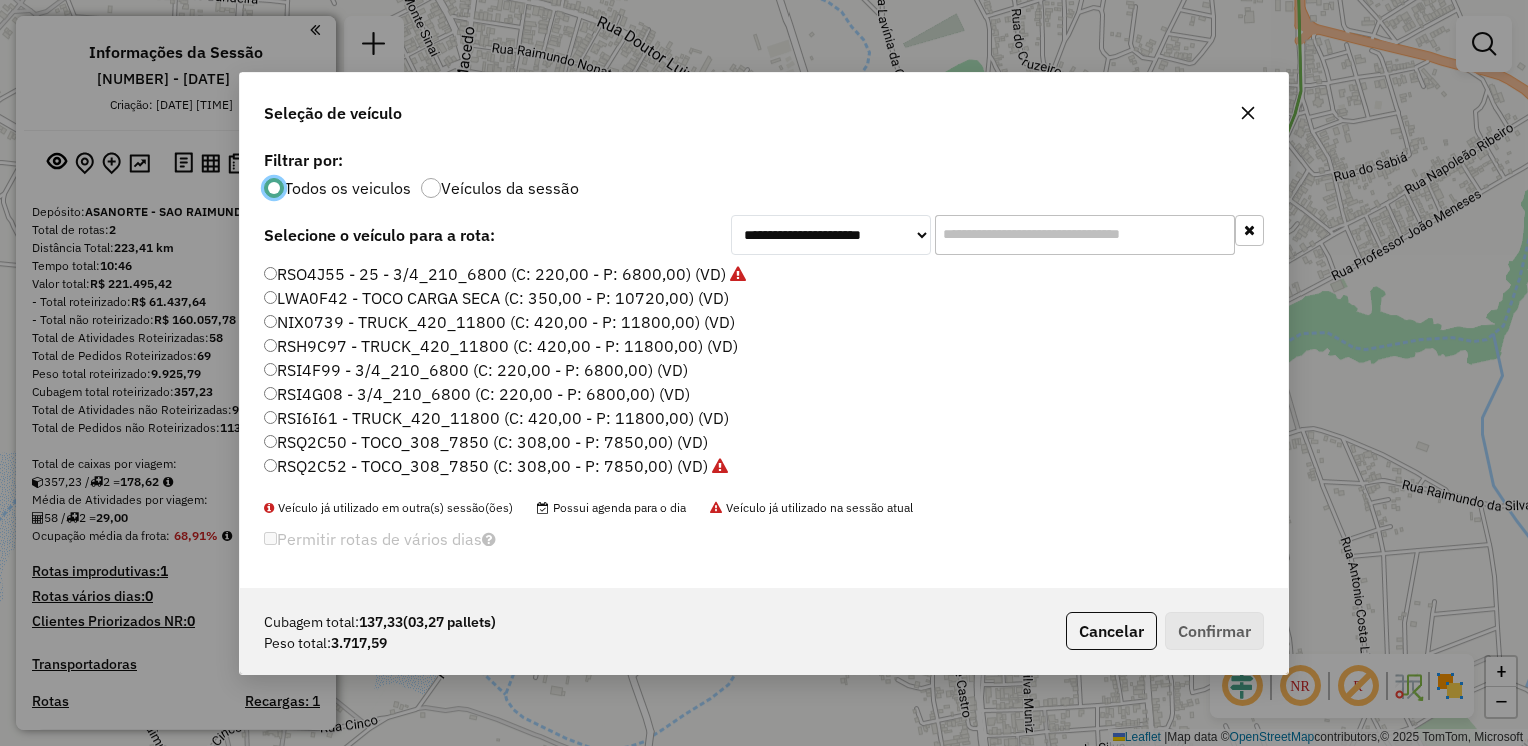 click on "RSQ2C50 - TOCO_308_7850 (C: 308,00 - P: 7850,00) (VD)" 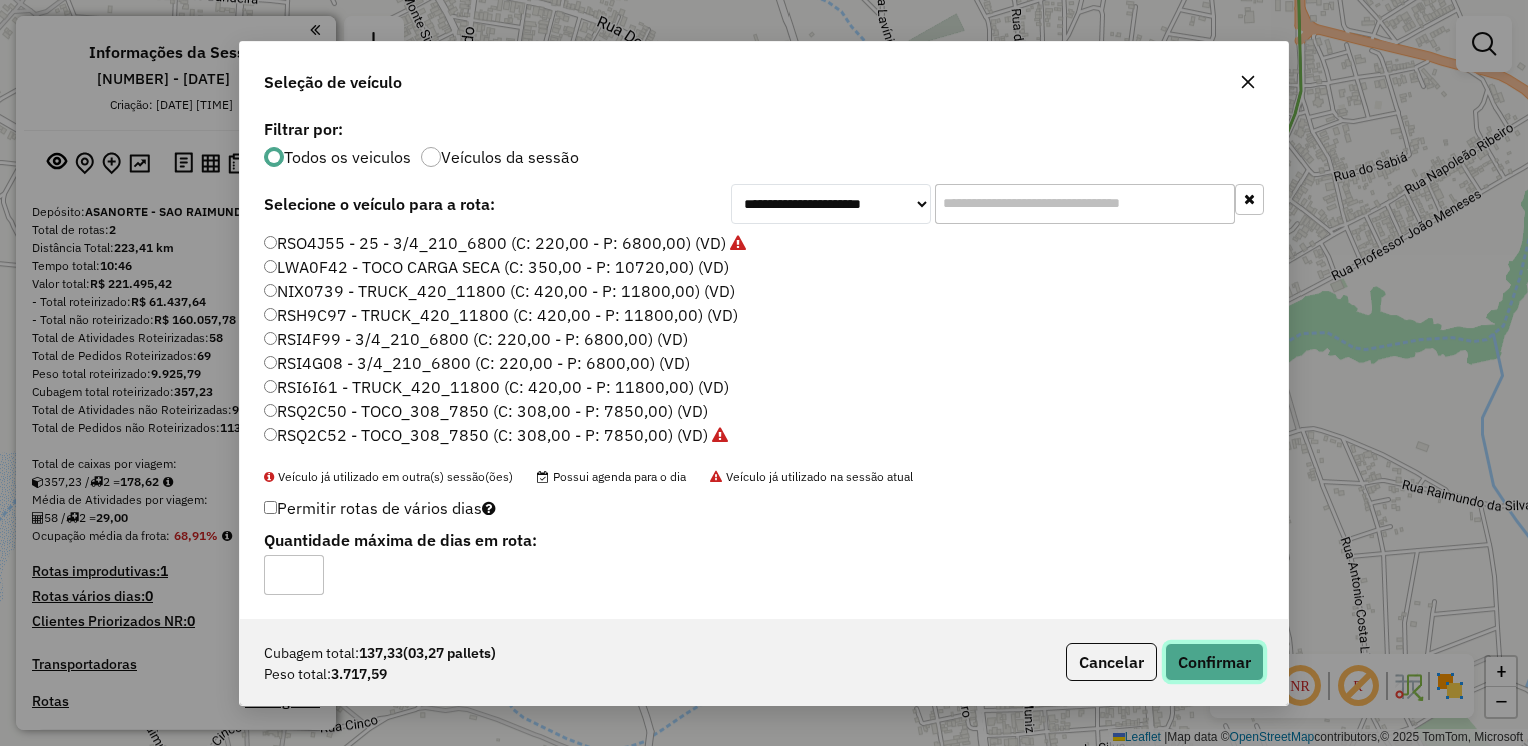 click on "Confirmar" 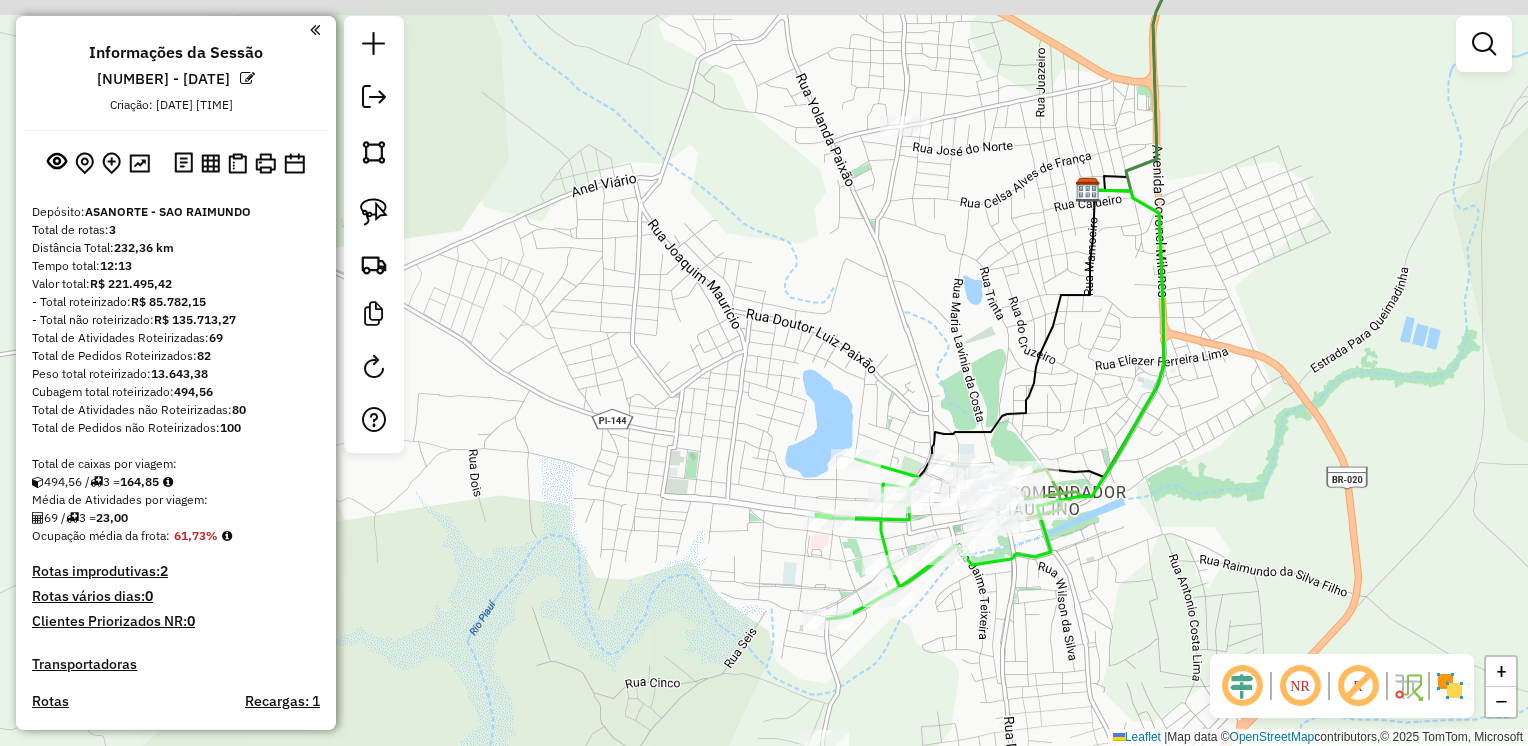 drag, startPoint x: 1169, startPoint y: 406, endPoint x: 1183, endPoint y: 443, distance: 39.56008 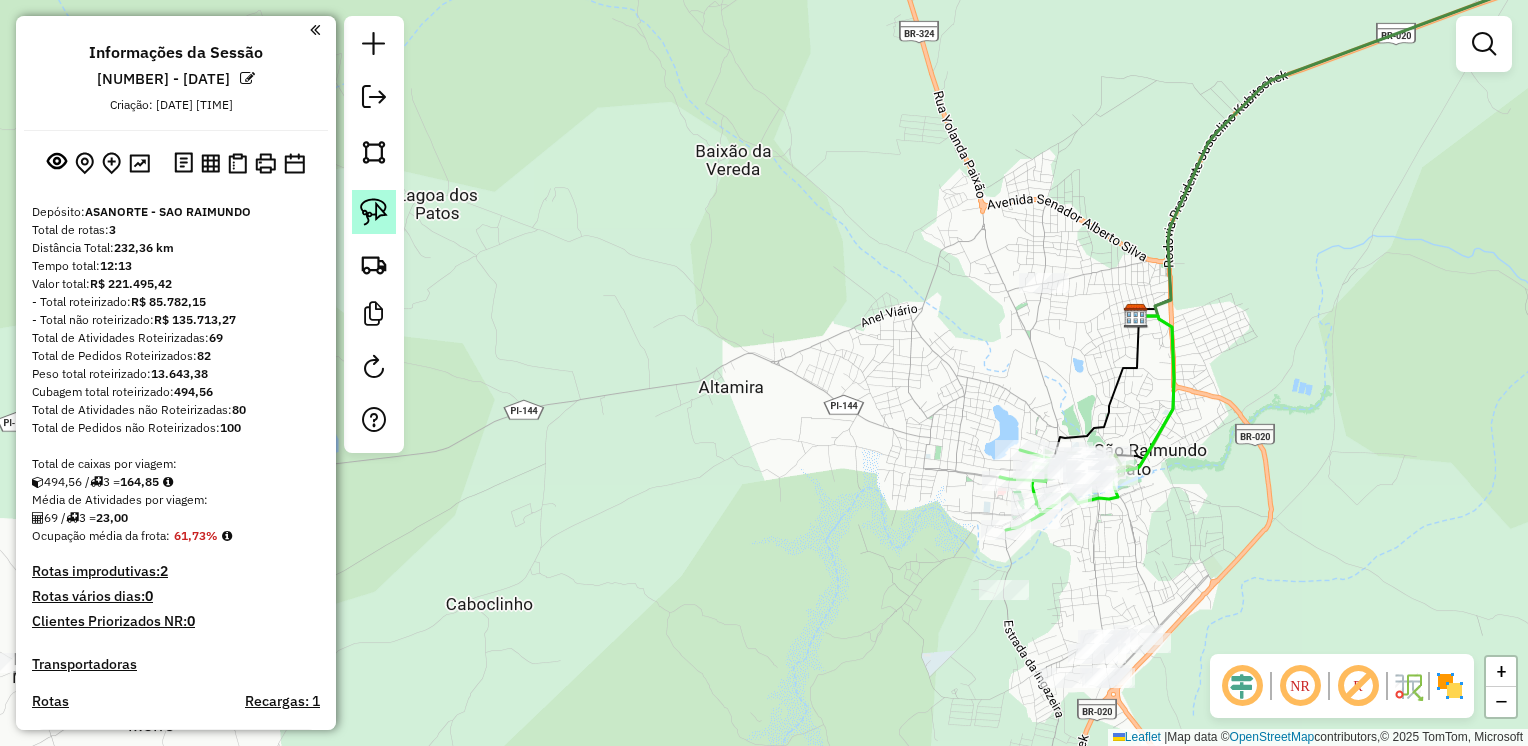 click 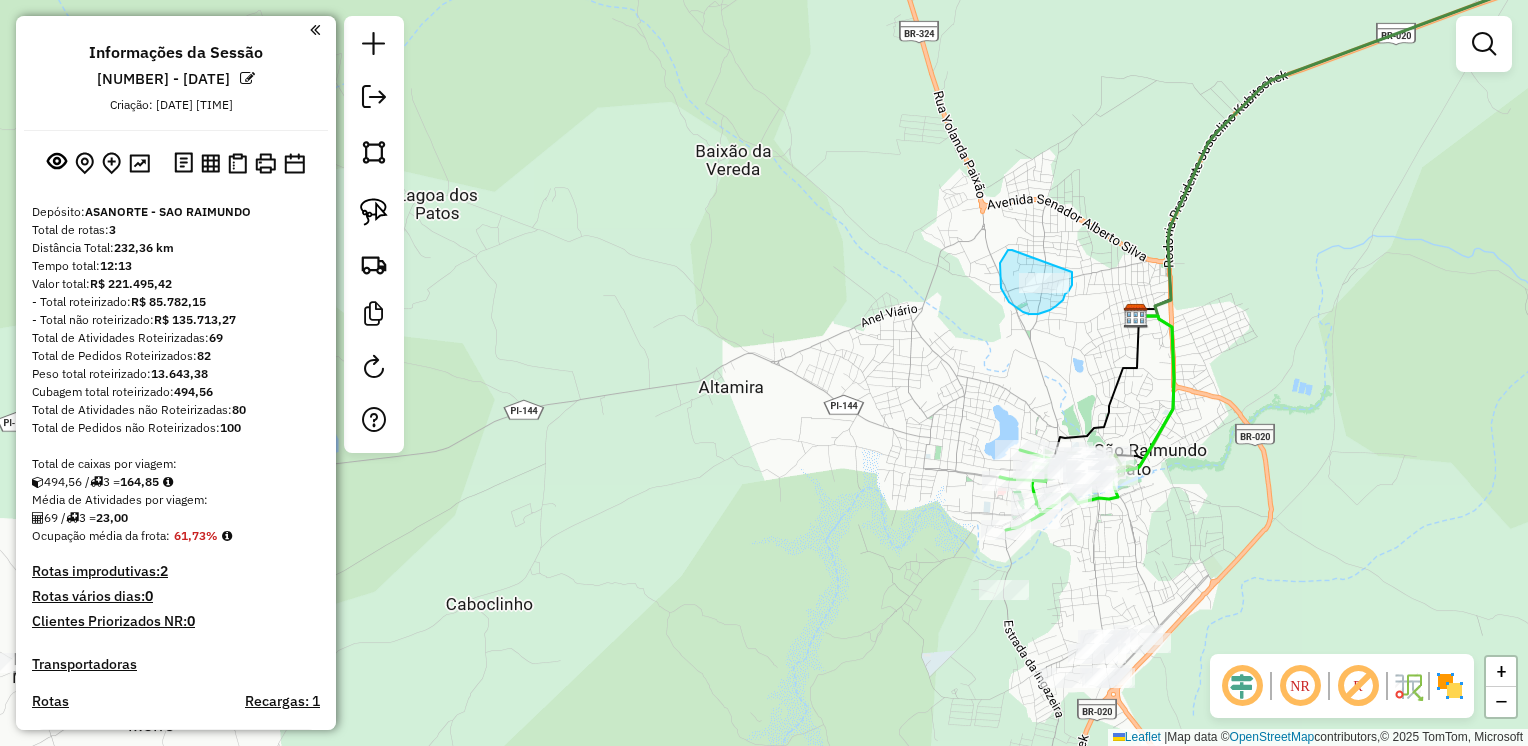 drag, startPoint x: 1012, startPoint y: 250, endPoint x: 1072, endPoint y: 271, distance: 63.56886 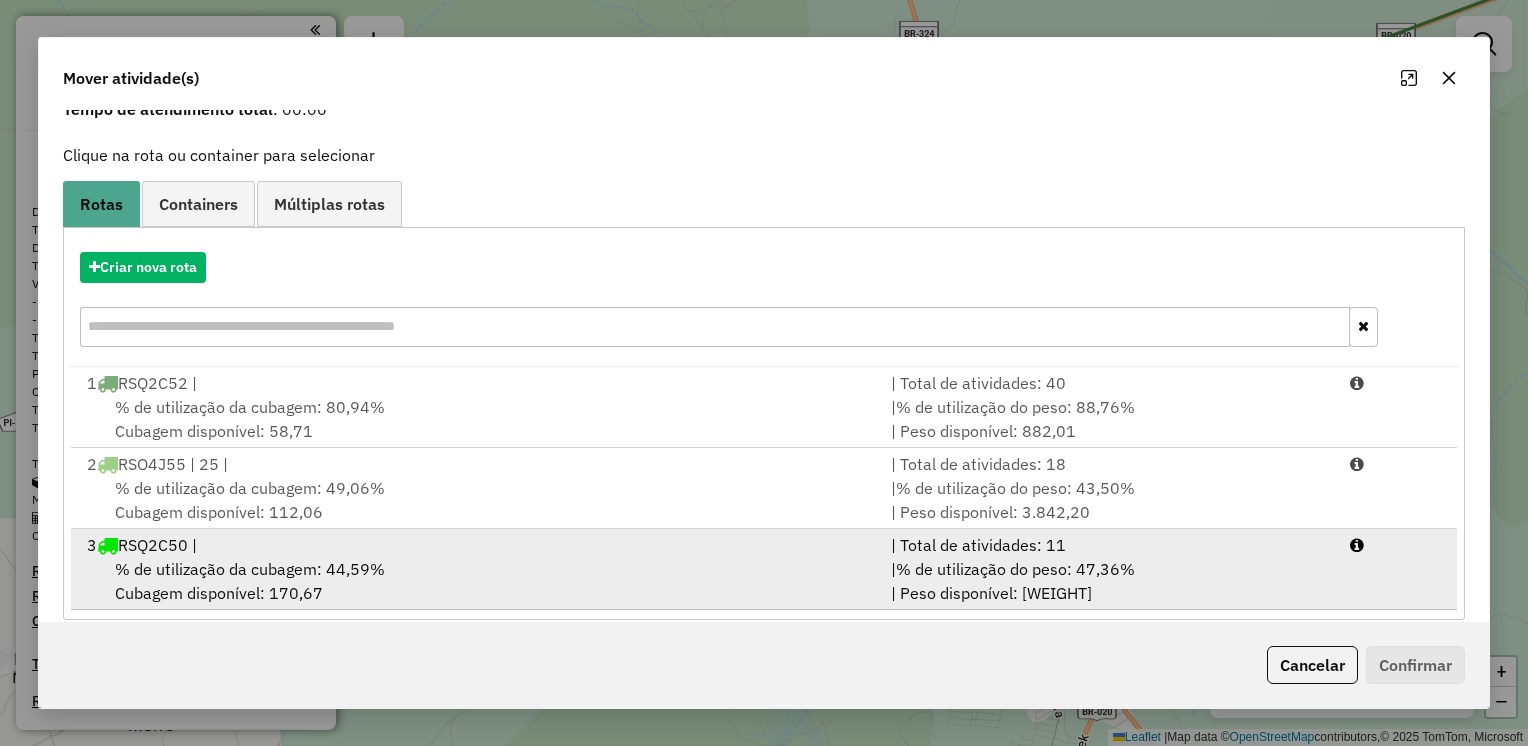 scroll, scrollTop: 113, scrollLeft: 0, axis: vertical 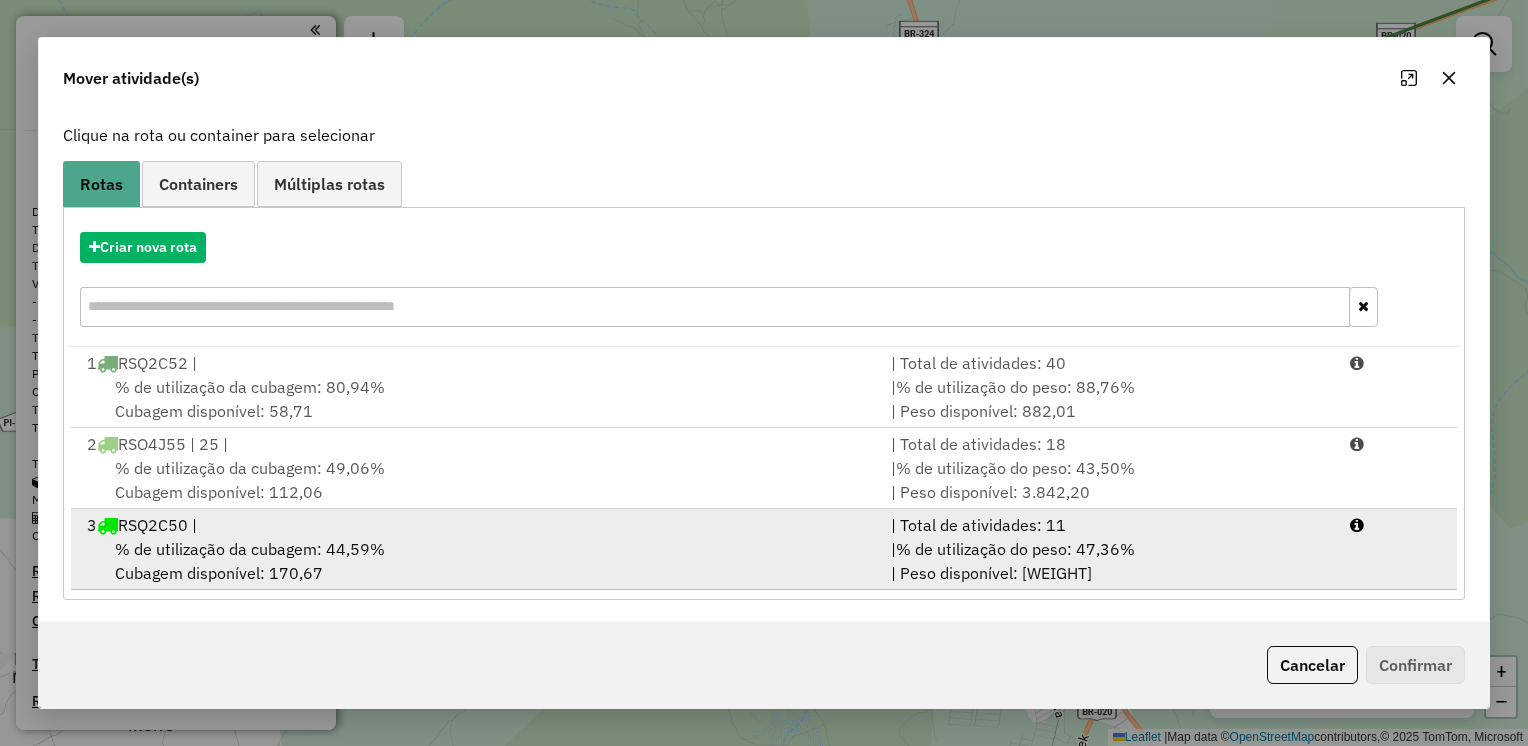 click on "% de utilização da cubagem: 44,59%  Cubagem disponível: 170,67" at bounding box center (477, 561) 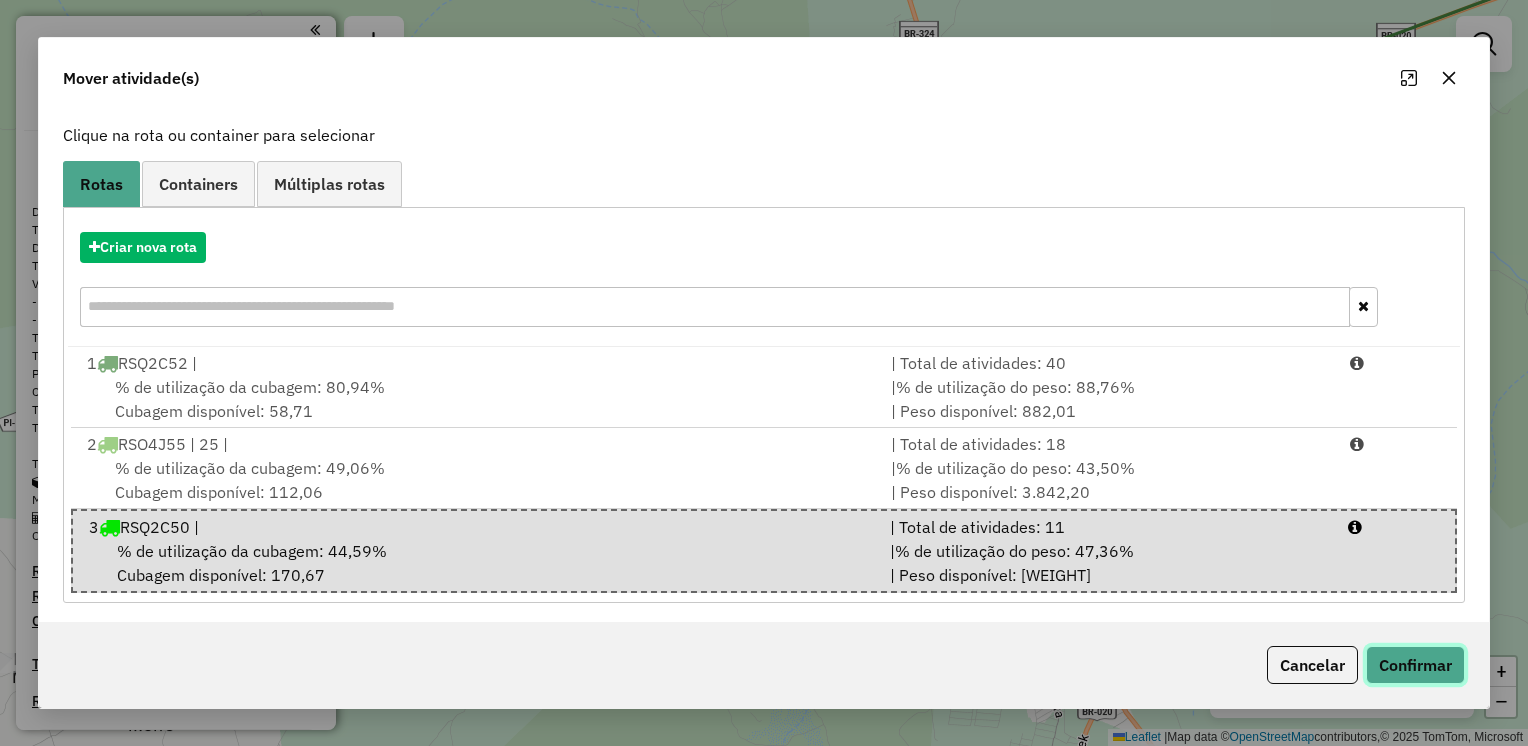 click on "Confirmar" 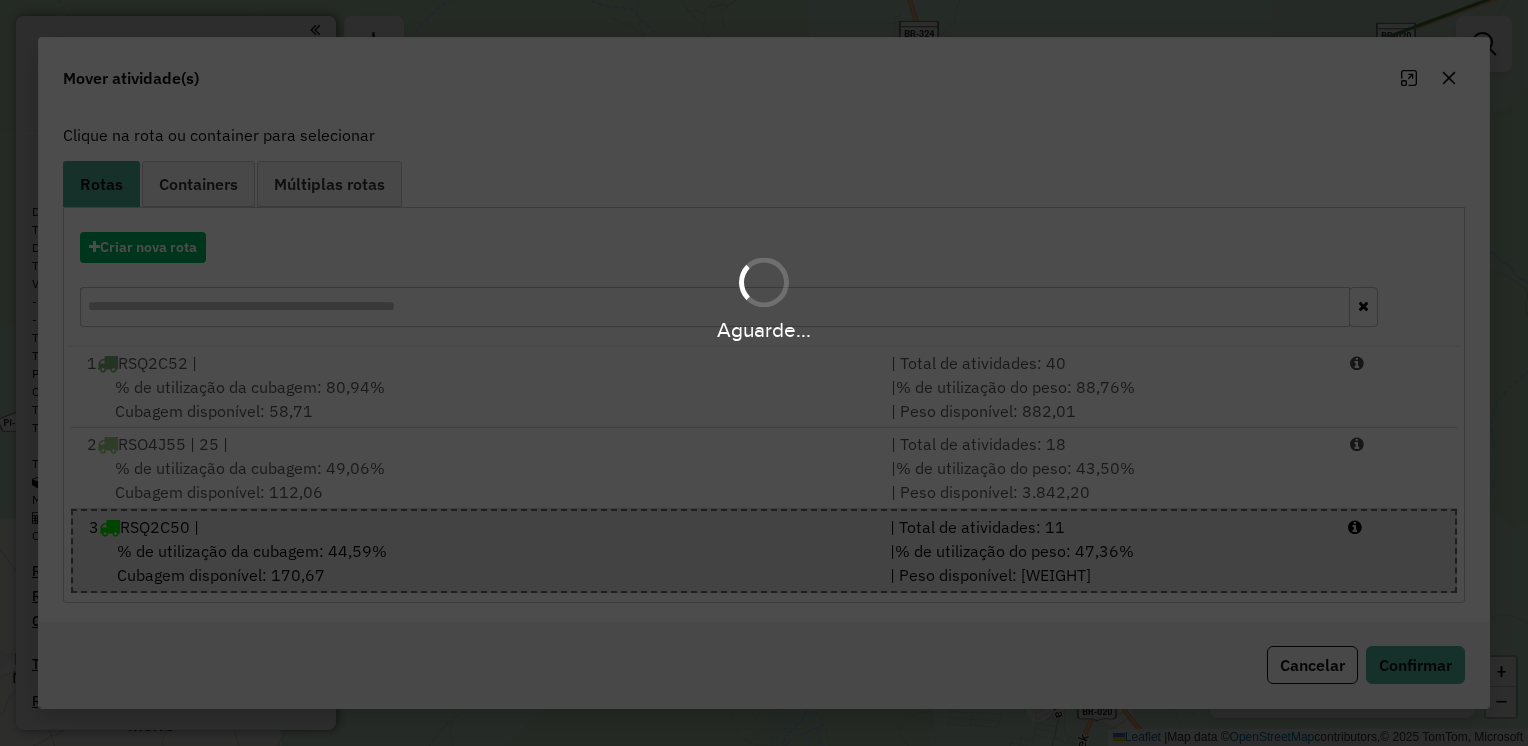 scroll, scrollTop: 0, scrollLeft: 0, axis: both 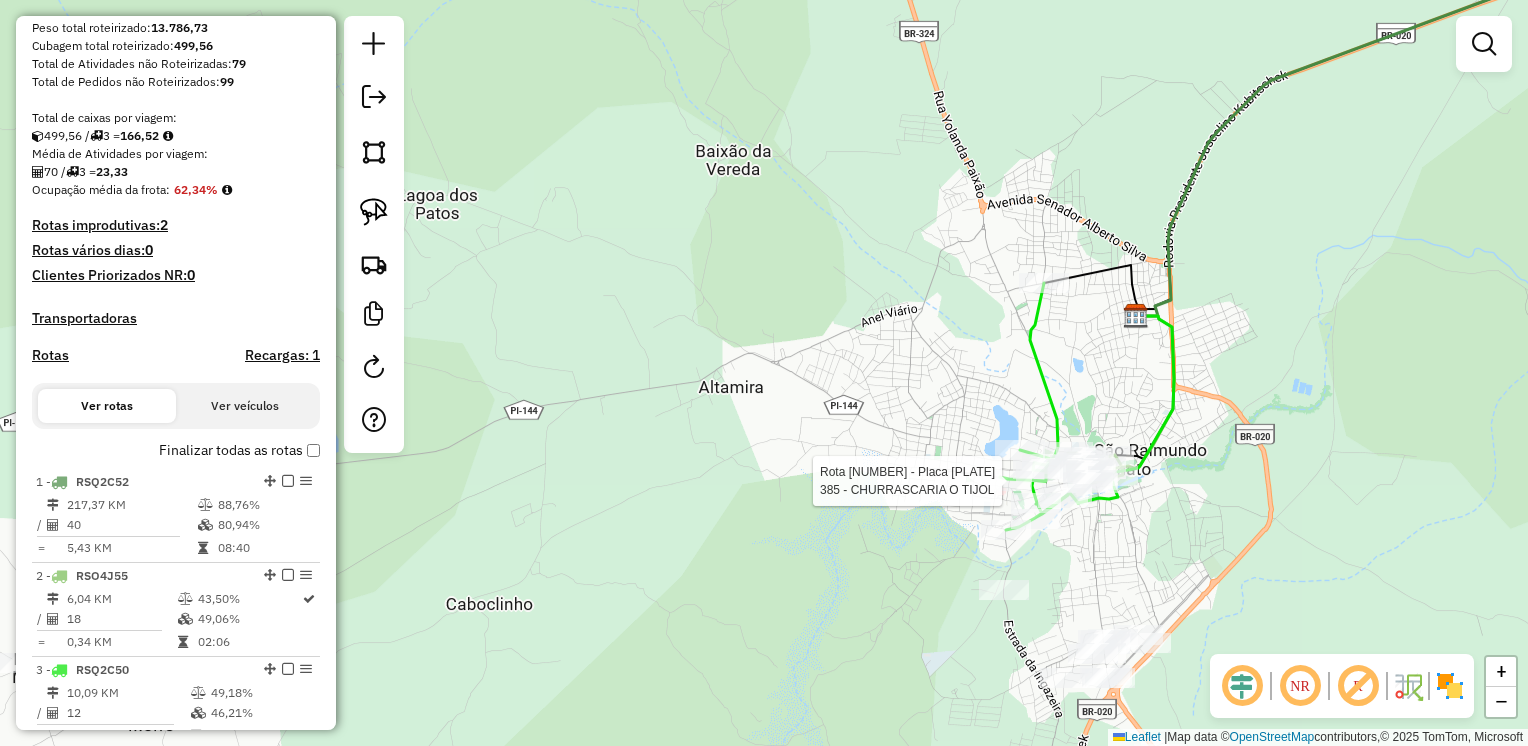 select on "**********" 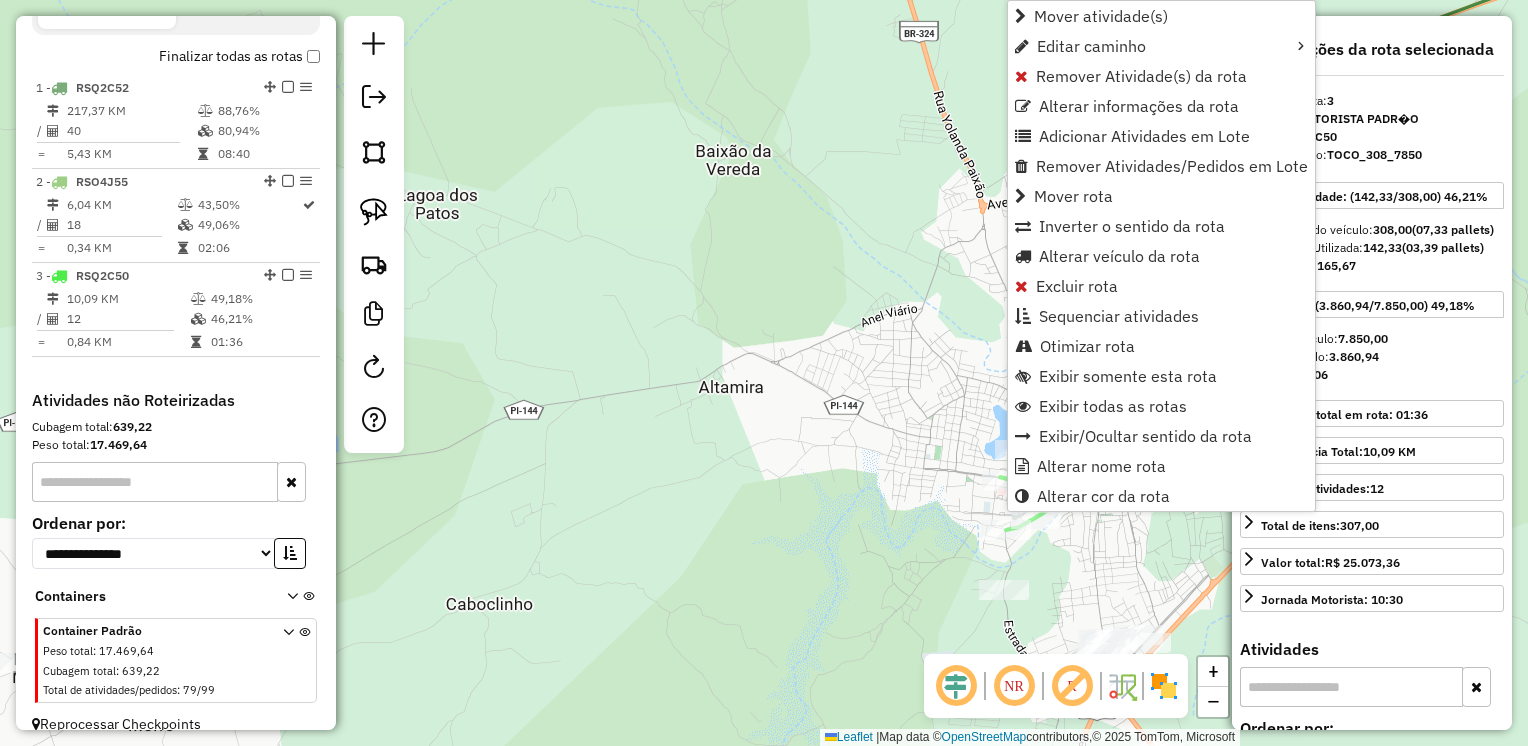 scroll, scrollTop: 758, scrollLeft: 0, axis: vertical 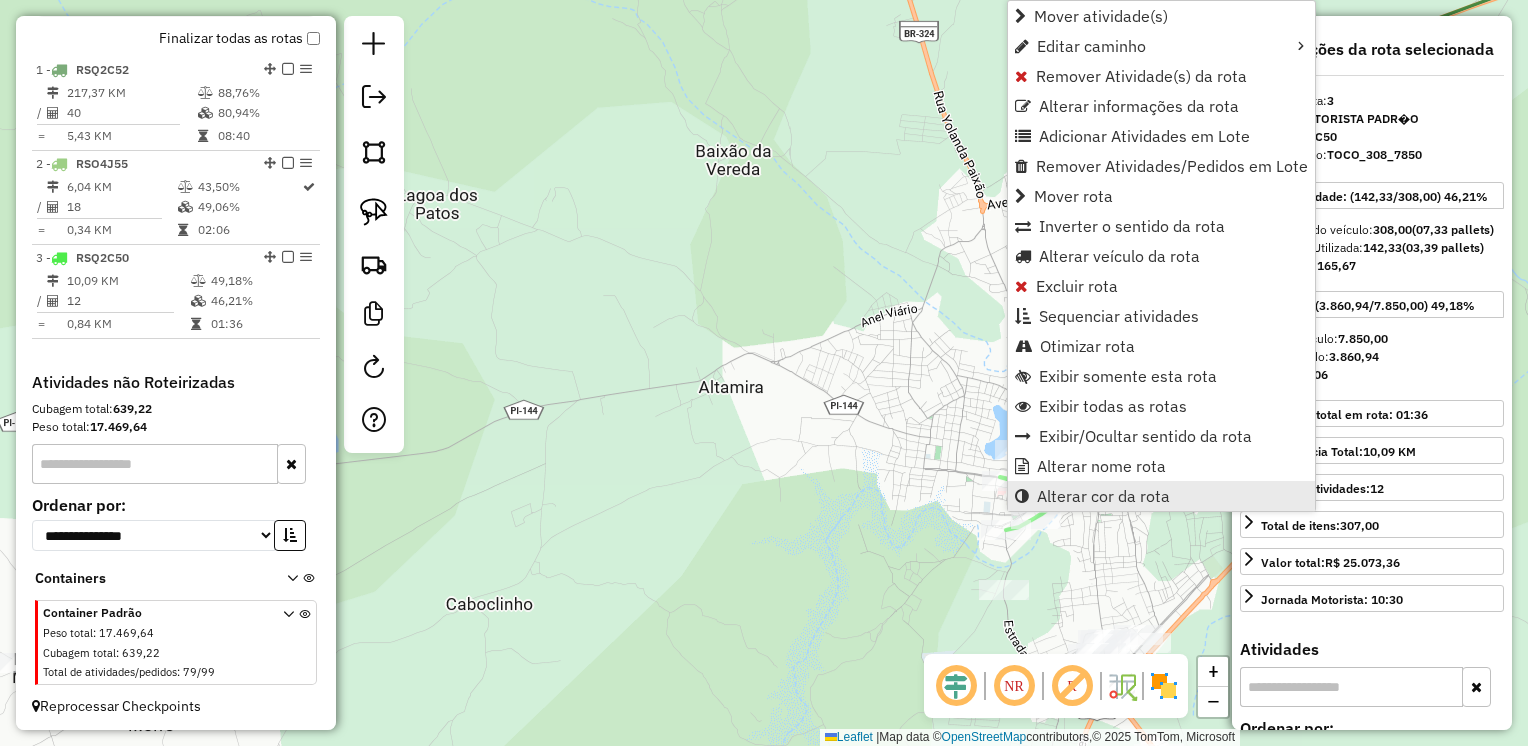 click on "Alterar cor da rota" at bounding box center [1103, 496] 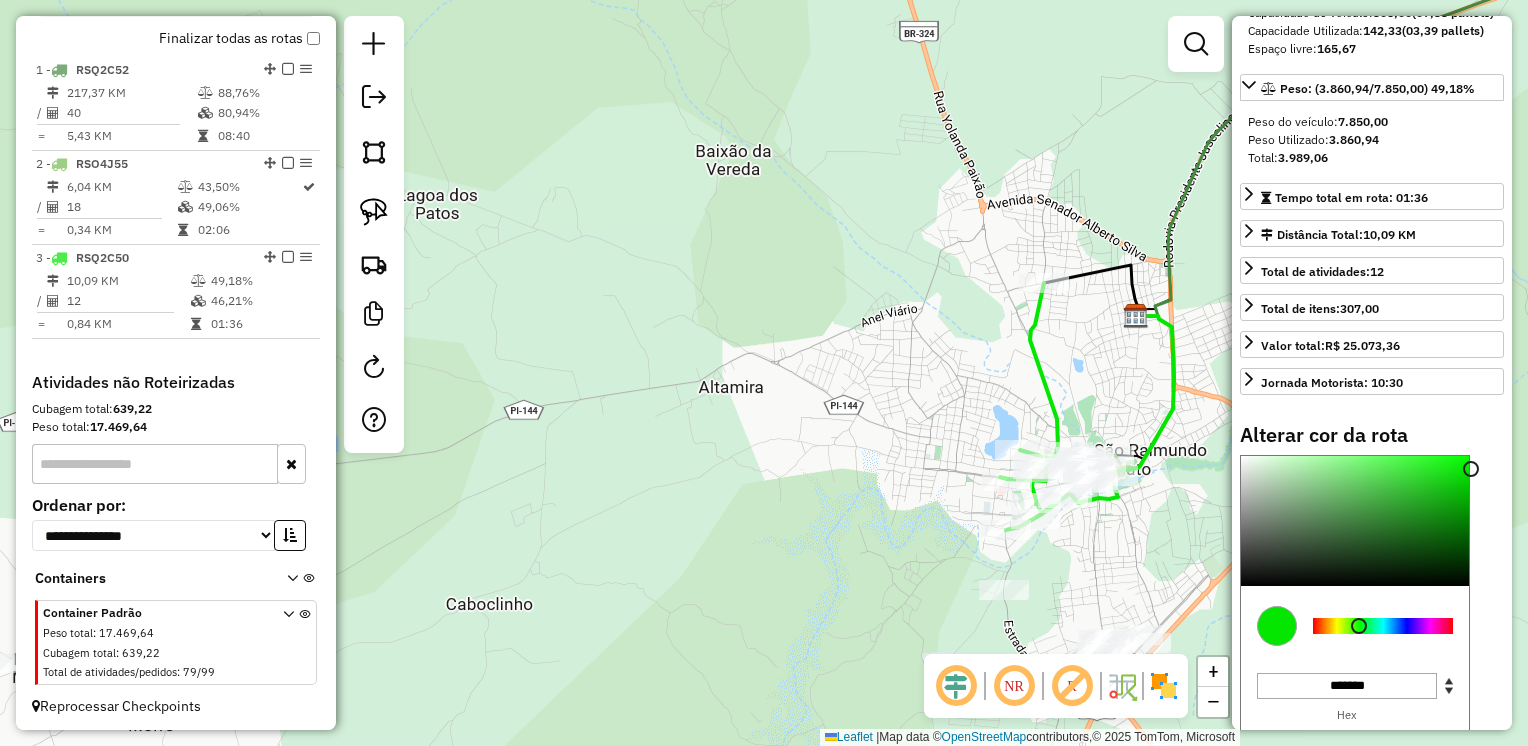 scroll, scrollTop: 300, scrollLeft: 0, axis: vertical 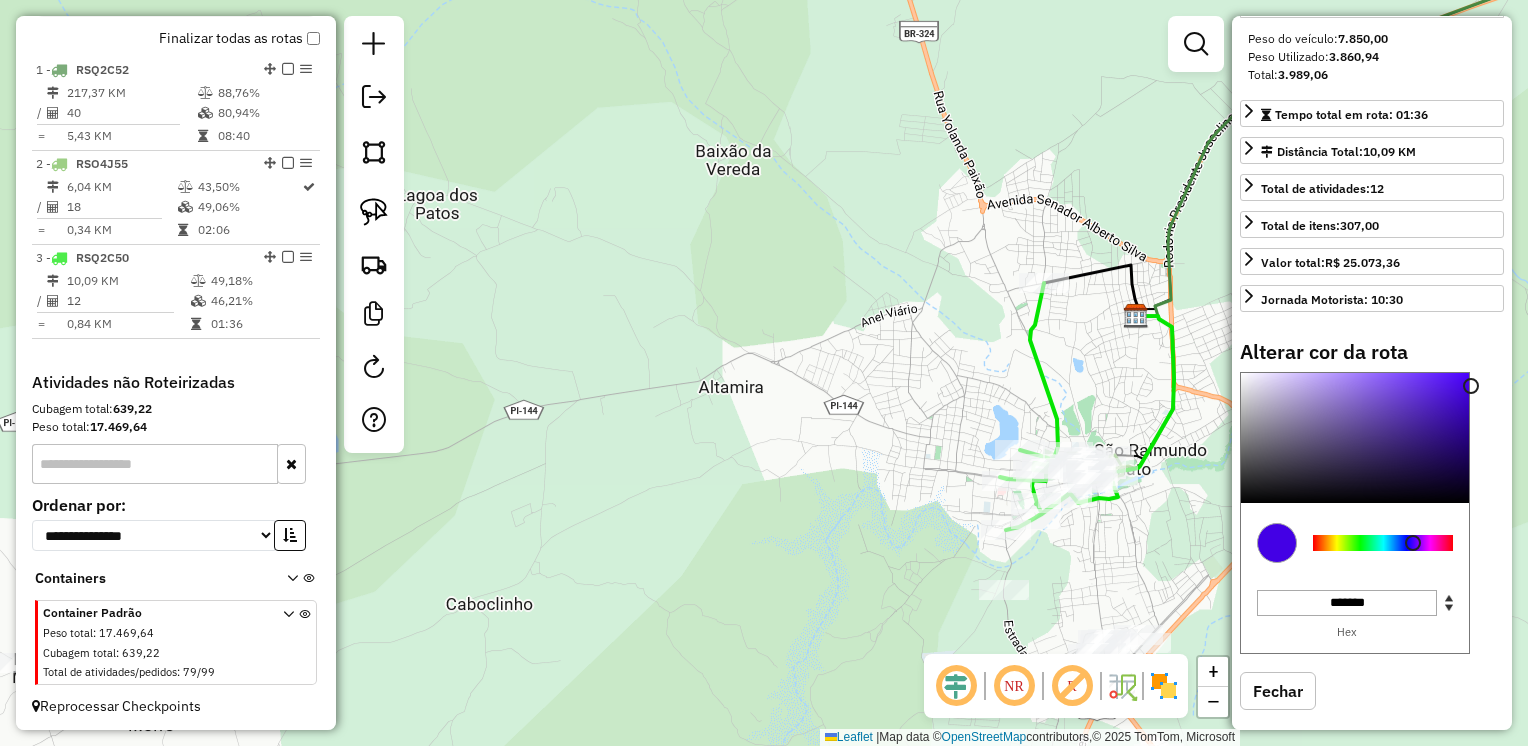 type on "*******" 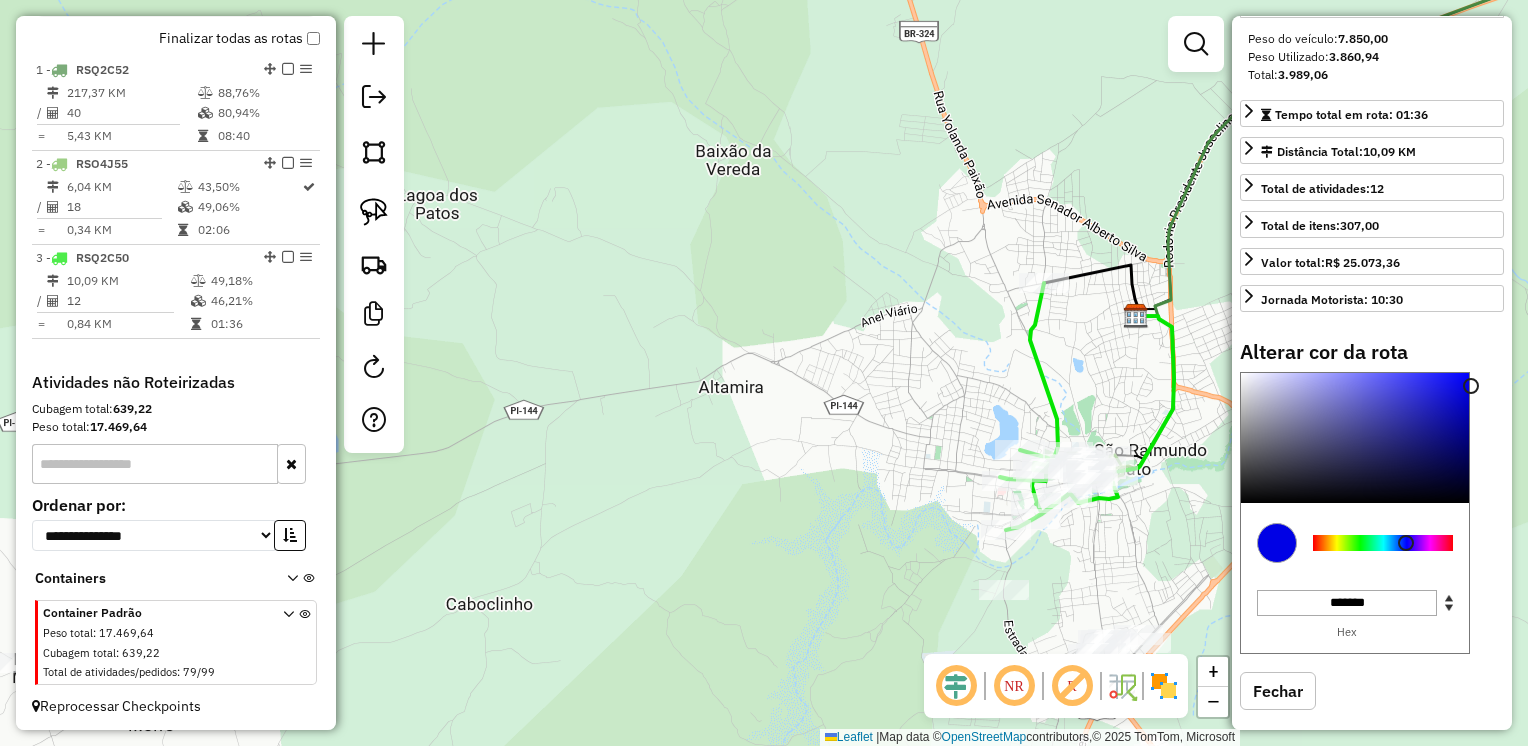 drag, startPoint x: 1360, startPoint y: 573, endPoint x: 1406, endPoint y: 578, distance: 46.270943 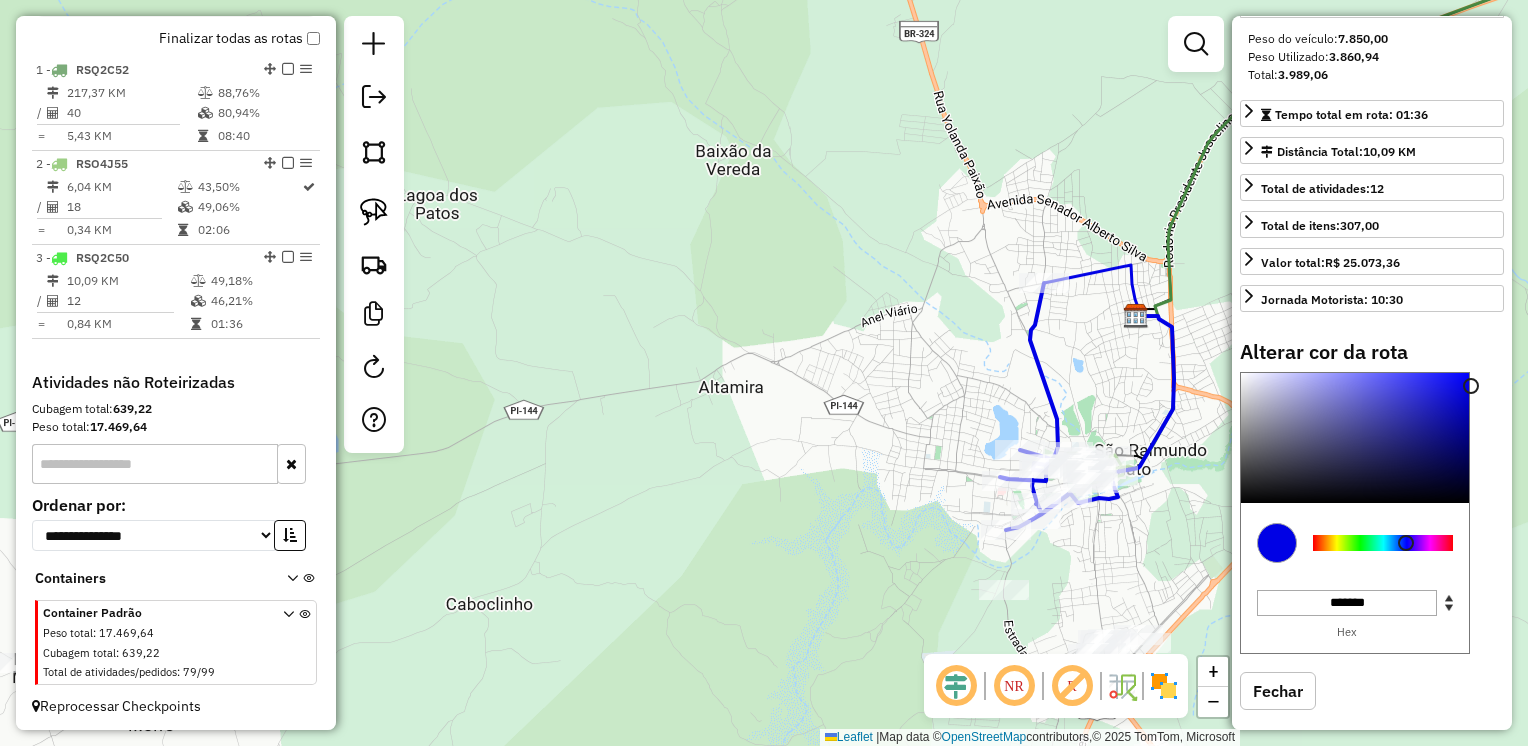 click on "Janela de atendimento Grade de atendimento Capacidade Transportadoras Veículos Cliente Pedidos  Rotas Selecione os dias de semana para filtrar as janelas de atendimento  Seg   Ter   Qua   Qui   Sex   Sáb   Dom  Informe o período da janela de atendimento: De: Até:  Filtrar exatamente a janela do cliente  Considerar janela de atendimento padrão  Selecione os dias de semana para filtrar as grades de atendimento  Seg   Ter   Qua   Qui   Sex   Sáb   Dom   Considerar clientes sem dia de atendimento cadastrado  Clientes fora do dia de atendimento selecionado Filtrar as atividades entre os valores definidos abaixo:  Peso mínimo:   Peso máximo:   Cubagem mínima:   Cubagem máxima:   De:   Até:  Filtrar as atividades entre o tempo de atendimento definido abaixo:  De:   Até:   Considerar capacidade total dos clientes não roteirizados Transportadora: Selecione um ou mais itens Tipo de veículo: Selecione um ou mais itens Veículo: Selecione um ou mais itens Motorista: Selecione um ou mais itens Nome: Rótulo:" 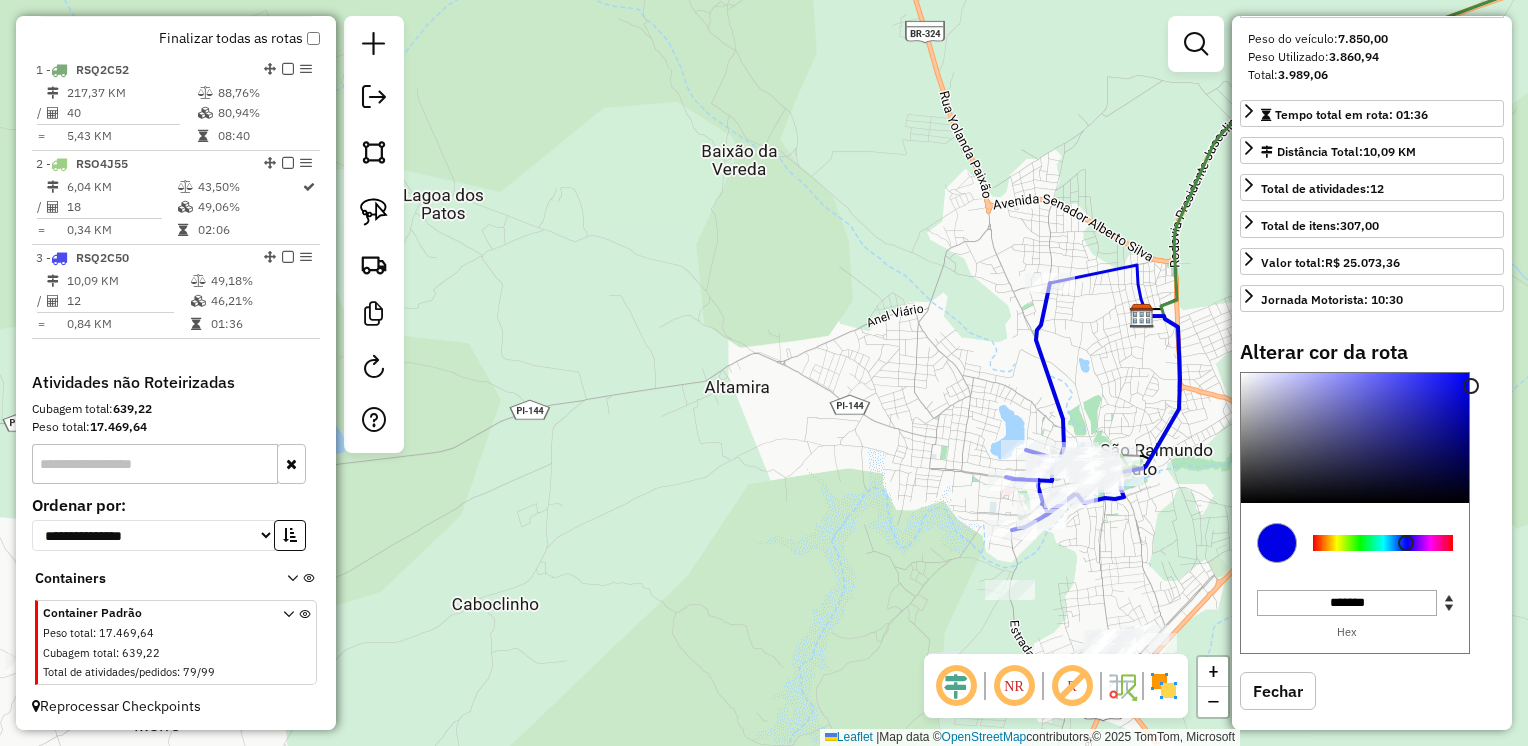 click on "Janela de atendimento Grade de atendimento Capacidade Transportadoras Veículos Cliente Pedidos  Rotas Selecione os dias de semana para filtrar as janelas de atendimento  Seg   Ter   Qua   Qui   Sex   Sáb   Dom  Informe o período da janela de atendimento: De: Até:  Filtrar exatamente a janela do cliente  Considerar janela de atendimento padrão  Selecione os dias de semana para filtrar as grades de atendimento  Seg   Ter   Qua   Qui   Sex   Sáb   Dom   Considerar clientes sem dia de atendimento cadastrado  Clientes fora do dia de atendimento selecionado Filtrar as atividades entre os valores definidos abaixo:  Peso mínimo:   Peso máximo:   Cubagem mínima:   Cubagem máxima:   De:   Até:  Filtrar as atividades entre o tempo de atendimento definido abaixo:  De:   Até:   Considerar capacidade total dos clientes não roteirizados Transportadora: Selecione um ou mais itens Tipo de veículo: Selecione um ou mais itens Veículo: Selecione um ou mais itens Motorista: Selecione um ou mais itens Nome: Rótulo:" 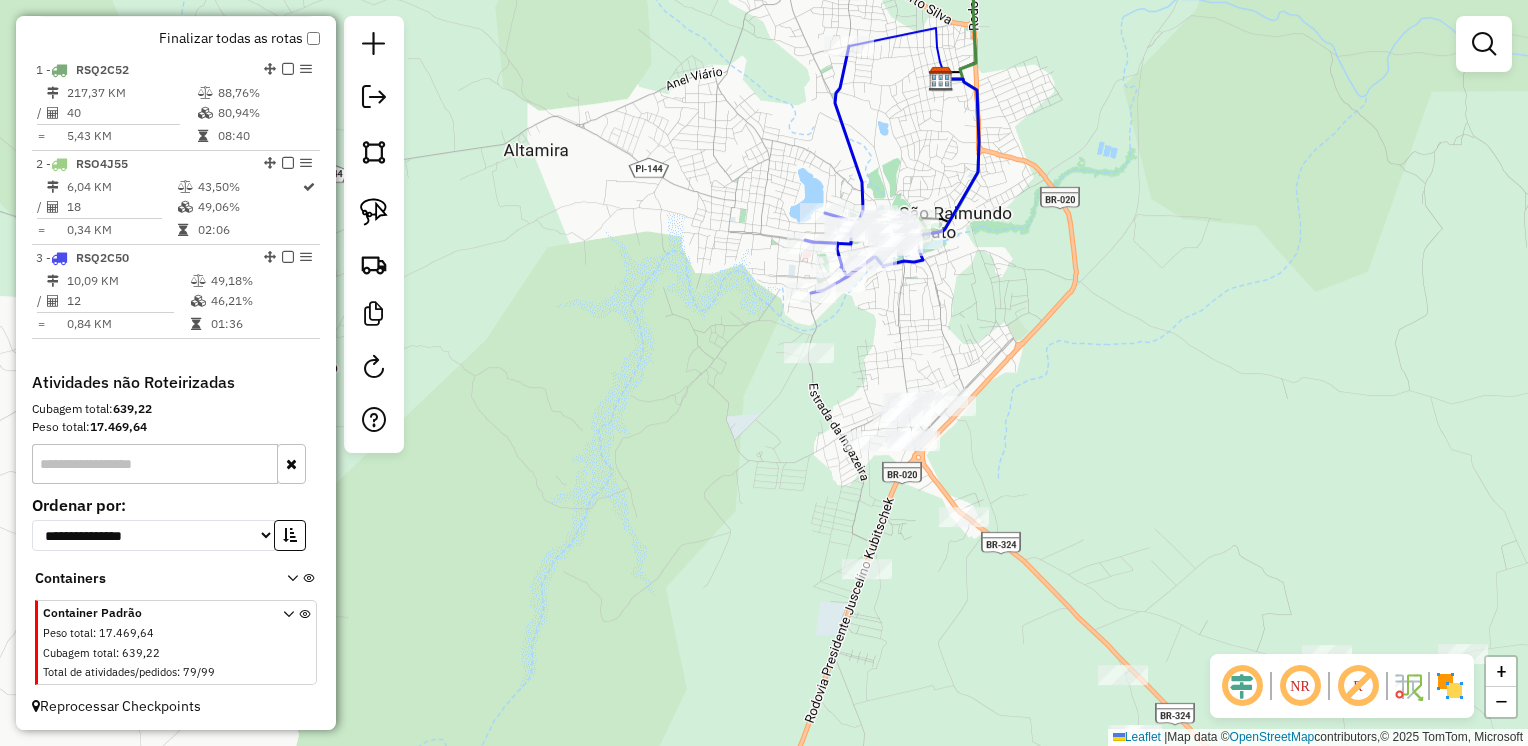 drag, startPoint x: 1081, startPoint y: 477, endPoint x: 1152, endPoint y: 350, distance: 145.49915 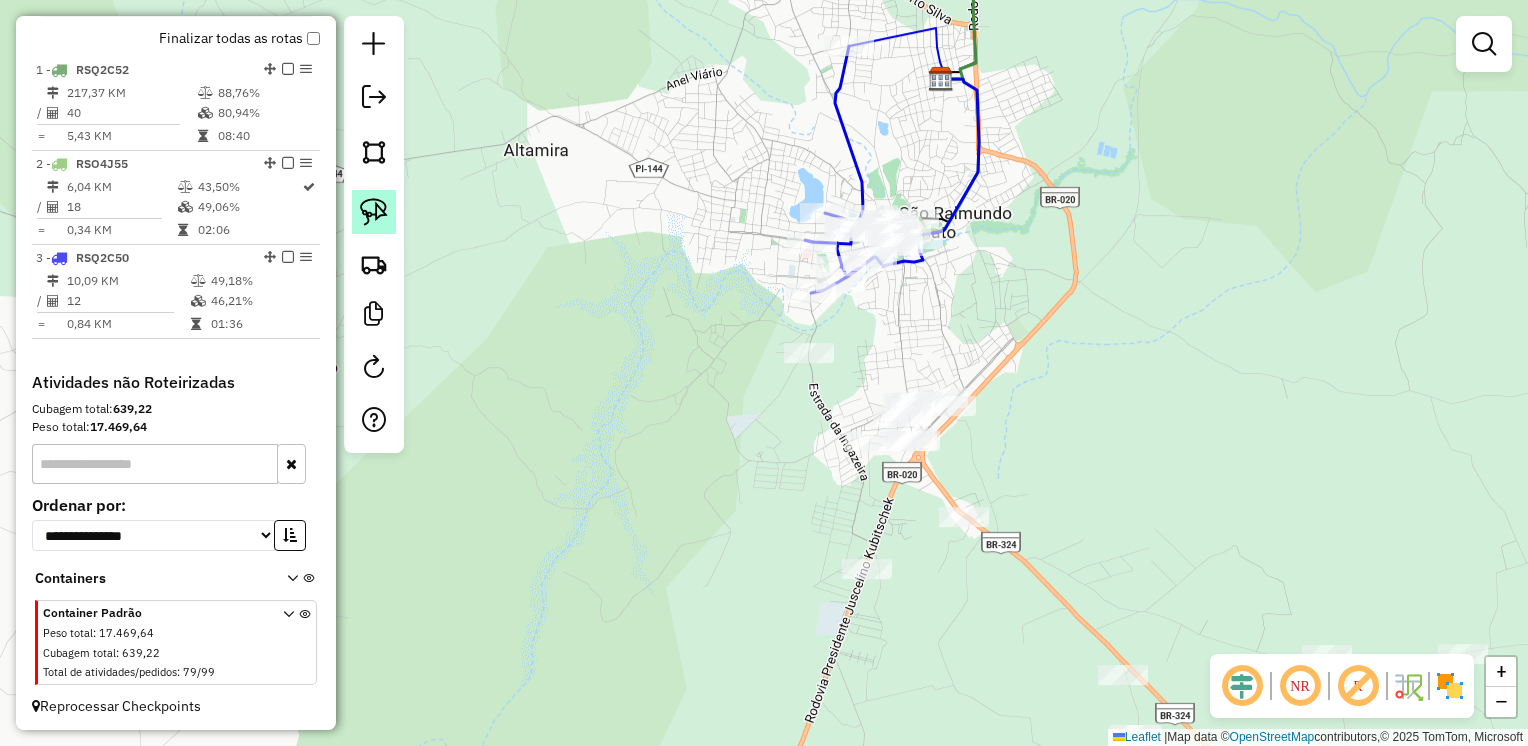 drag, startPoint x: 371, startPoint y: 219, endPoint x: 386, endPoint y: 229, distance: 18.027756 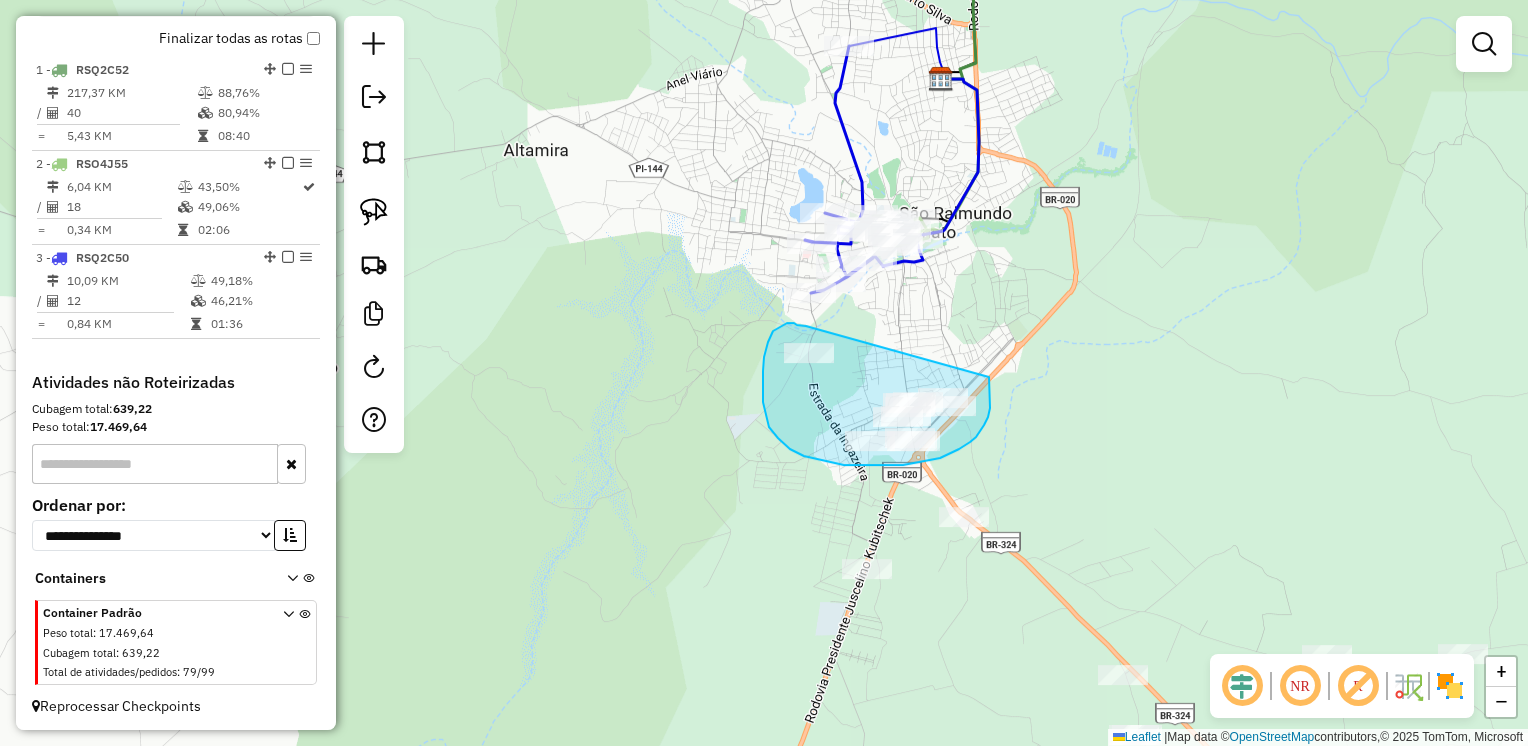 drag, startPoint x: 802, startPoint y: 326, endPoint x: 989, endPoint y: 377, distance: 193.82982 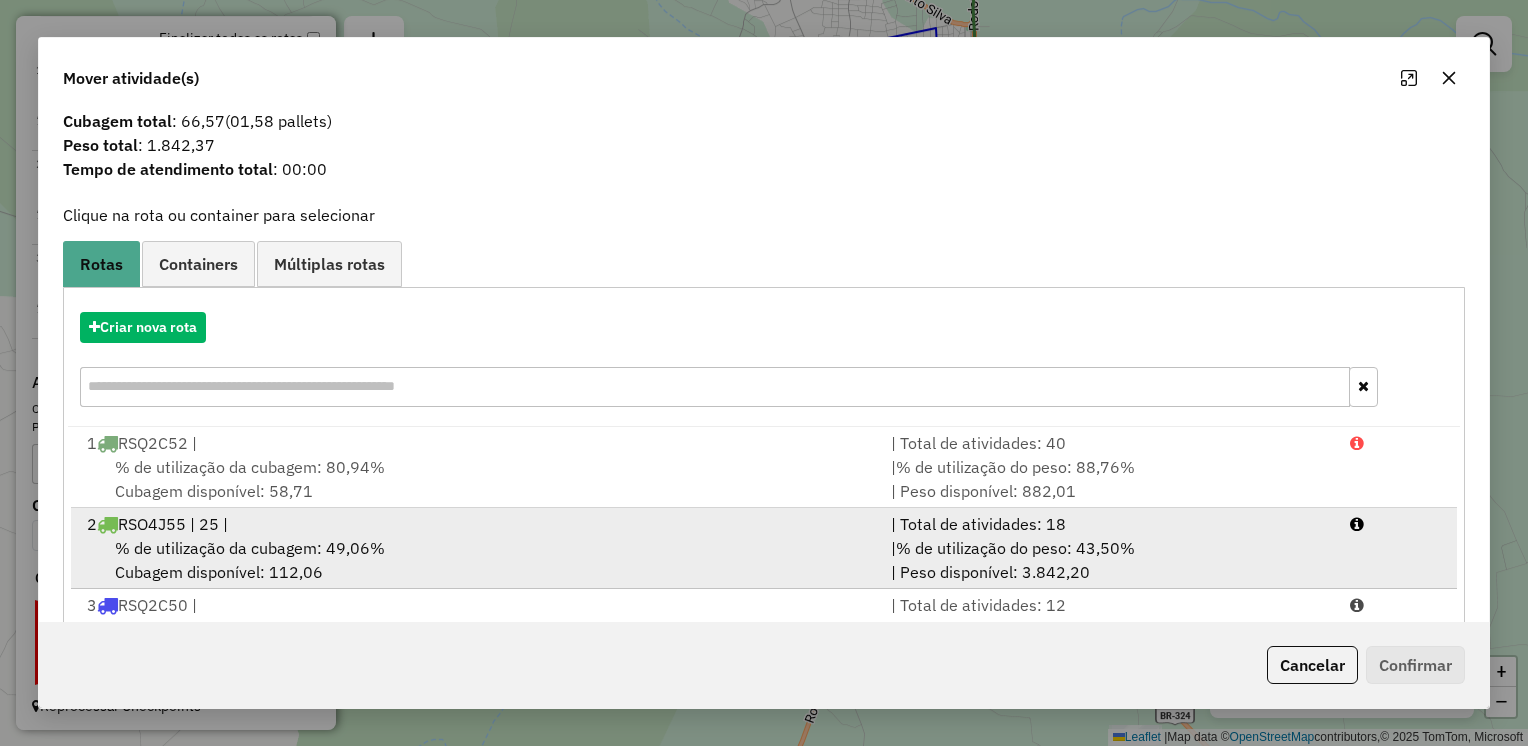 scroll, scrollTop: 113, scrollLeft: 0, axis: vertical 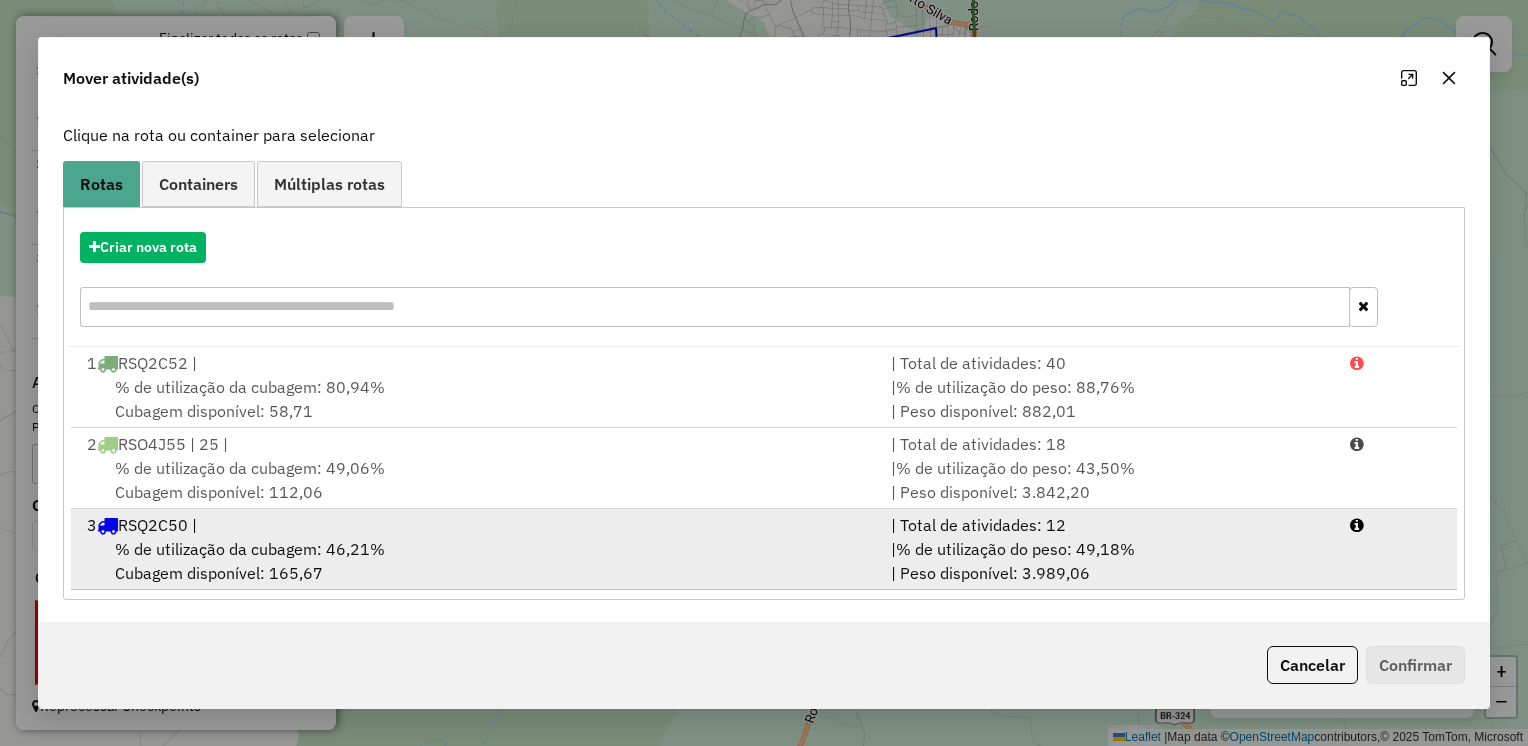 click on "3 [PLATE] |" at bounding box center (477, 525) 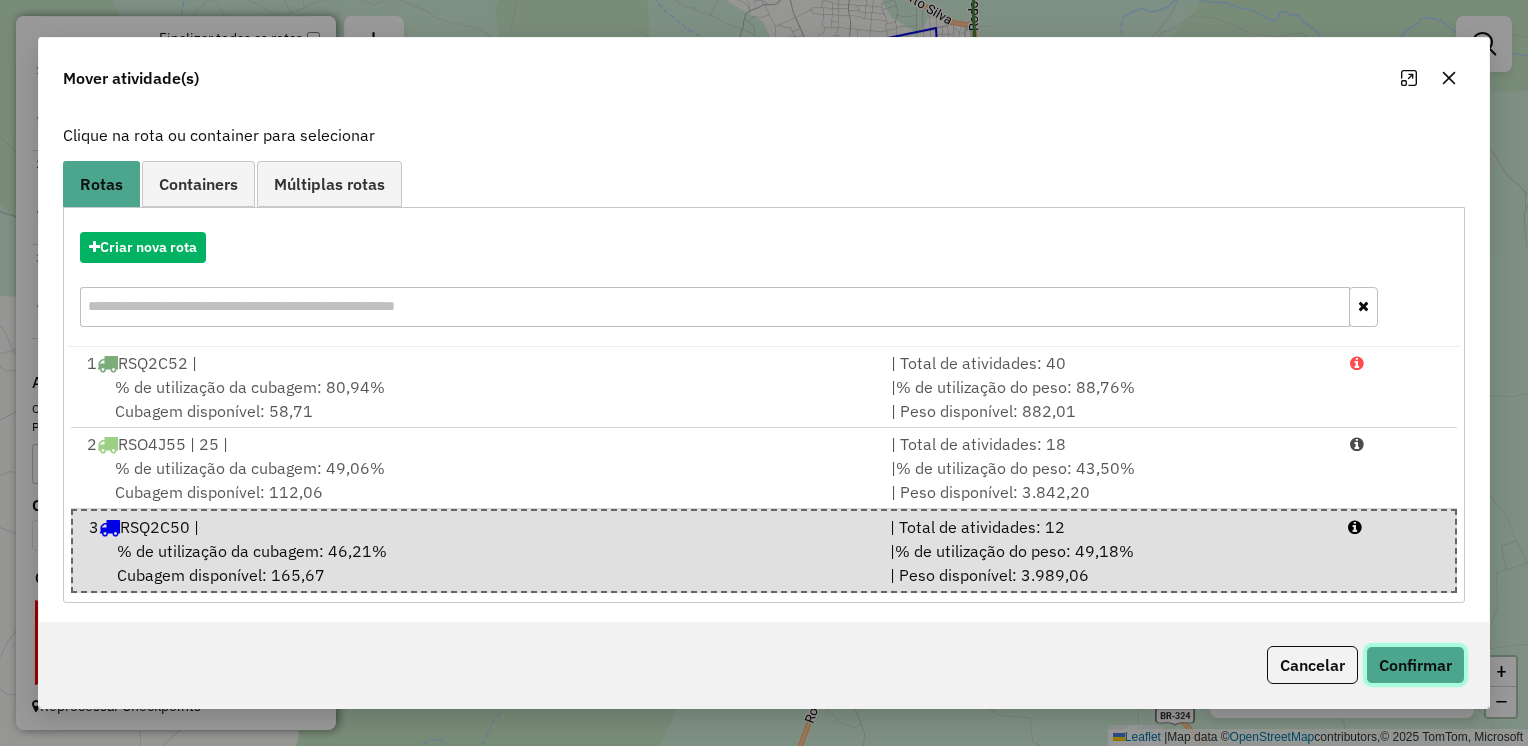 click on "Confirmar" 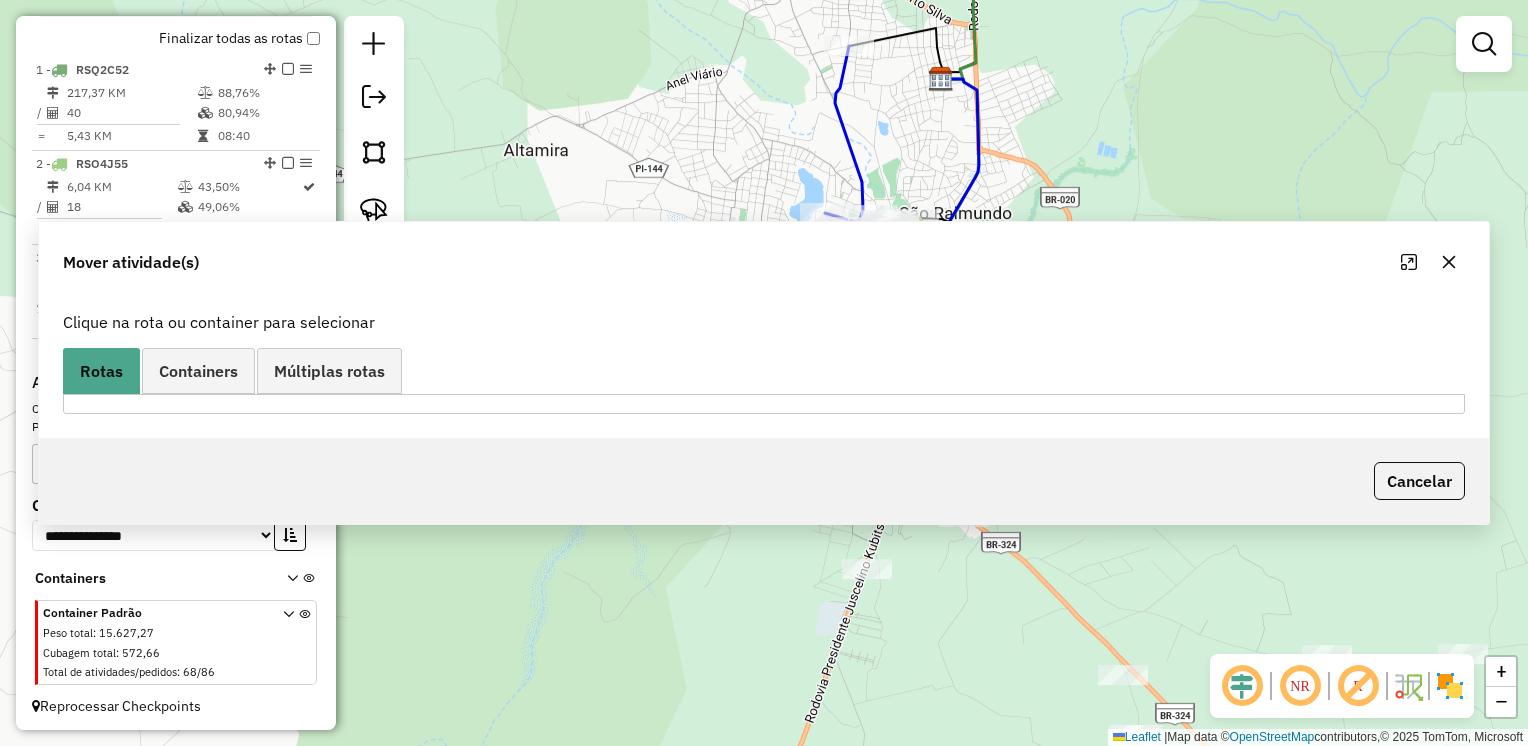 scroll, scrollTop: 0, scrollLeft: 0, axis: both 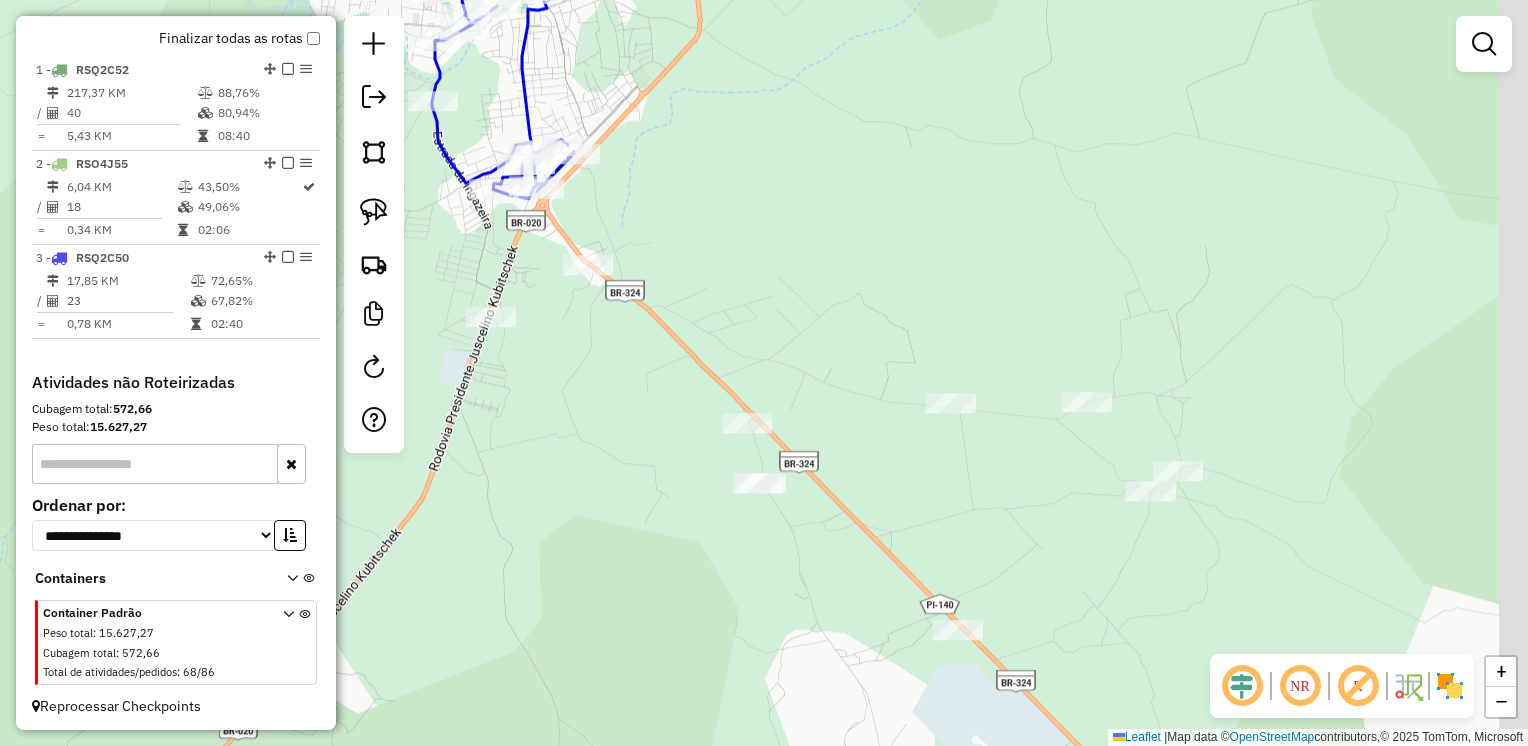 drag, startPoint x: 1120, startPoint y: 483, endPoint x: 821, endPoint y: 241, distance: 384.6622 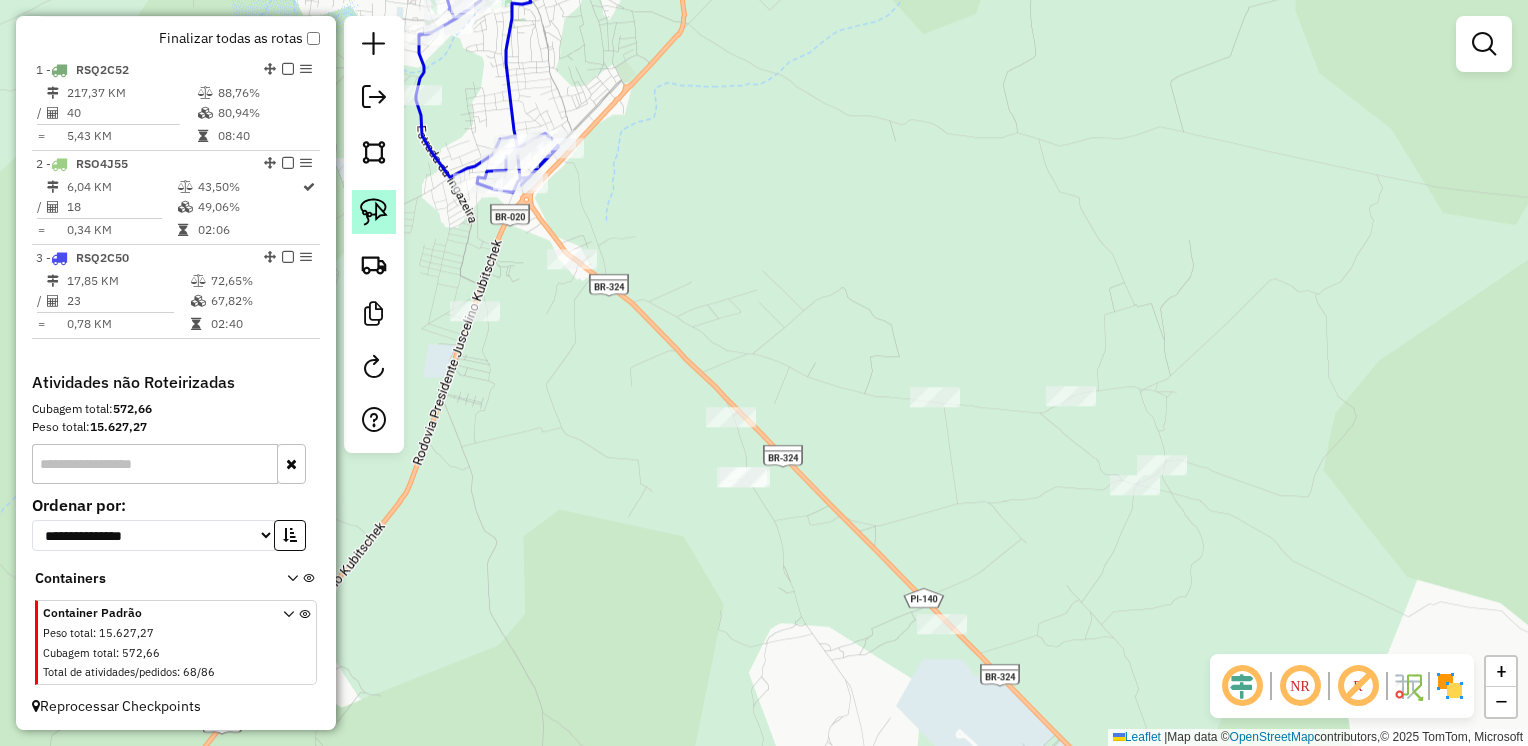 click 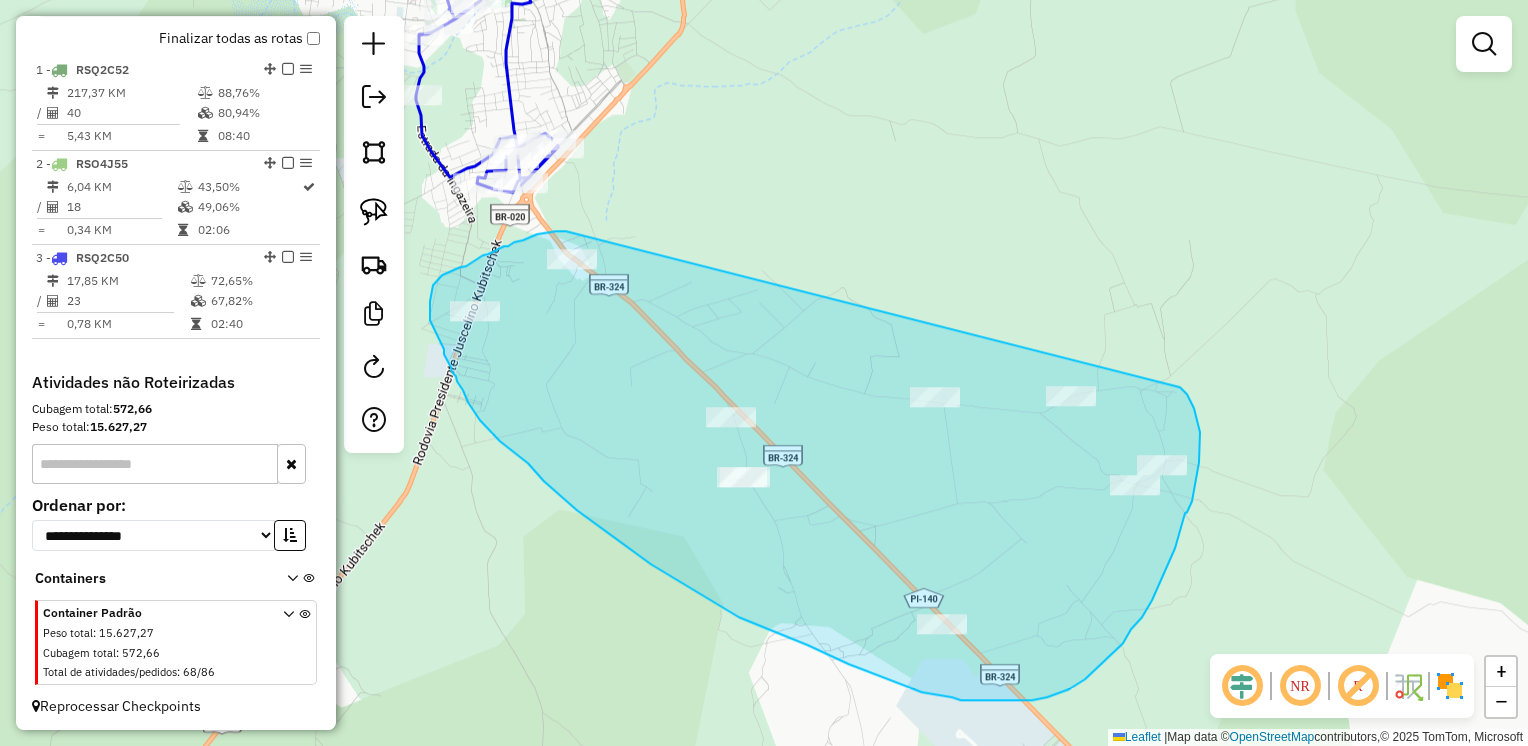 drag, startPoint x: 537, startPoint y: 234, endPoint x: 1173, endPoint y: 380, distance: 652.5427 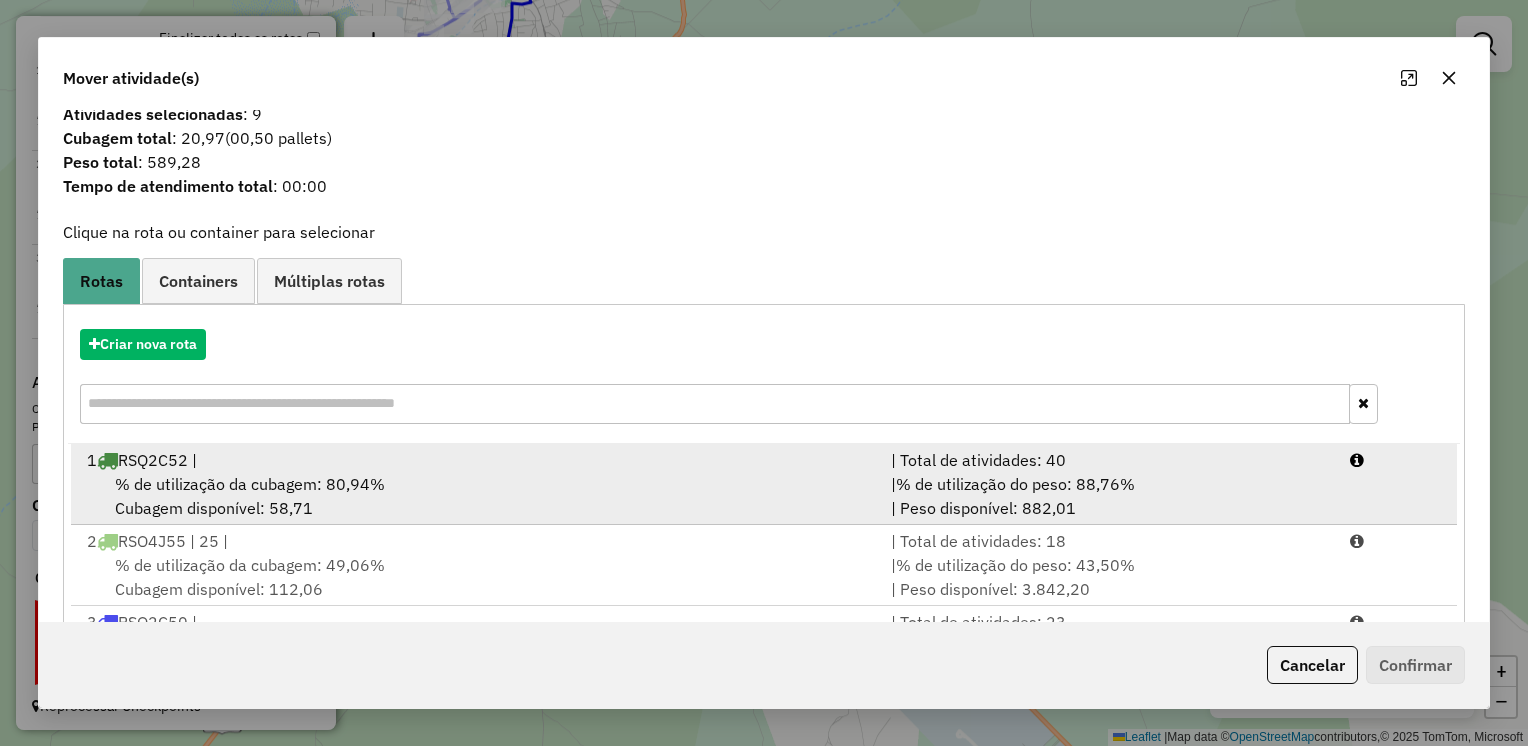 scroll, scrollTop: 0, scrollLeft: 0, axis: both 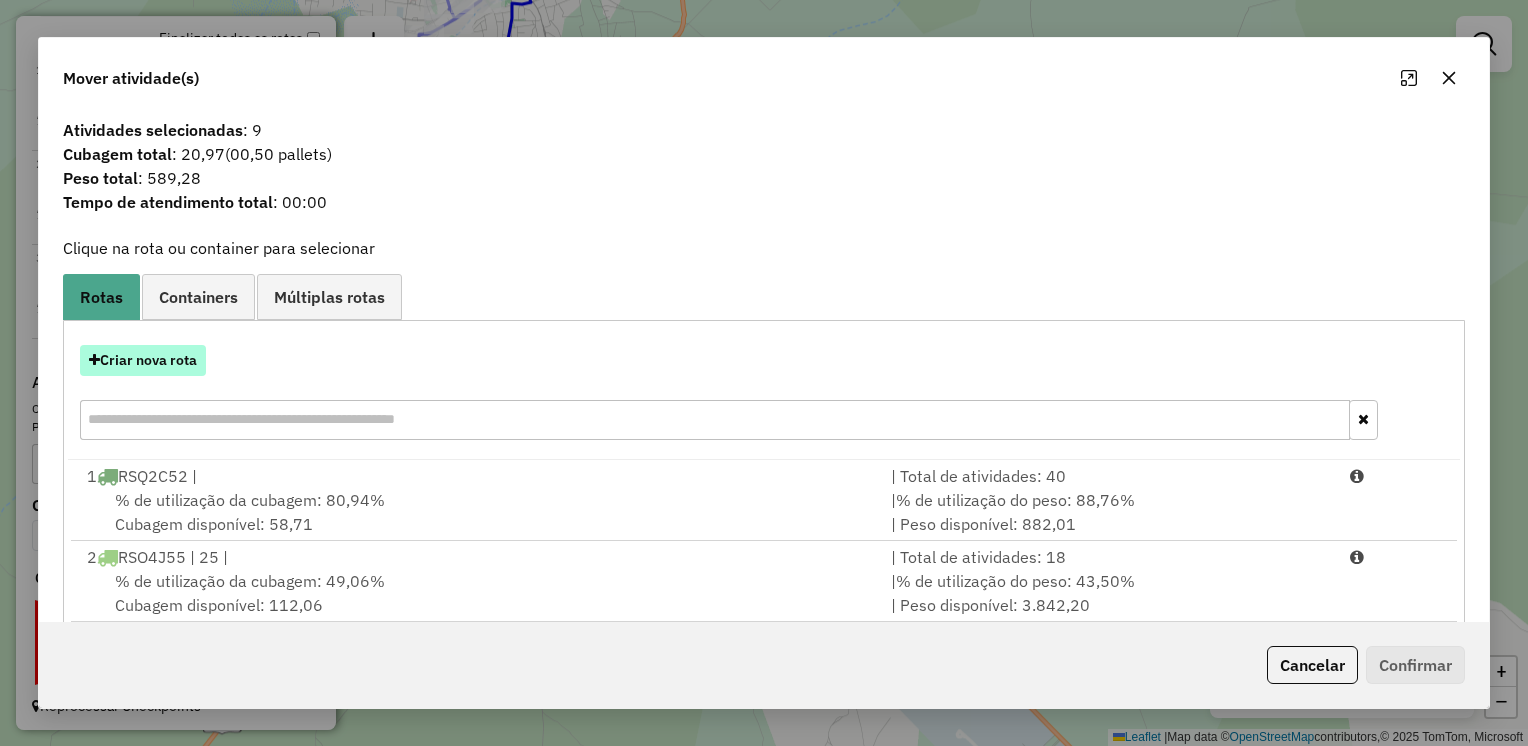 click on "Criar nova rota" at bounding box center (143, 360) 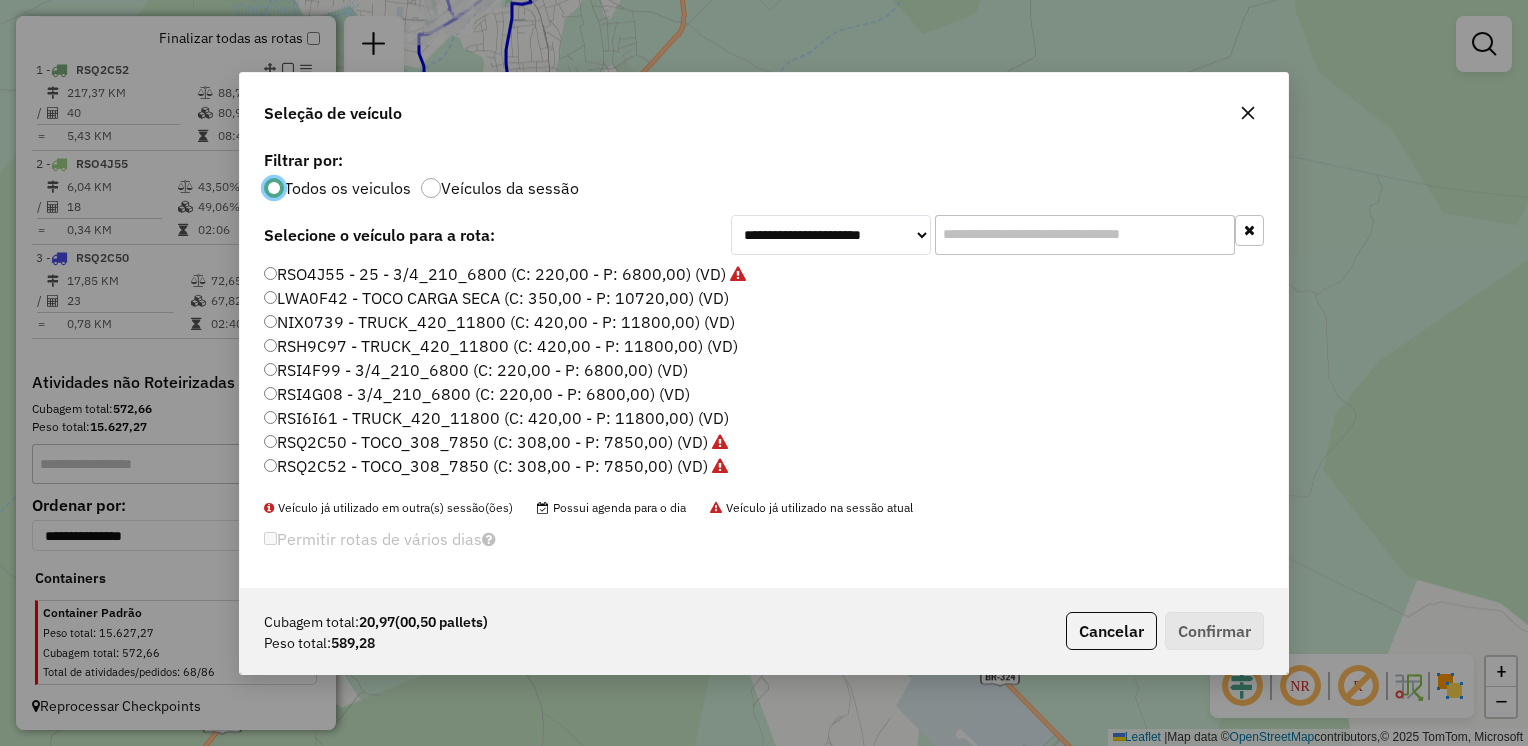 scroll, scrollTop: 10, scrollLeft: 6, axis: both 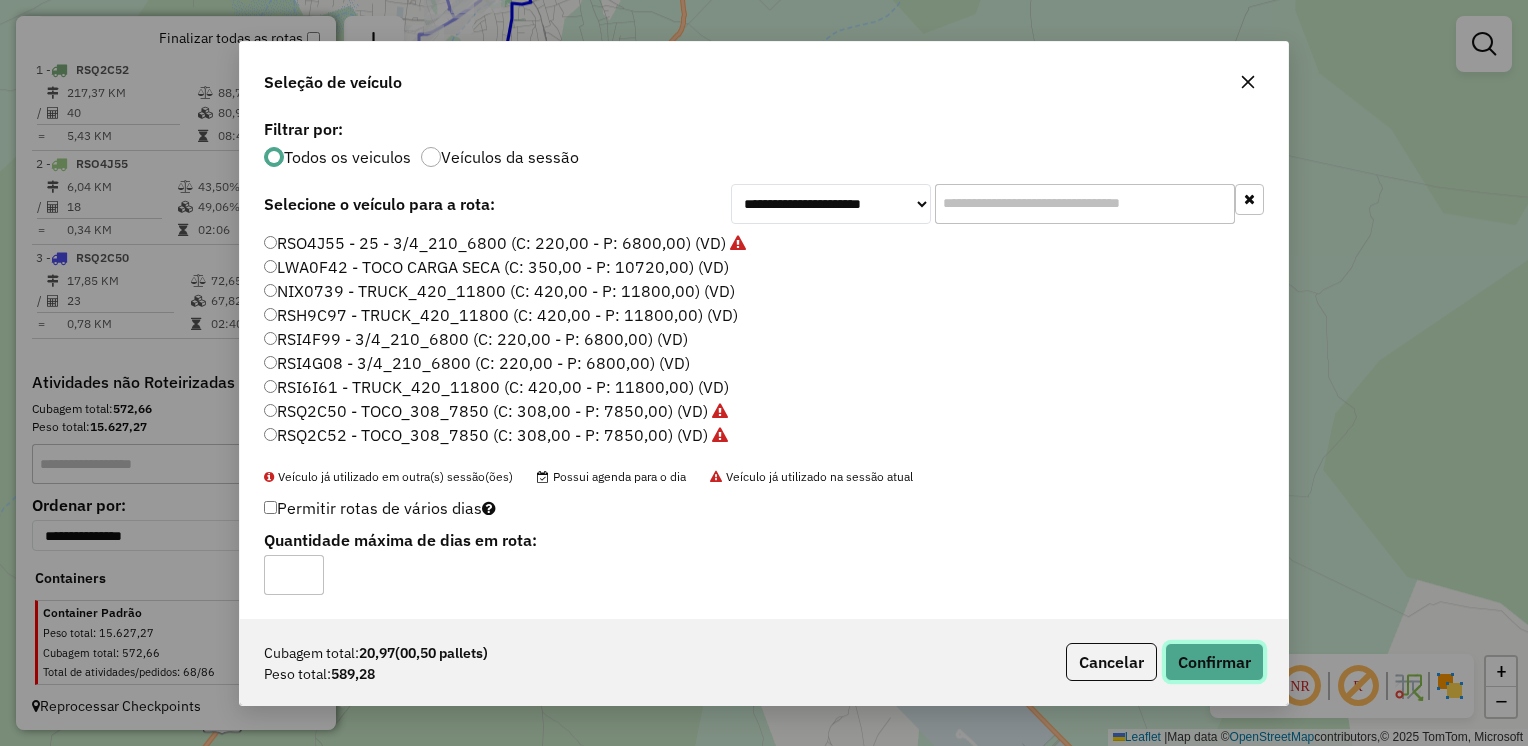 click on "Confirmar" 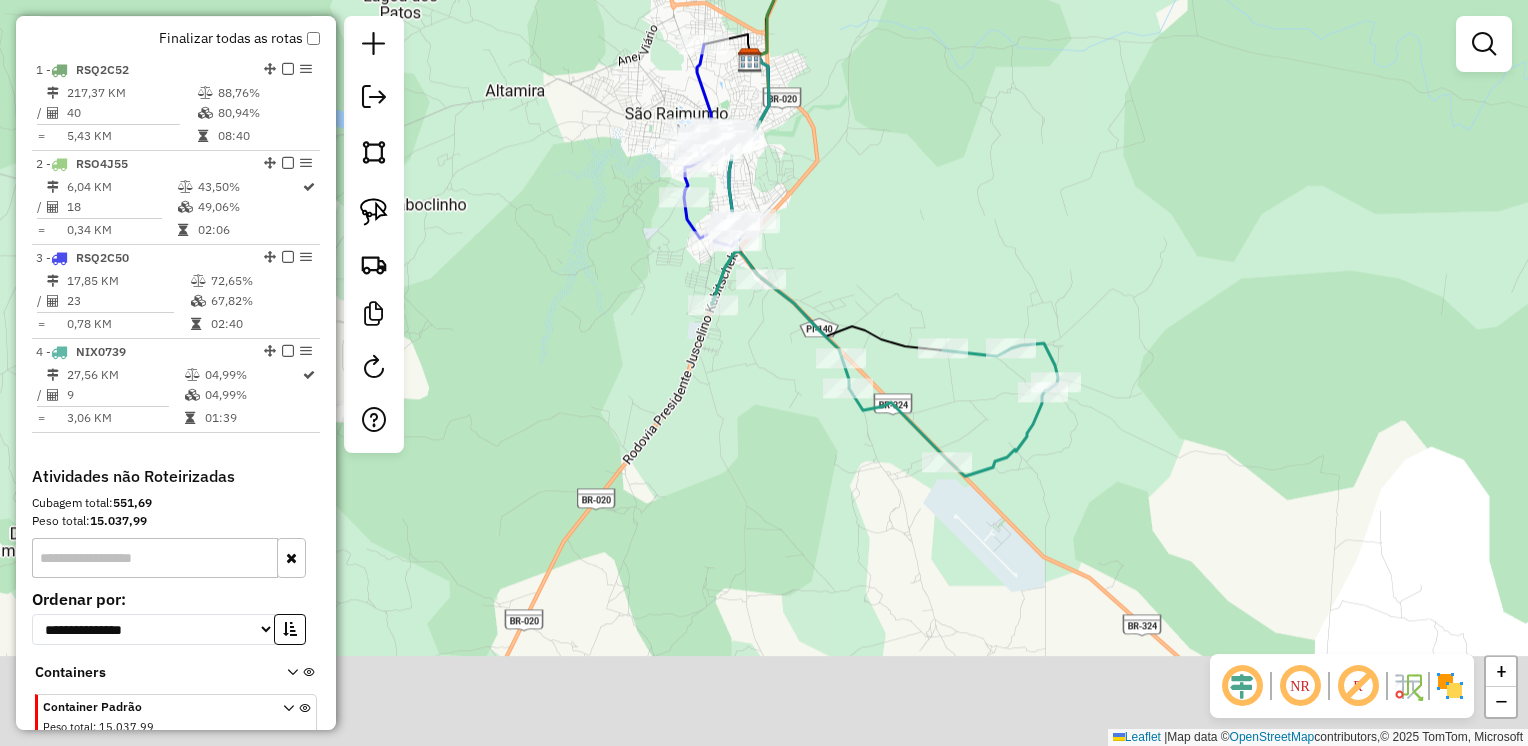 drag, startPoint x: 1233, startPoint y: 618, endPoint x: 1103, endPoint y: 406, distance: 248.68454 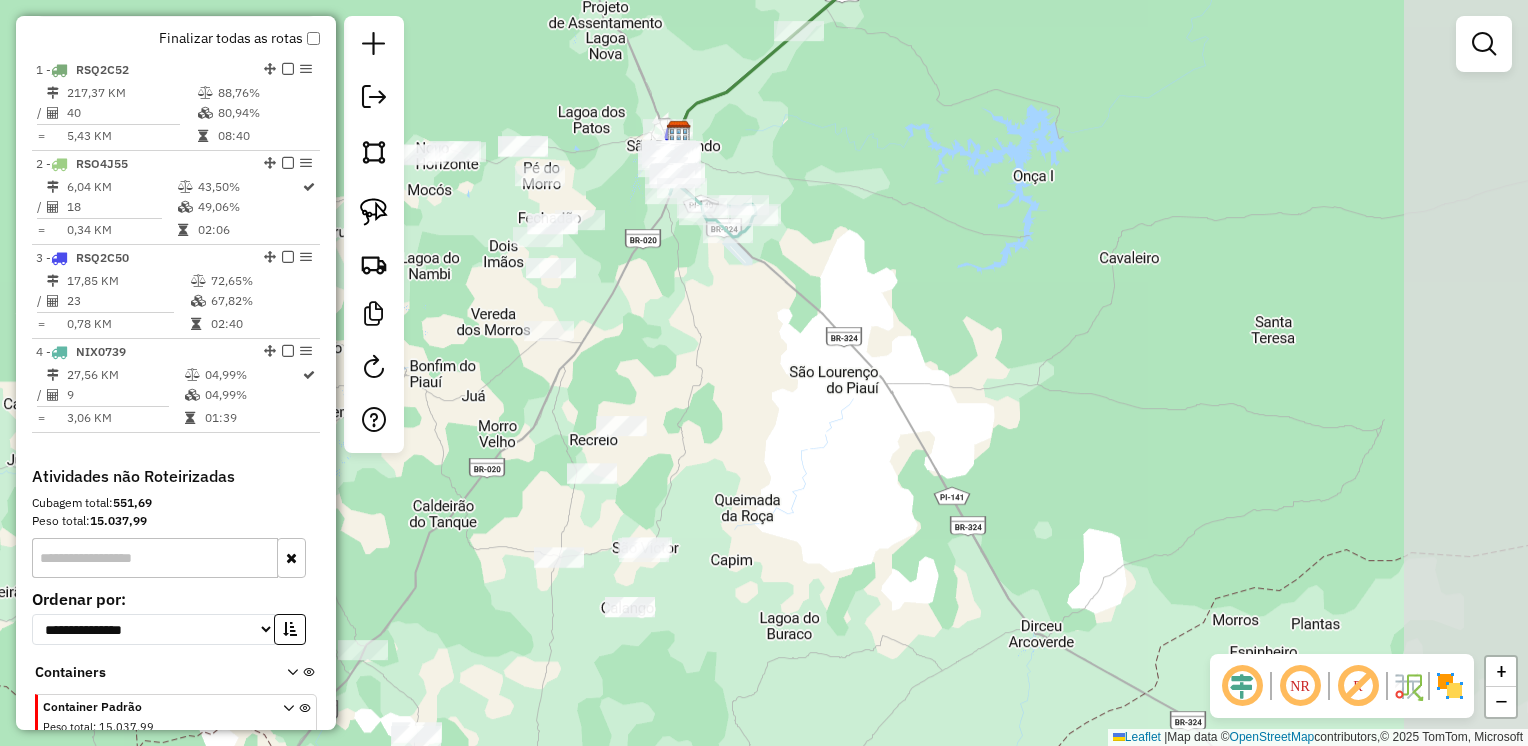 drag, startPoint x: 1283, startPoint y: 584, endPoint x: 917, endPoint y: 342, distance: 438.771 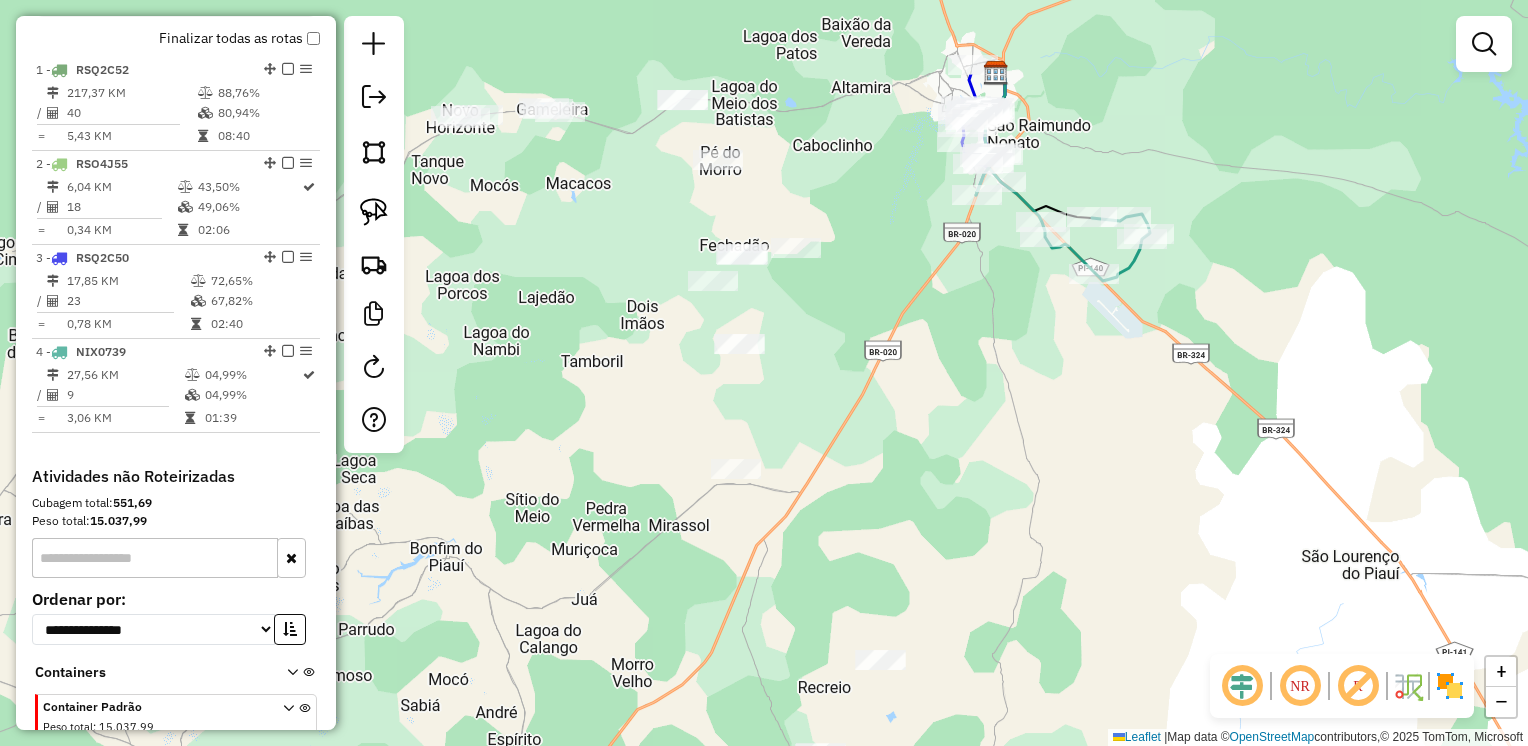 drag, startPoint x: 764, startPoint y: 250, endPoint x: 1180, endPoint y: 329, distance: 423.43475 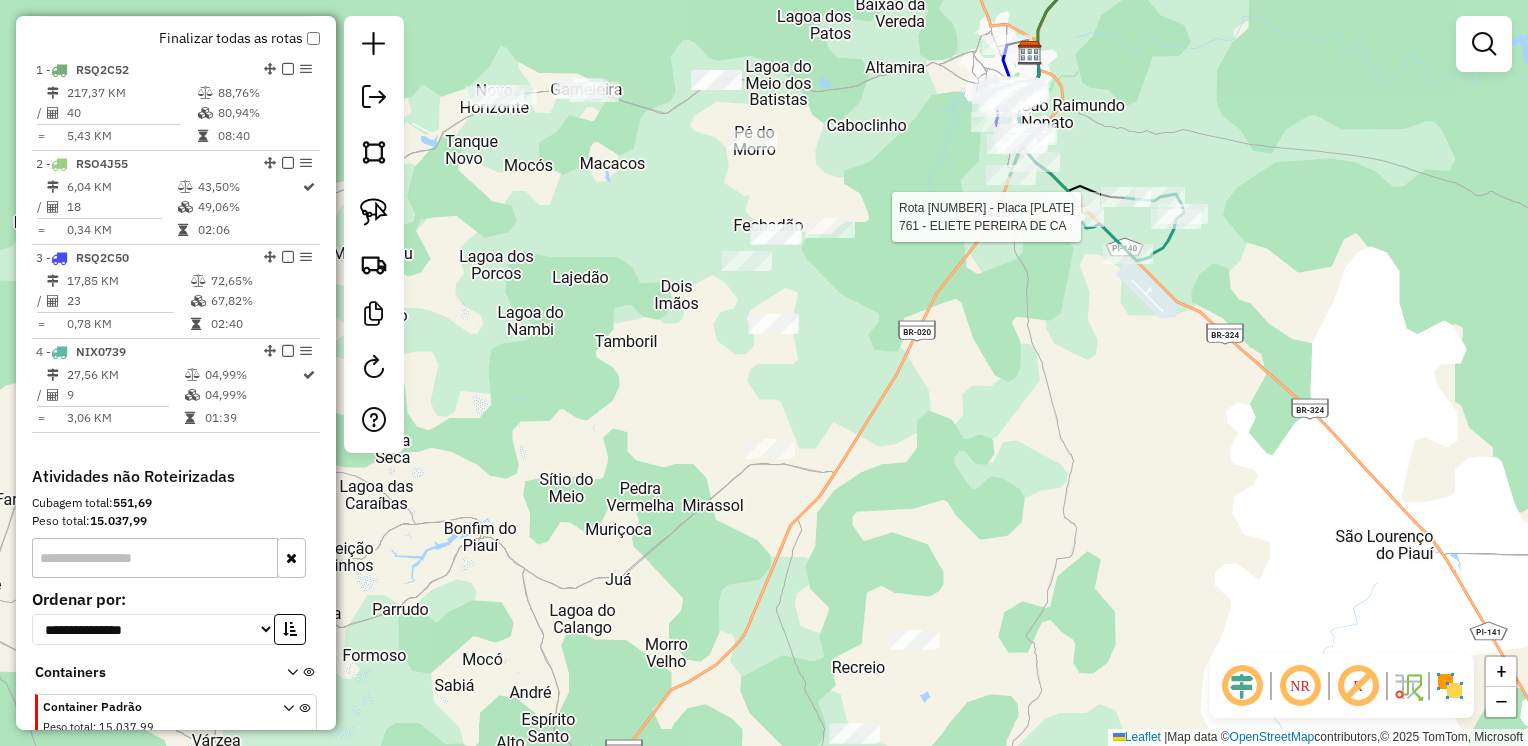 select on "**********" 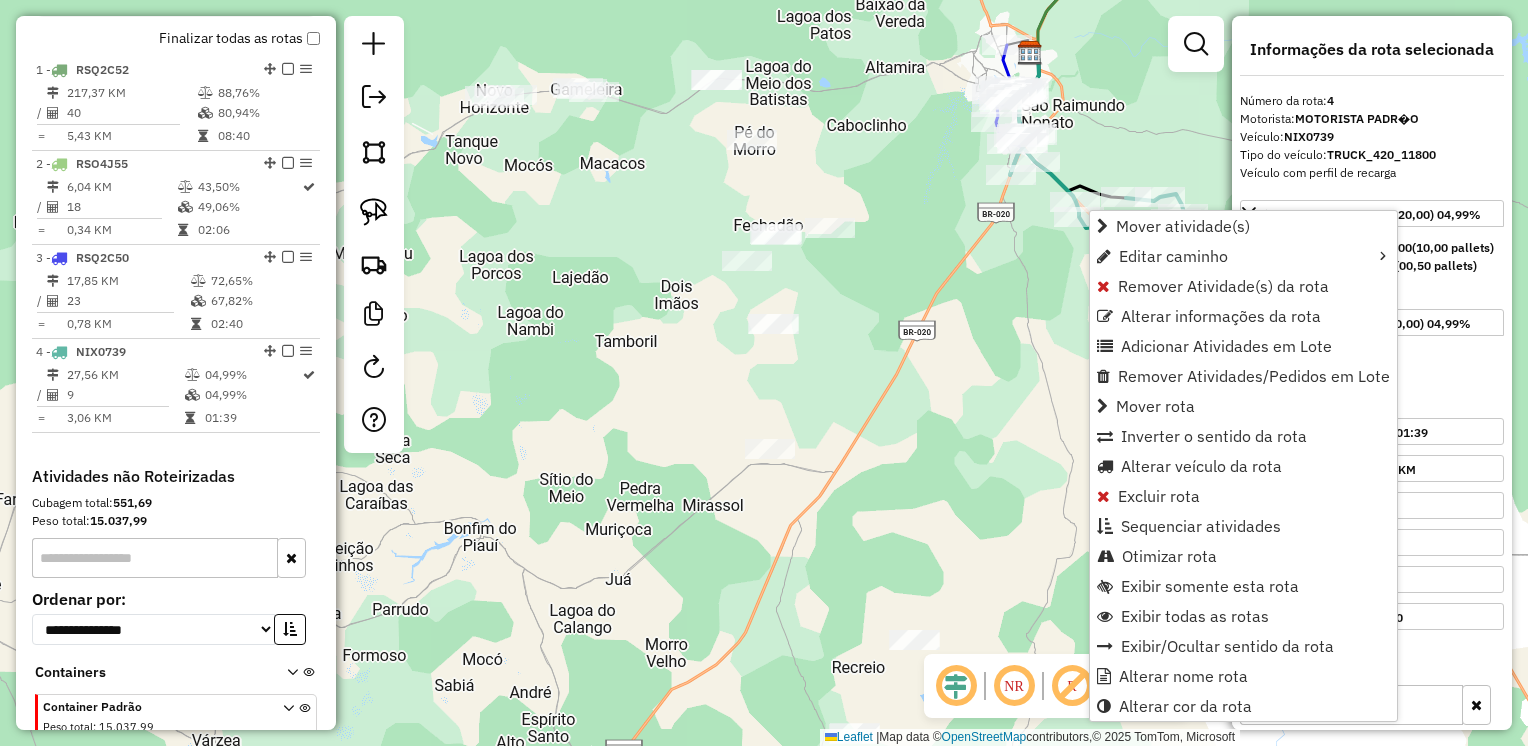scroll, scrollTop: 852, scrollLeft: 0, axis: vertical 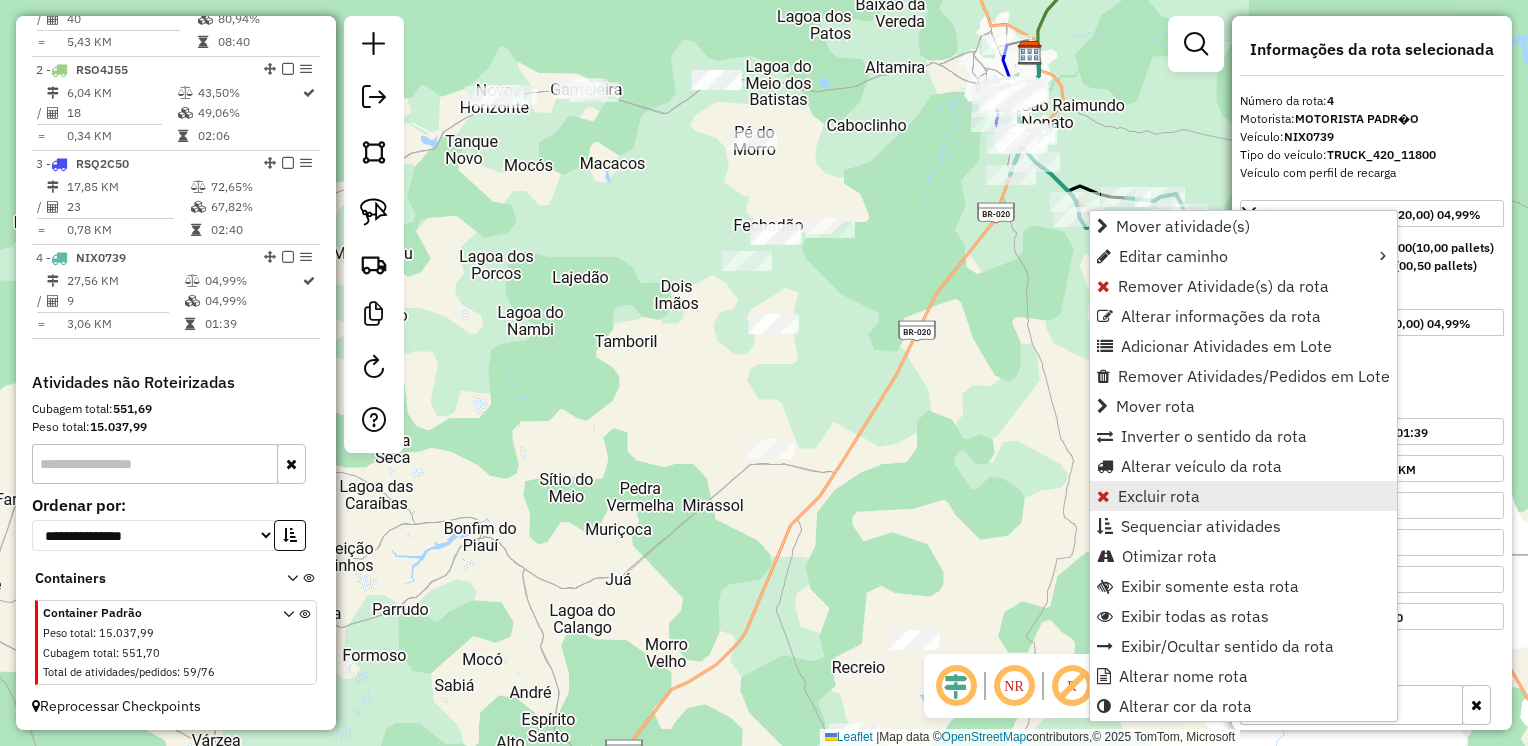 click on "Excluir rota" at bounding box center (1159, 496) 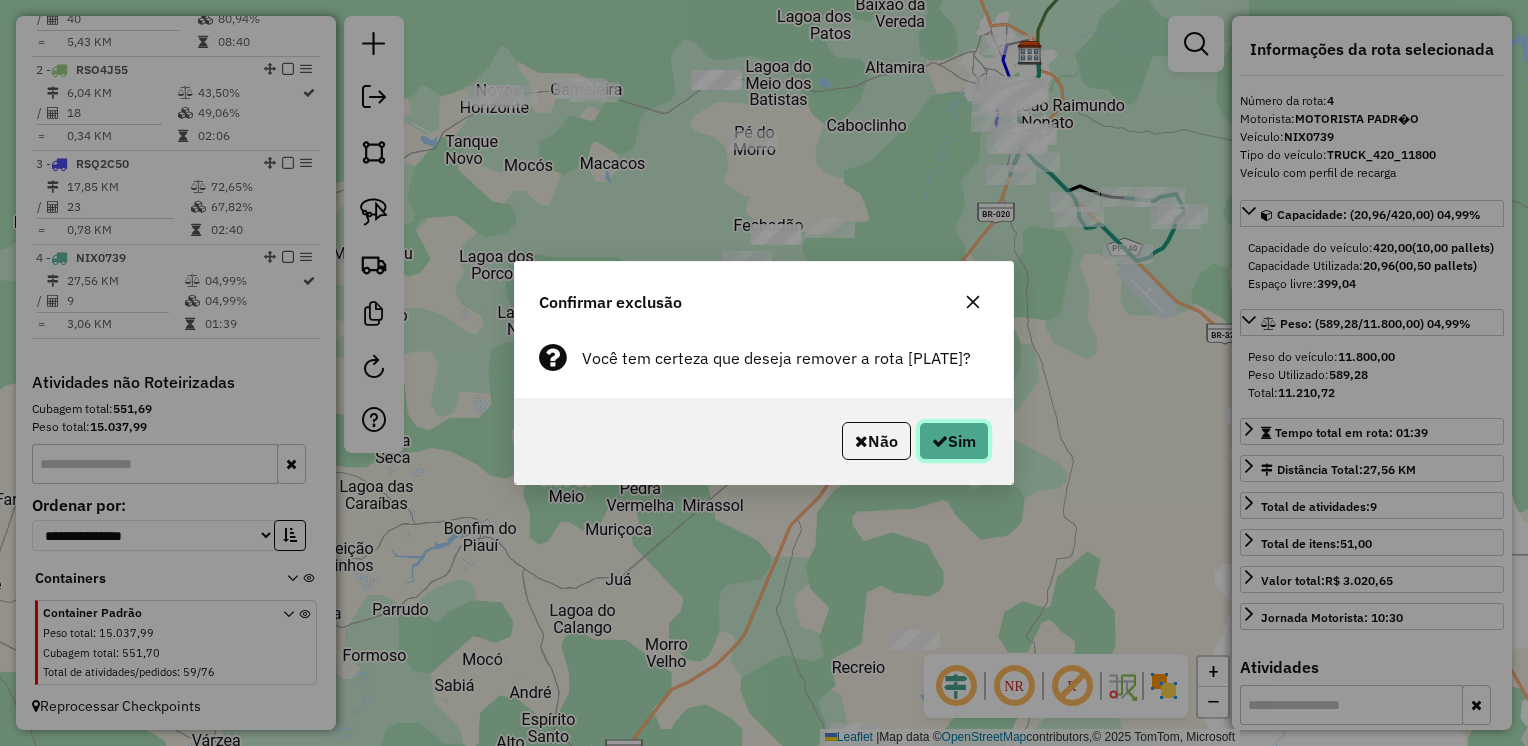 click 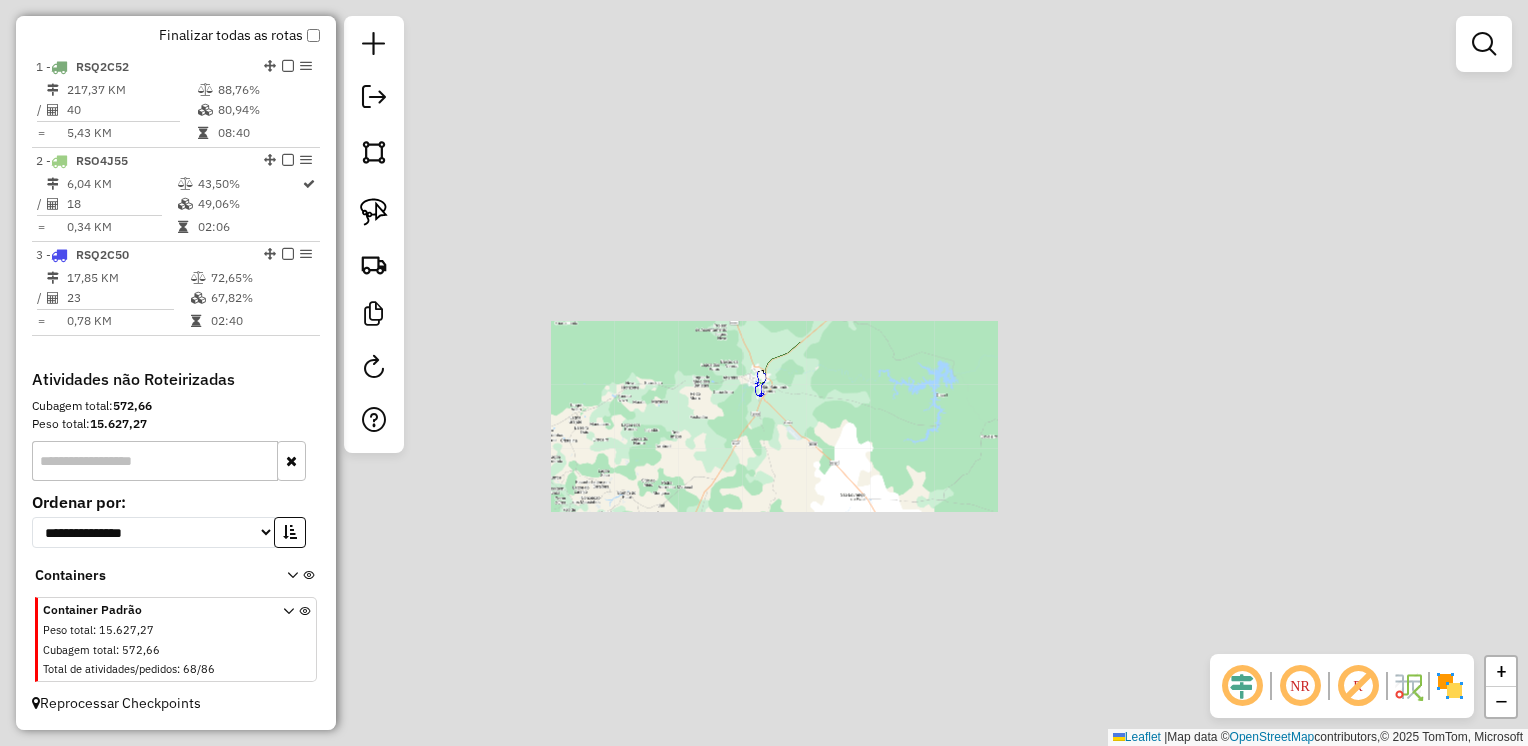 scroll, scrollTop: 758, scrollLeft: 0, axis: vertical 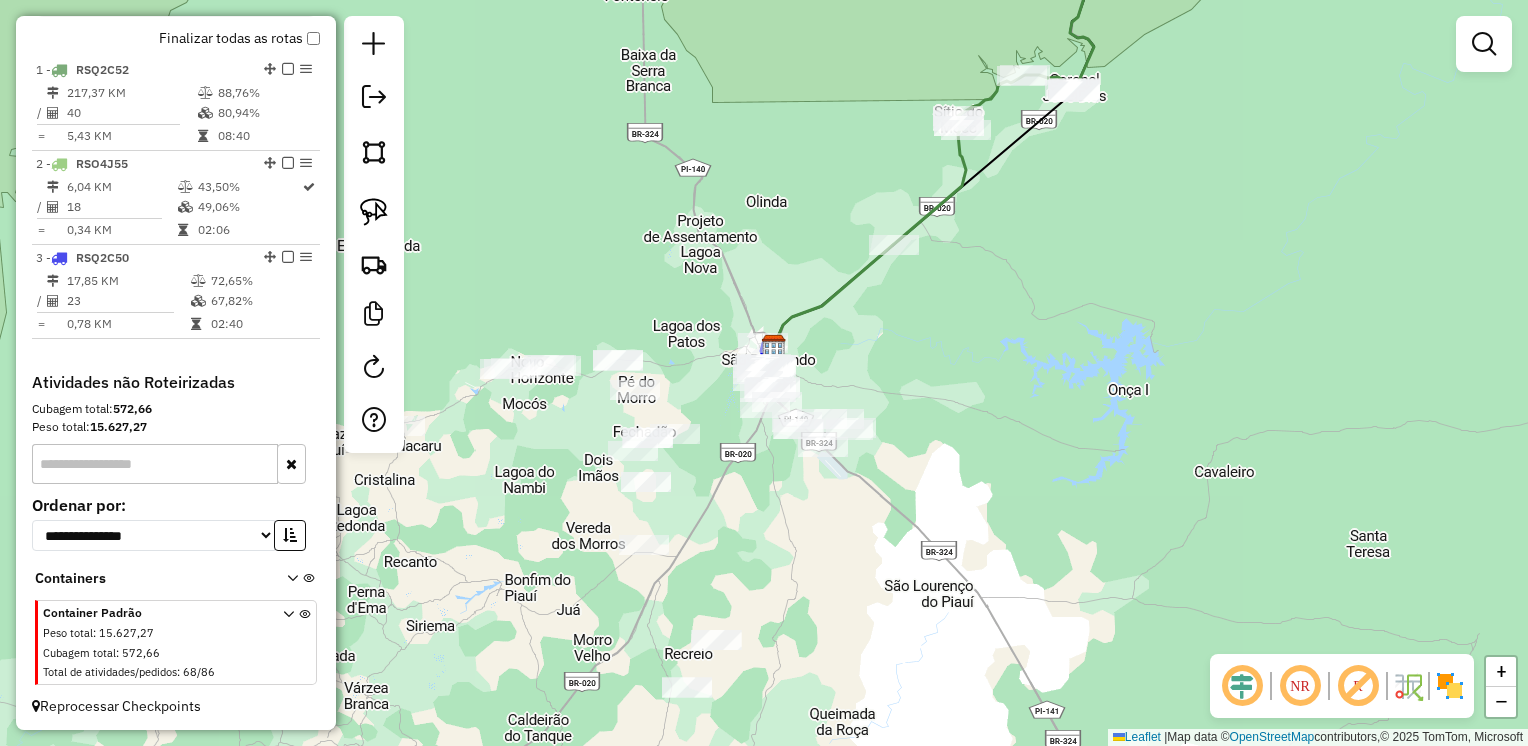 drag, startPoint x: 812, startPoint y: 458, endPoint x: 942, endPoint y: 452, distance: 130.13838 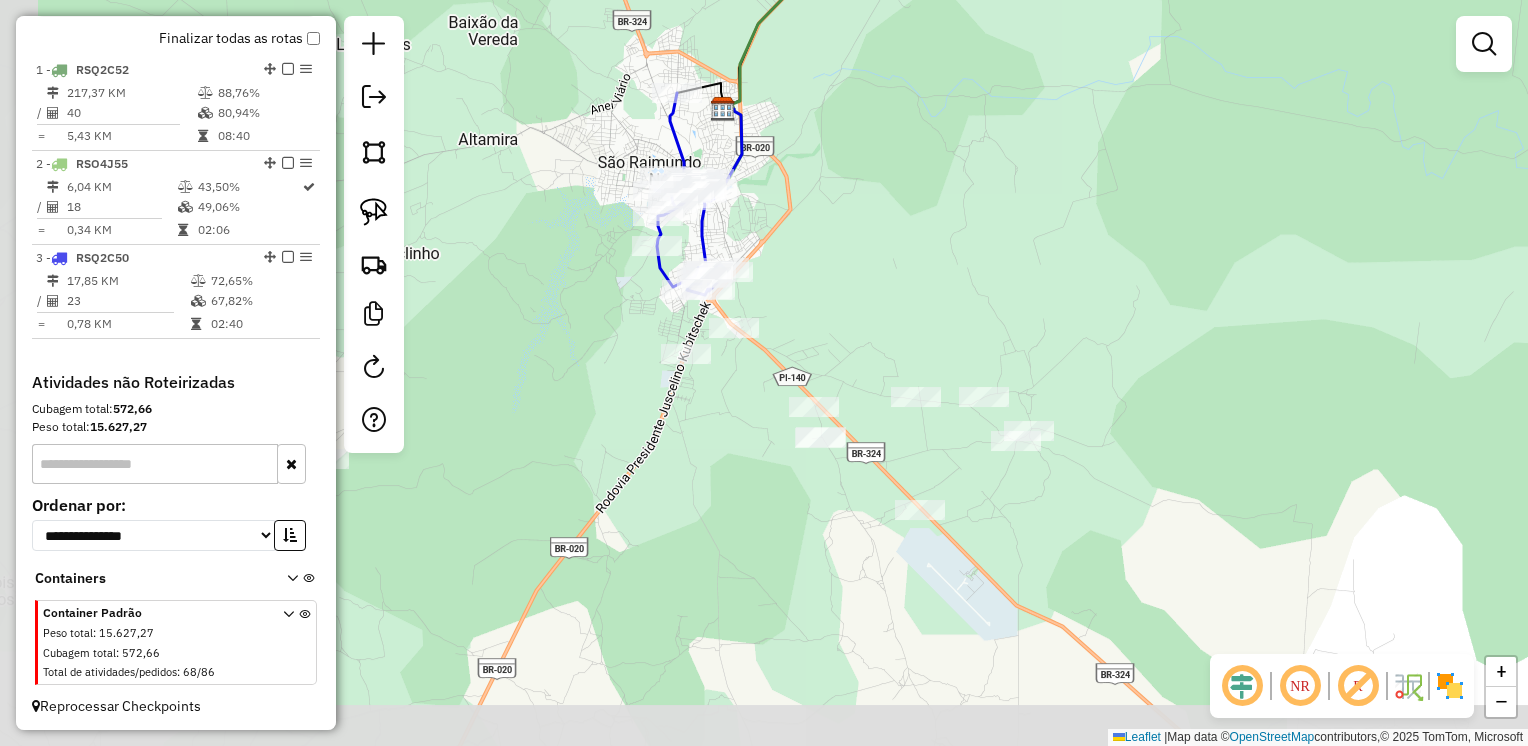drag, startPoint x: 846, startPoint y: 410, endPoint x: 1068, endPoint y: 314, distance: 241.86774 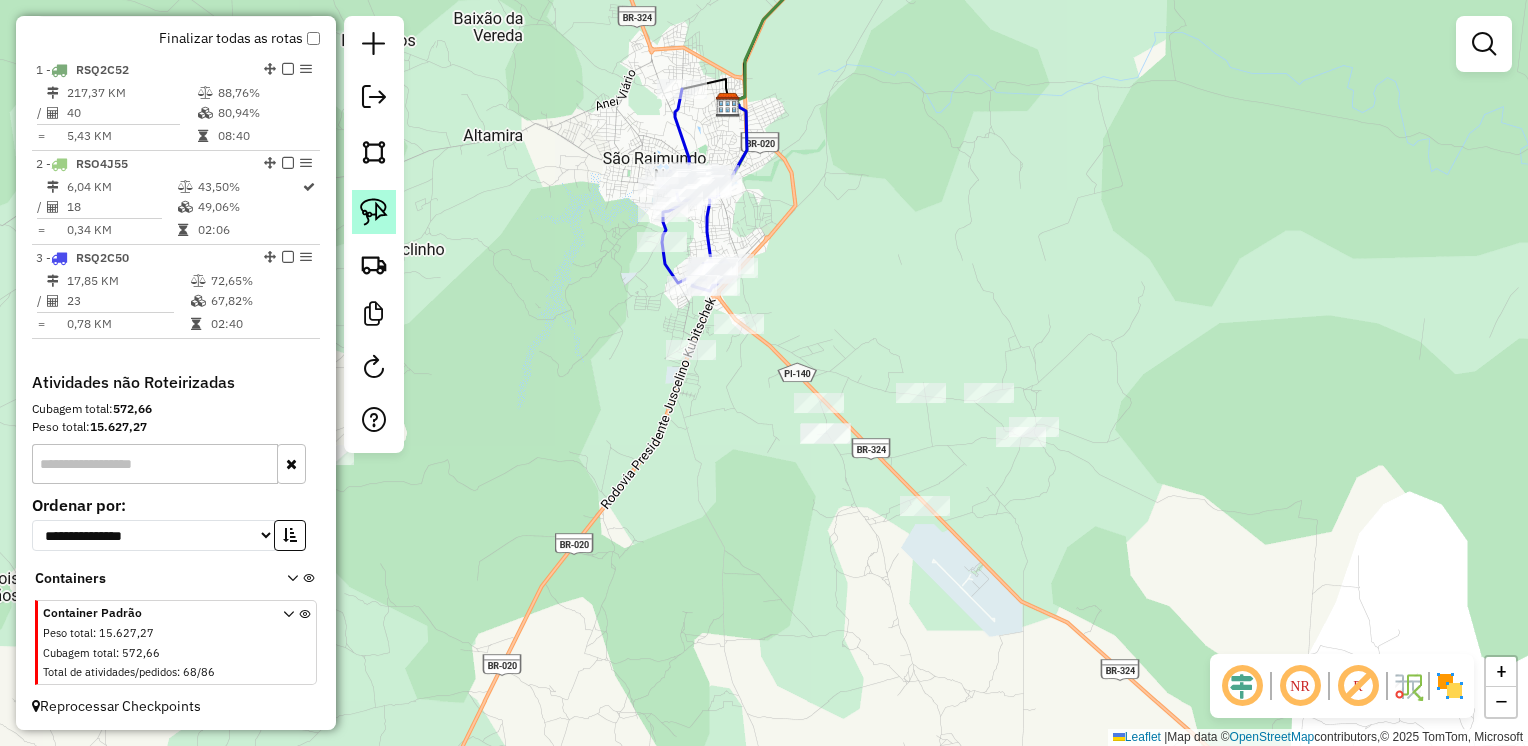 click 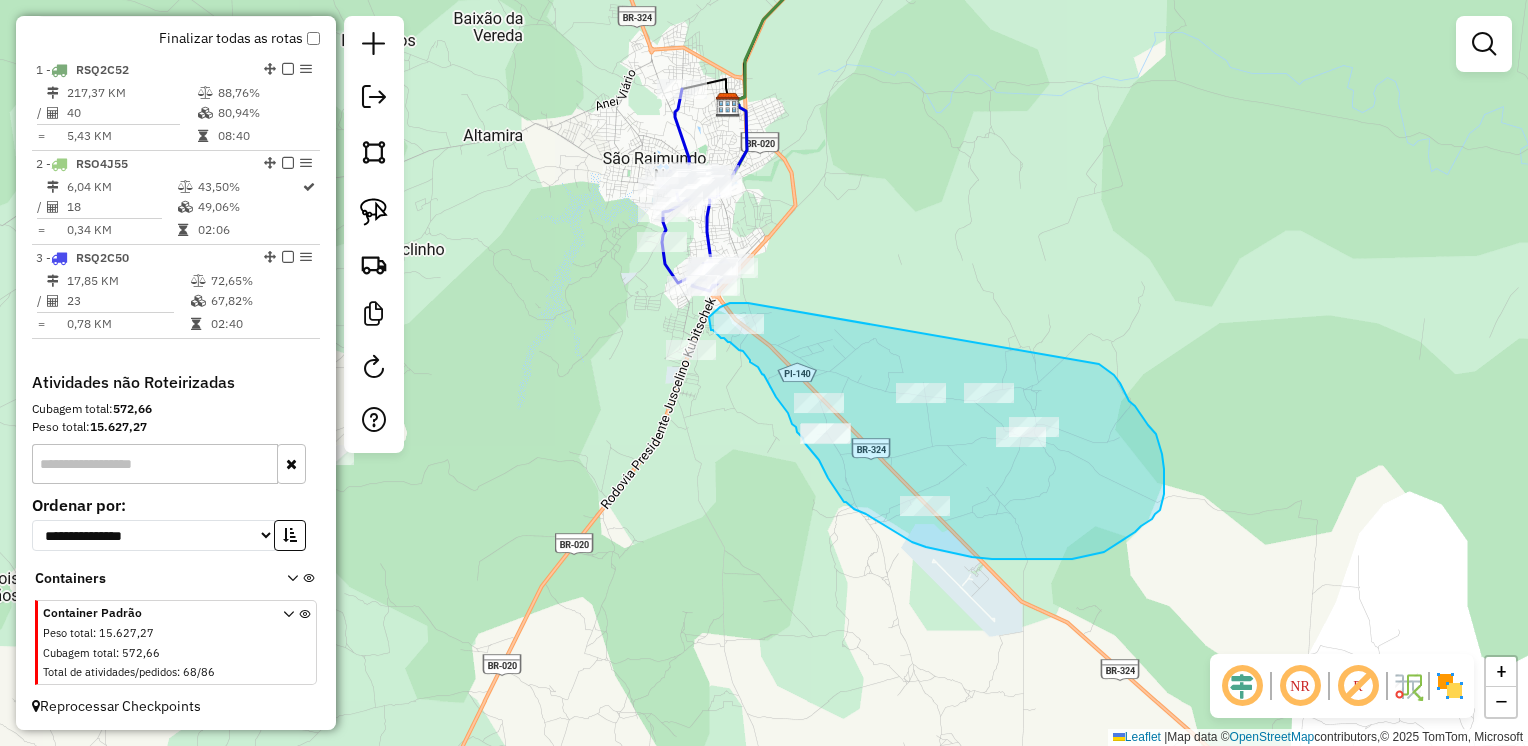 drag, startPoint x: 748, startPoint y: 303, endPoint x: 1099, endPoint y: 364, distance: 356.26114 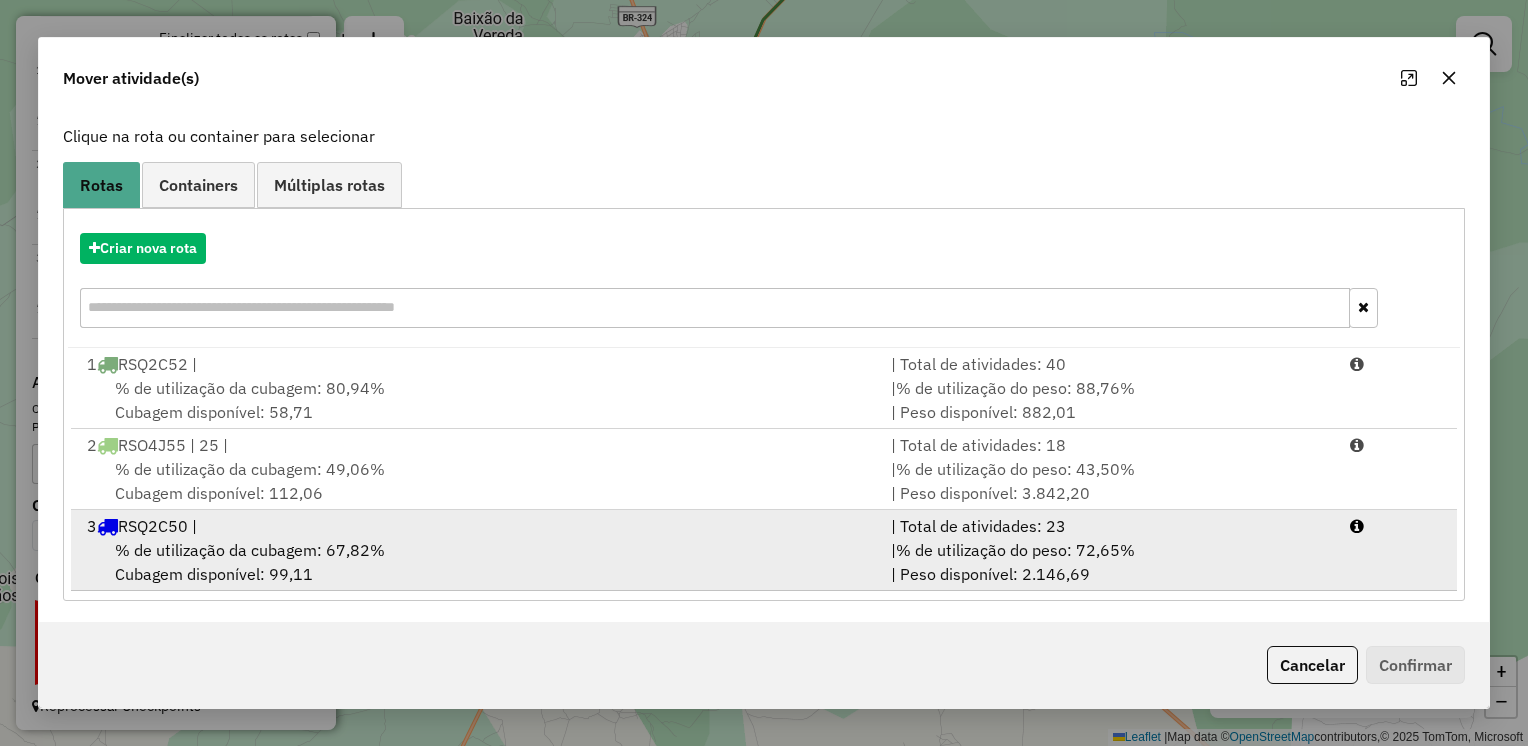 scroll, scrollTop: 113, scrollLeft: 0, axis: vertical 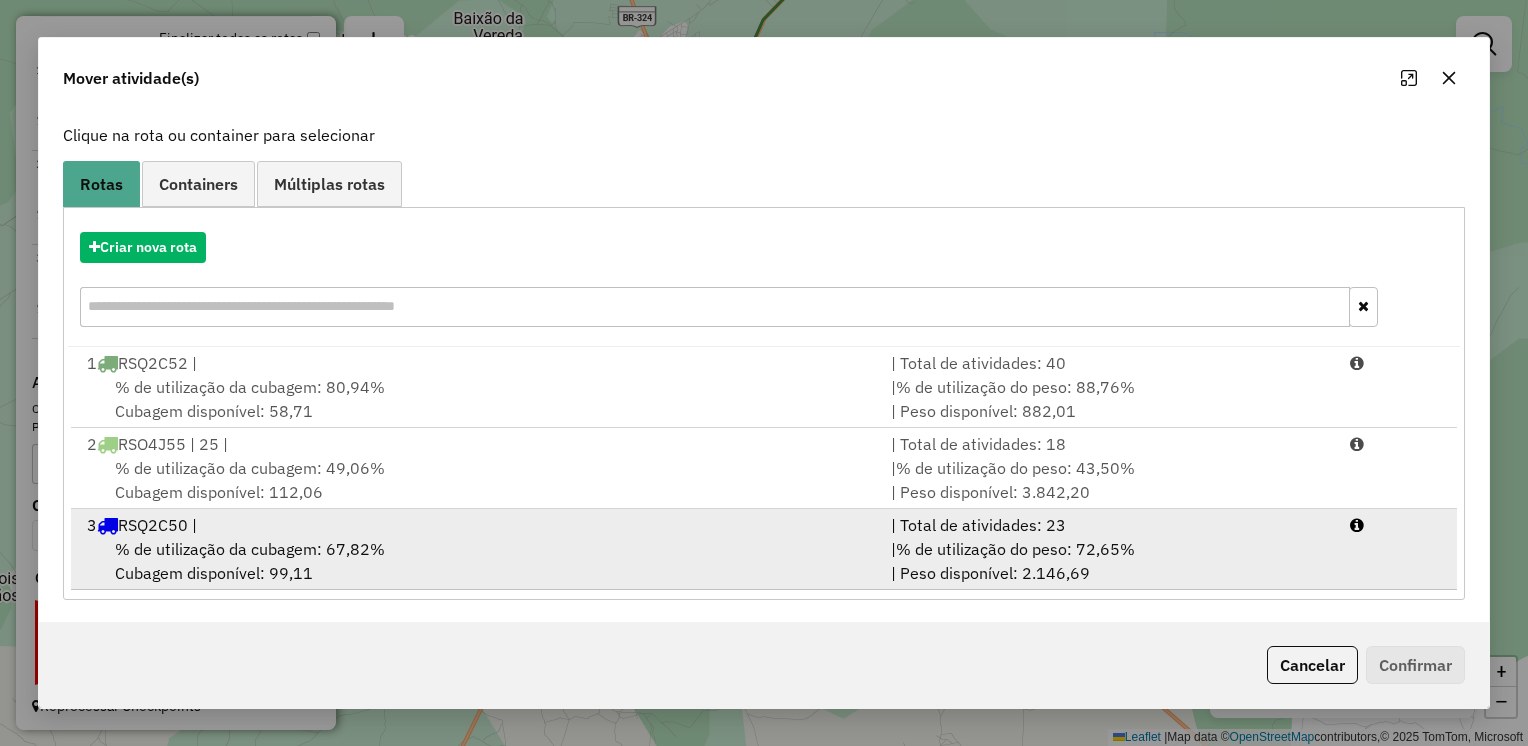 click on "% de utilização da cubagem: 67,82%" at bounding box center (250, 549) 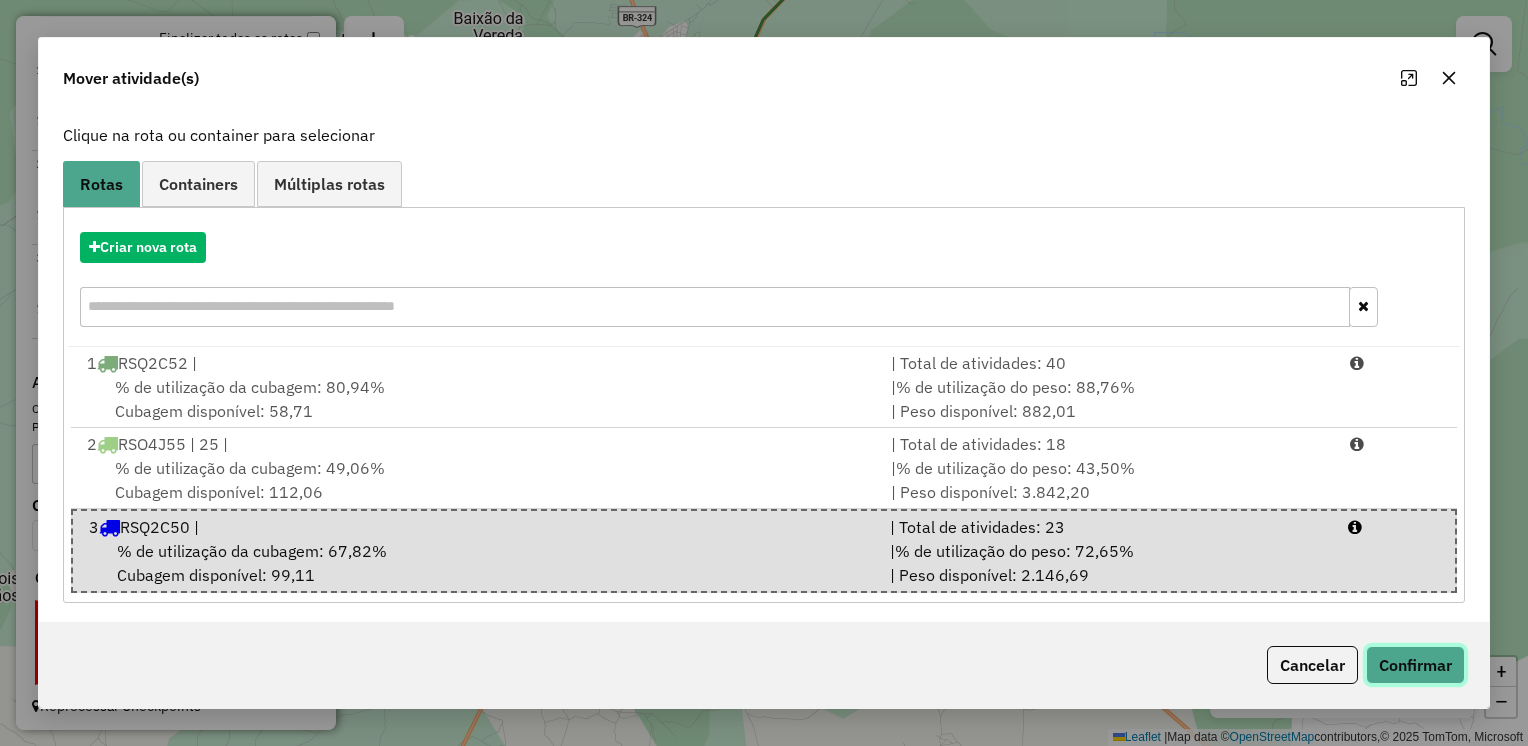 click on "Confirmar" 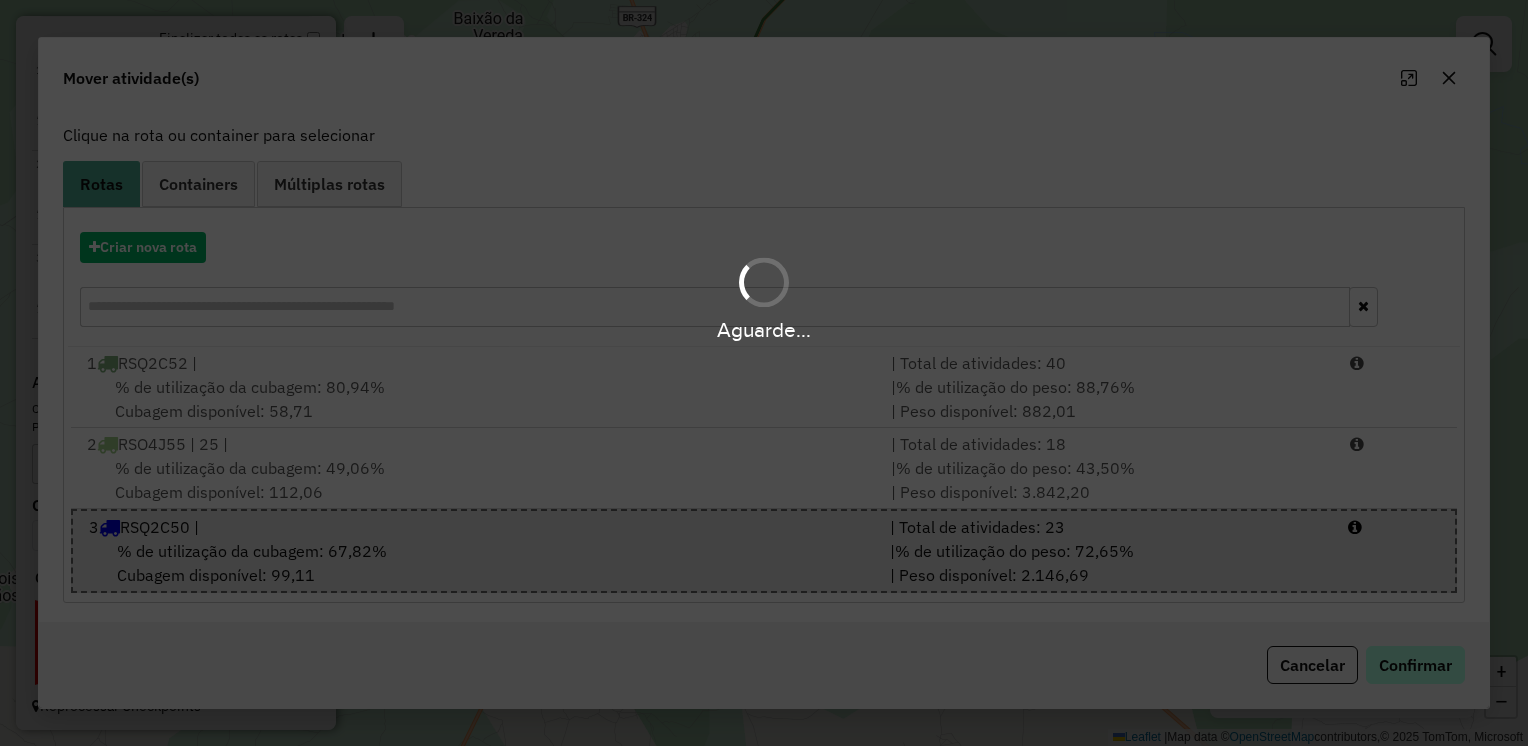 scroll, scrollTop: 0, scrollLeft: 0, axis: both 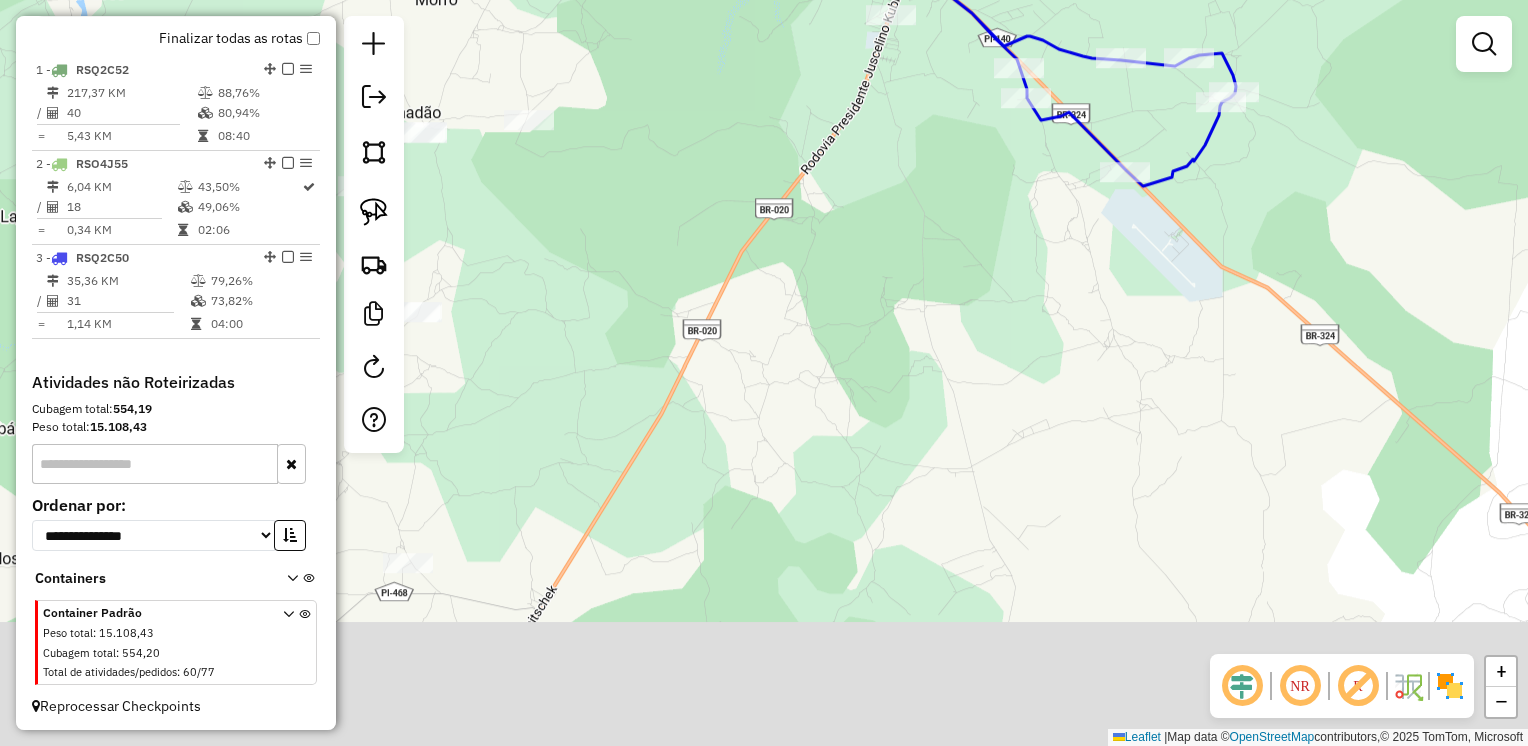 drag, startPoint x: 710, startPoint y: 485, endPoint x: 959, endPoint y: 111, distance: 449.30725 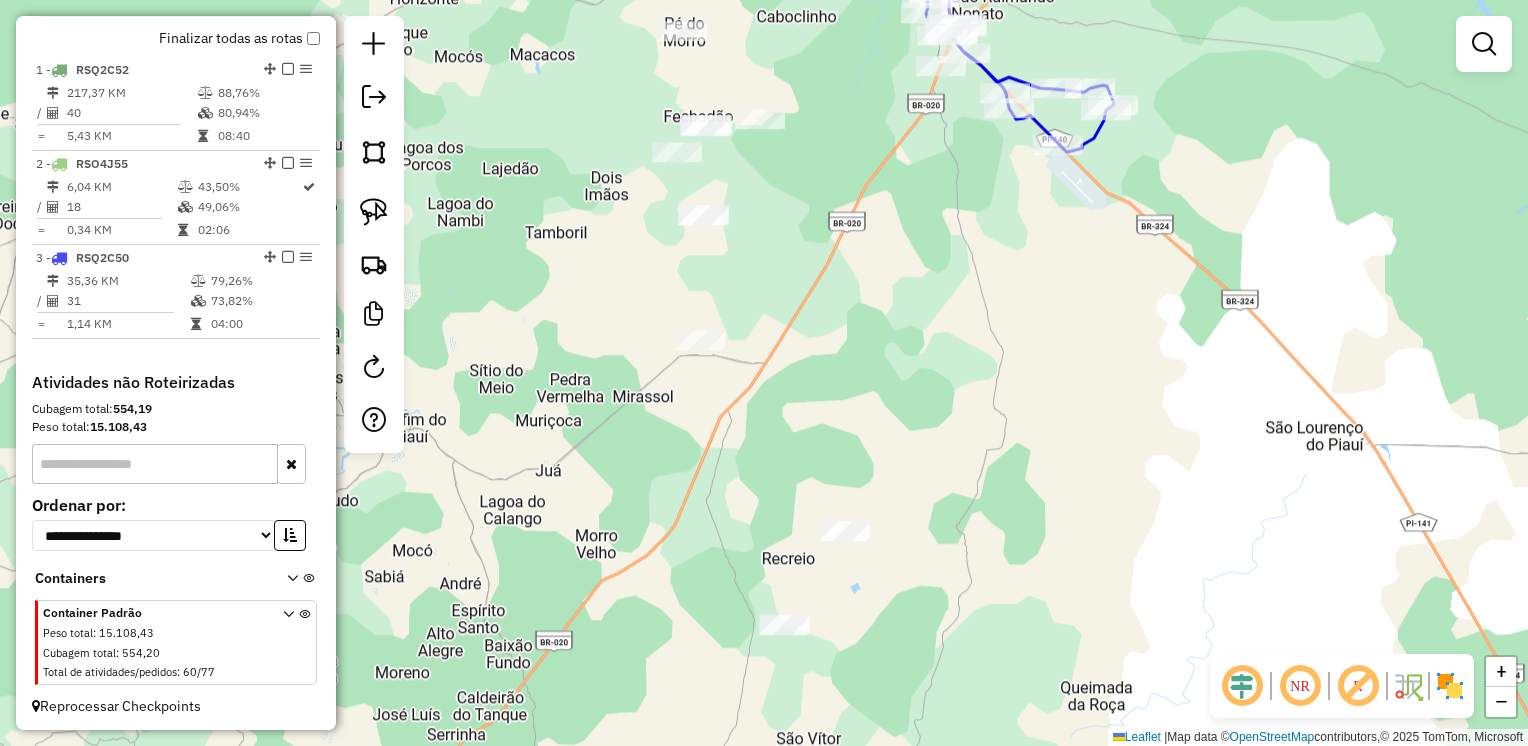 drag, startPoint x: 956, startPoint y: 461, endPoint x: 957, endPoint y: 352, distance: 109.004585 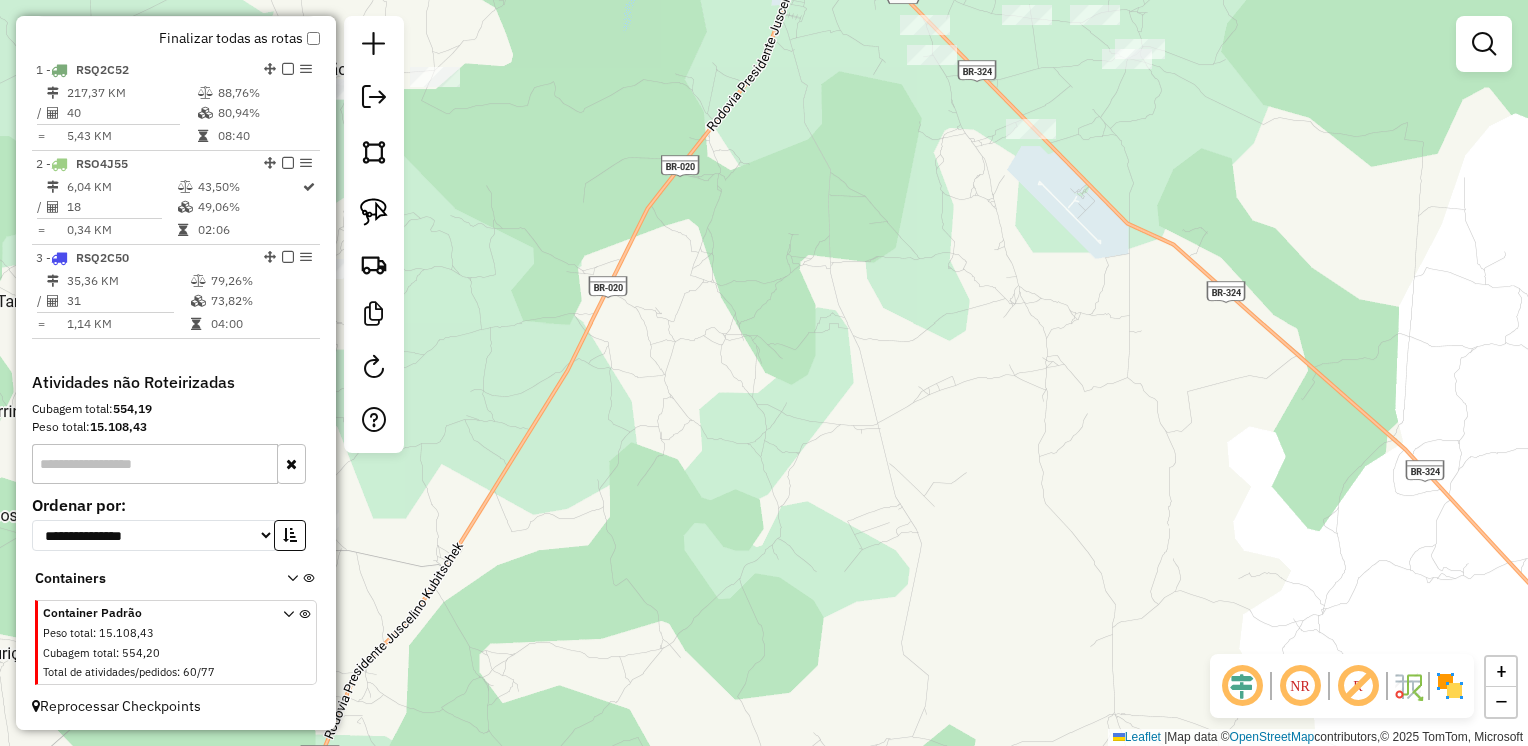 drag, startPoint x: 881, startPoint y: 317, endPoint x: 873, endPoint y: 584, distance: 267.1198 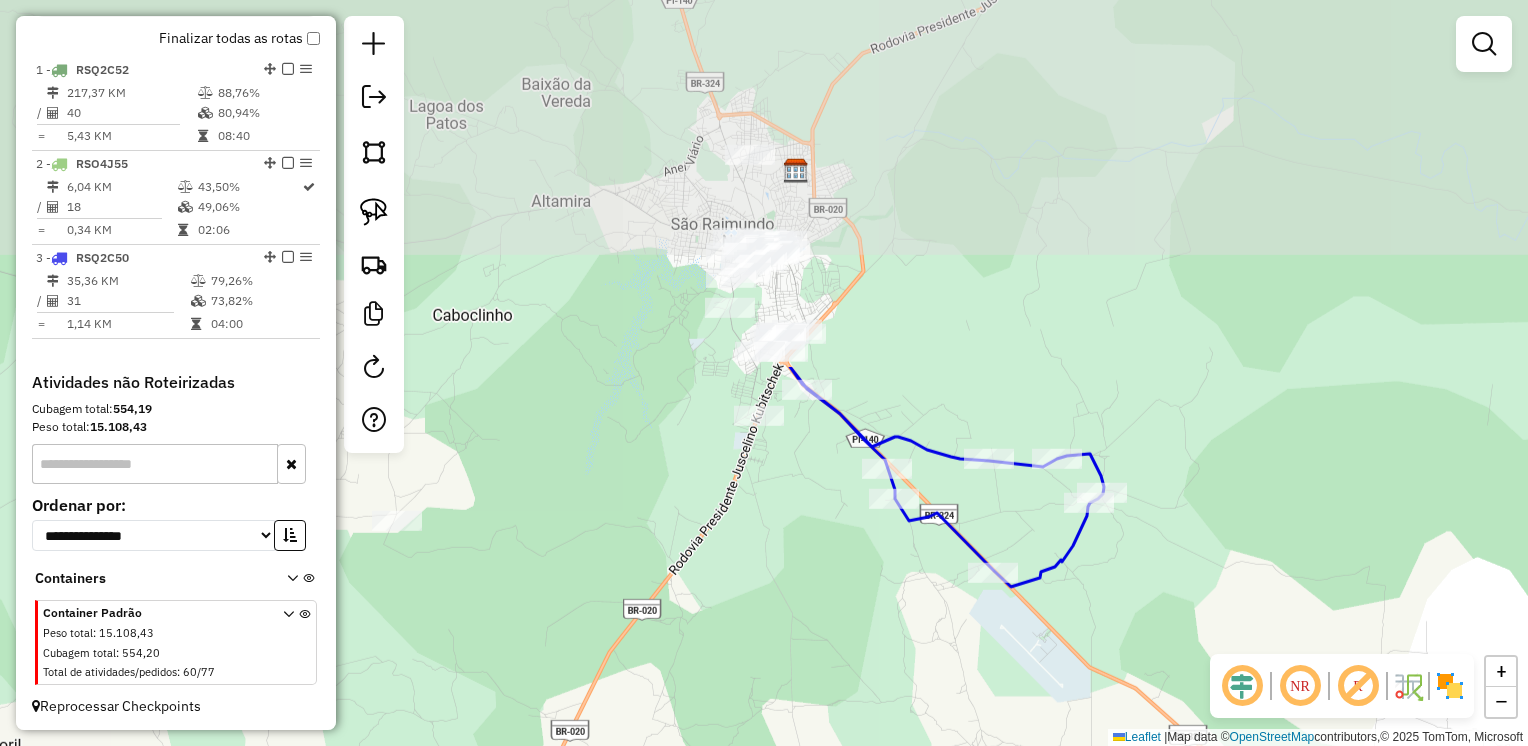 drag, startPoint x: 772, startPoint y: 376, endPoint x: 746, endPoint y: 642, distance: 267.26767 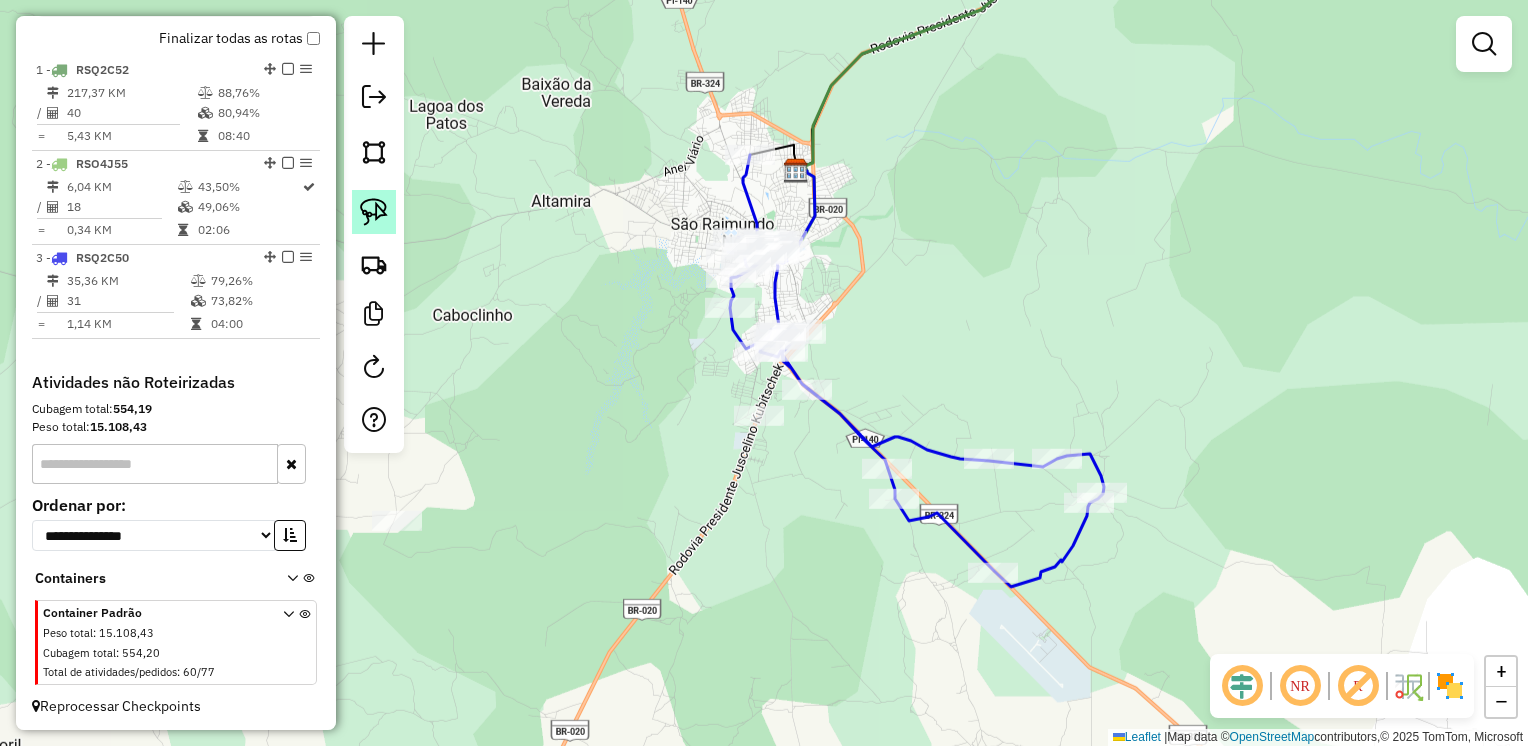 drag, startPoint x: 380, startPoint y: 199, endPoint x: 392, endPoint y: 206, distance: 13.892444 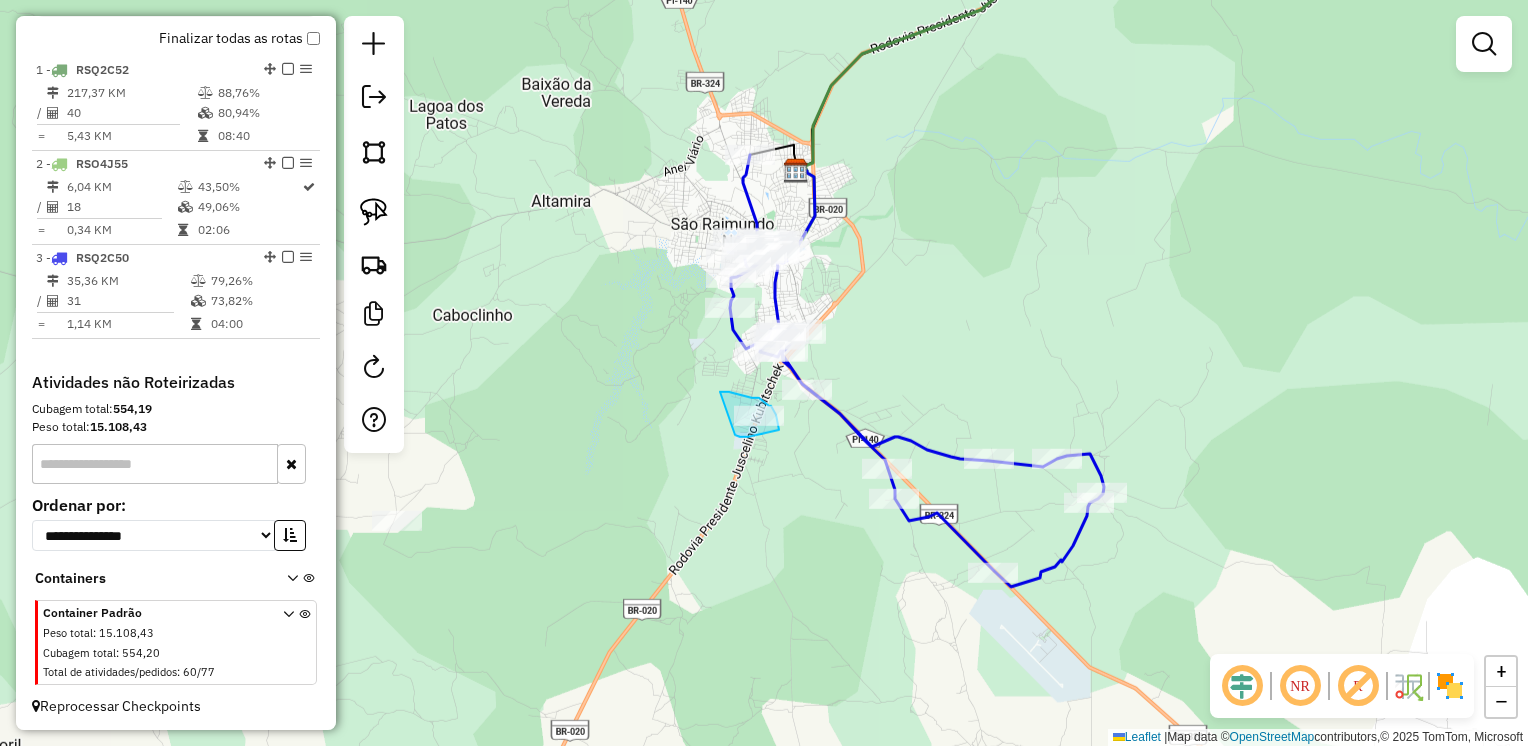 drag, startPoint x: 720, startPoint y: 392, endPoint x: 731, endPoint y: 433, distance: 42.44997 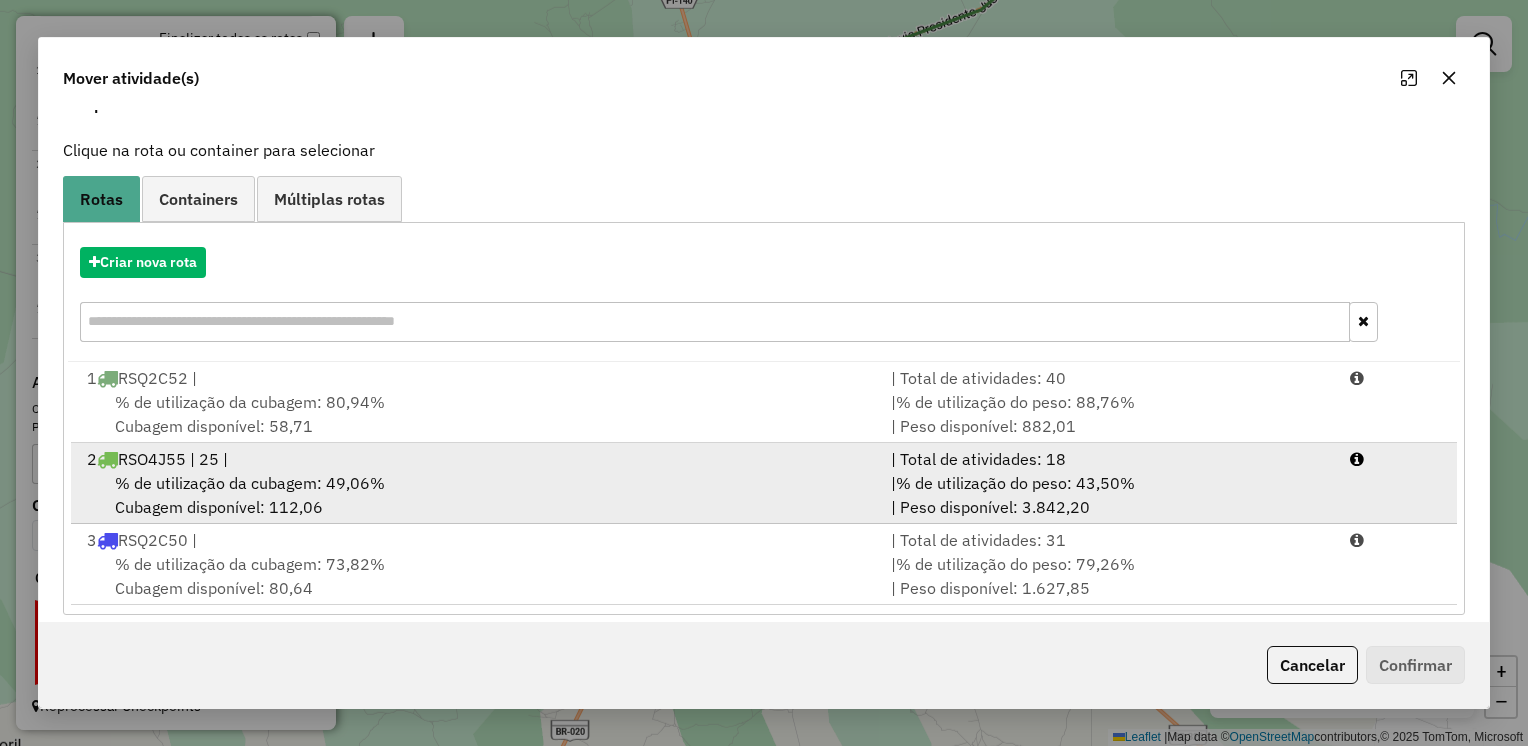 scroll, scrollTop: 113, scrollLeft: 0, axis: vertical 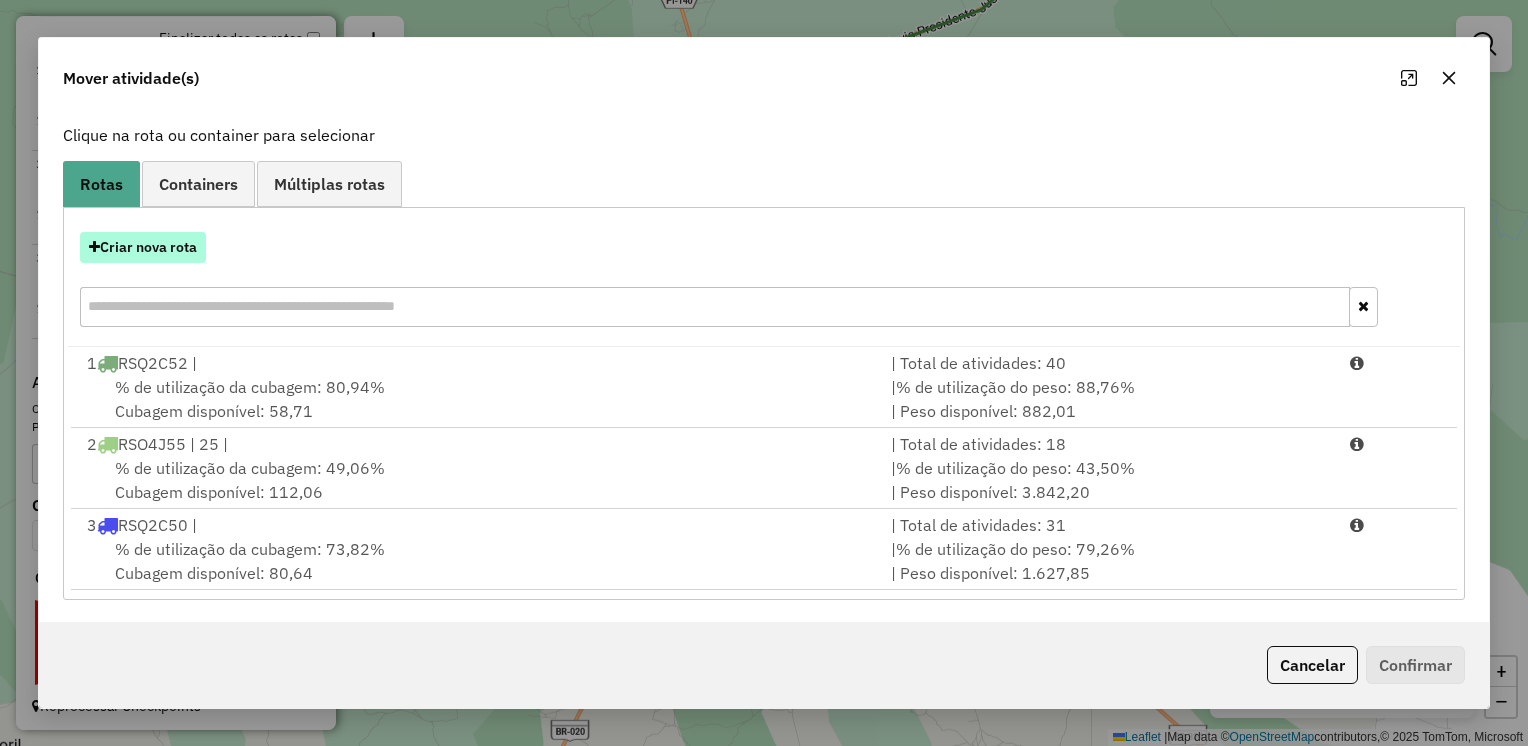 click on "Criar nova rota" at bounding box center [143, 247] 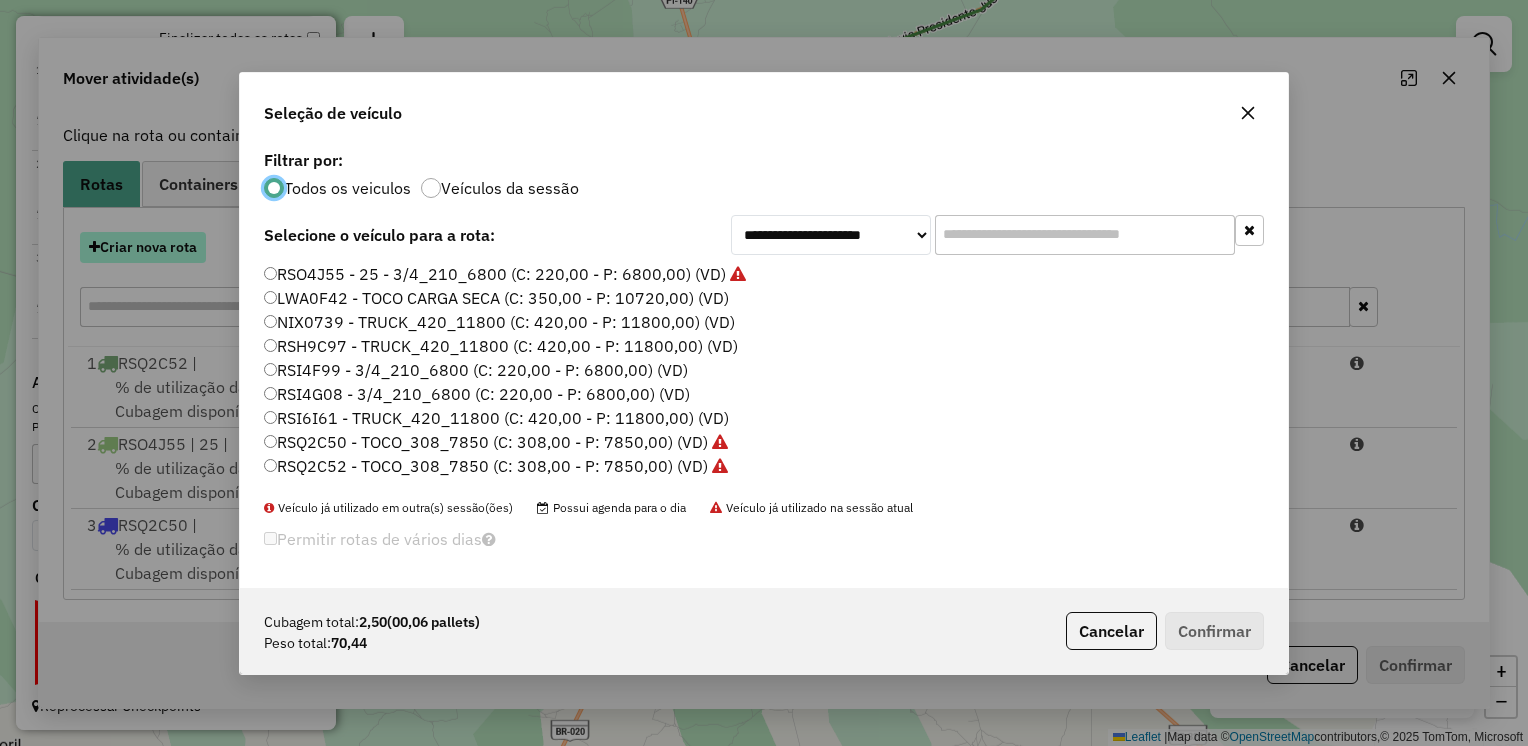 scroll, scrollTop: 10, scrollLeft: 6, axis: both 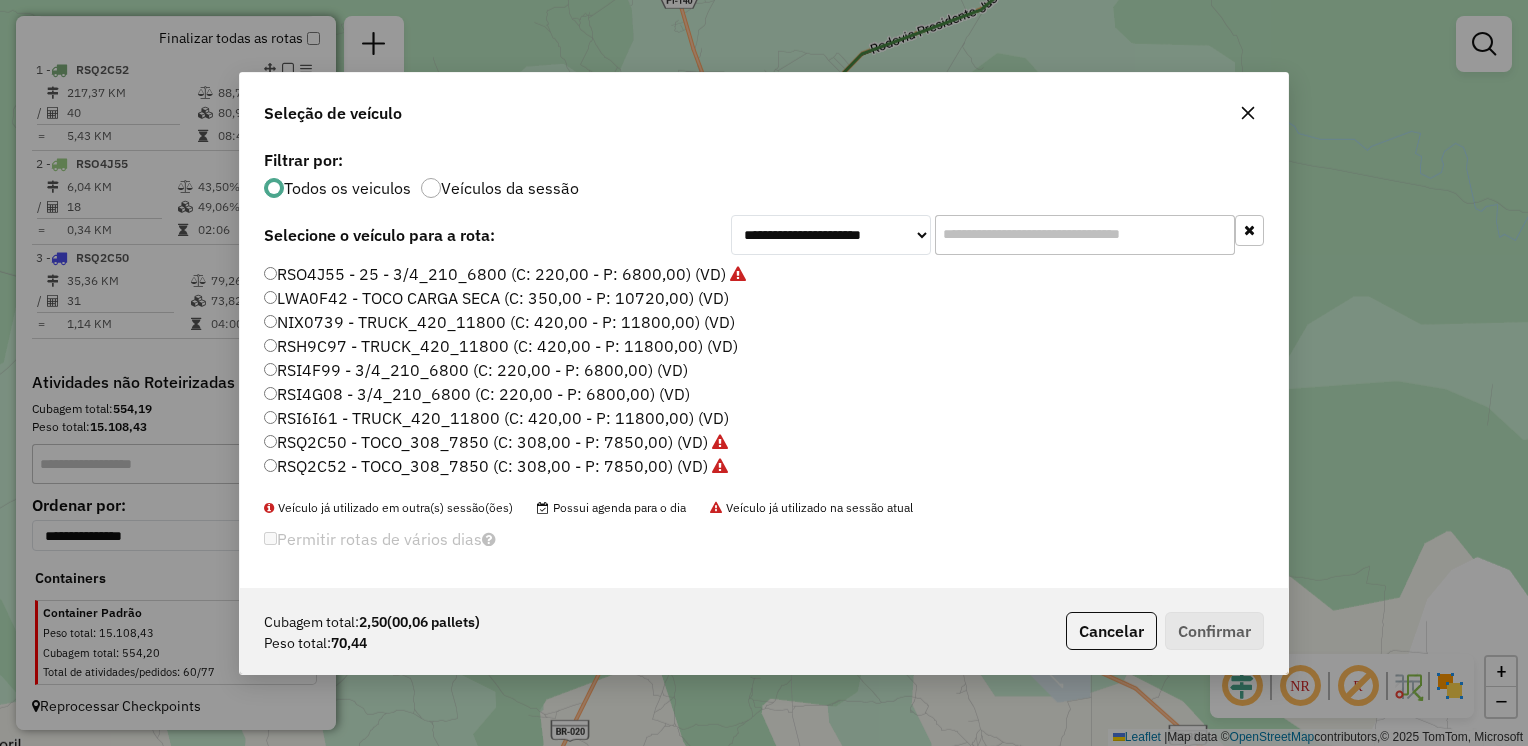 click on "NIX0739 - TRUCK_420_11800 (C: 420,00 - P: 11800,00) (VD)" 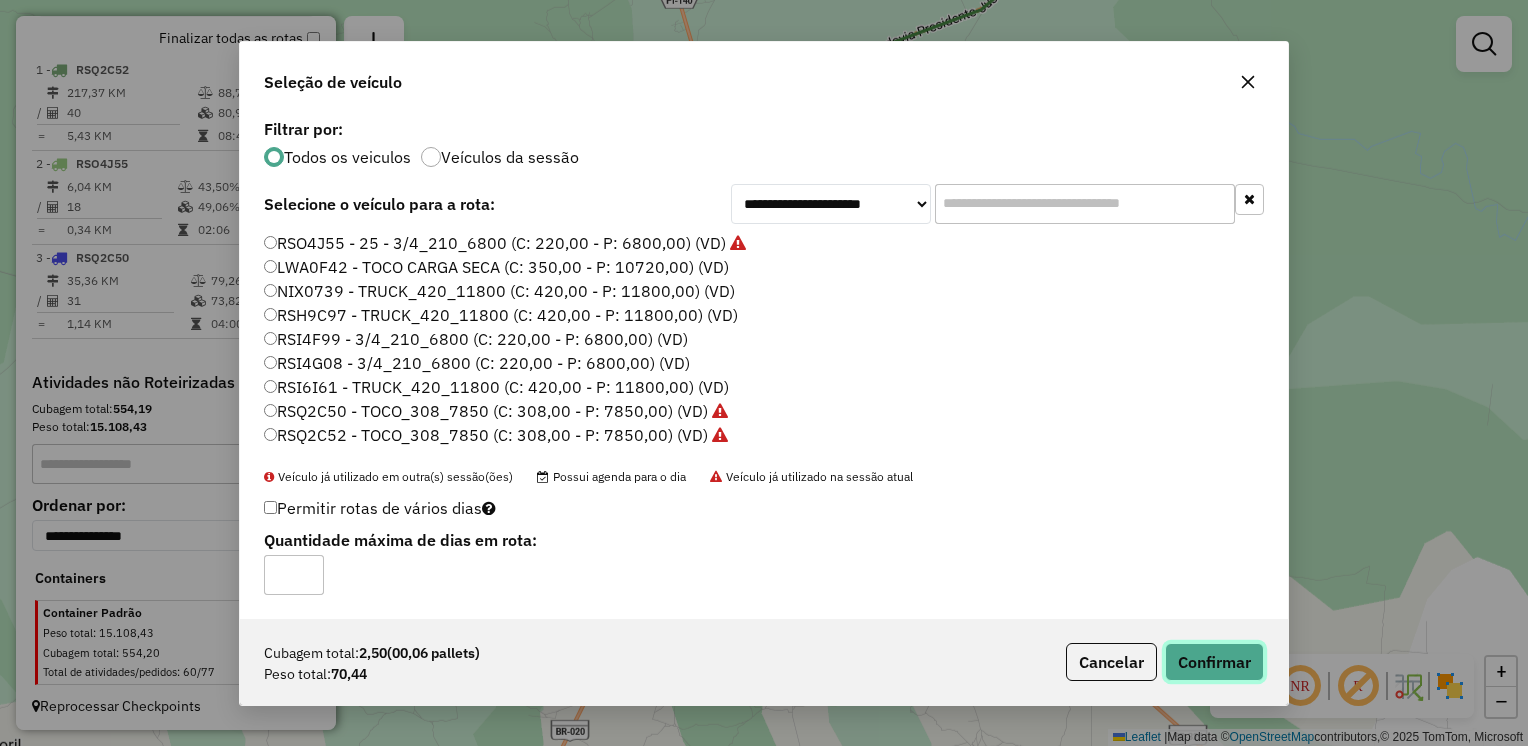 click on "Confirmar" 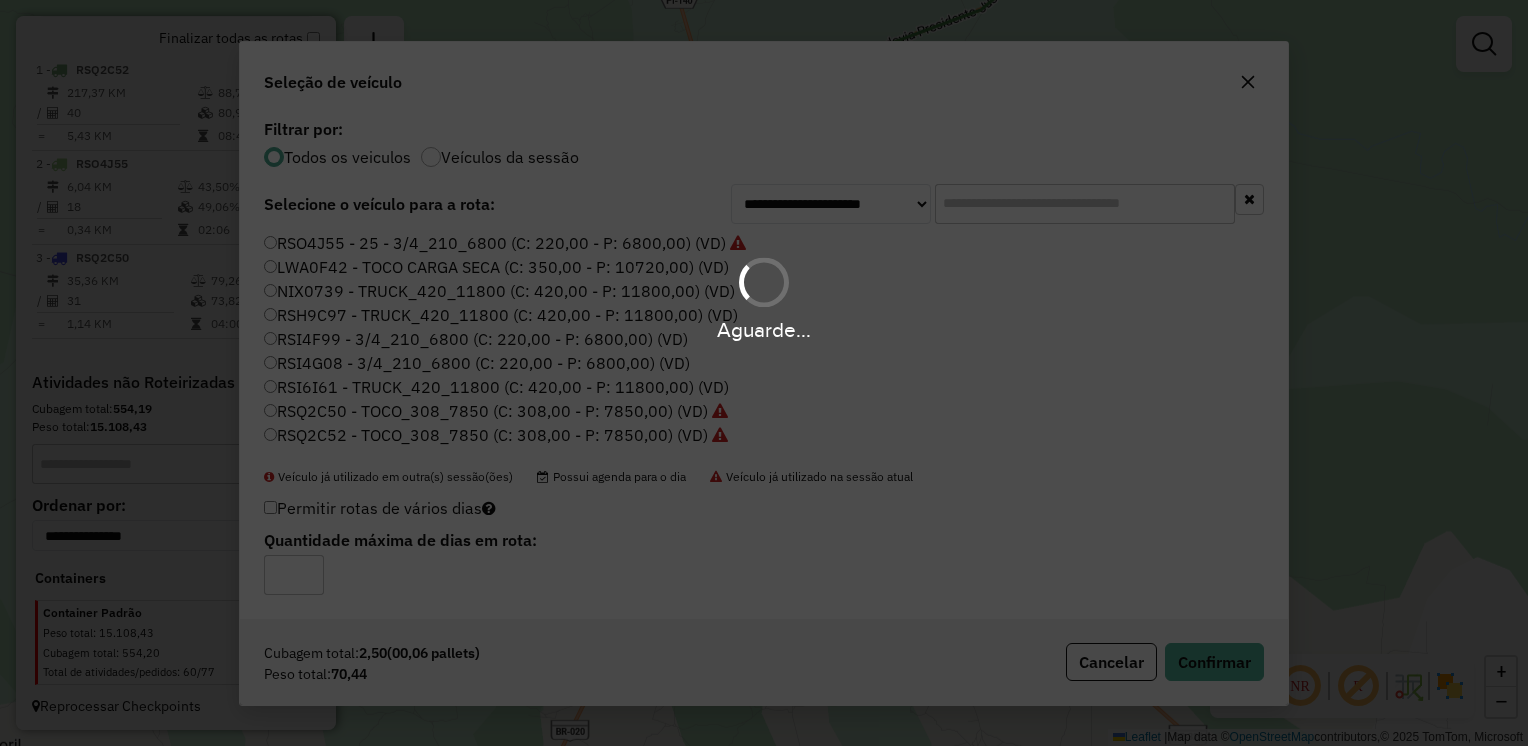 scroll, scrollTop: 852, scrollLeft: 0, axis: vertical 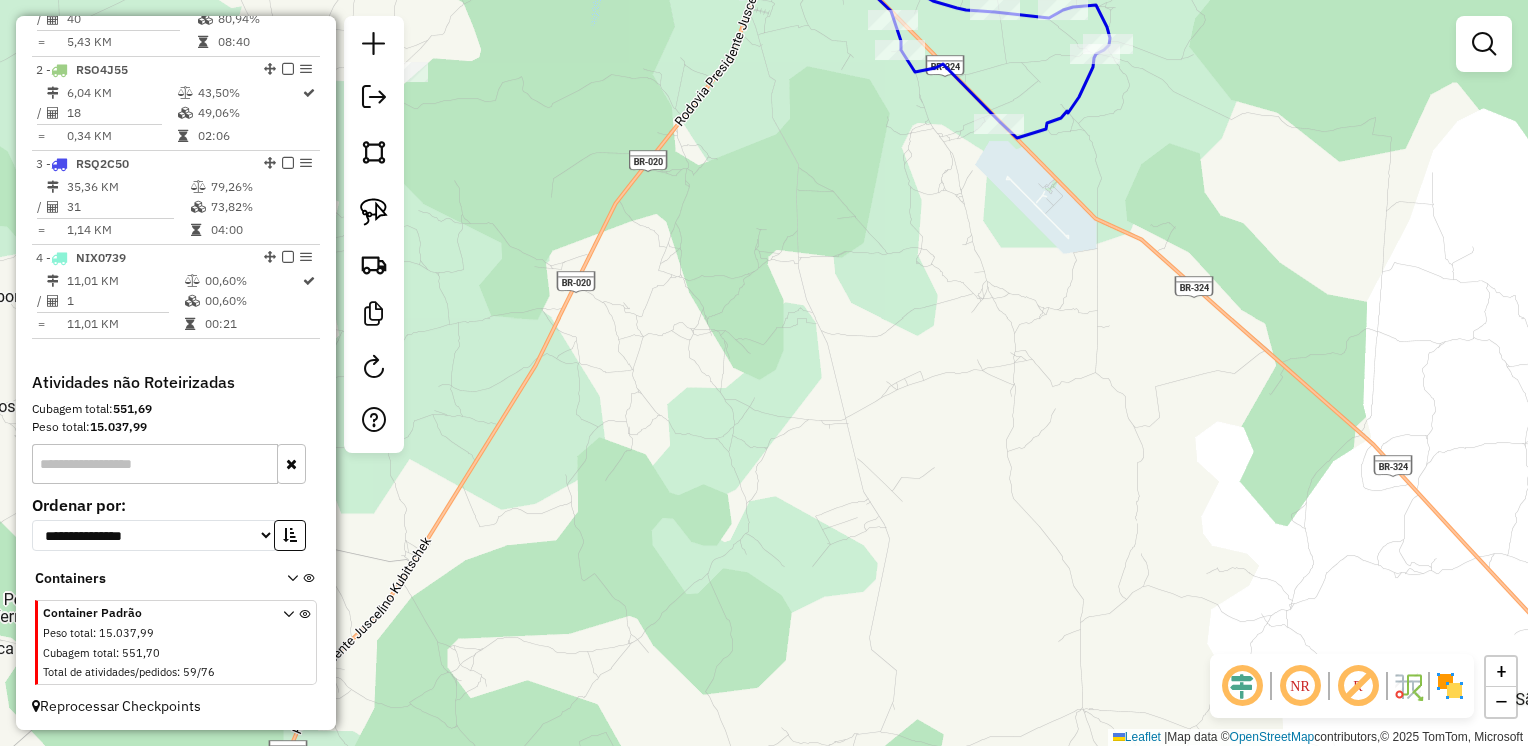 drag, startPoint x: 764, startPoint y: 599, endPoint x: 770, endPoint y: 150, distance: 449.0401 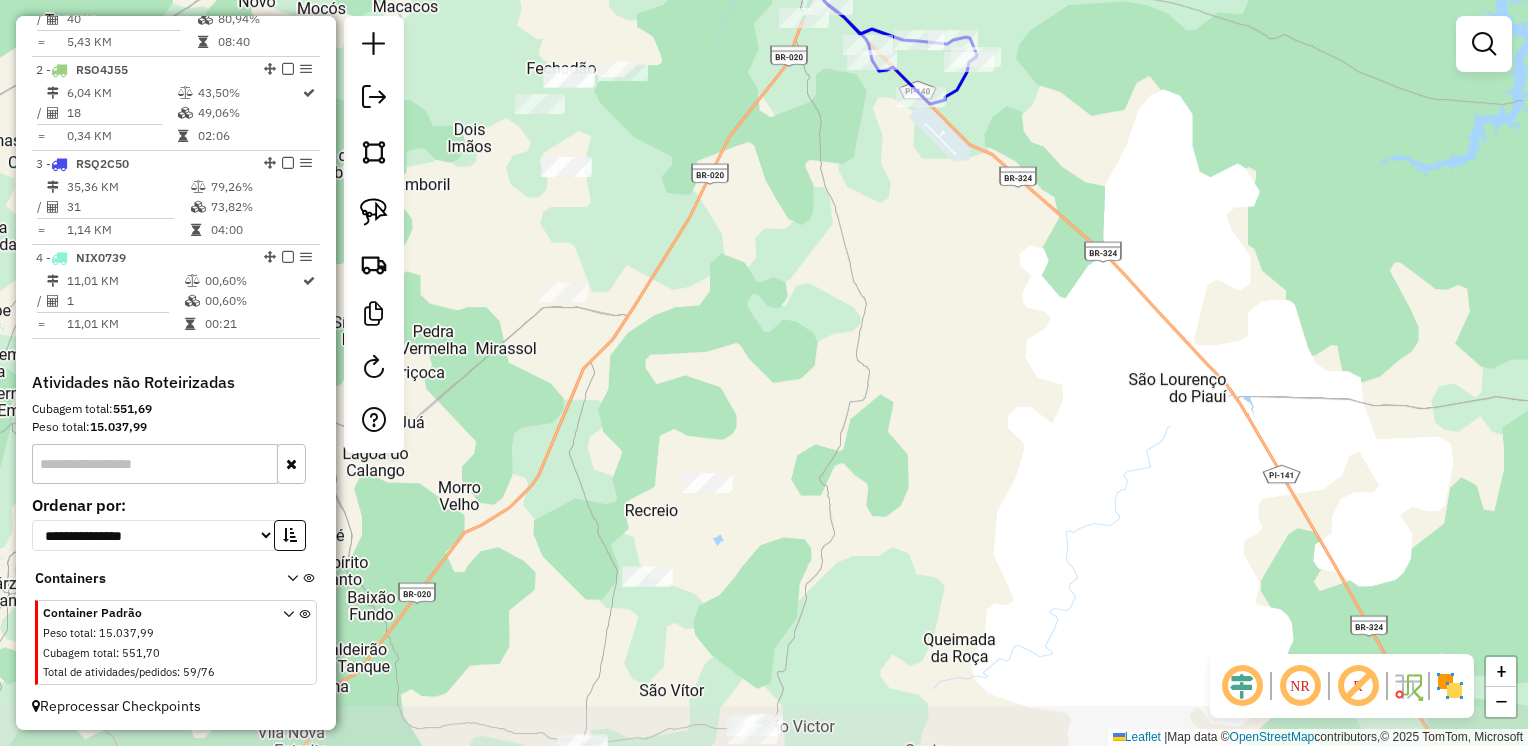 drag, startPoint x: 786, startPoint y: 458, endPoint x: 838, endPoint y: 318, distance: 149.34523 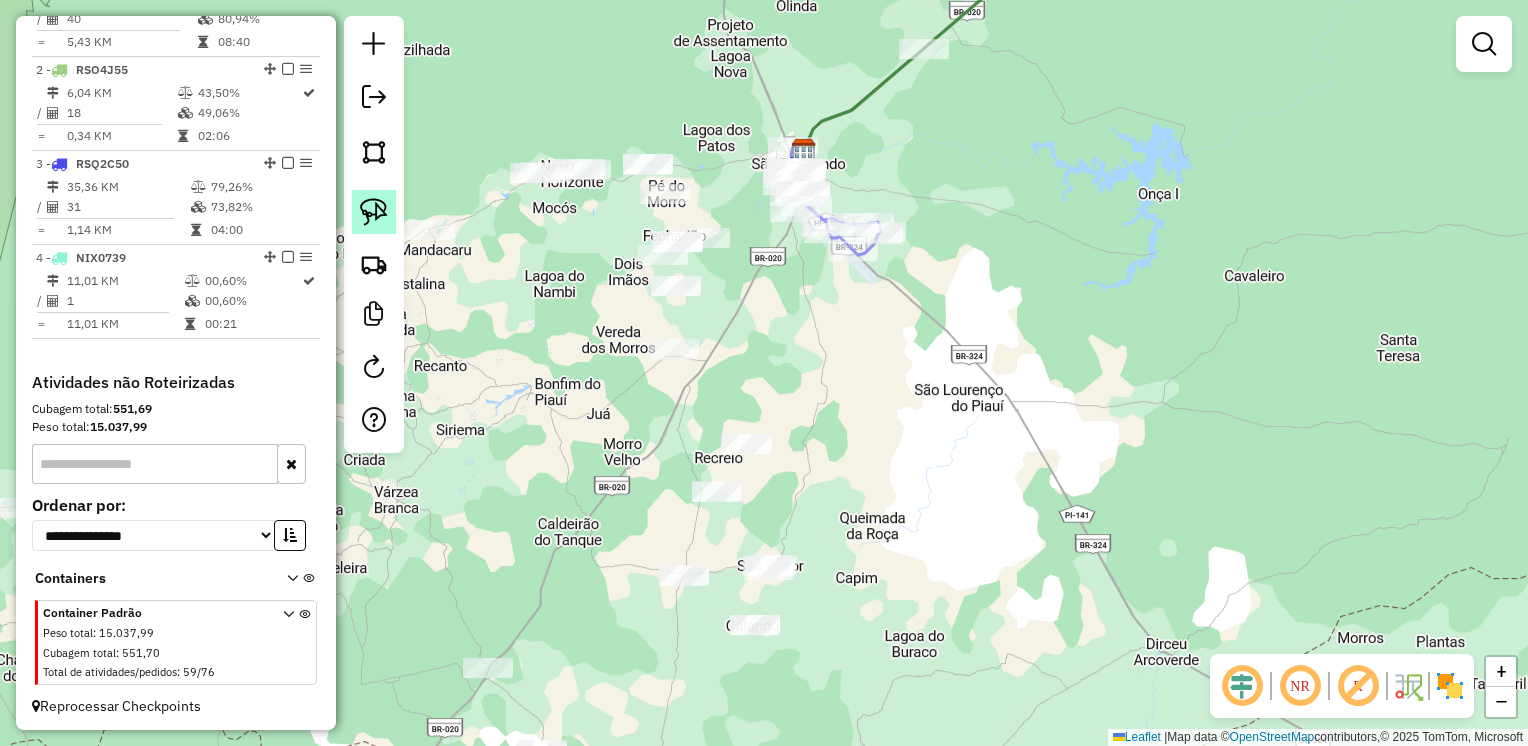 drag, startPoint x: 367, startPoint y: 211, endPoint x: 378, endPoint y: 221, distance: 14.866069 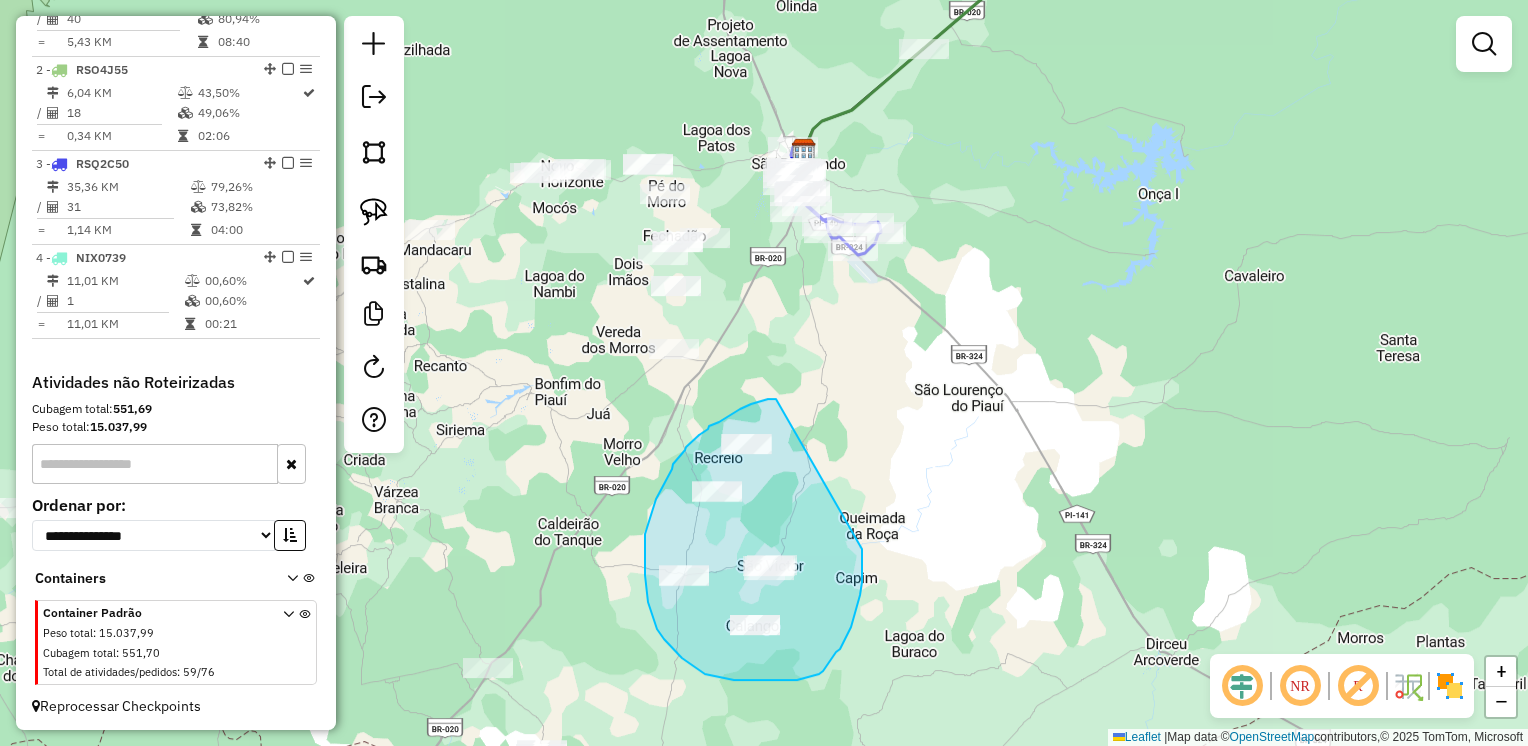 drag, startPoint x: 776, startPoint y: 399, endPoint x: 862, endPoint y: 549, distance: 172.9046 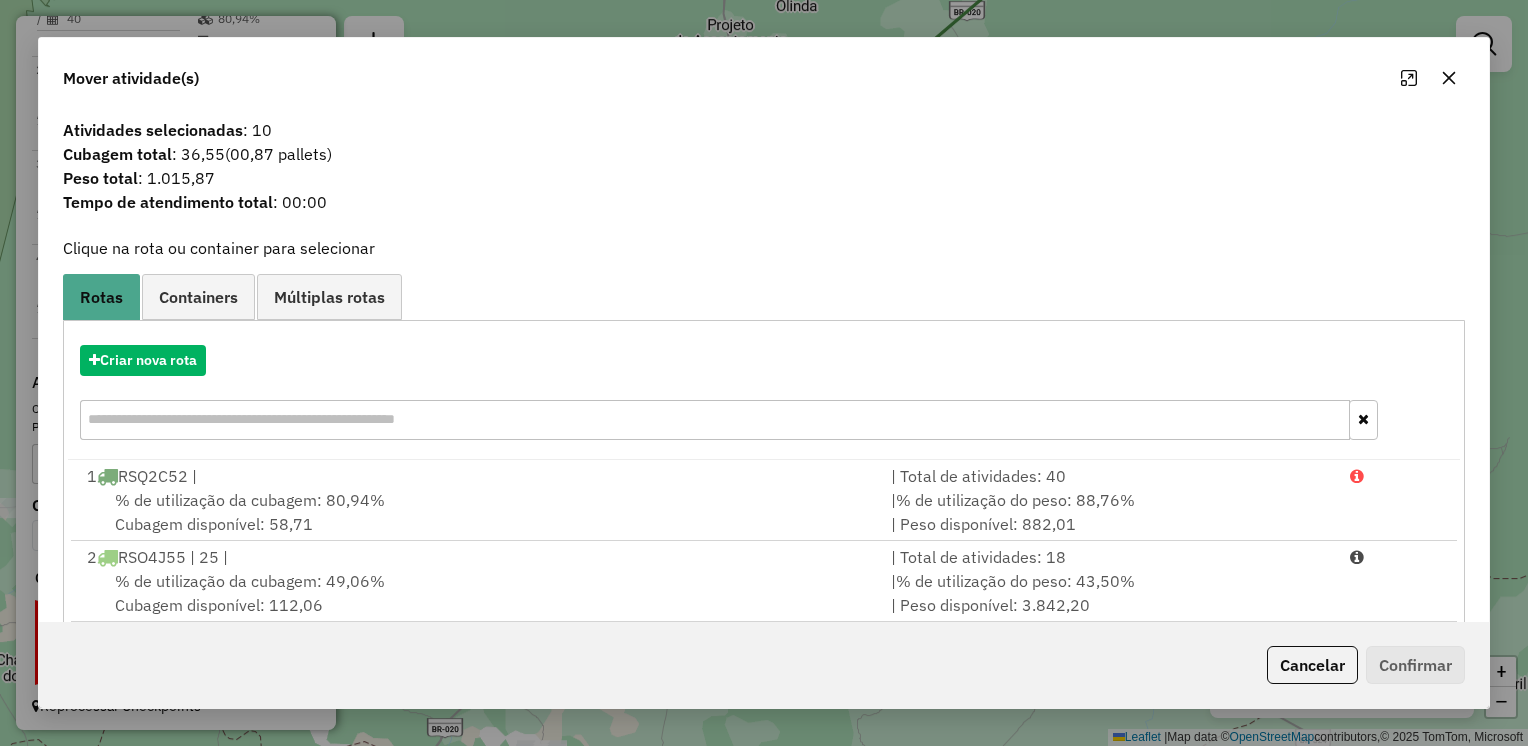 click 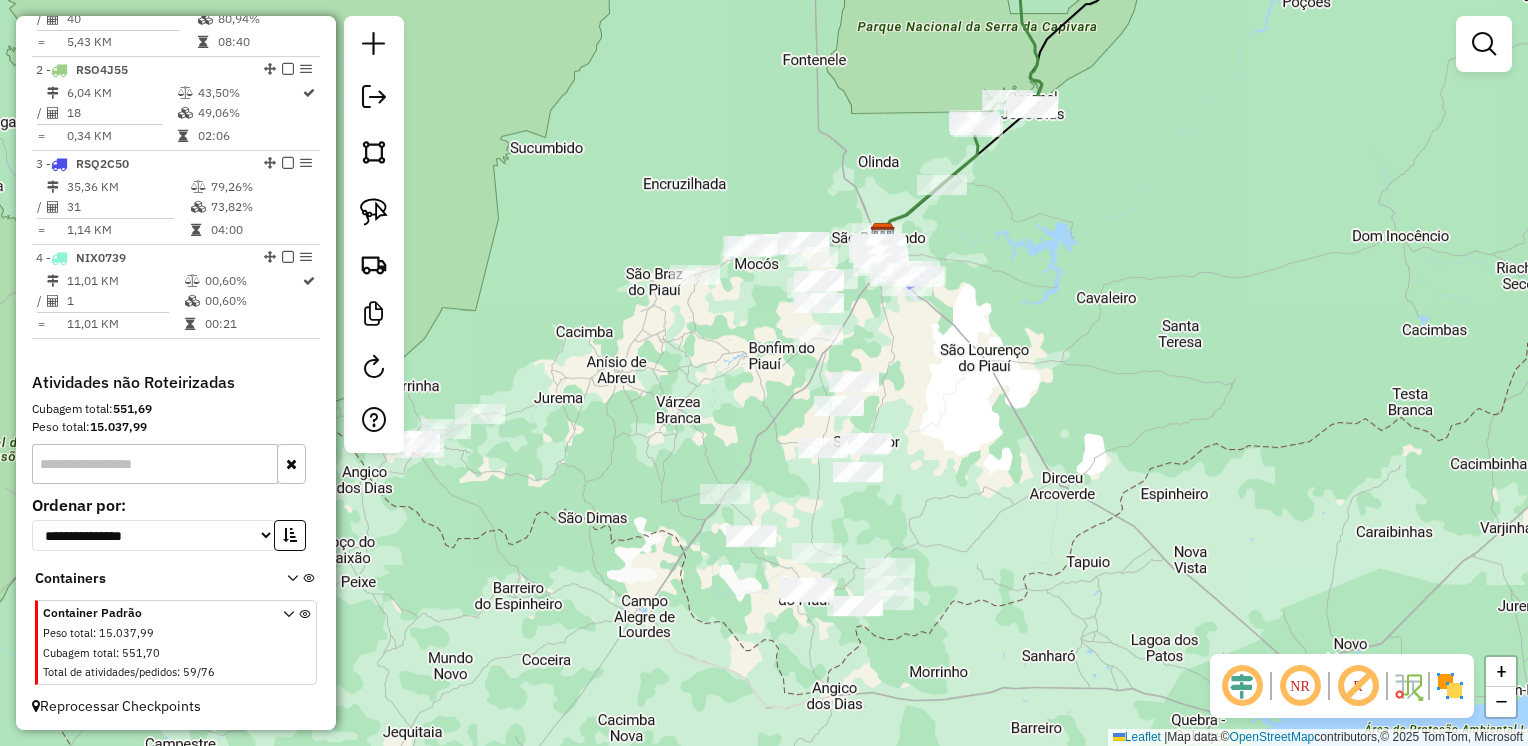 drag, startPoint x: 920, startPoint y: 506, endPoint x: 923, endPoint y: 487, distance: 19.235384 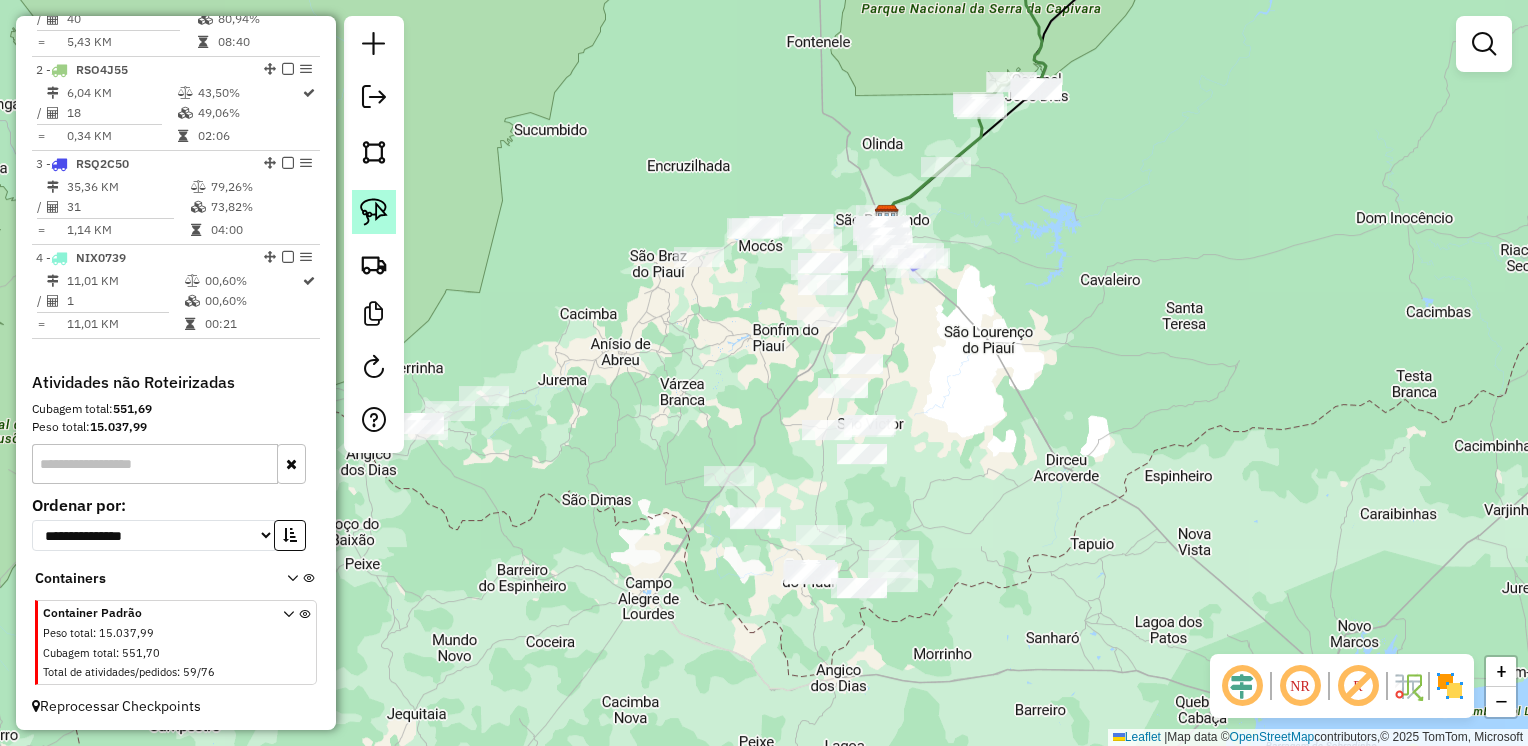 click 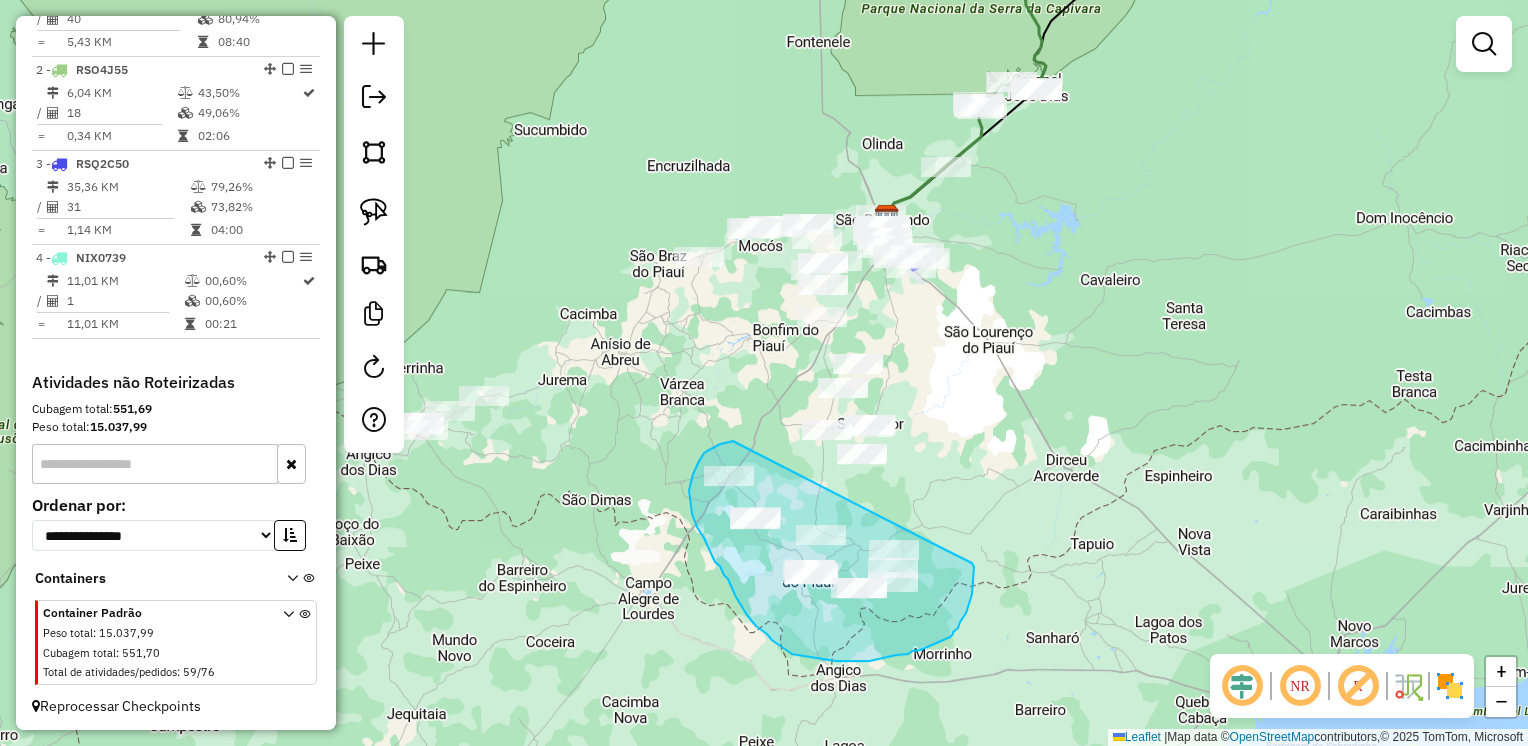 drag, startPoint x: 707, startPoint y: 451, endPoint x: 944, endPoint y: 549, distance: 256.46246 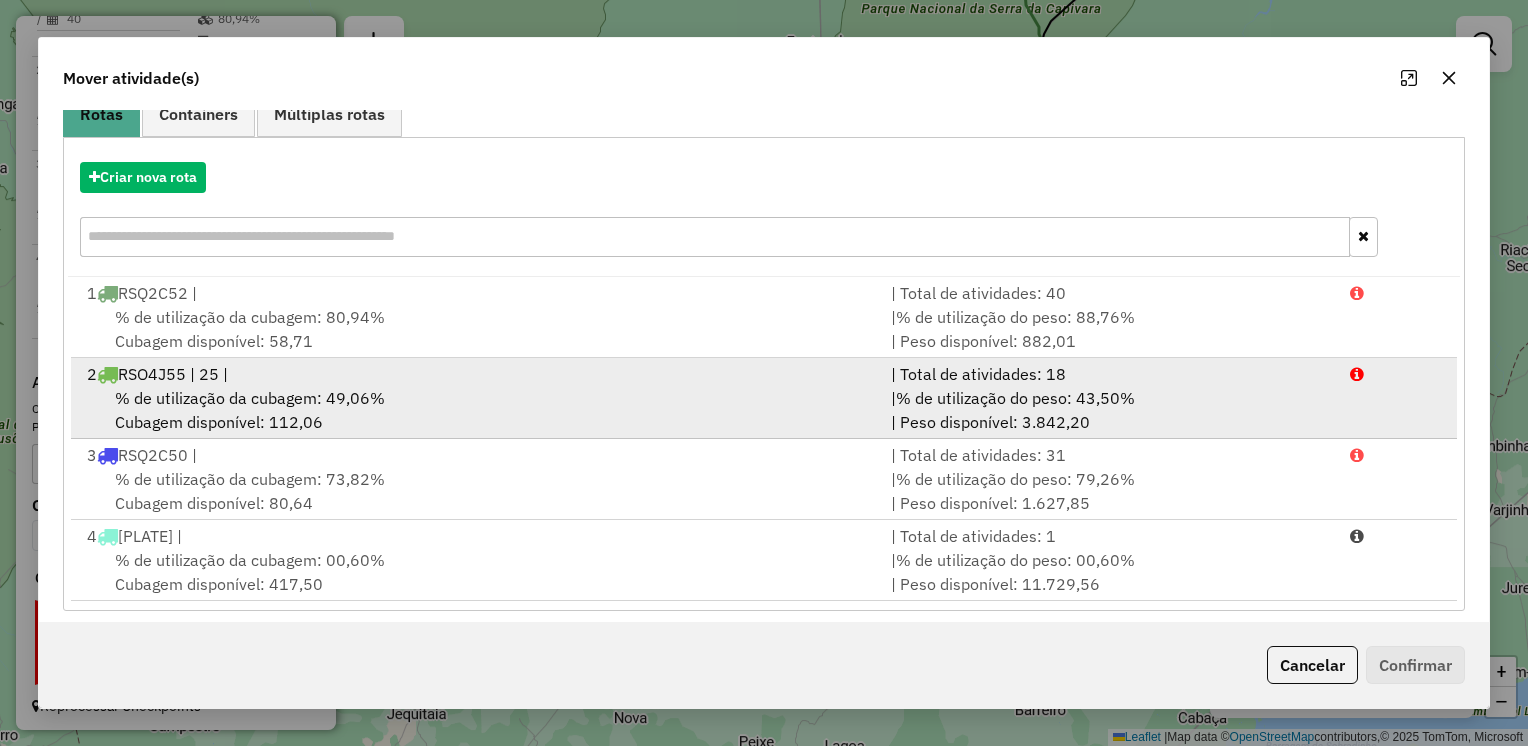 scroll, scrollTop: 194, scrollLeft: 0, axis: vertical 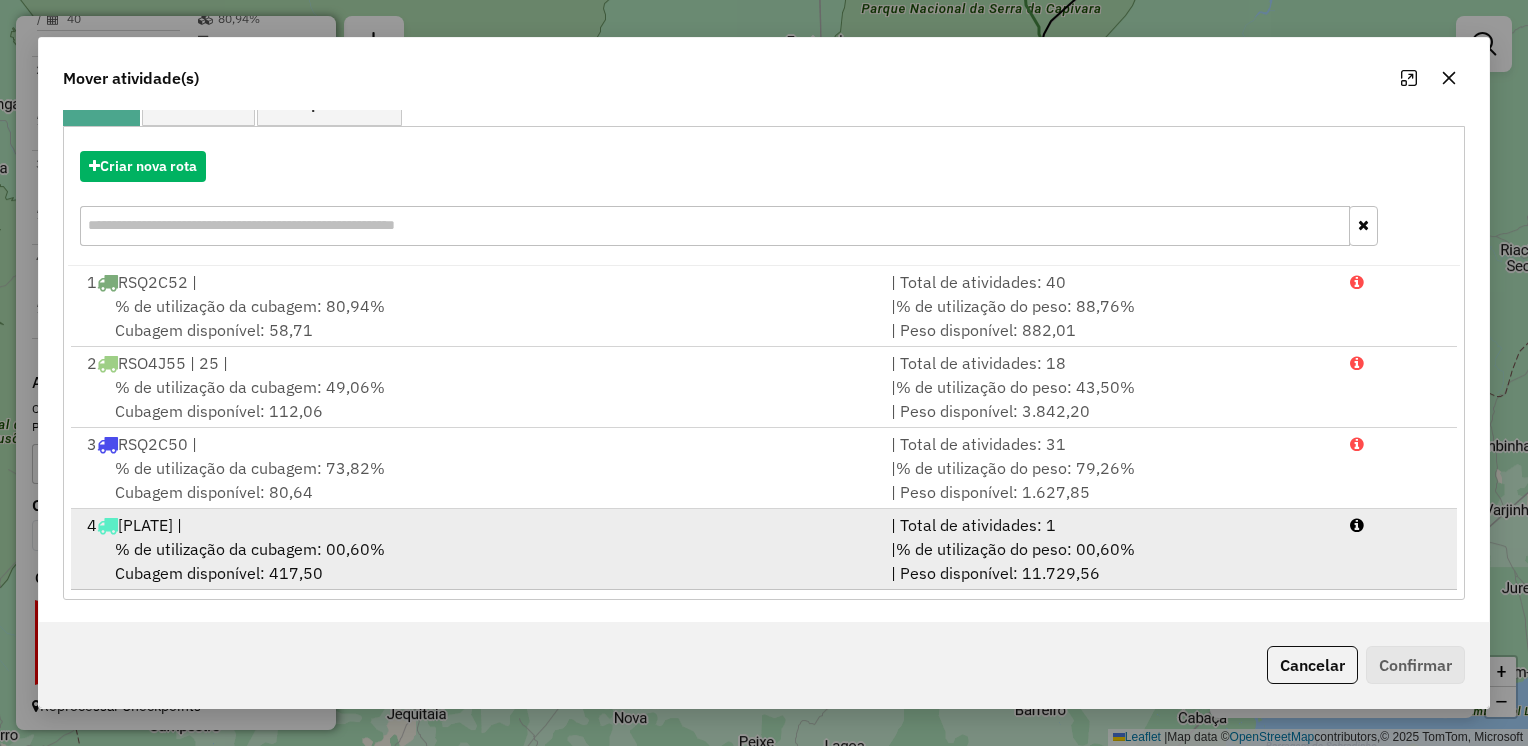 click on "4 [PLATE] |" at bounding box center [477, 525] 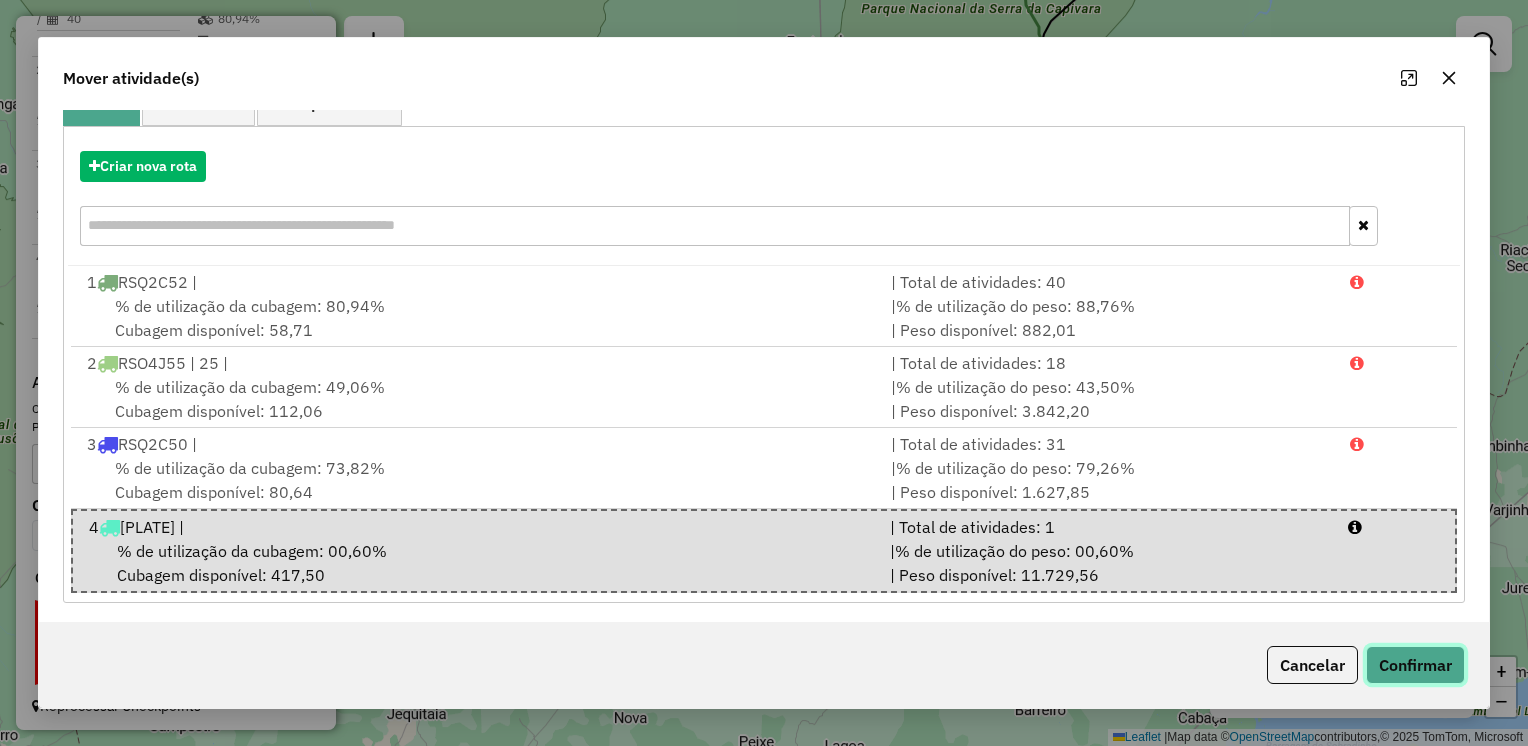 click on "Confirmar" 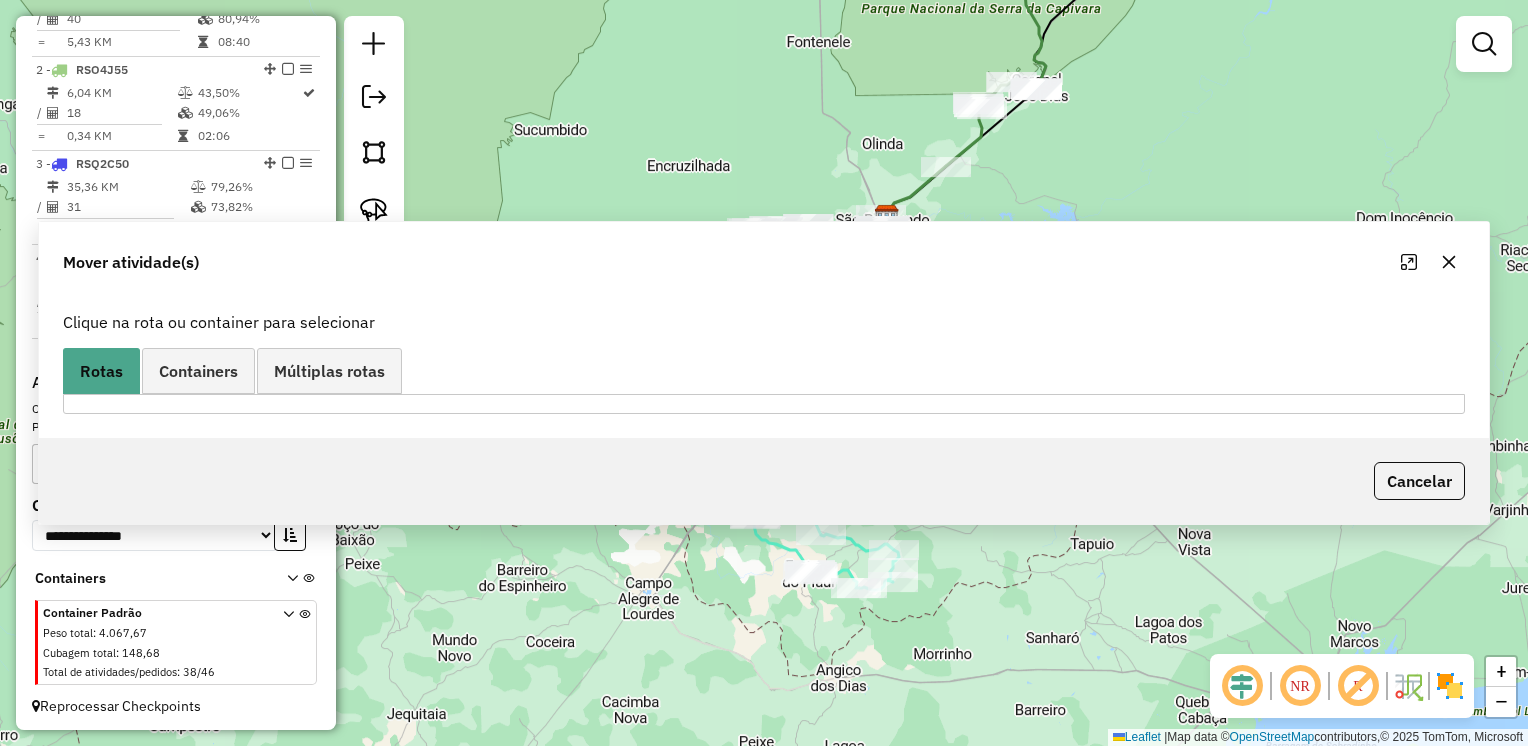 scroll, scrollTop: 0, scrollLeft: 0, axis: both 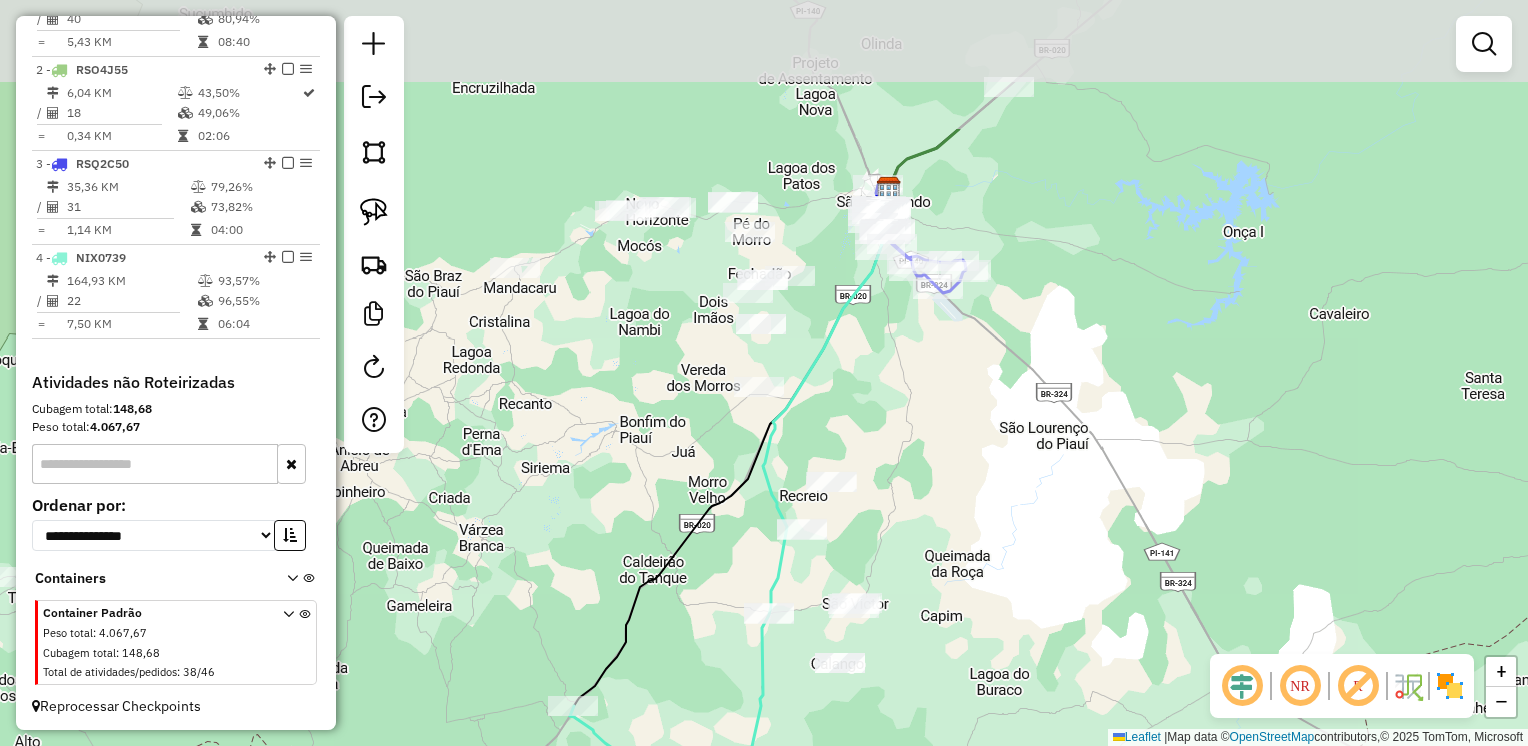 drag, startPoint x: 882, startPoint y: 224, endPoint x: 892, endPoint y: 458, distance: 234.21358 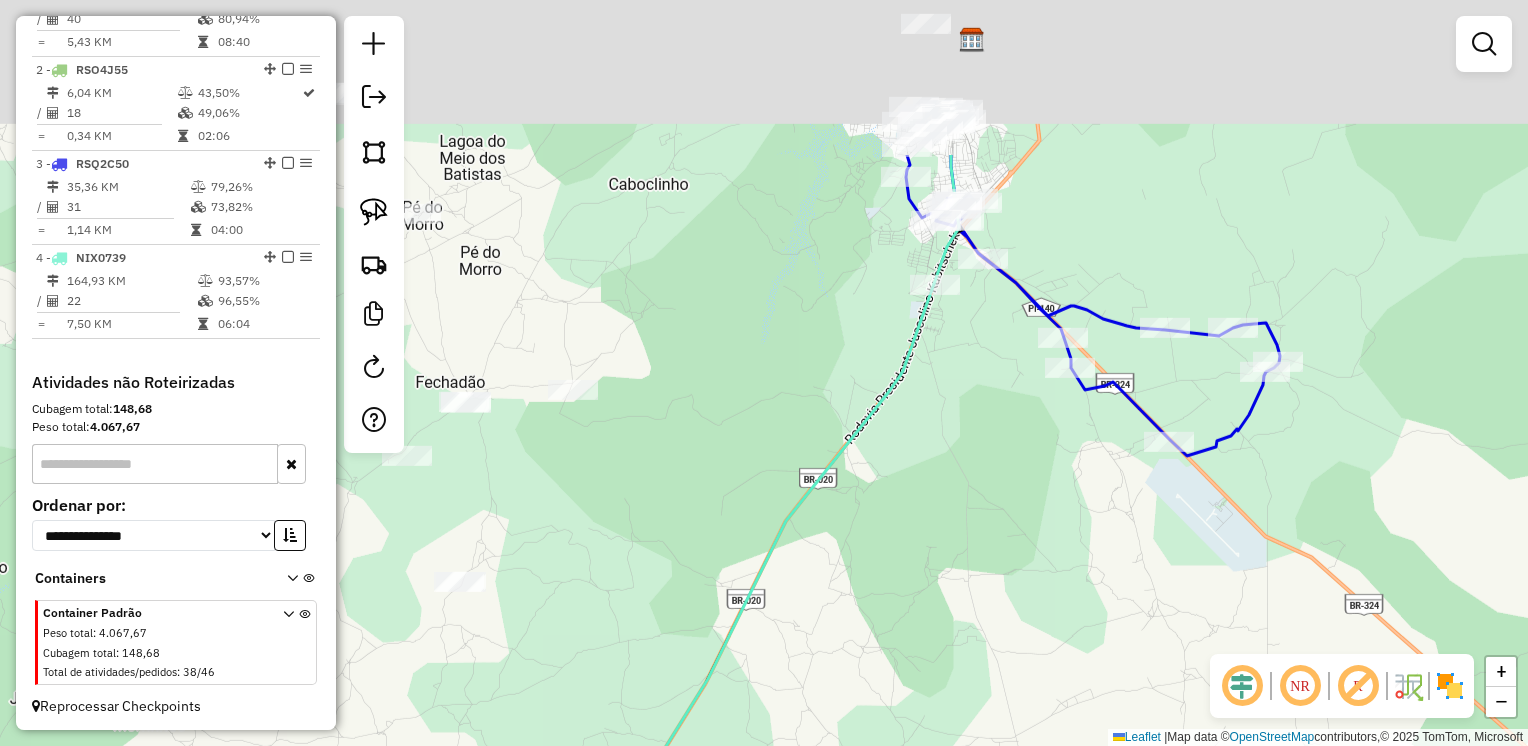 drag, startPoint x: 914, startPoint y: 256, endPoint x: 916, endPoint y: 486, distance: 230.0087 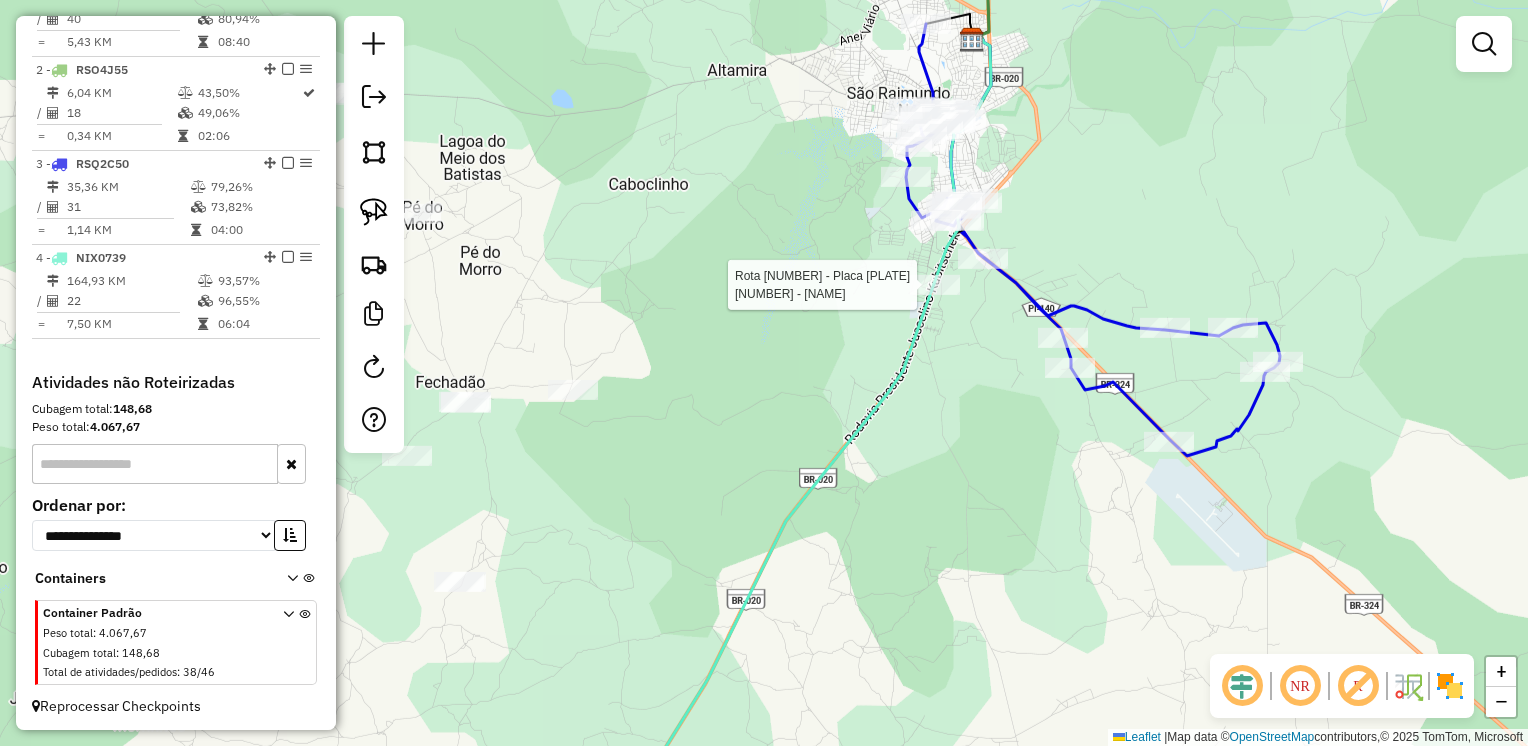 select on "**********" 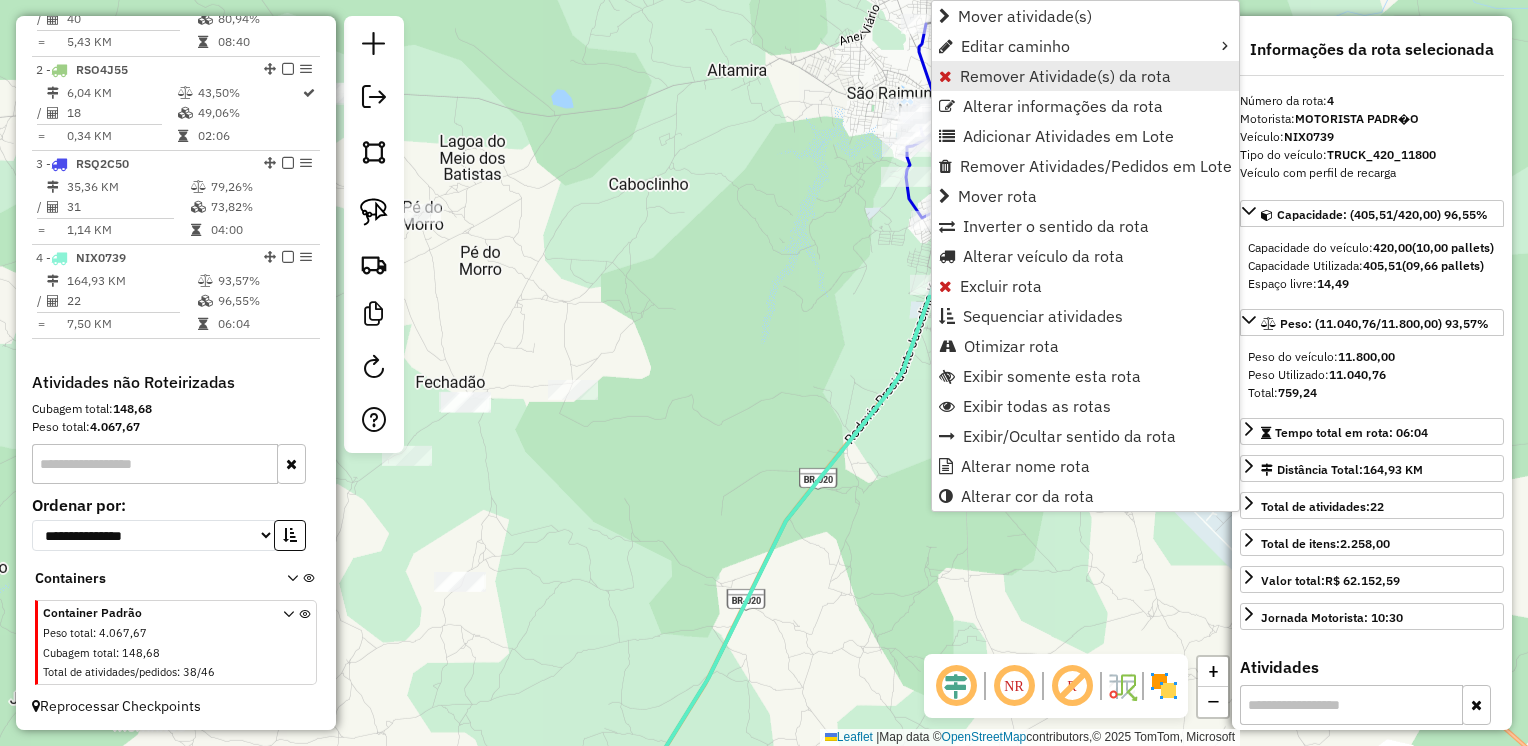 click on "Remover Atividade(s) da rota" at bounding box center (1065, 76) 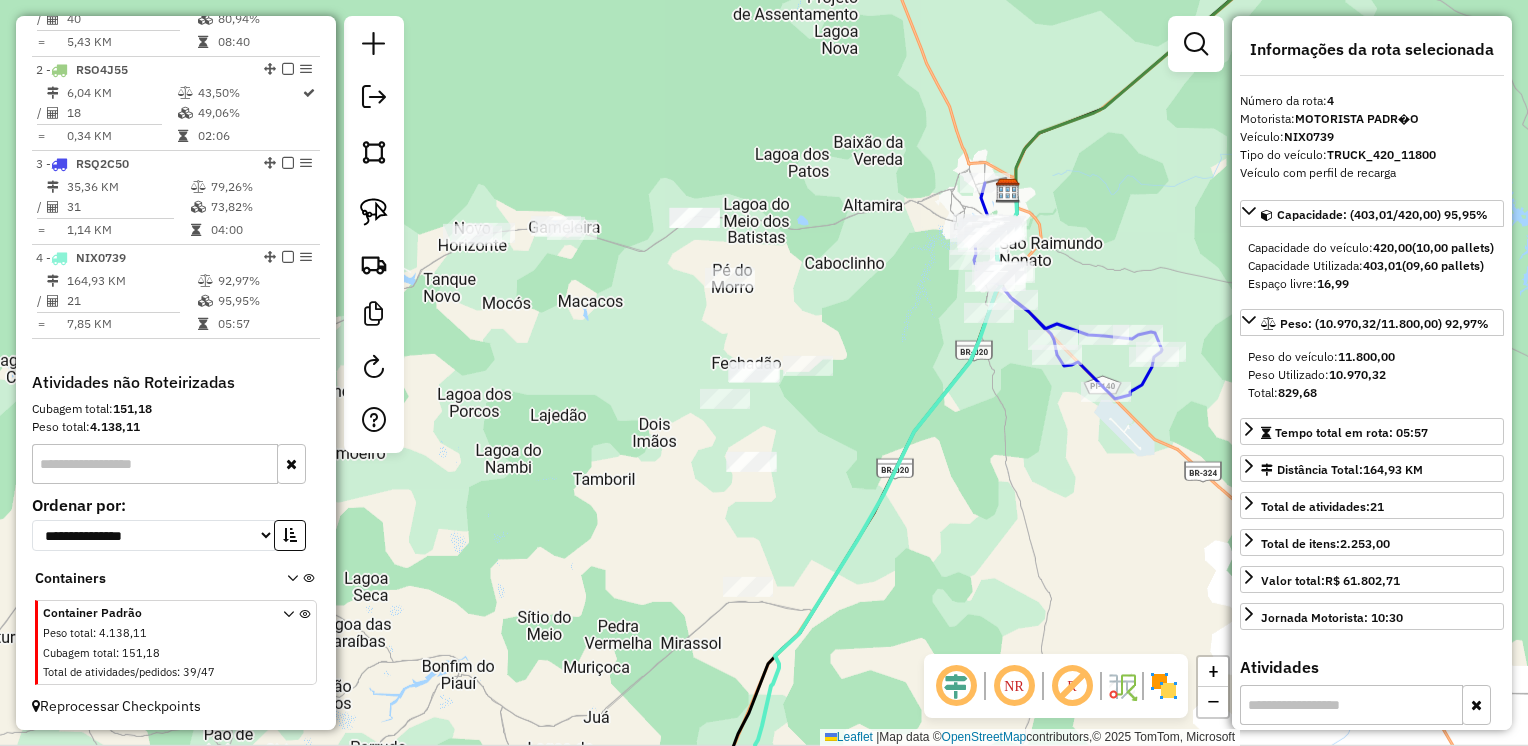 drag, startPoint x: 1051, startPoint y: 570, endPoint x: 1059, endPoint y: 516, distance: 54.589375 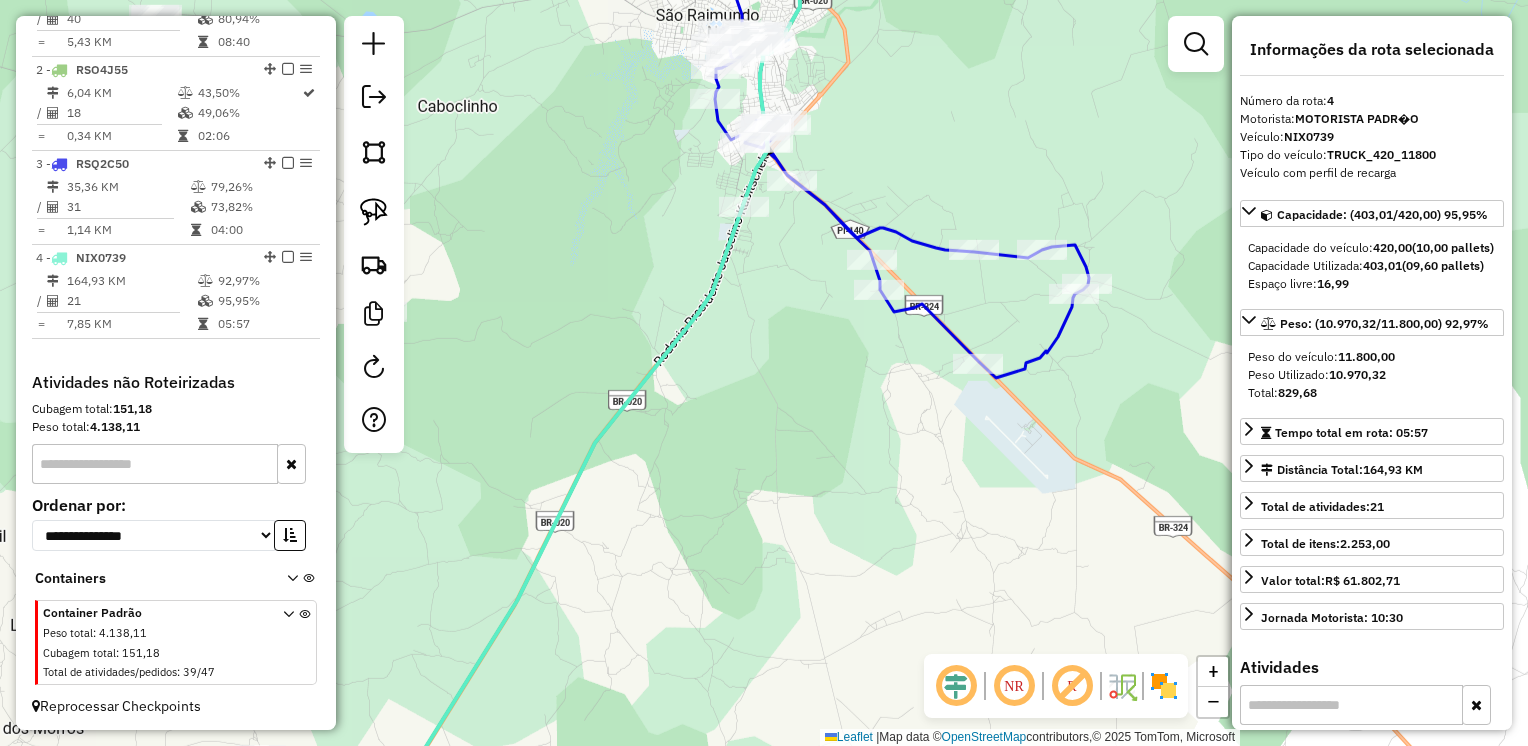 drag, startPoint x: 1016, startPoint y: 427, endPoint x: 720, endPoint y: 360, distance: 303.48807 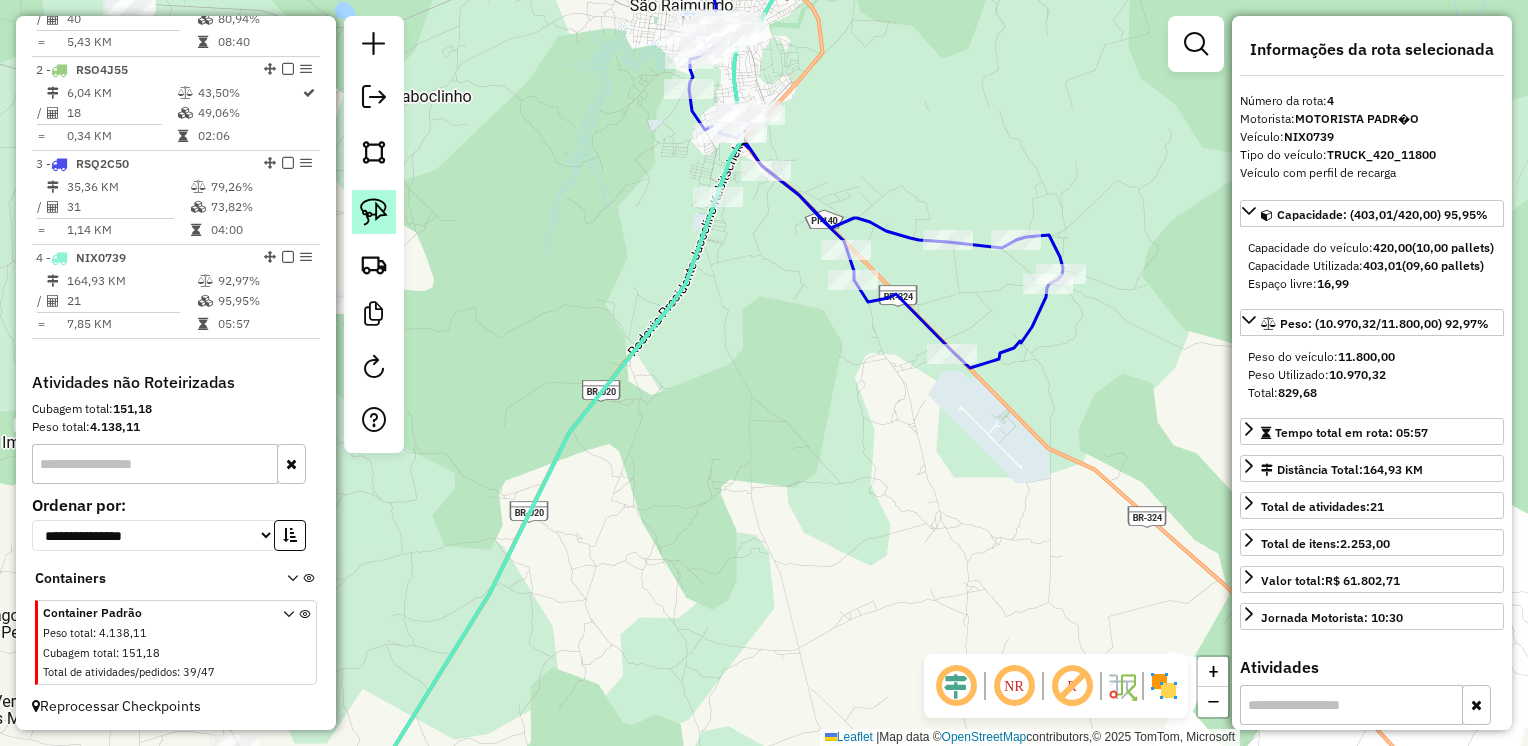 click 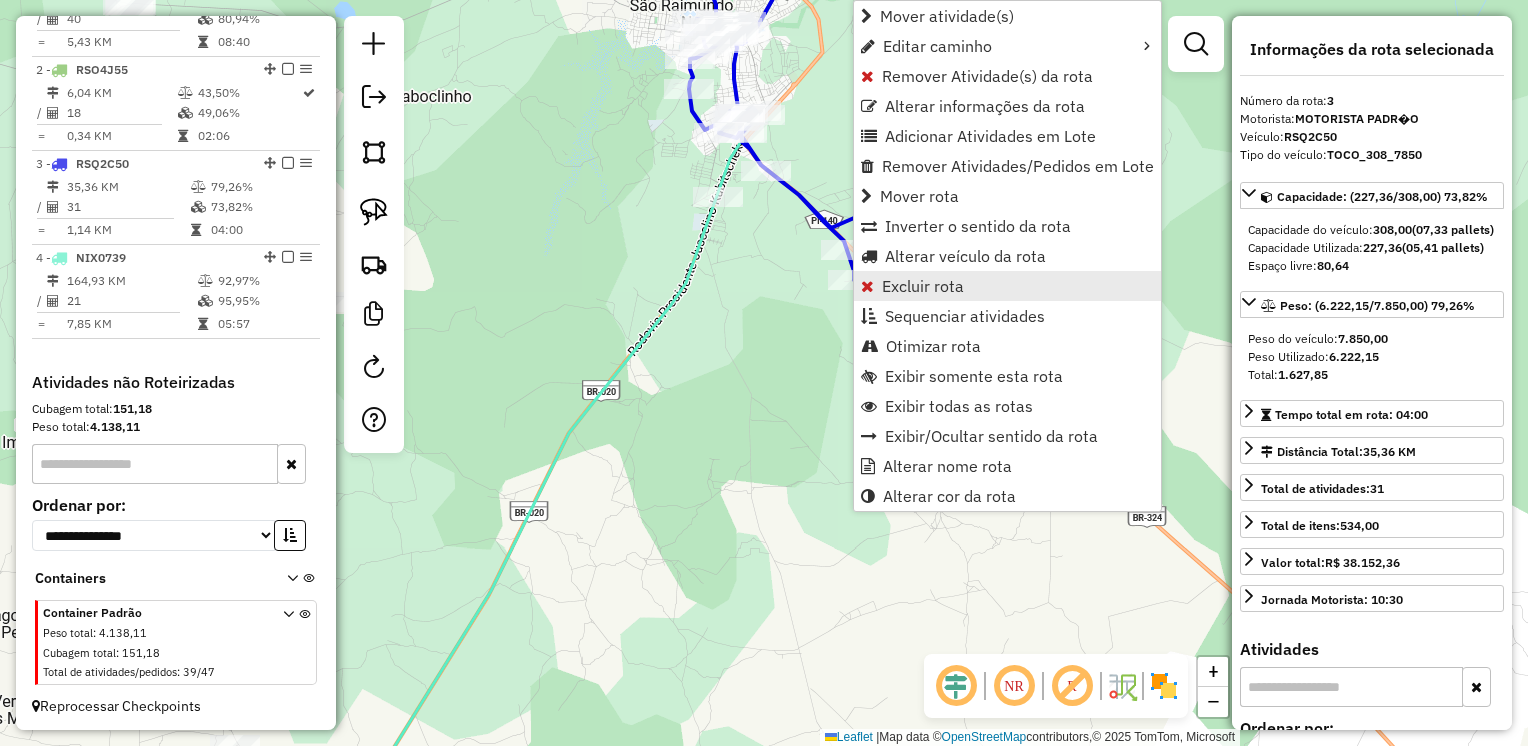 click on "Excluir rota" at bounding box center [923, 286] 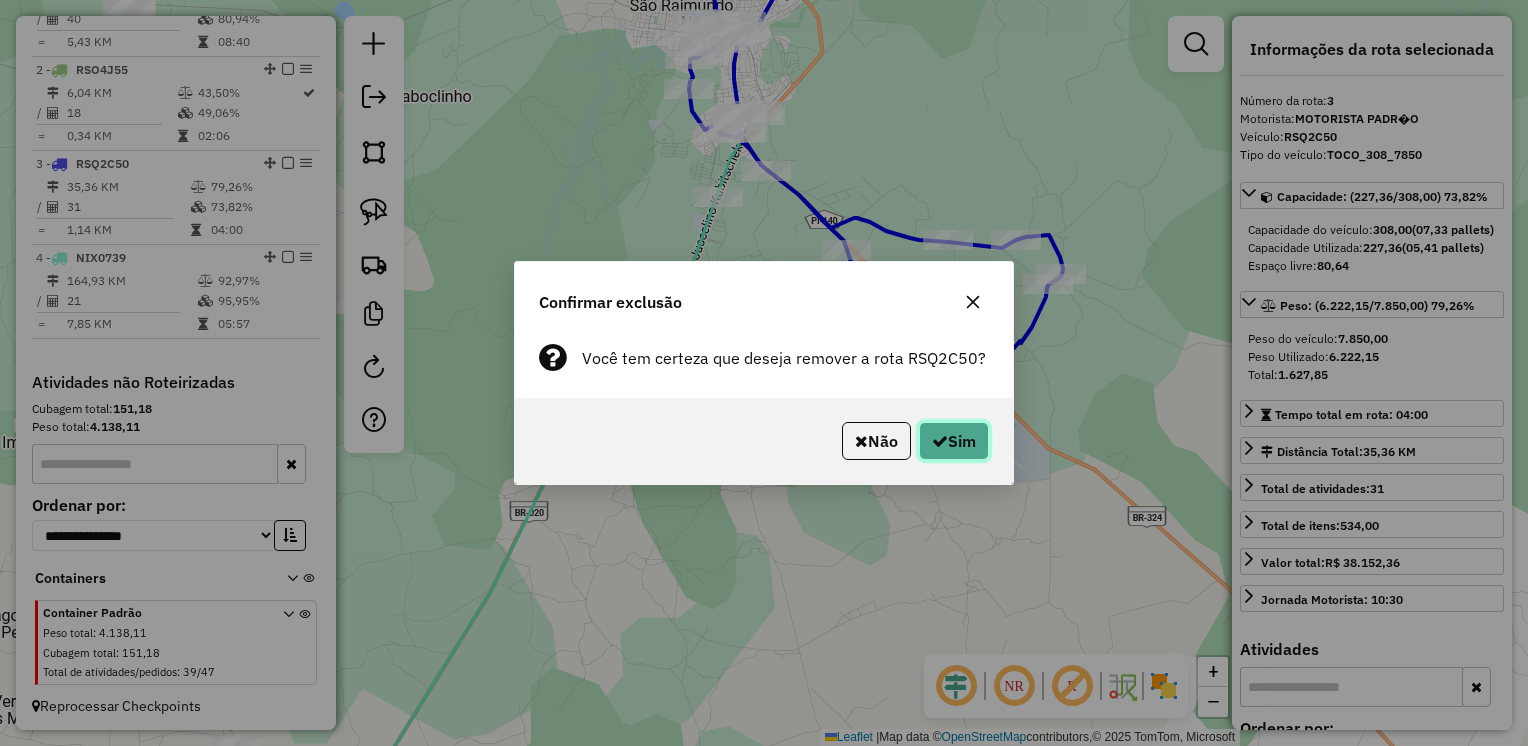 click on "Sim" 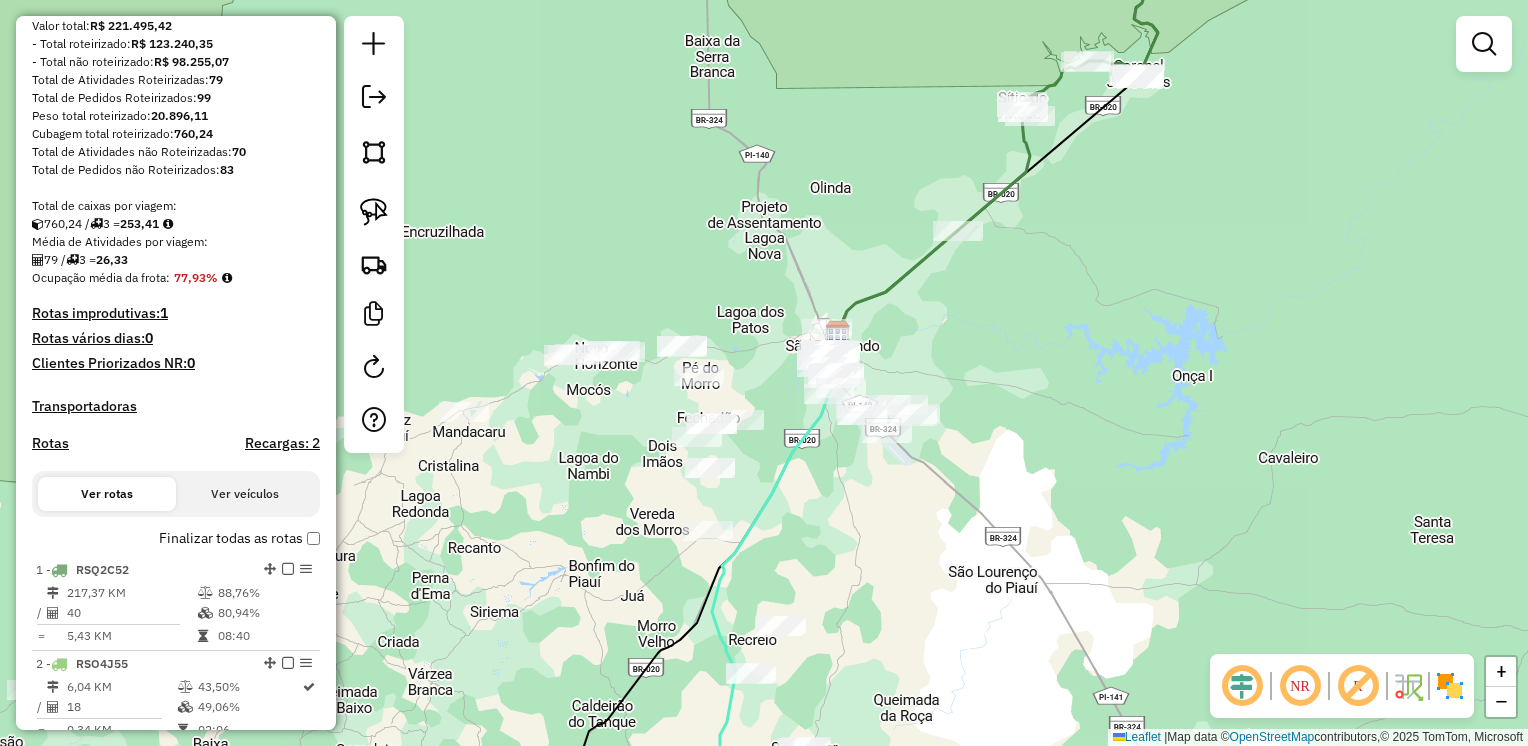 scroll, scrollTop: 458, scrollLeft: 0, axis: vertical 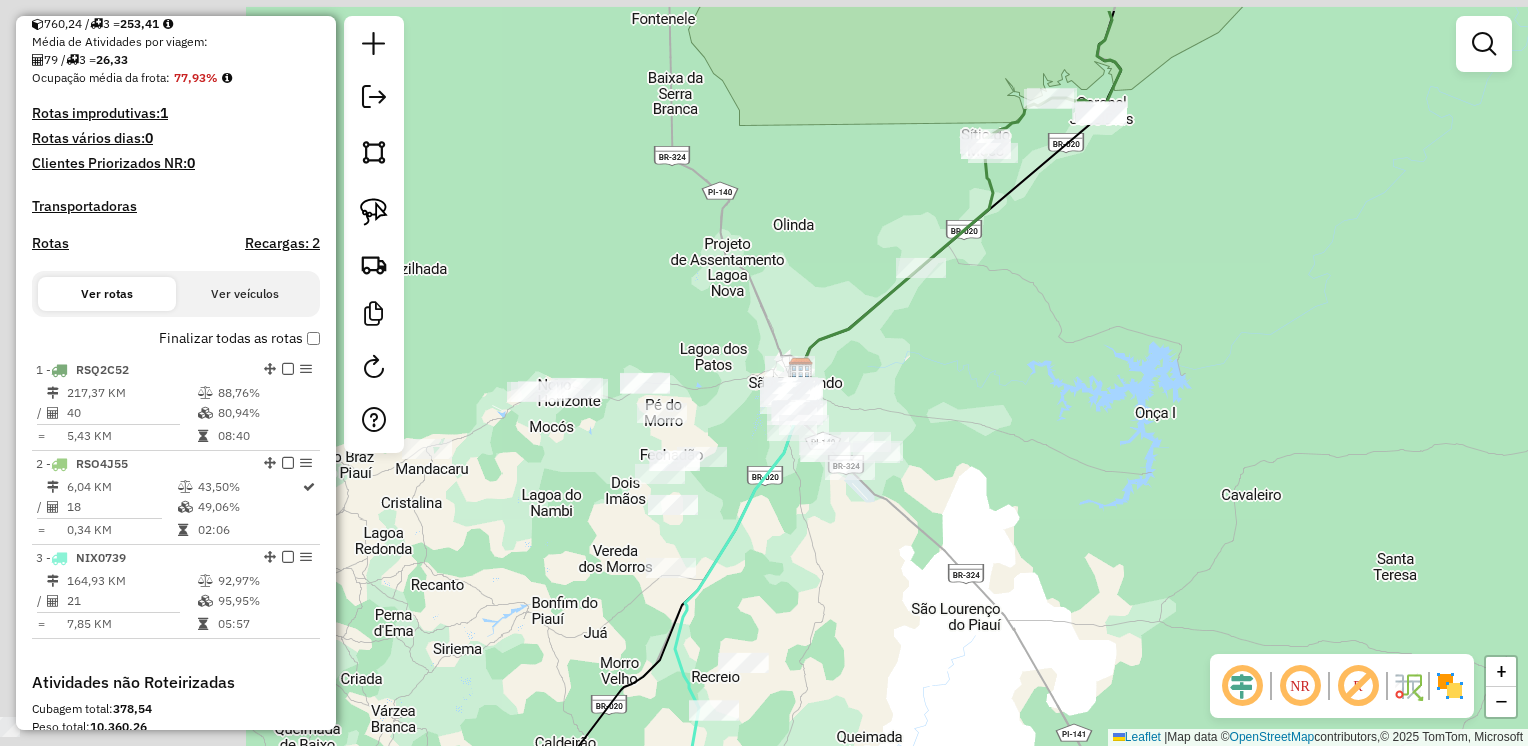 click on "Janela de atendimento Grade de atendimento Capacidade Transportadoras Veículos Cliente Pedidos  Rotas Selecione os dias de semana para filtrar as janelas de atendimento  Seg   Ter   Qua   Qui   Sex   Sáb   Dom  Informe o período da janela de atendimento: De: Até:  Filtrar exatamente a janela do cliente  Considerar janela de atendimento padrão  Selecione os dias de semana para filtrar as grades de atendimento  Seg   Ter   Qua   Qui   Sex   Sáb   Dom   Considerar clientes sem dia de atendimento cadastrado  Clientes fora do dia de atendimento selecionado Filtrar as atividades entre os valores definidos abaixo:  Peso mínimo:   Peso máximo:   Cubagem mínima:   Cubagem máxima:   De:   Até:  Filtrar as atividades entre o tempo de atendimento definido abaixo:  De:   Até:   Considerar capacidade total dos clientes não roteirizados Transportadora: Selecione um ou mais itens Tipo de veículo: Selecione um ou mais itens Veículo: Selecione um ou mais itens Motorista: Selecione um ou mais itens Nome: Rótulo:" 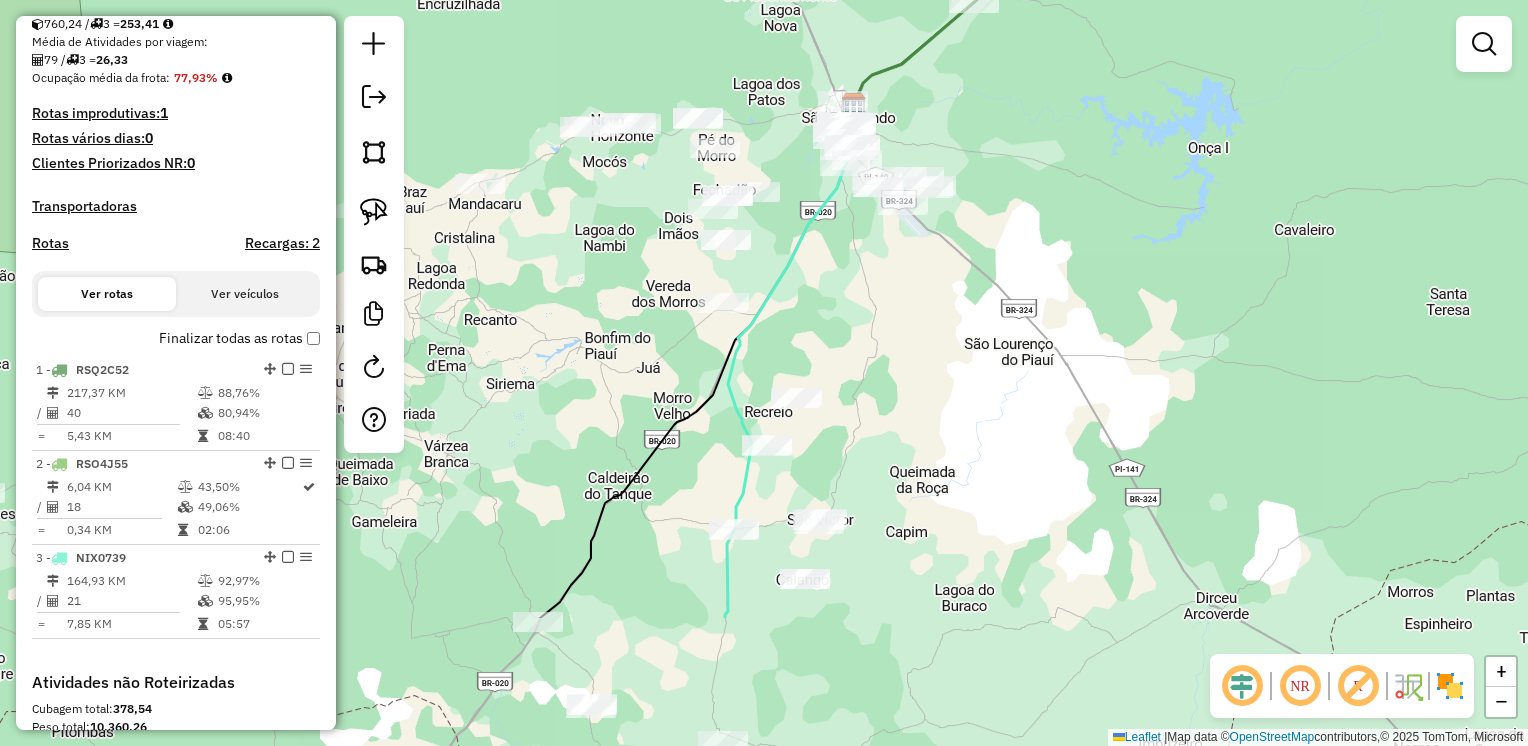 drag, startPoint x: 773, startPoint y: 499, endPoint x: 850, endPoint y: 295, distance: 218.04816 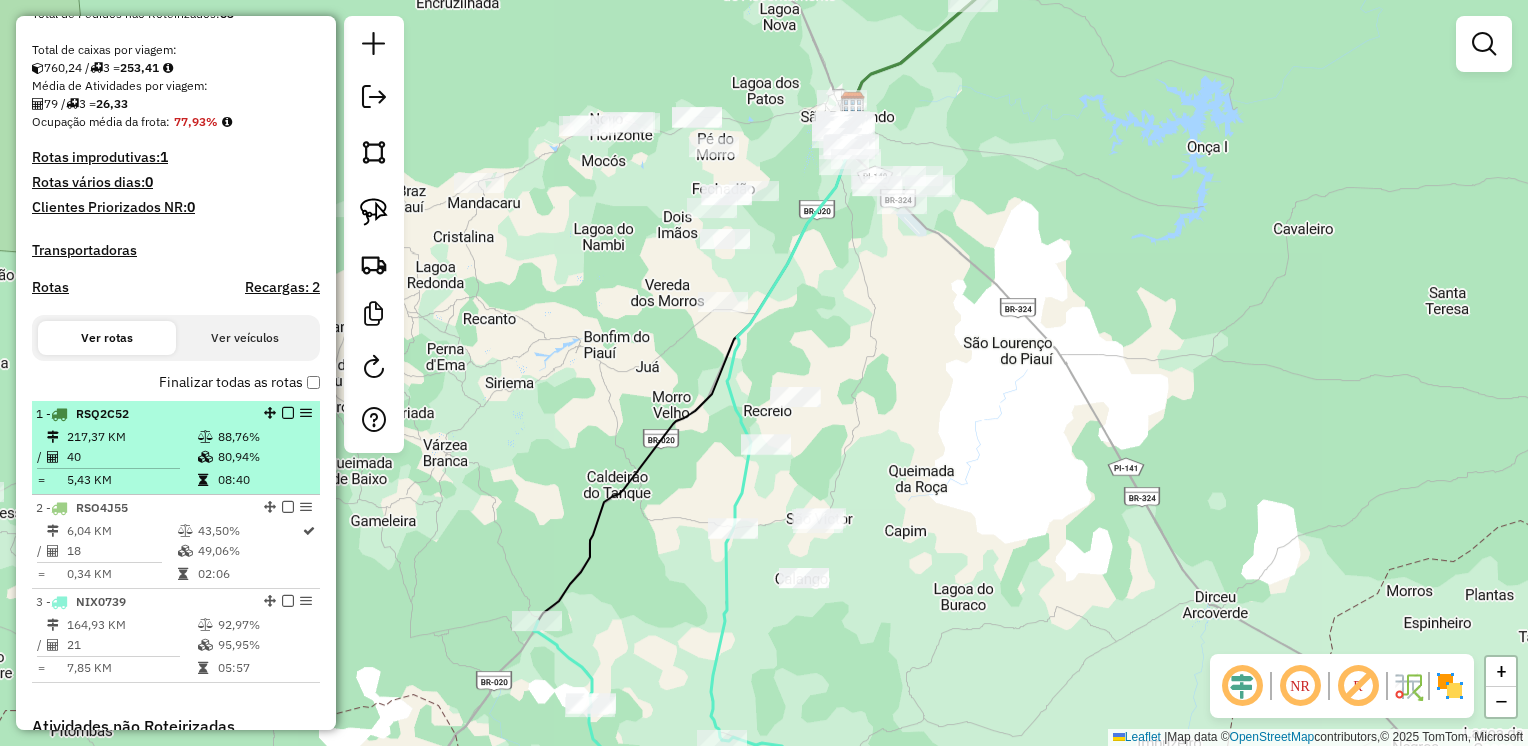 scroll, scrollTop: 358, scrollLeft: 0, axis: vertical 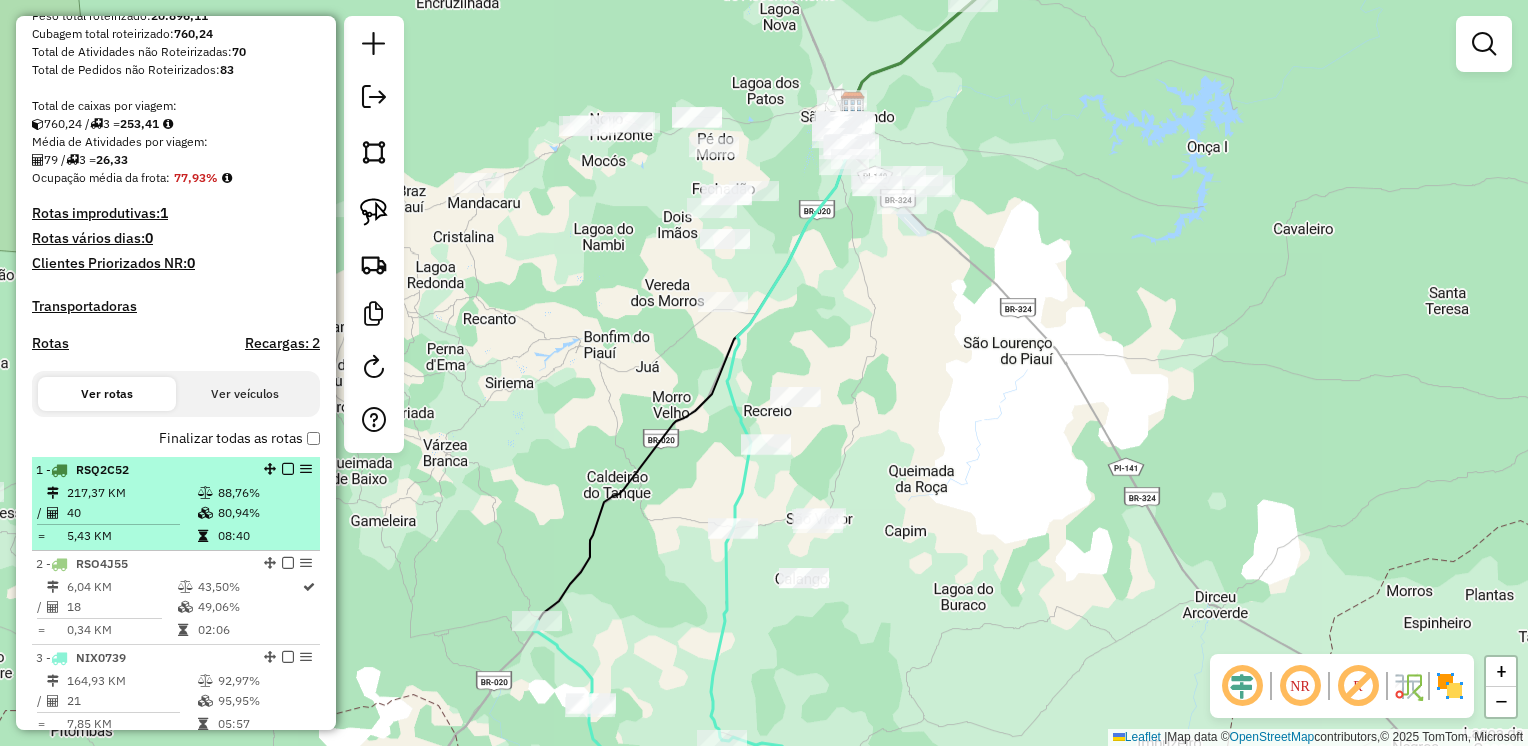 click on "217,37 KM" at bounding box center [131, 493] 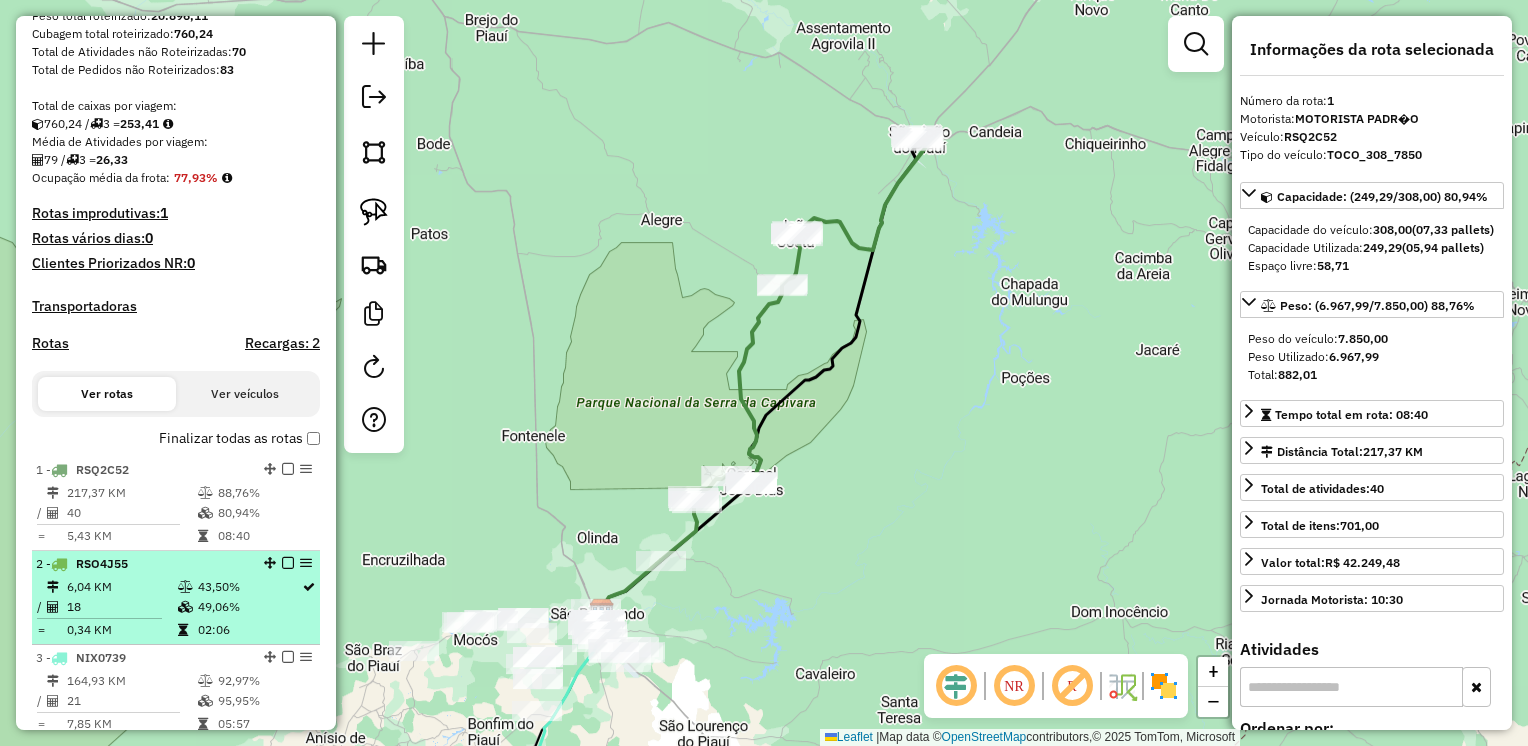 click on "18" at bounding box center [121, 607] 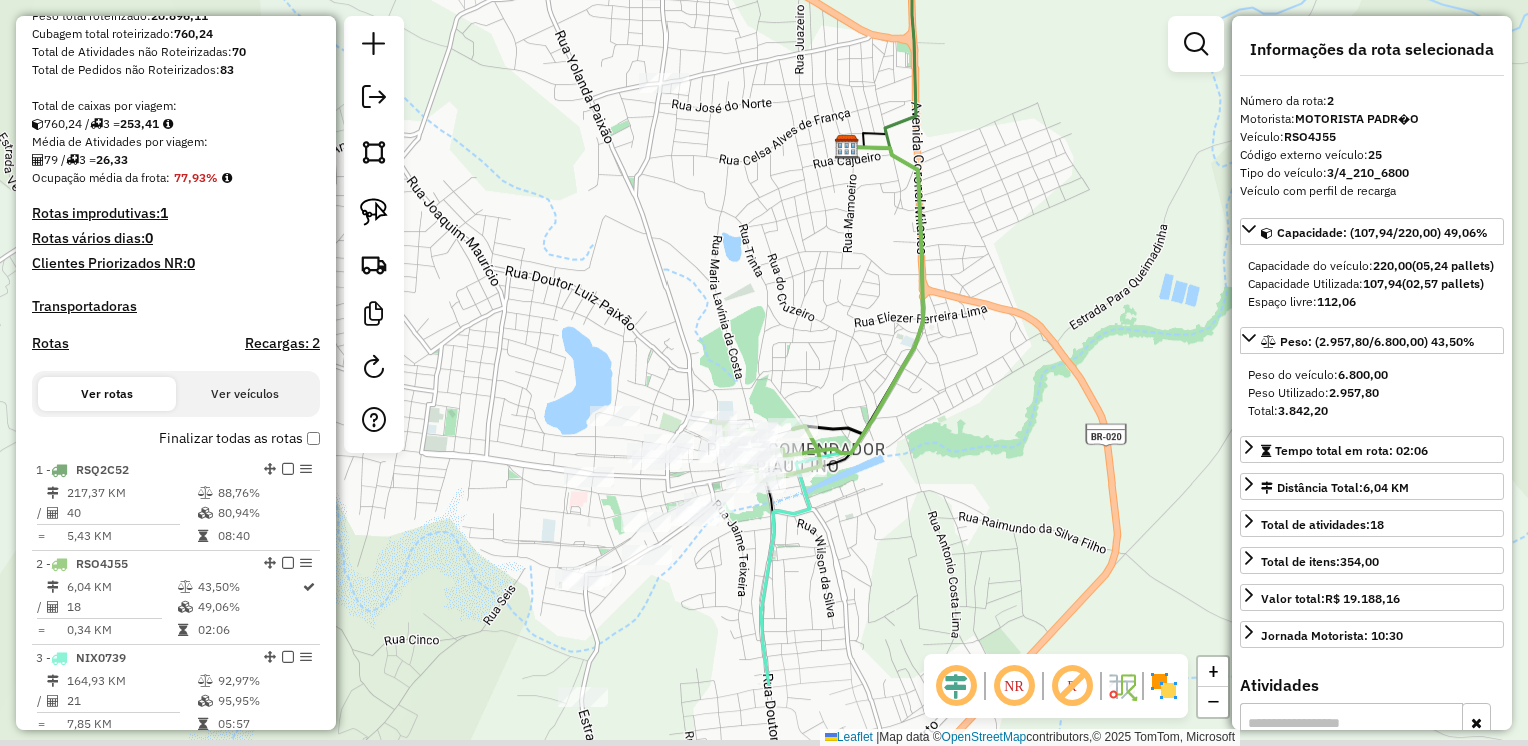 drag, startPoint x: 848, startPoint y: 591, endPoint x: 915, endPoint y: 463, distance: 144.47491 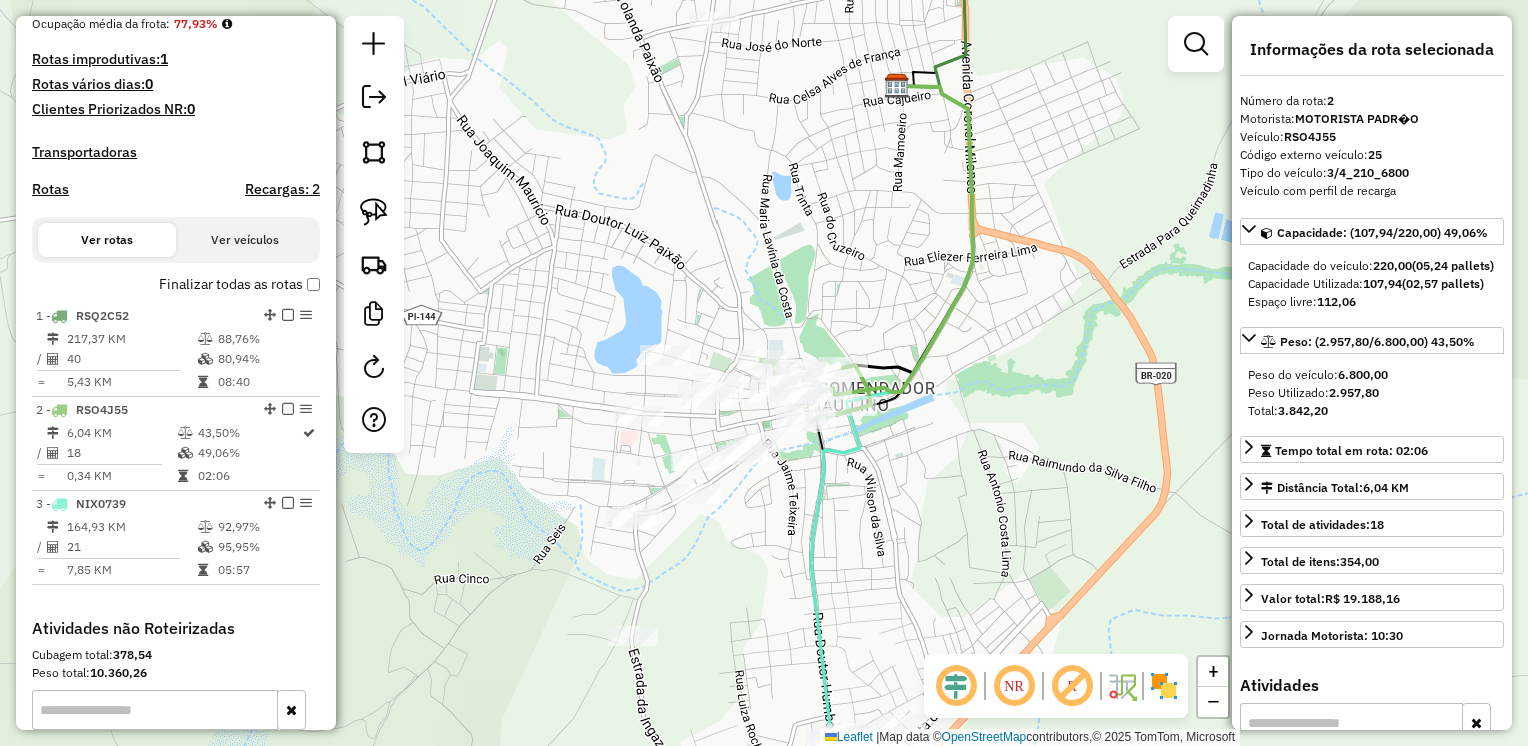scroll, scrollTop: 458, scrollLeft: 0, axis: vertical 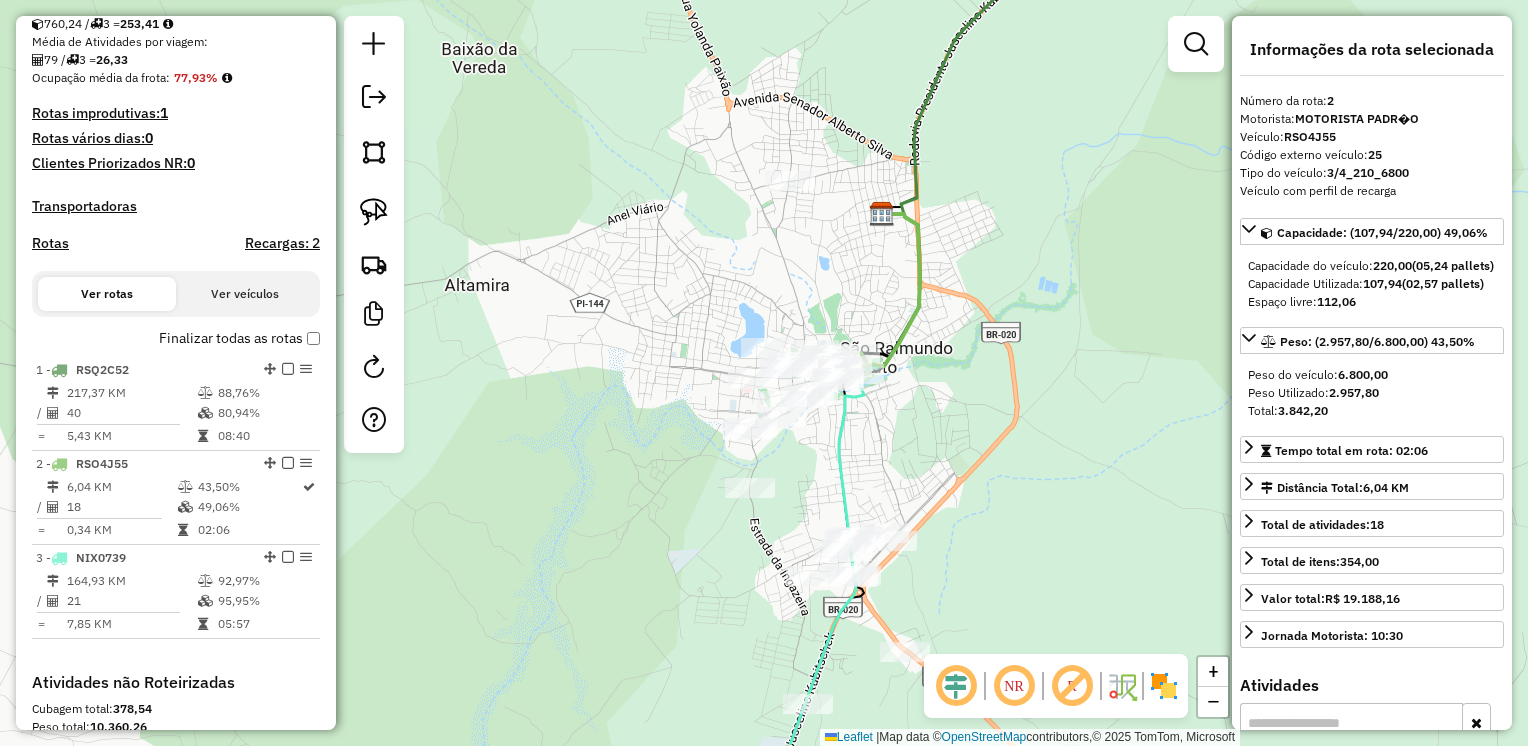 drag, startPoint x: 946, startPoint y: 554, endPoint x: 928, endPoint y: 497, distance: 59.77458 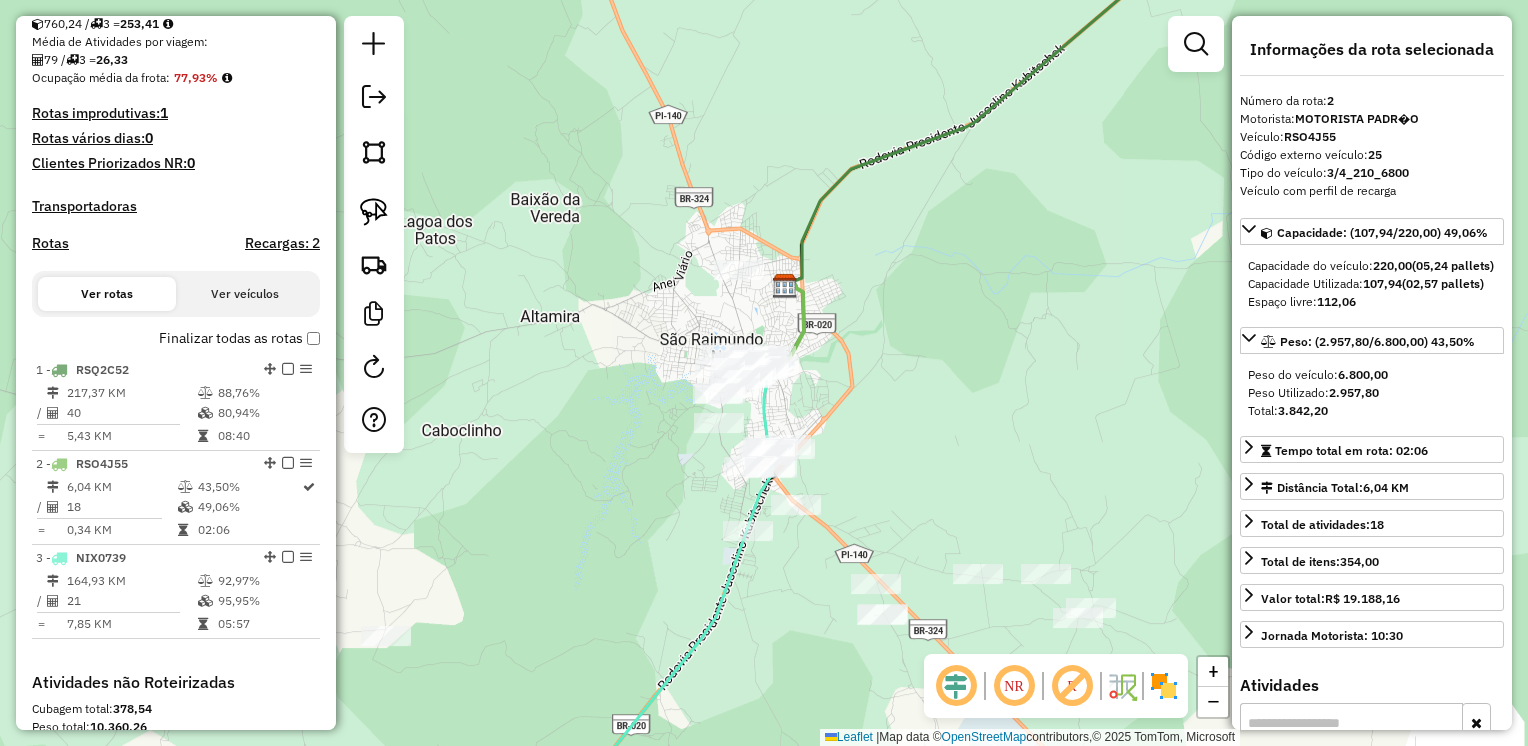 drag, startPoint x: 992, startPoint y: 535, endPoint x: 898, endPoint y: 470, distance: 114.28473 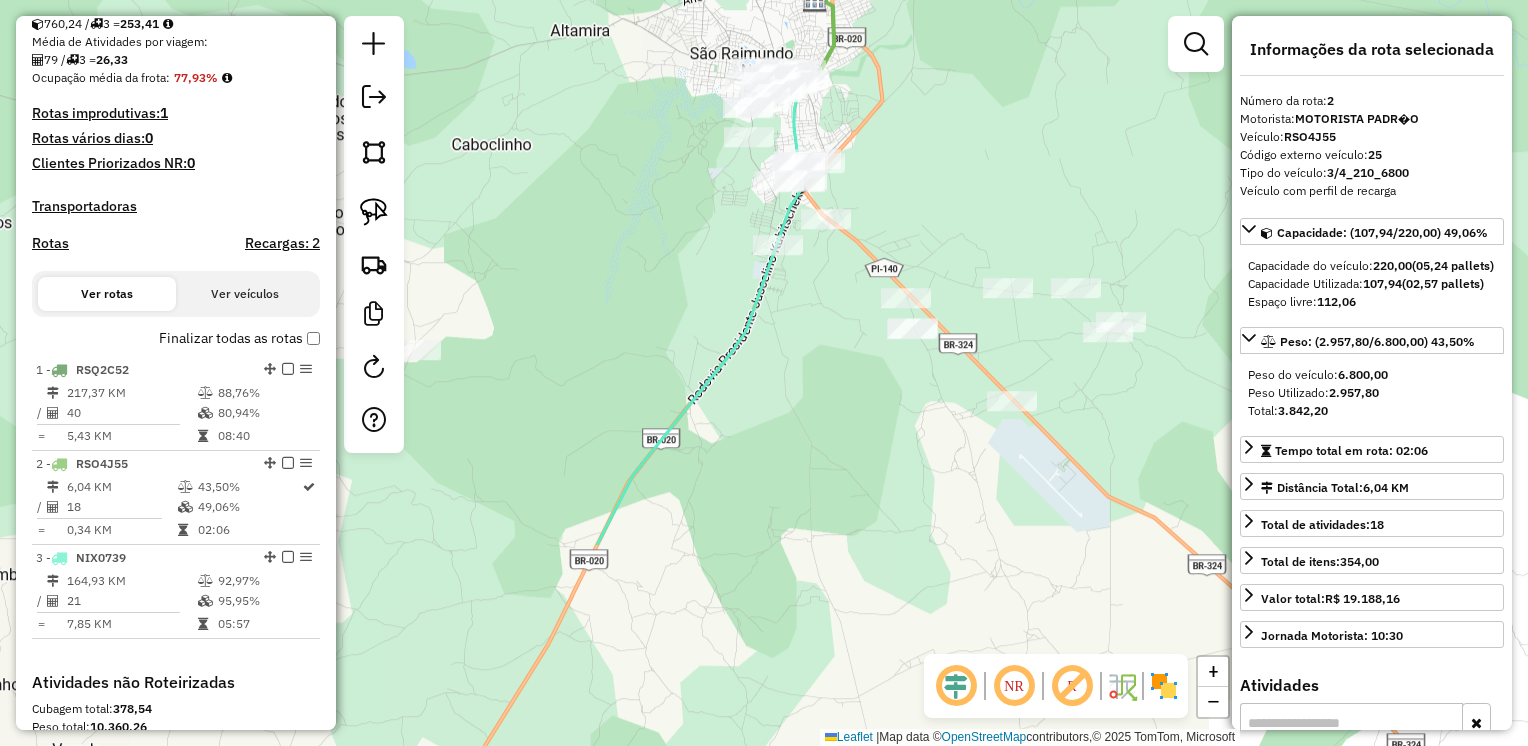drag, startPoint x: 948, startPoint y: 467, endPoint x: 997, endPoint y: 176, distance: 295.0966 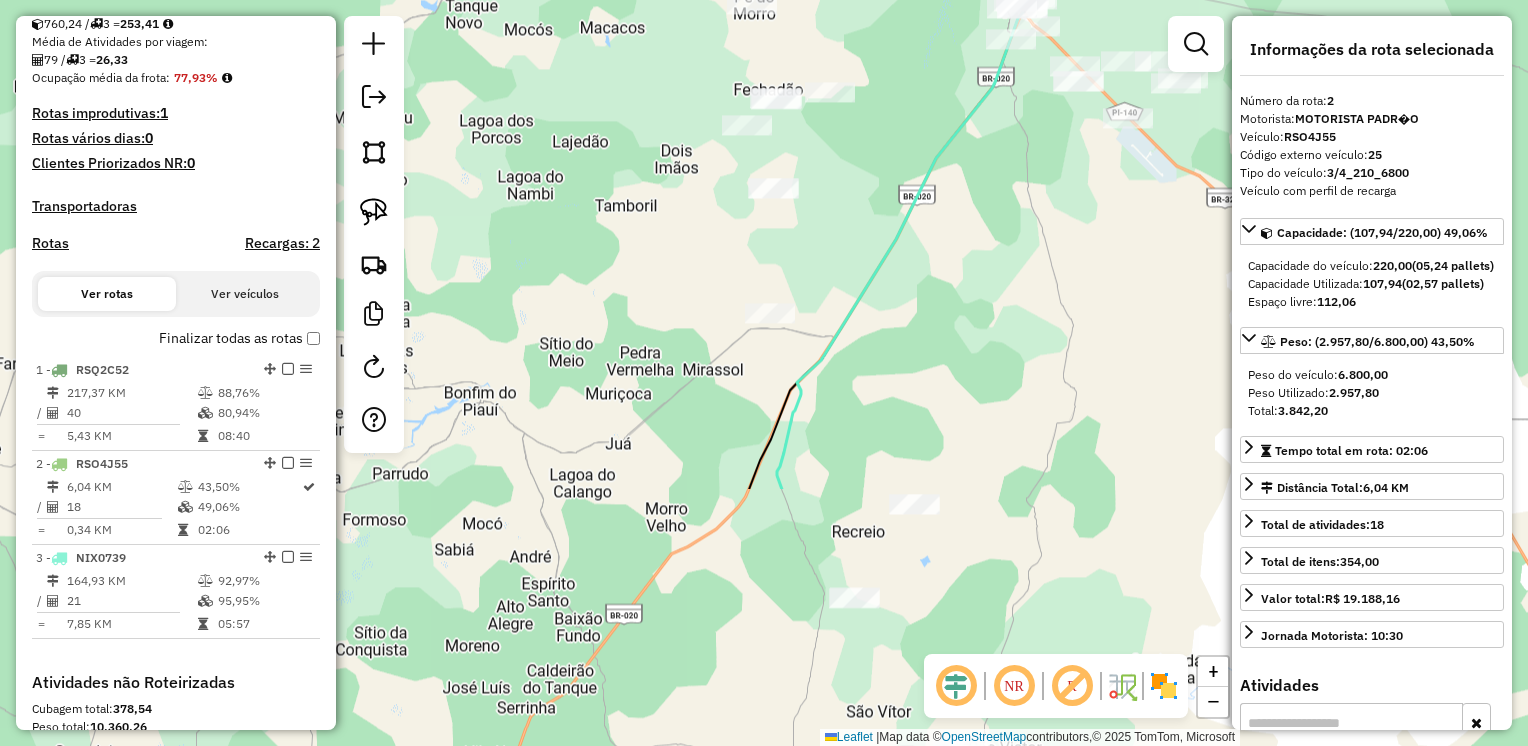 drag, startPoint x: 940, startPoint y: 567, endPoint x: 1077, endPoint y: 236, distance: 358.23178 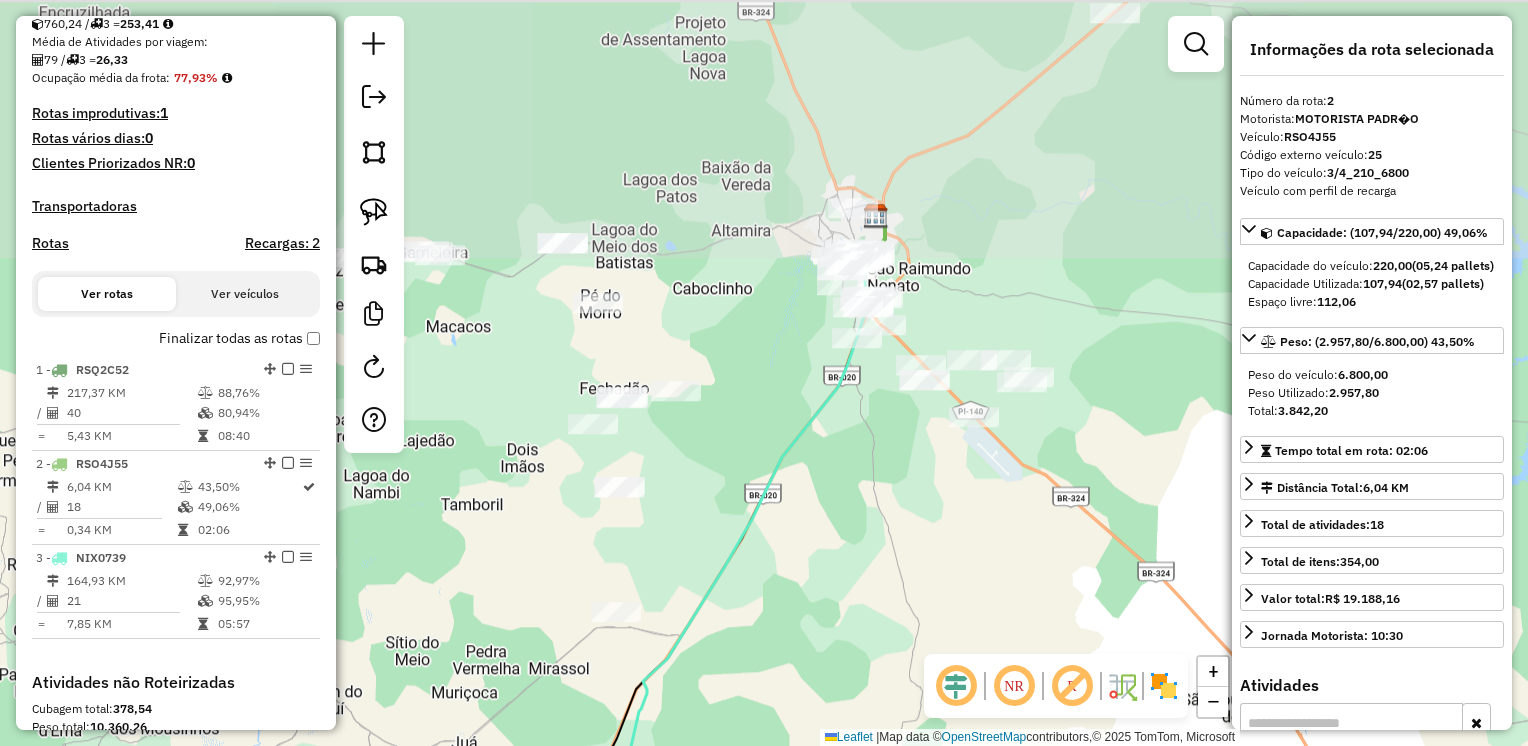 drag, startPoint x: 1037, startPoint y: 290, endPoint x: 876, endPoint y: 590, distance: 340.47174 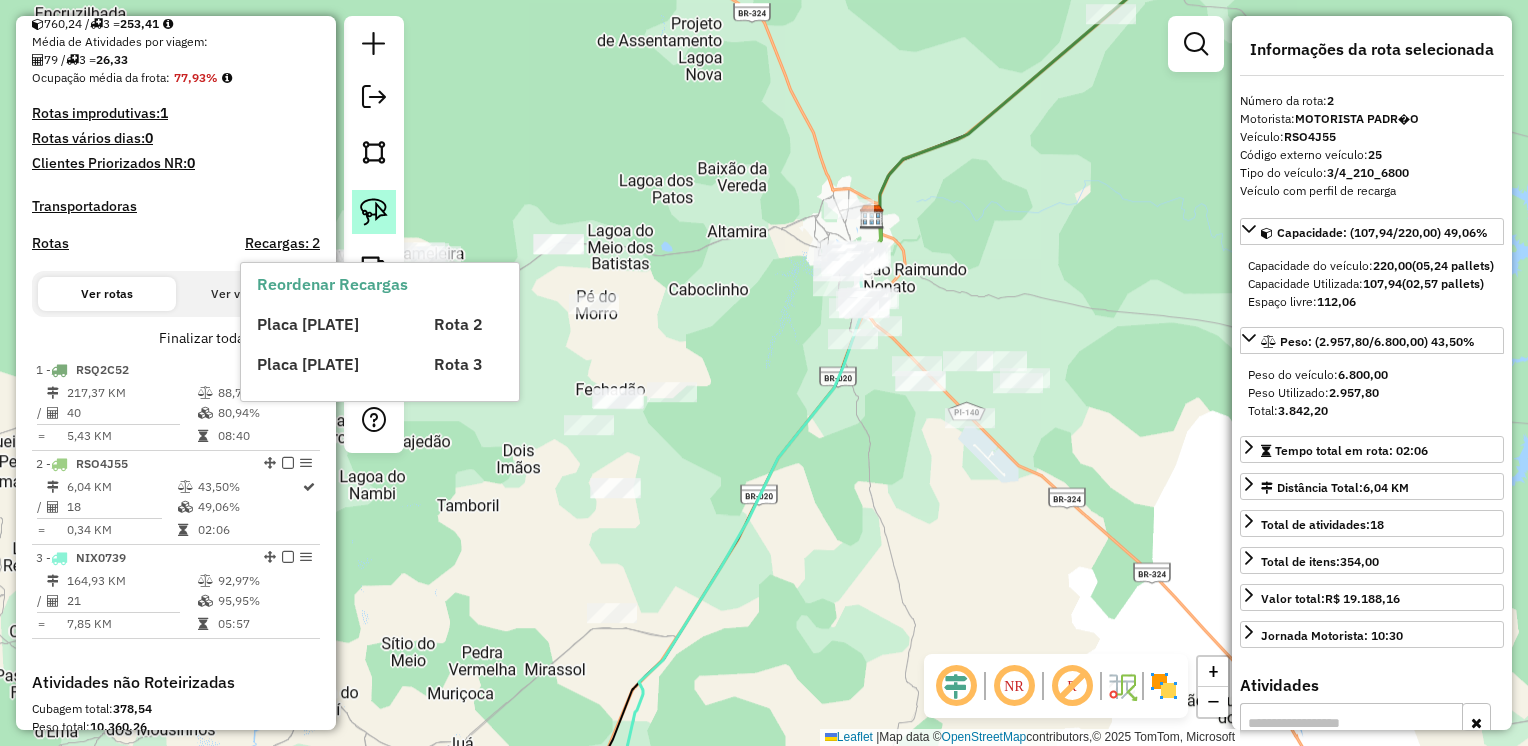 click 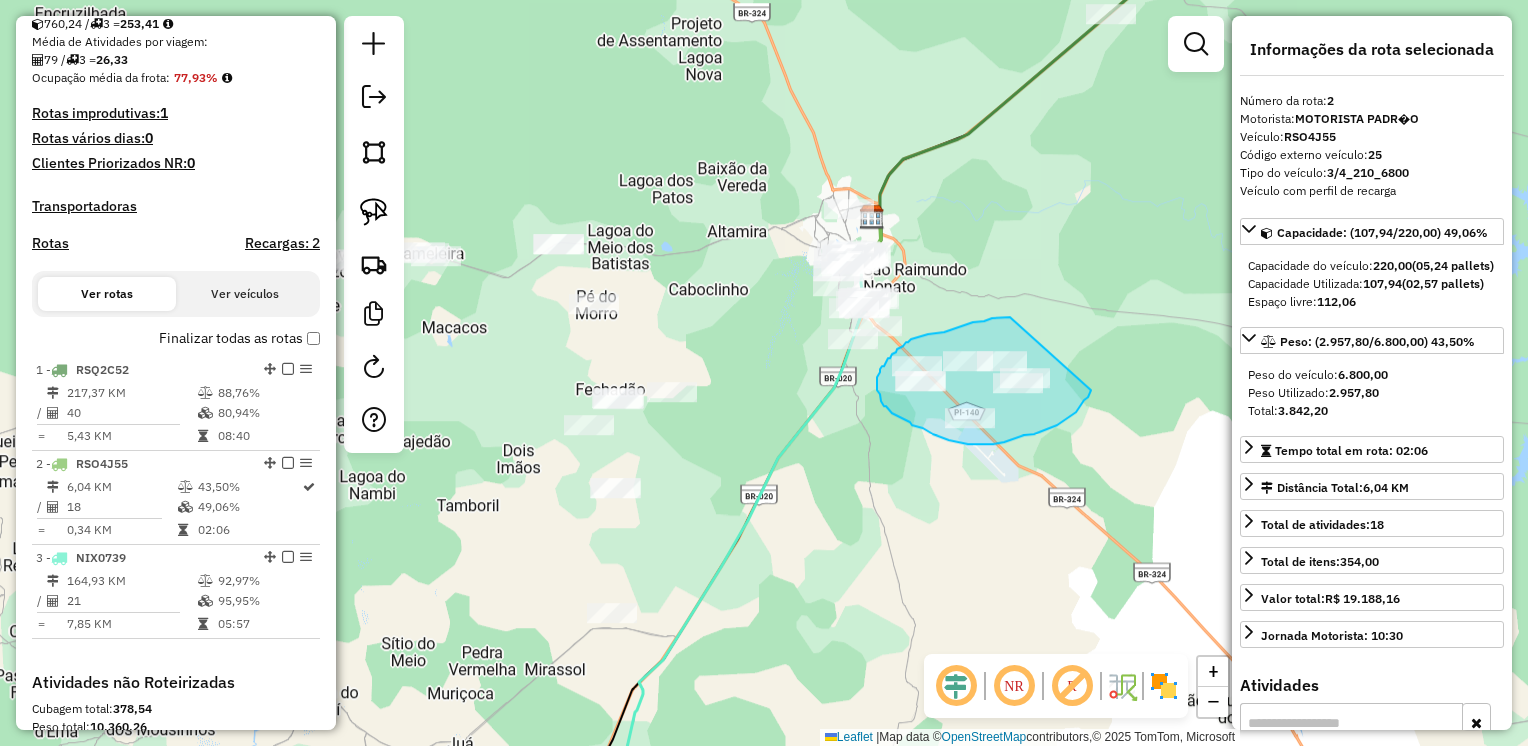 drag, startPoint x: 992, startPoint y: 318, endPoint x: 1091, endPoint y: 390, distance: 122.41323 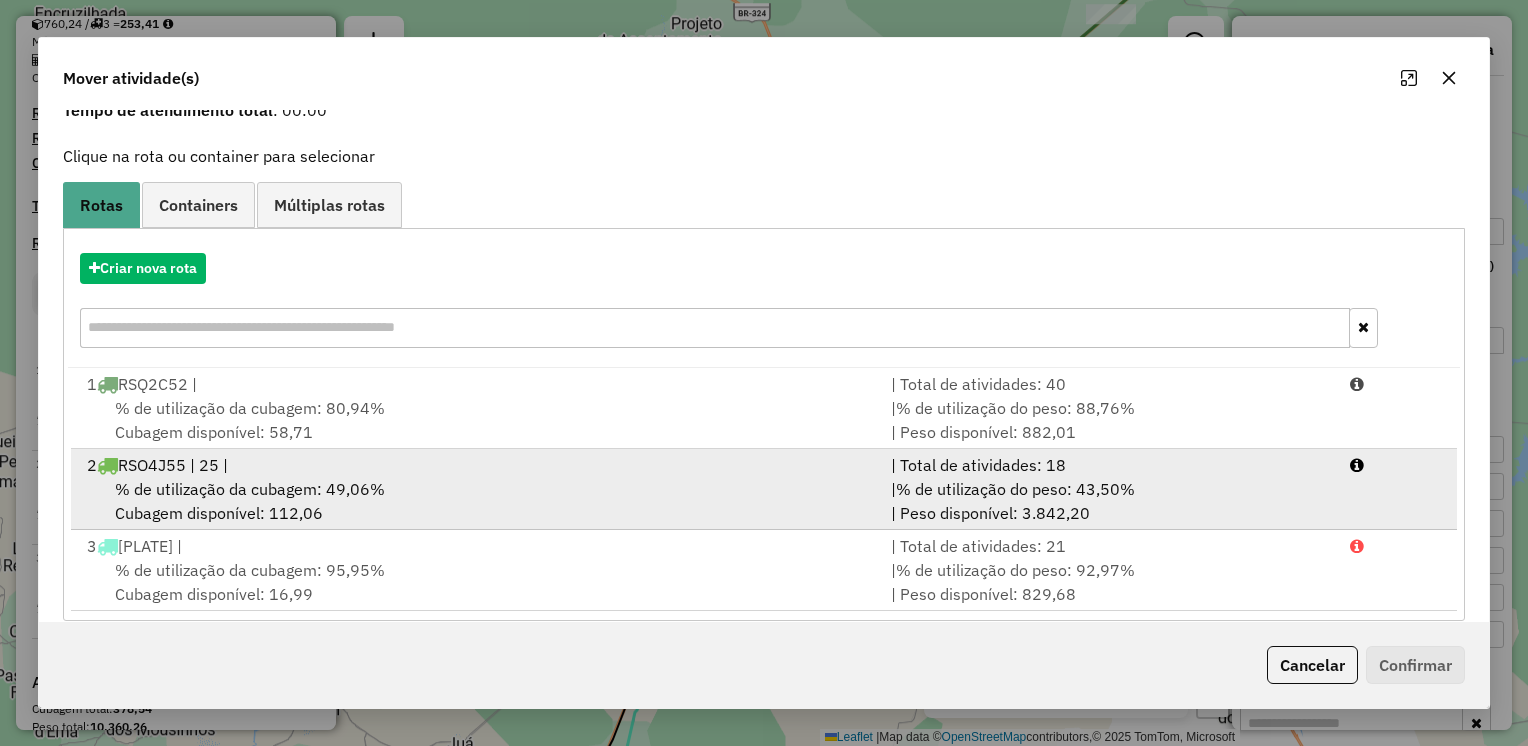 scroll, scrollTop: 113, scrollLeft: 0, axis: vertical 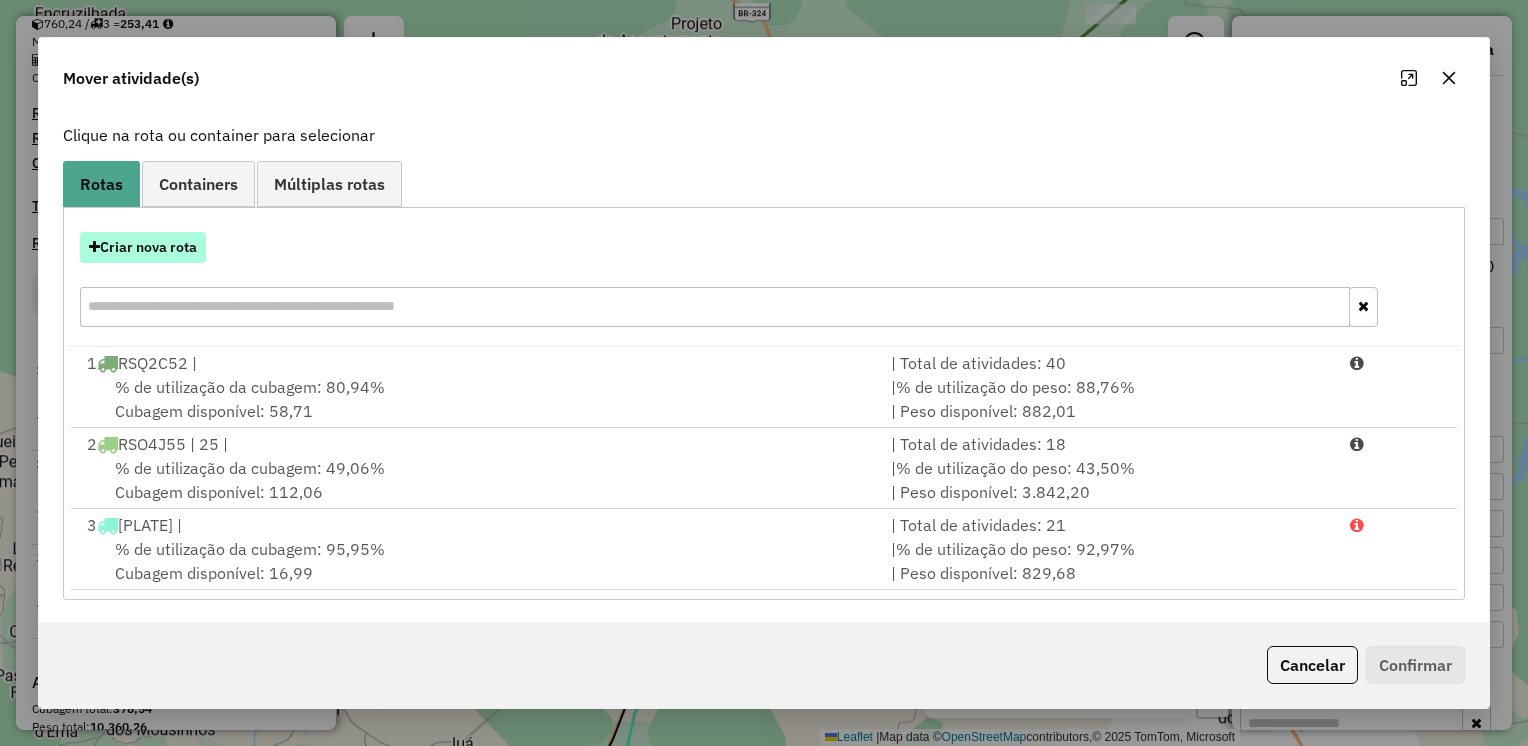 click on "Criar nova rota" at bounding box center [143, 247] 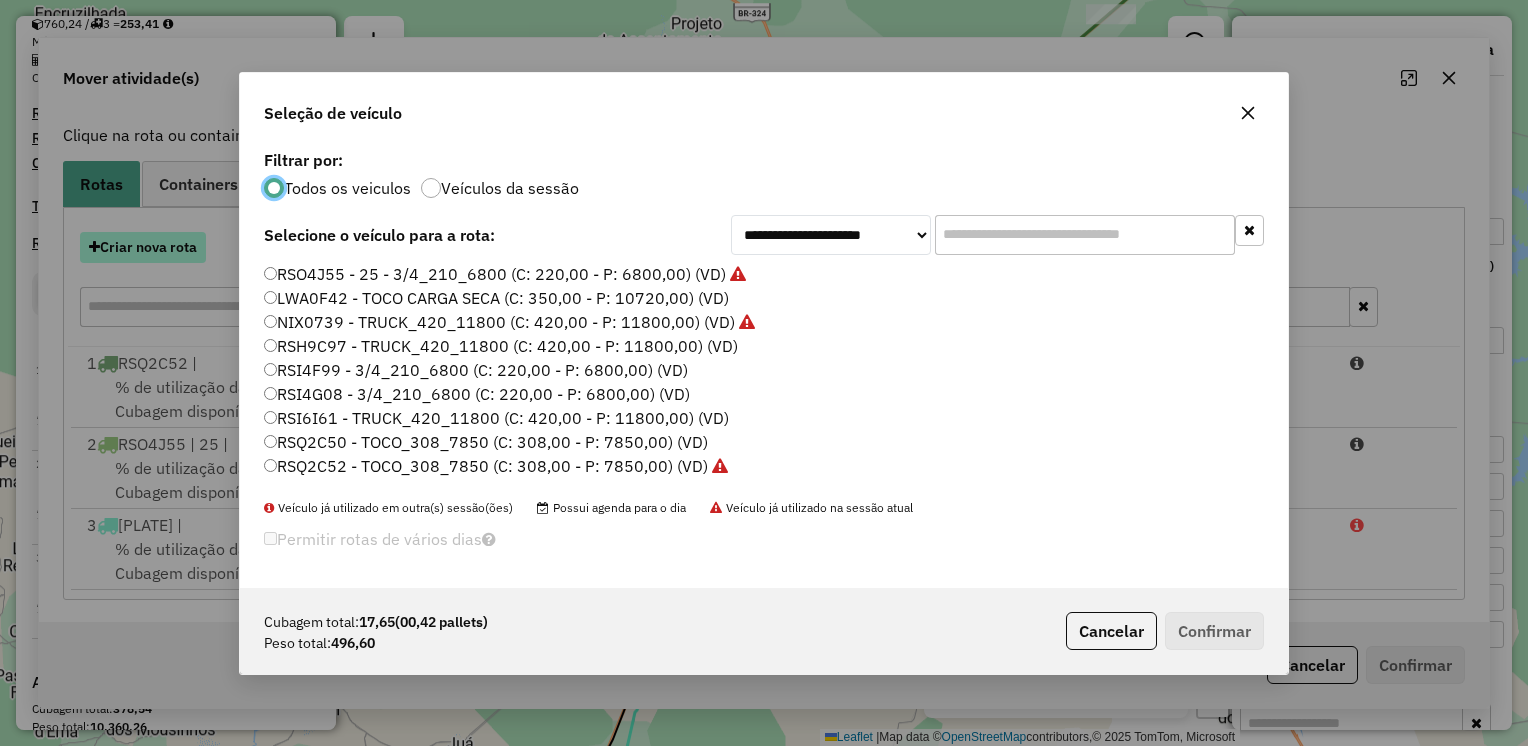 scroll, scrollTop: 10, scrollLeft: 6, axis: both 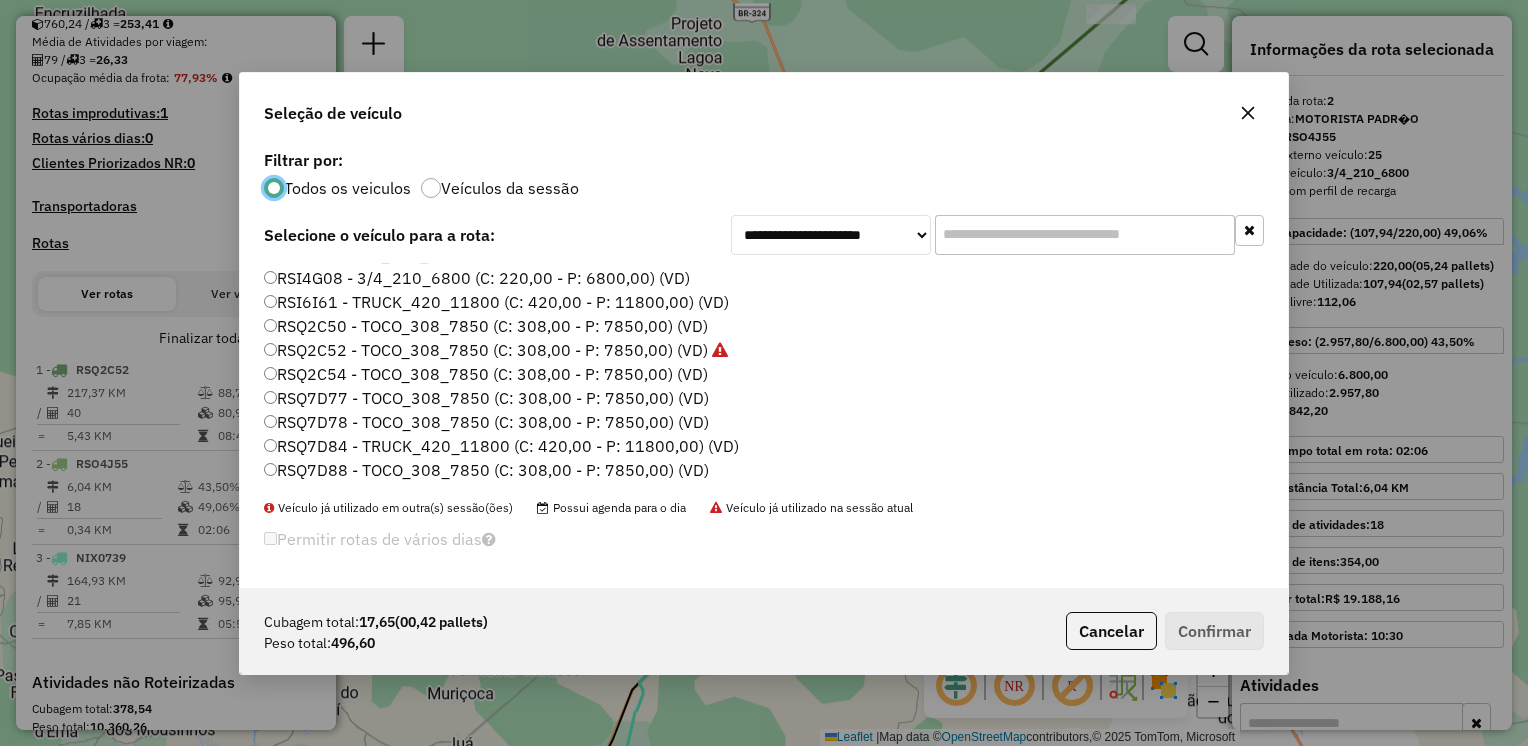 click on "RSQ2C54 - TOCO_308_7850 (C: 308,00 - P: 7850,00) (VD)" 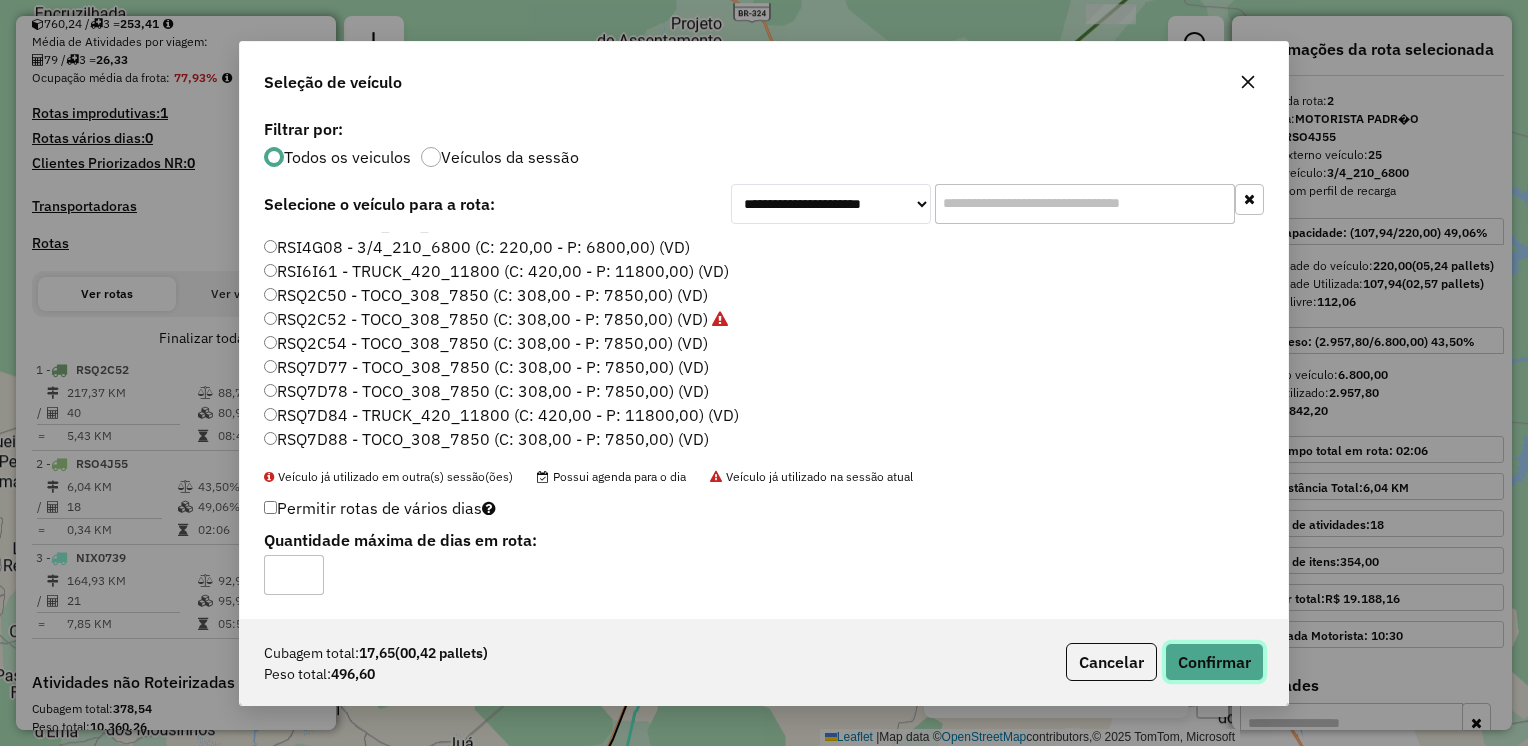 click on "Confirmar" 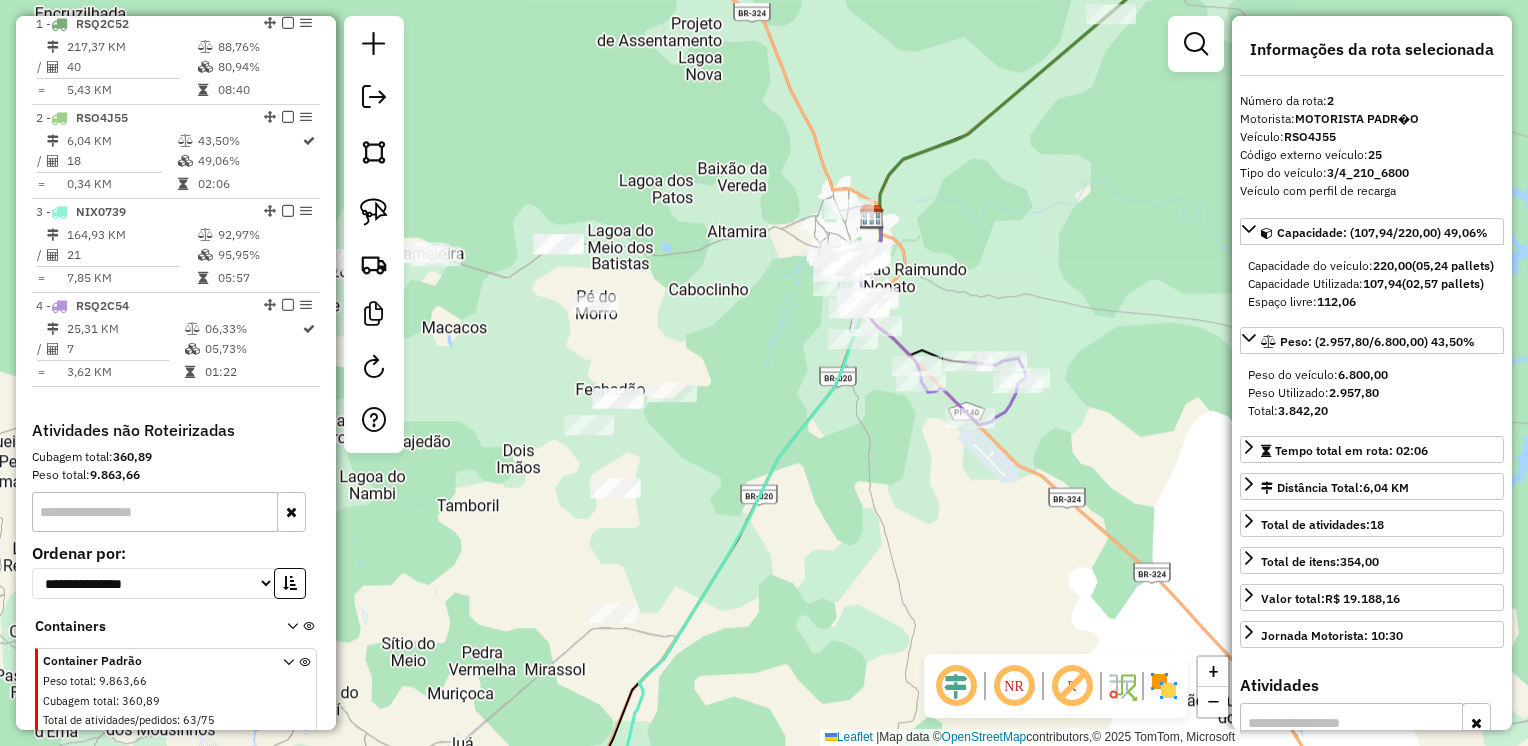 scroll, scrollTop: 852, scrollLeft: 0, axis: vertical 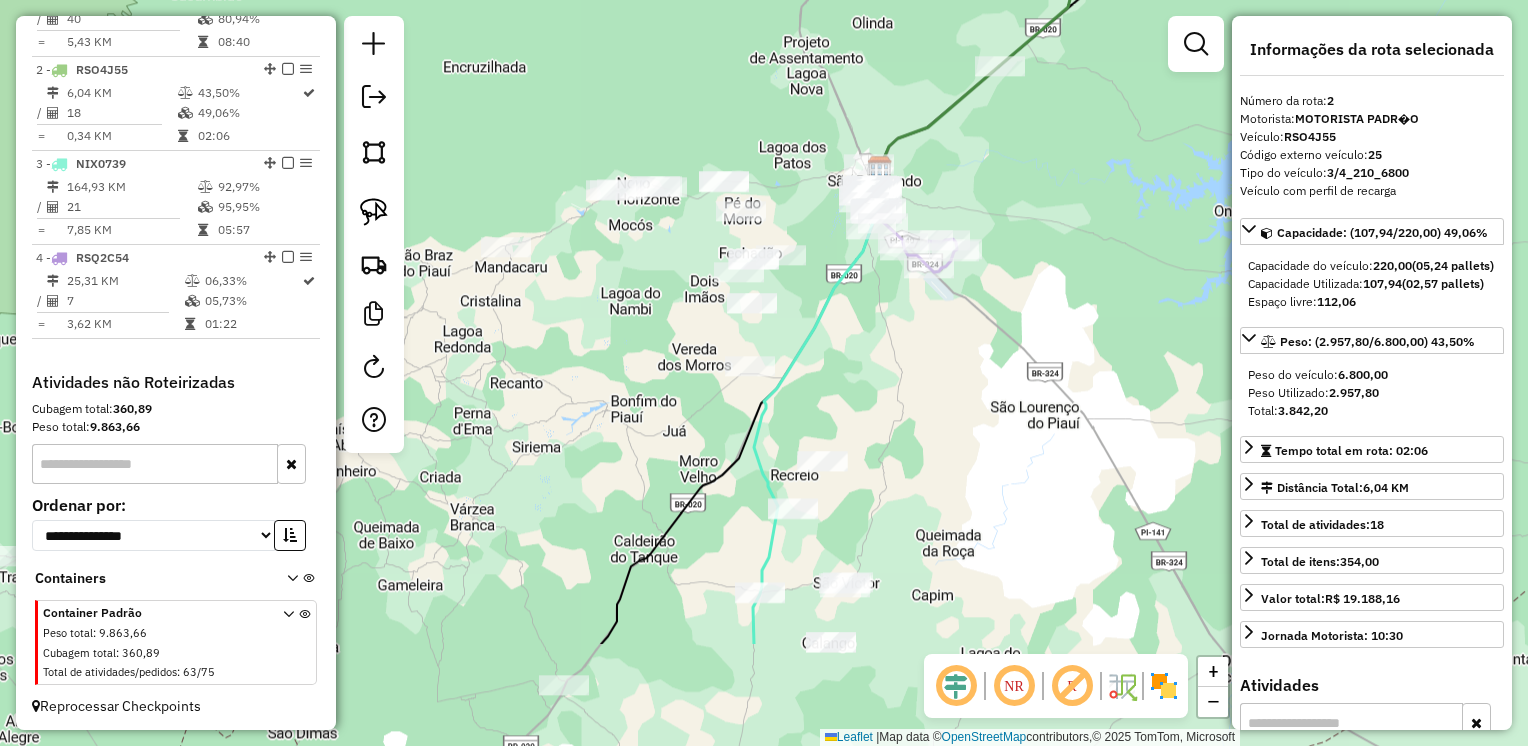 drag, startPoint x: 892, startPoint y: 538, endPoint x: 910, endPoint y: 321, distance: 217.74527 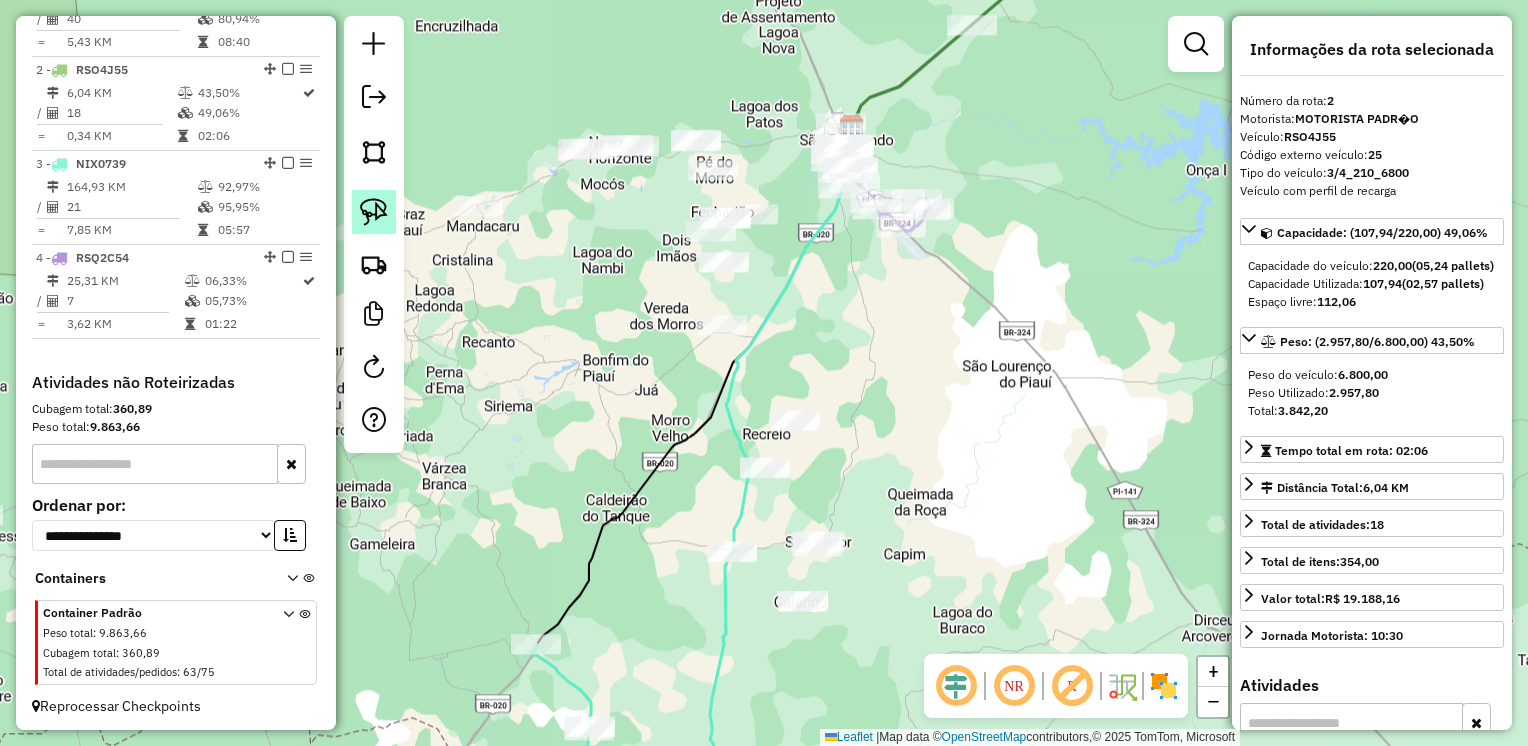 click 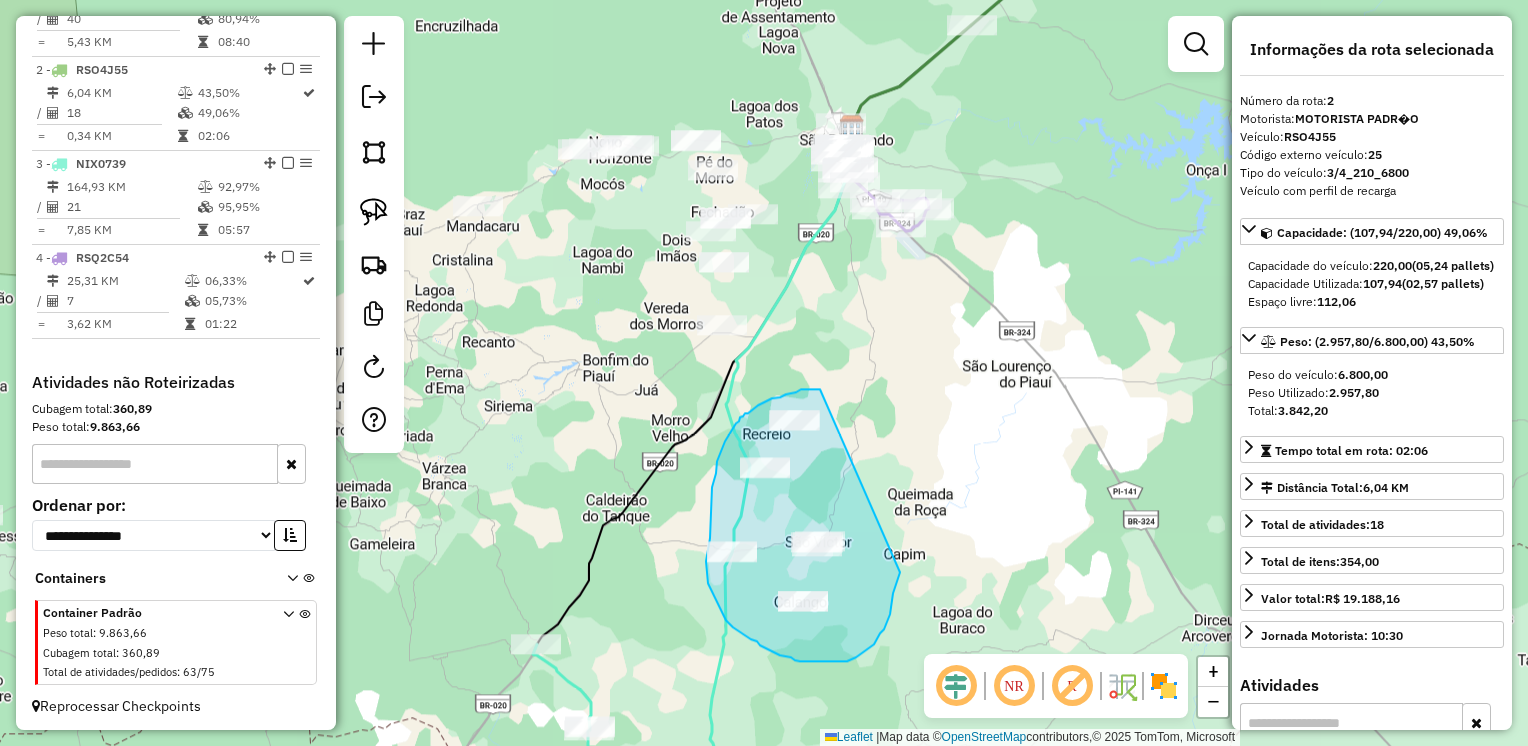 drag, startPoint x: 820, startPoint y: 390, endPoint x: 901, endPoint y: 558, distance: 186.50737 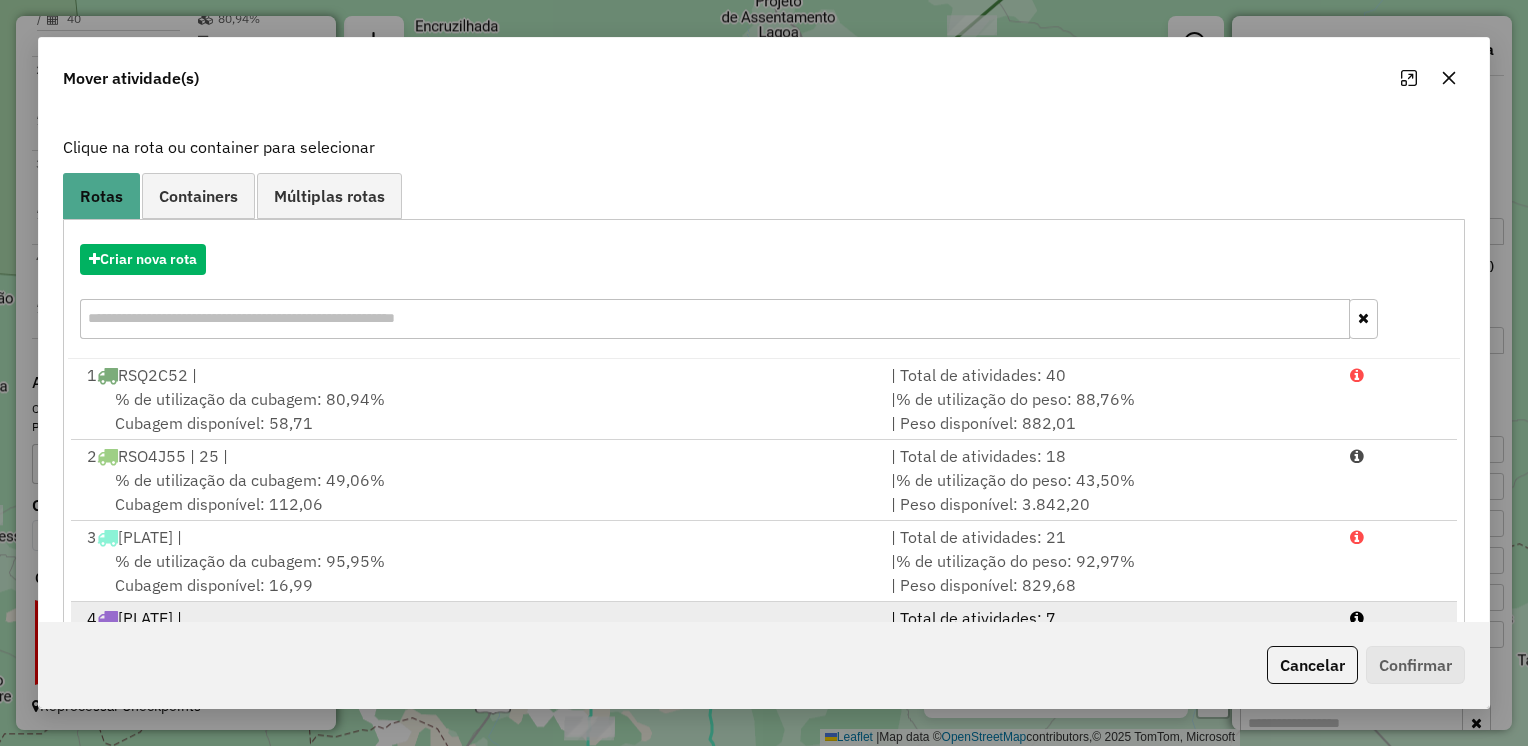 scroll, scrollTop: 194, scrollLeft: 0, axis: vertical 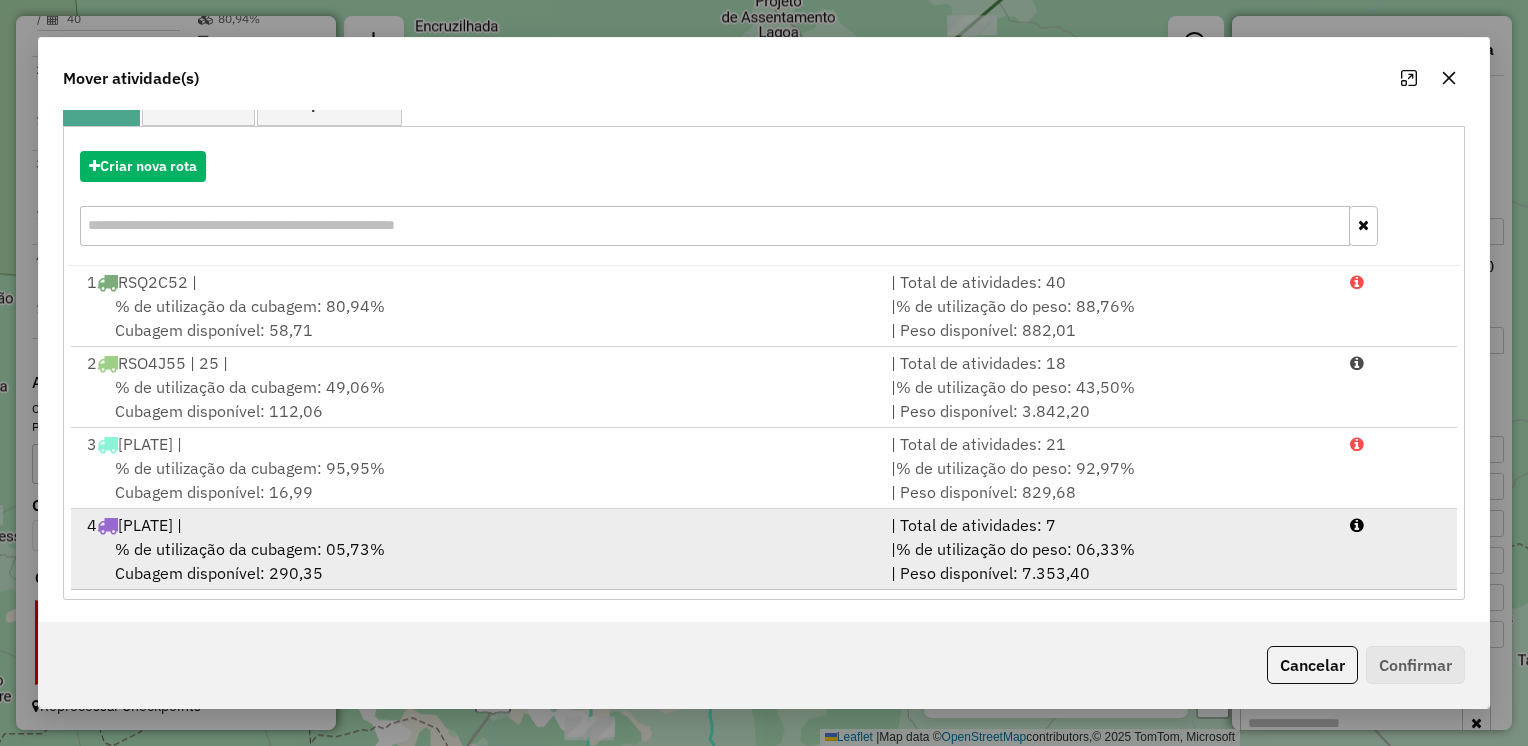 click on "% de utilização da cubagem: 05,73%  Cubagem disponível: 290,35" at bounding box center (477, 561) 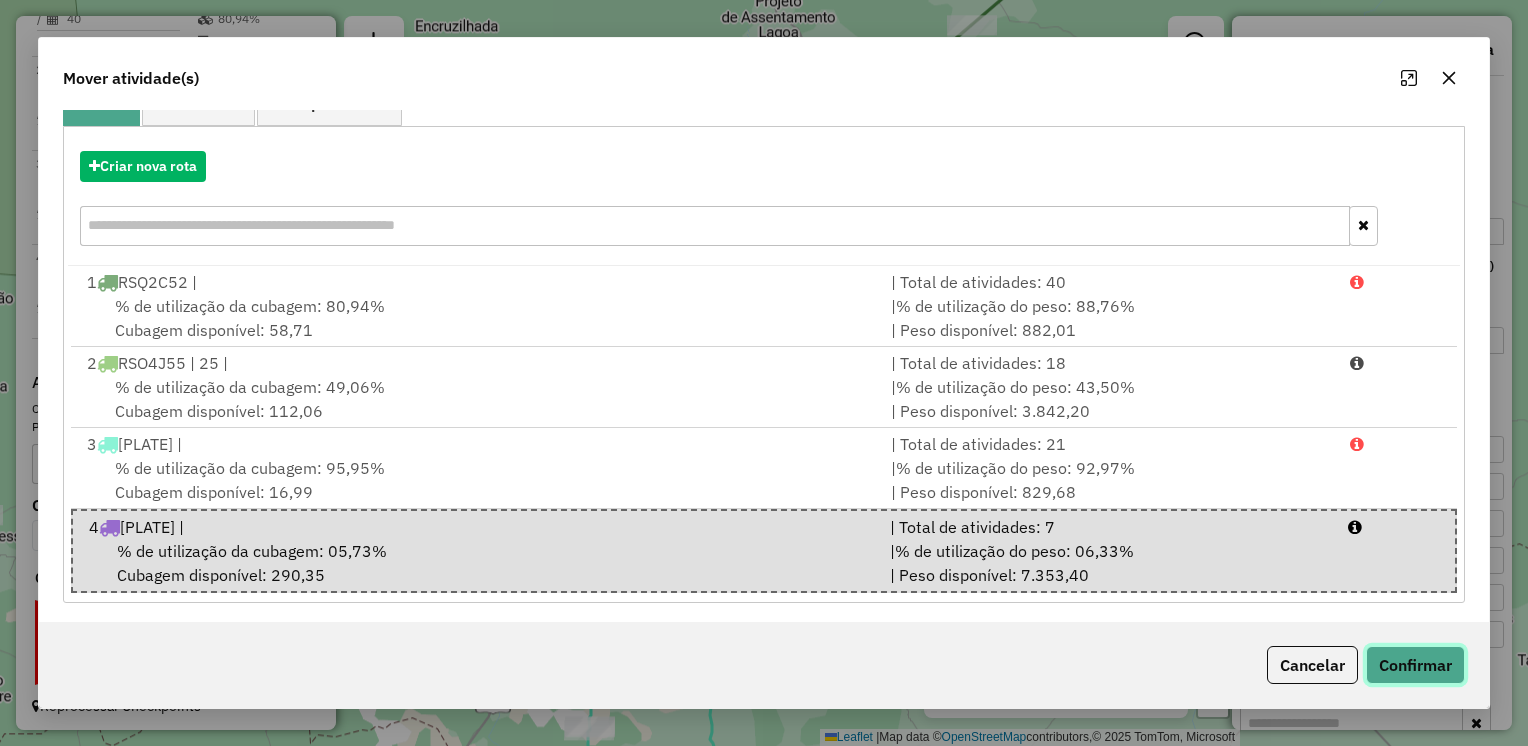 click on "Confirmar" 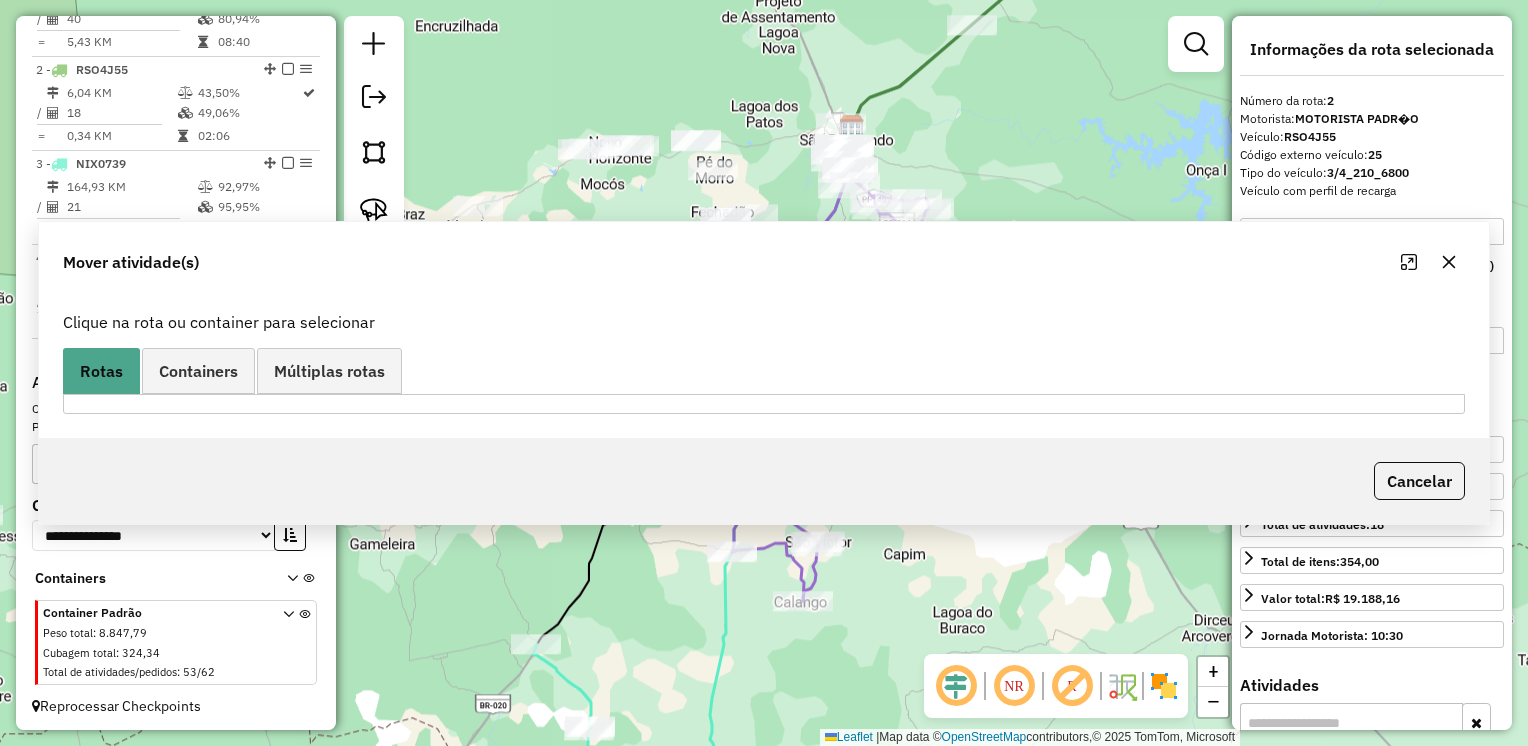 scroll, scrollTop: 0, scrollLeft: 0, axis: both 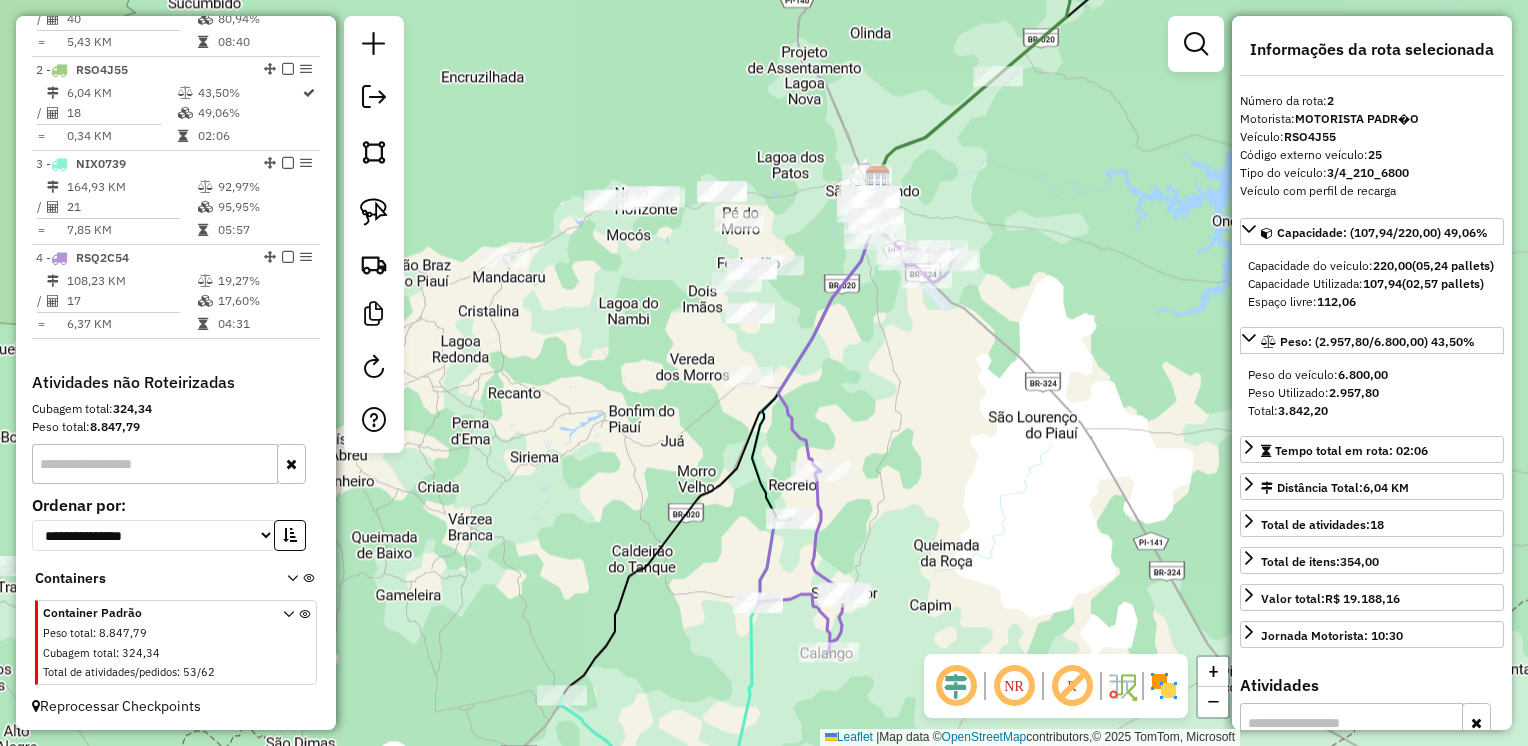 drag, startPoint x: 623, startPoint y: 366, endPoint x: 649, endPoint y: 417, distance: 57.245087 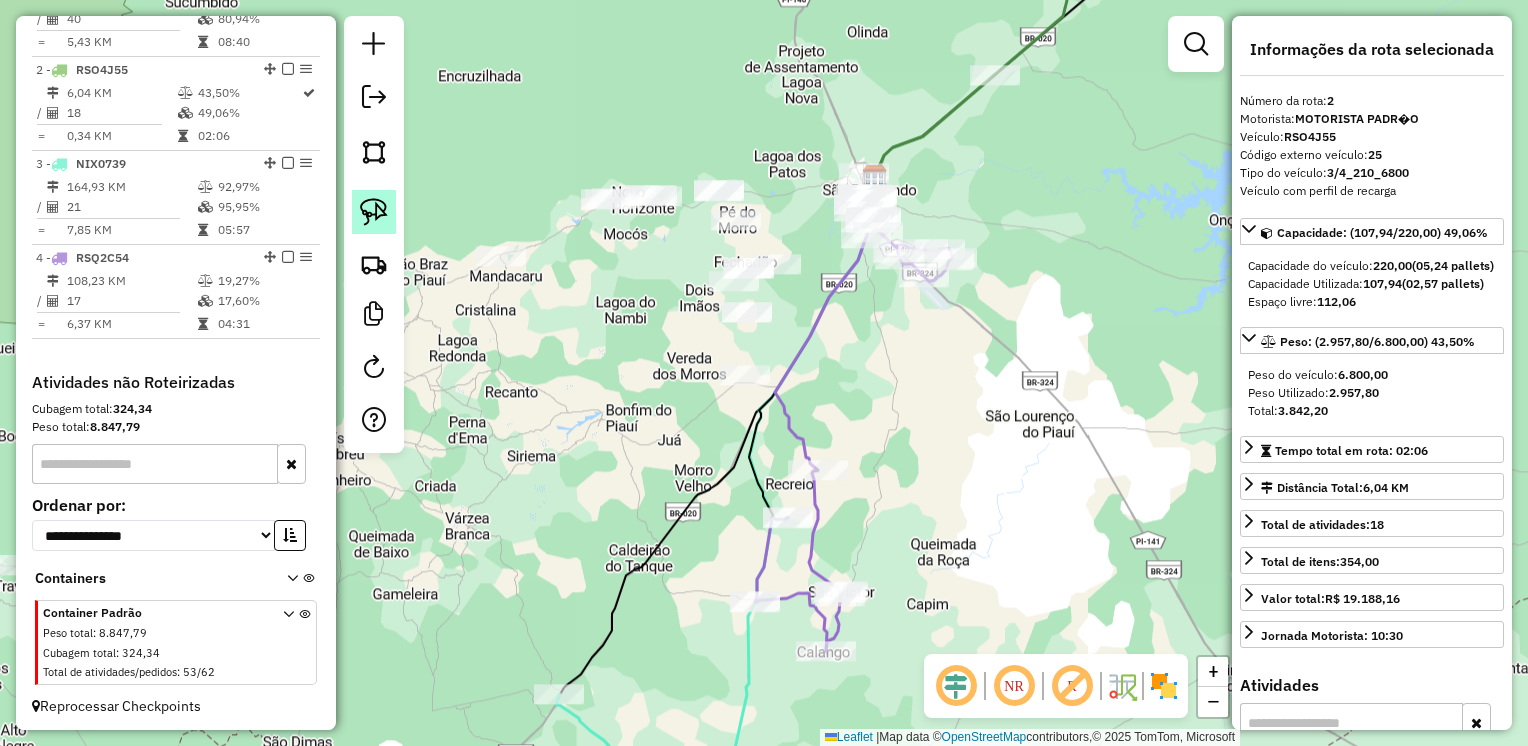 click 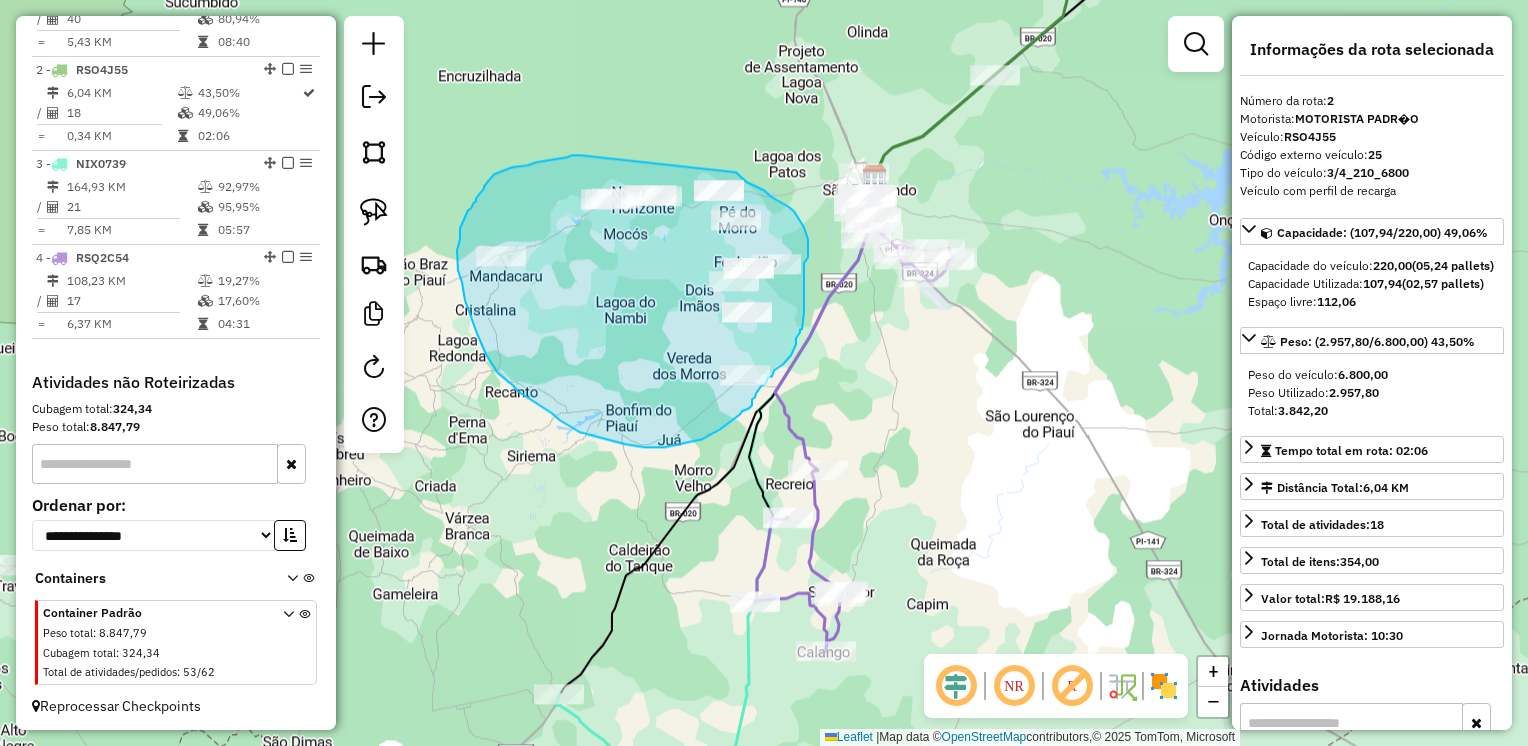 drag, startPoint x: 582, startPoint y: 155, endPoint x: 736, endPoint y: 172, distance: 154.93547 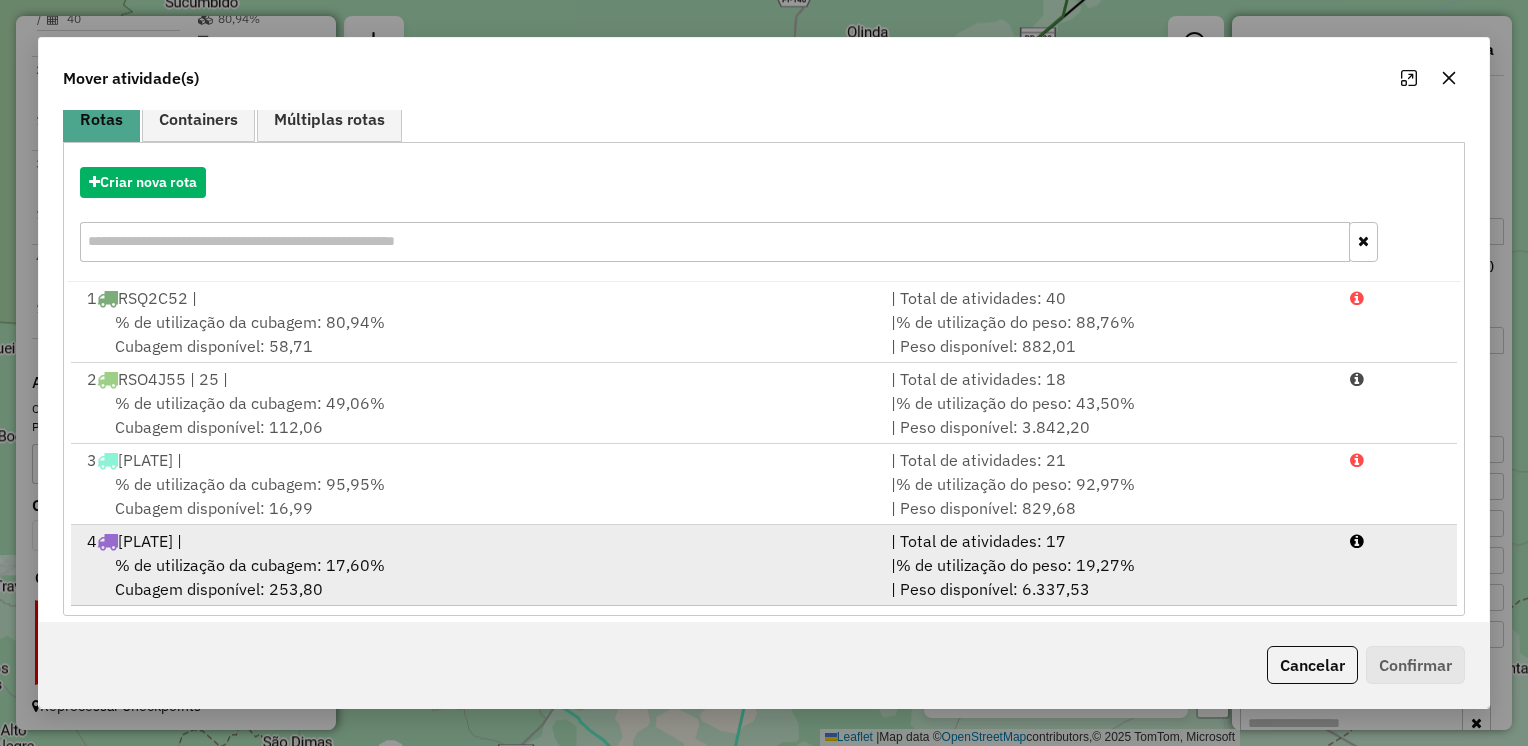 scroll, scrollTop: 194, scrollLeft: 0, axis: vertical 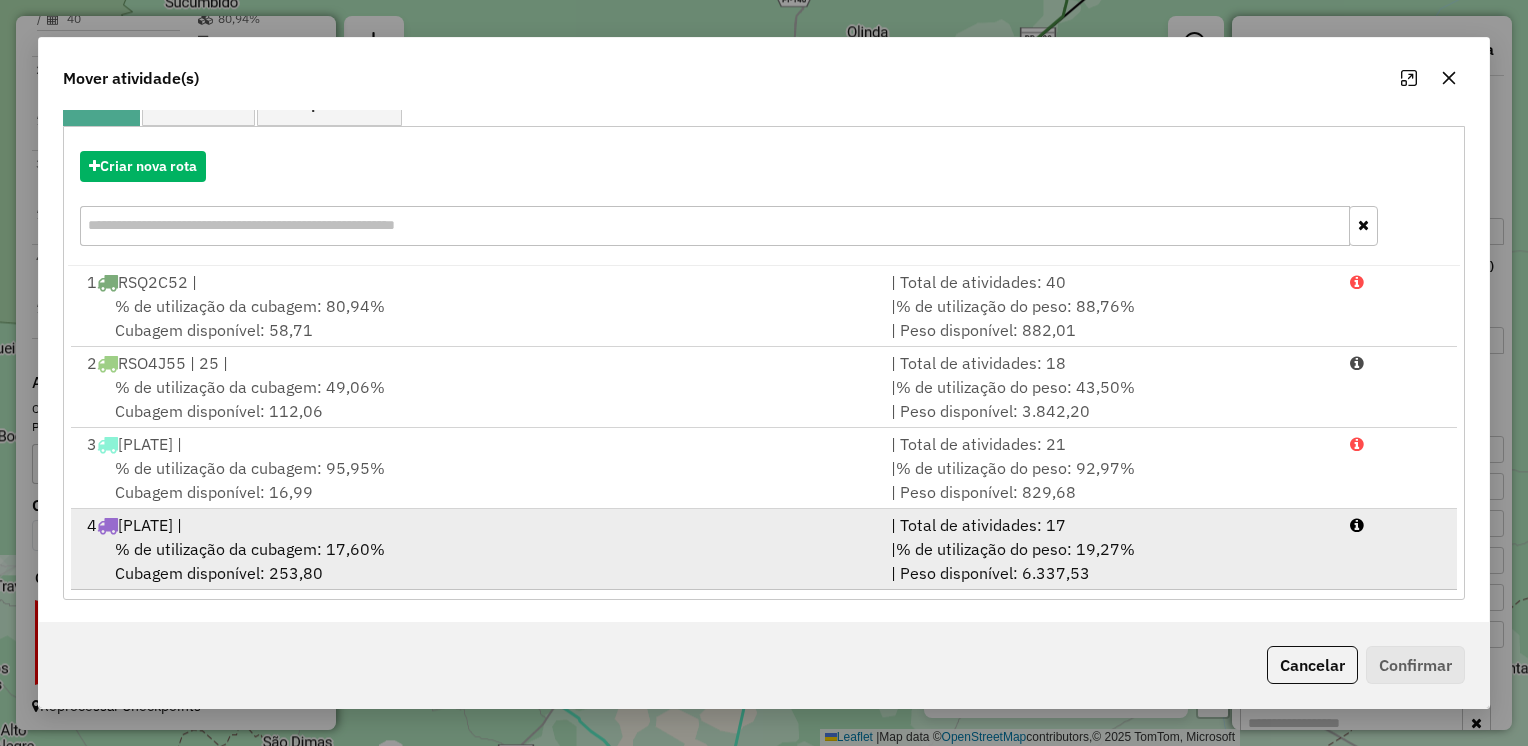 click on "4 [PLATE] |" at bounding box center (477, 525) 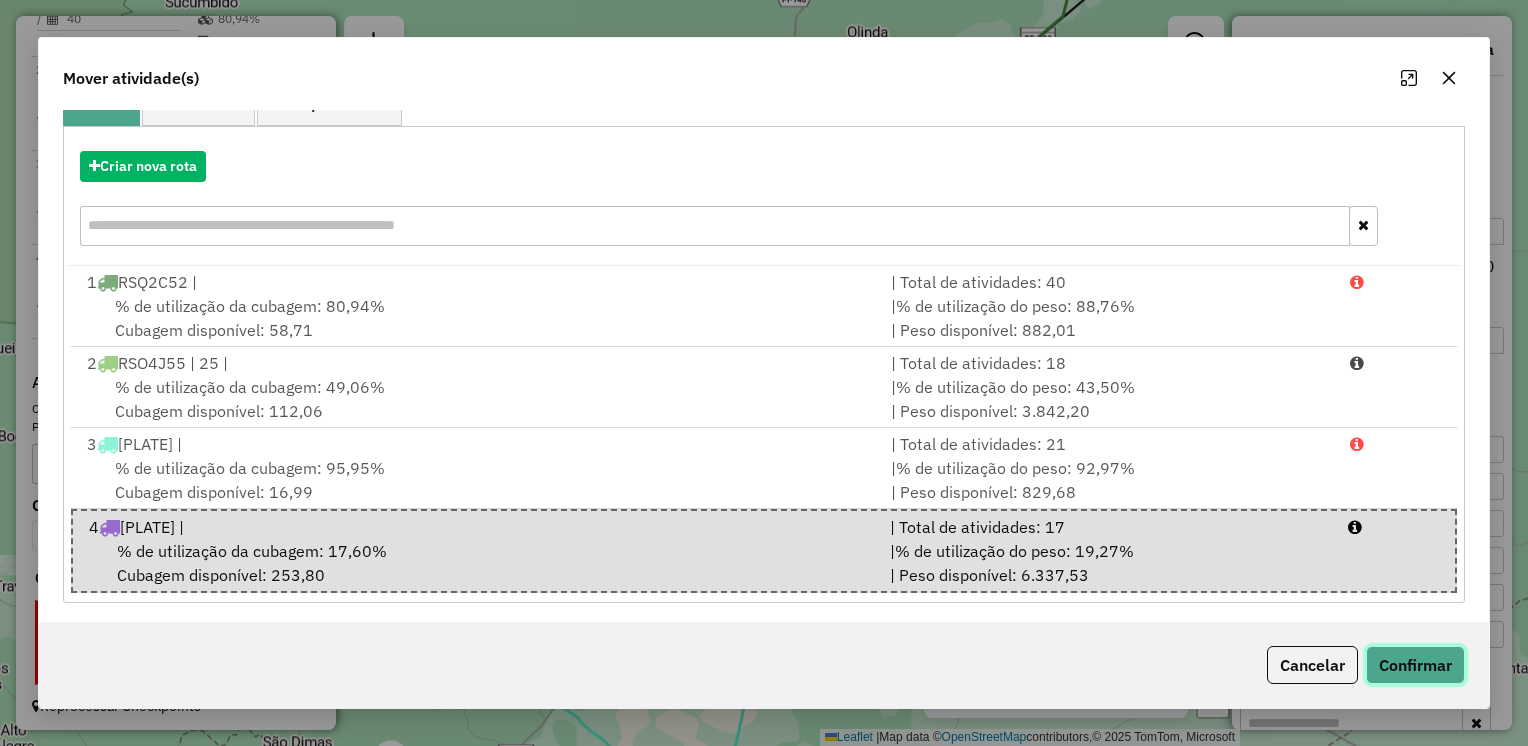 click on "Confirmar" 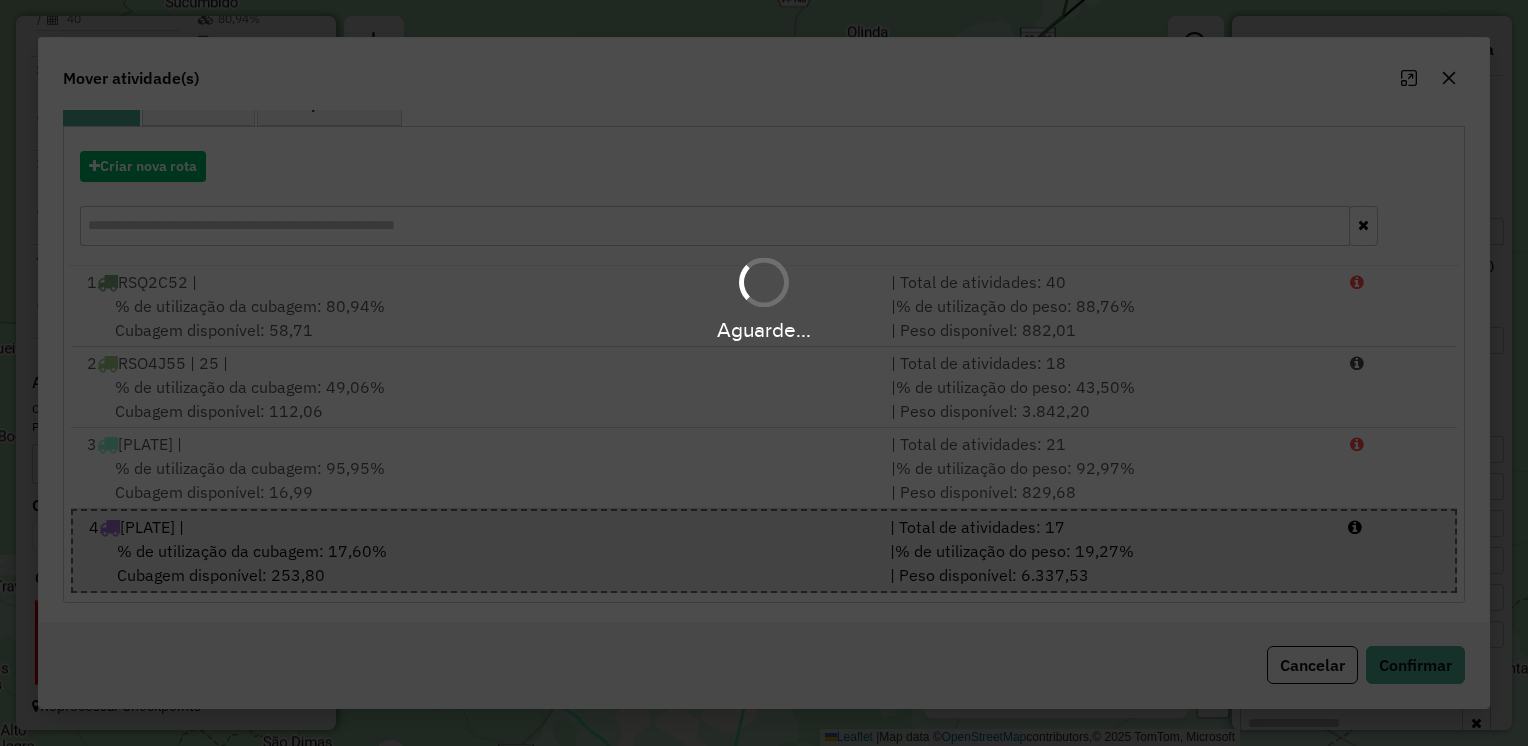 scroll, scrollTop: 0, scrollLeft: 0, axis: both 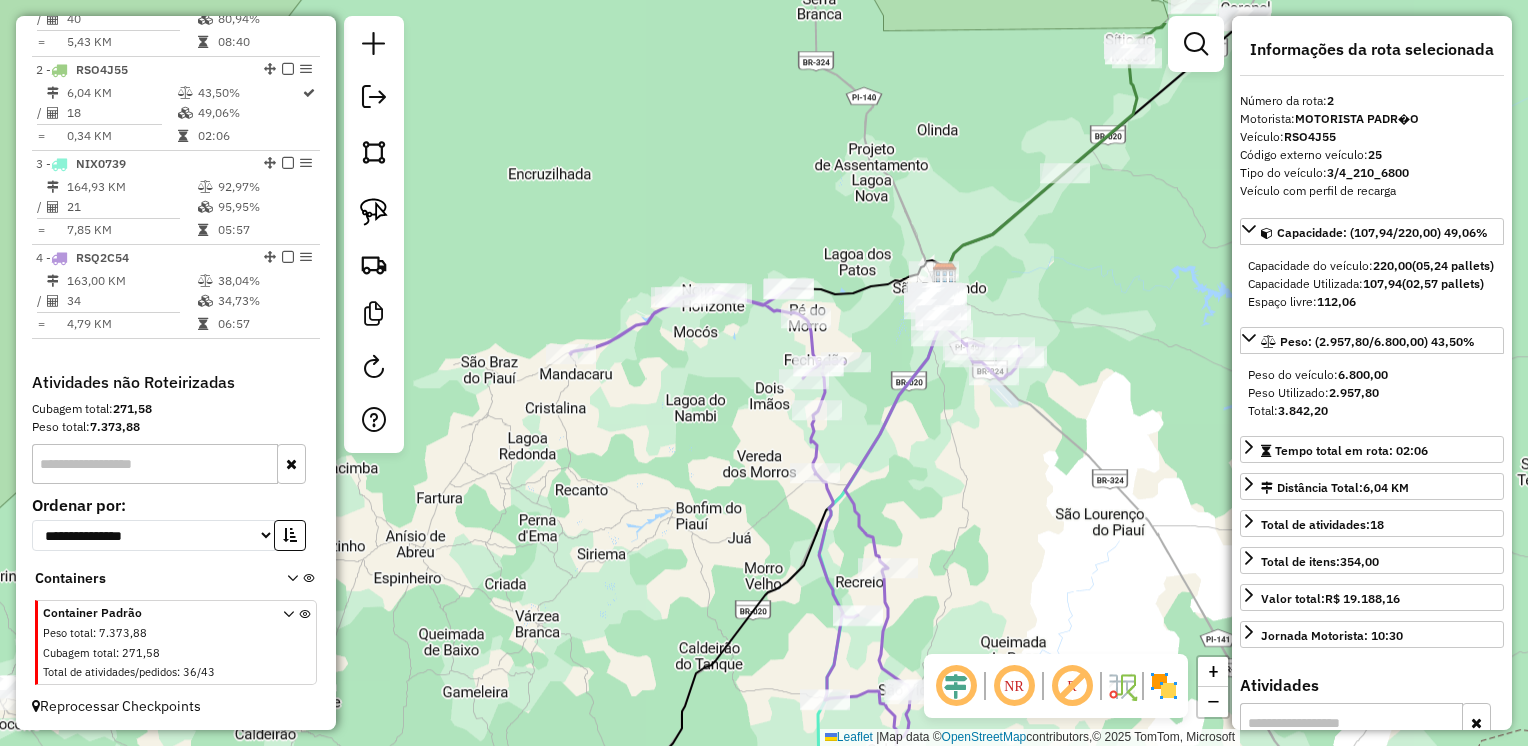 drag, startPoint x: 897, startPoint y: 409, endPoint x: 955, endPoint y: 490, distance: 99.62429 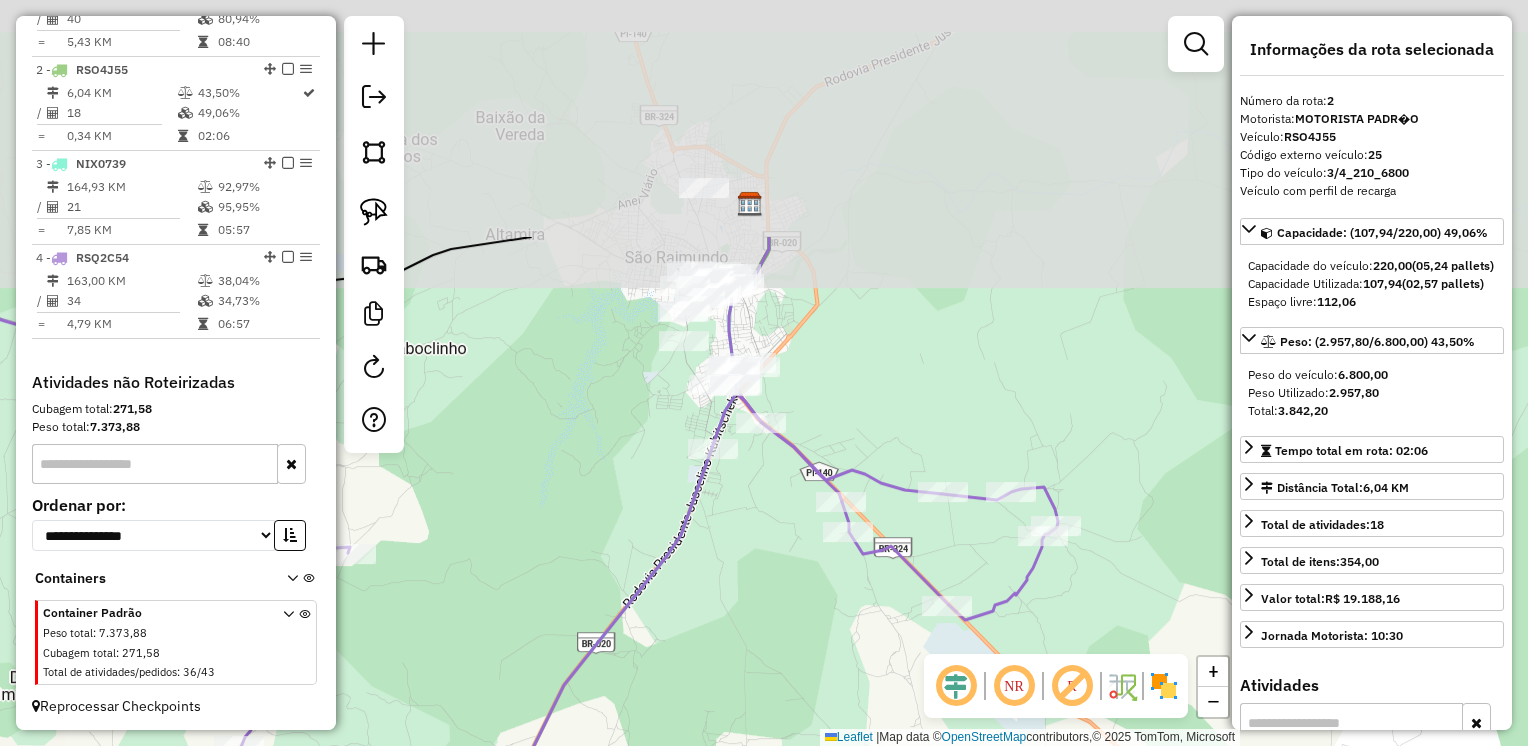 drag, startPoint x: 888, startPoint y: 324, endPoint x: 768, endPoint y: 646, distance: 343.6335 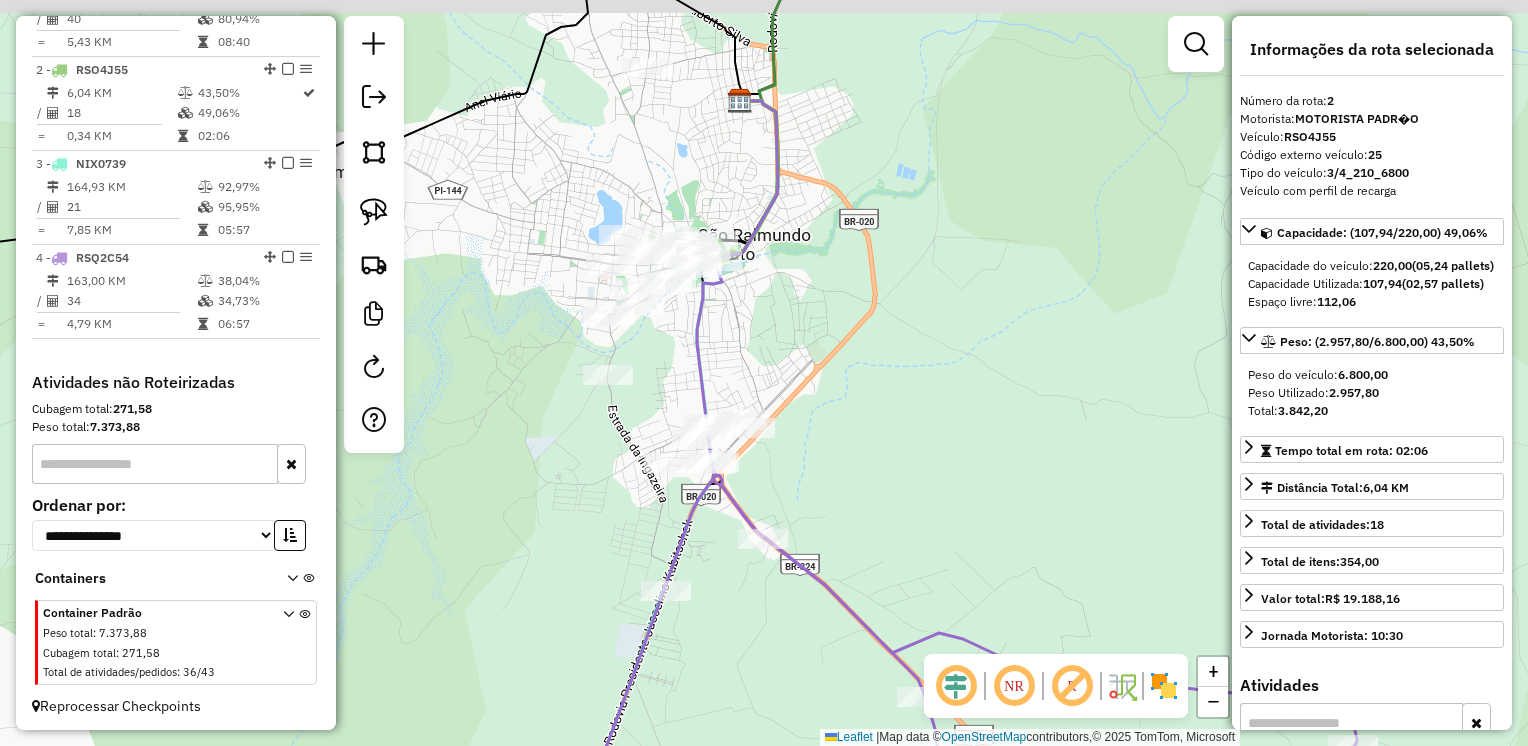 drag, startPoint x: 817, startPoint y: 311, endPoint x: 860, endPoint y: 318, distance: 43.56604 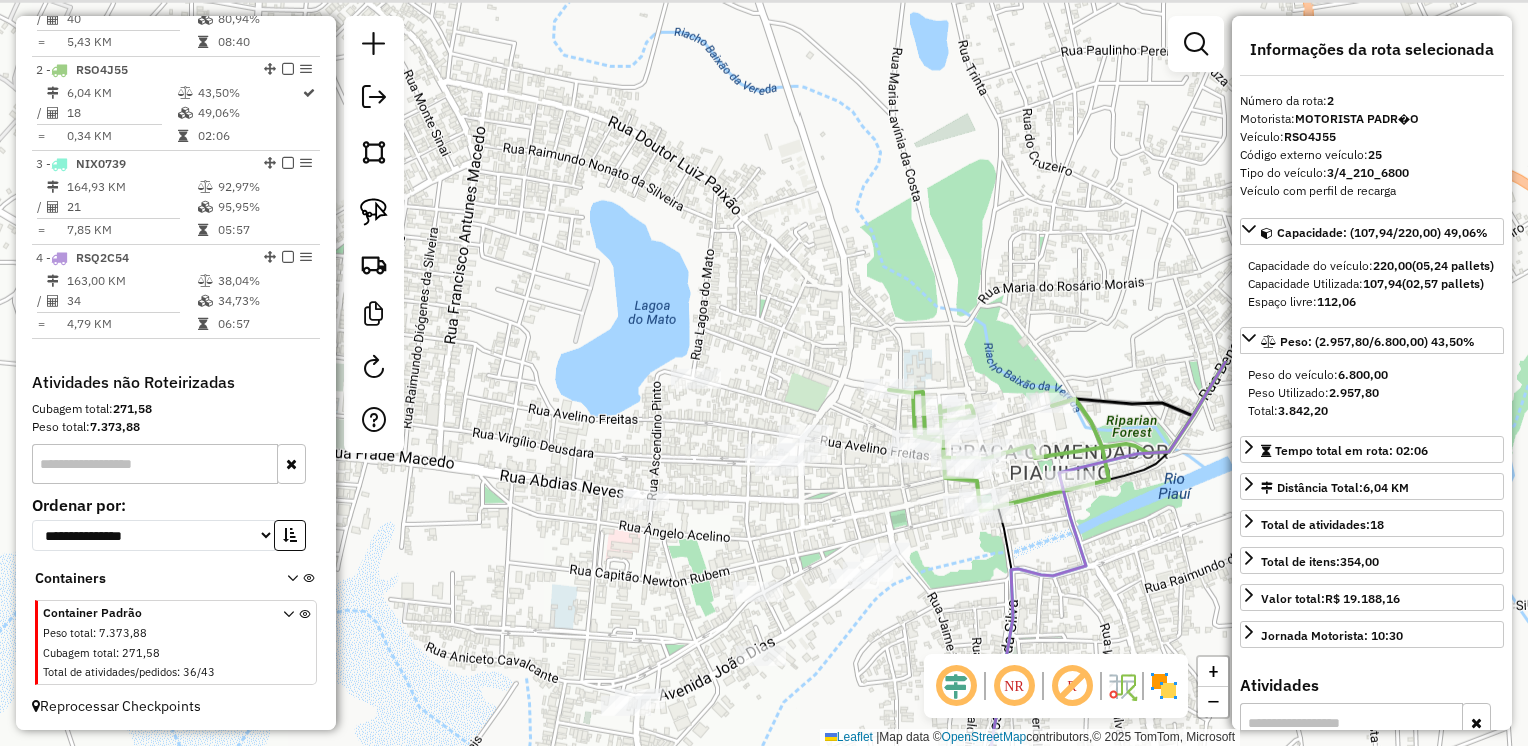drag, startPoint x: 569, startPoint y: 261, endPoint x: 932, endPoint y: 701, distance: 570.41125 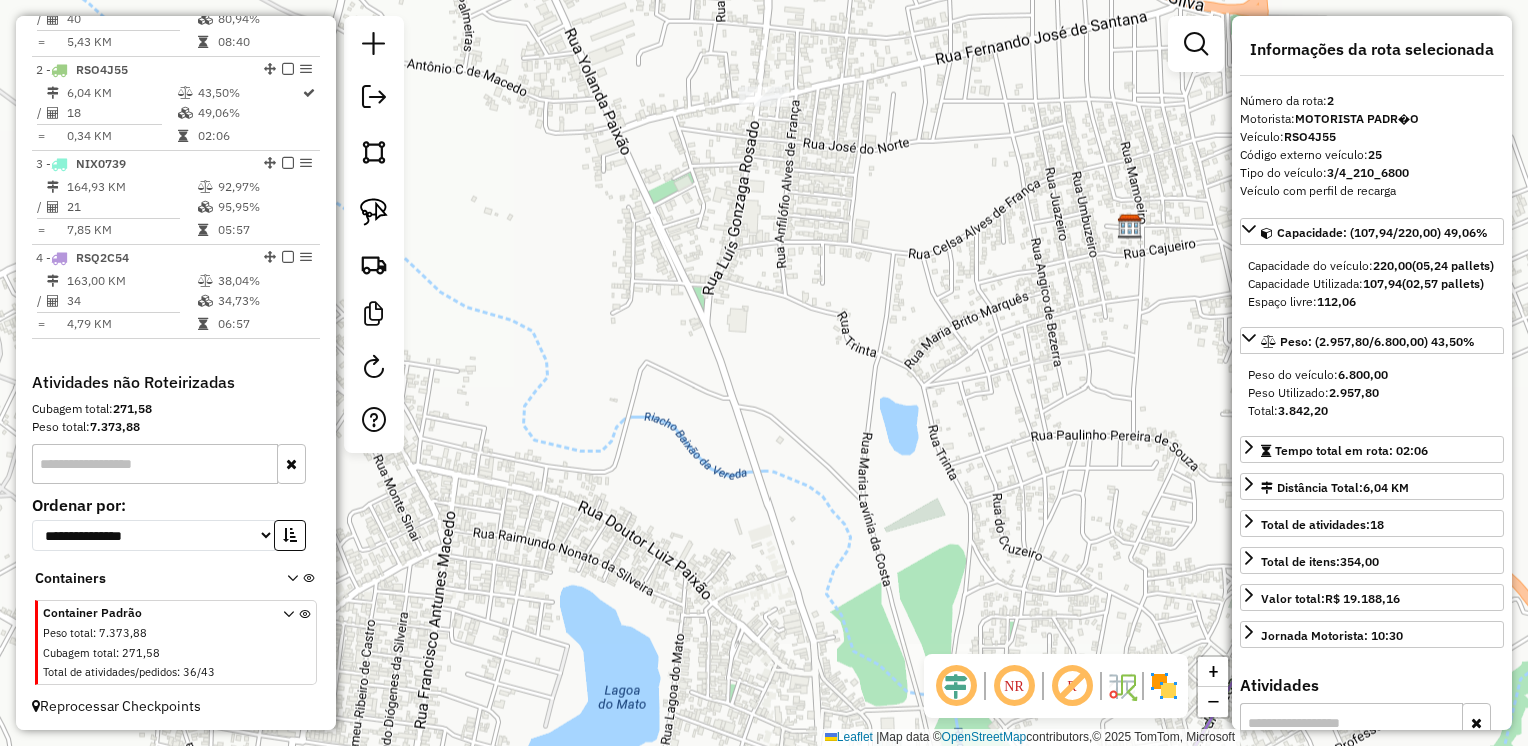 drag, startPoint x: 836, startPoint y: 180, endPoint x: 766, endPoint y: 420, distance: 250 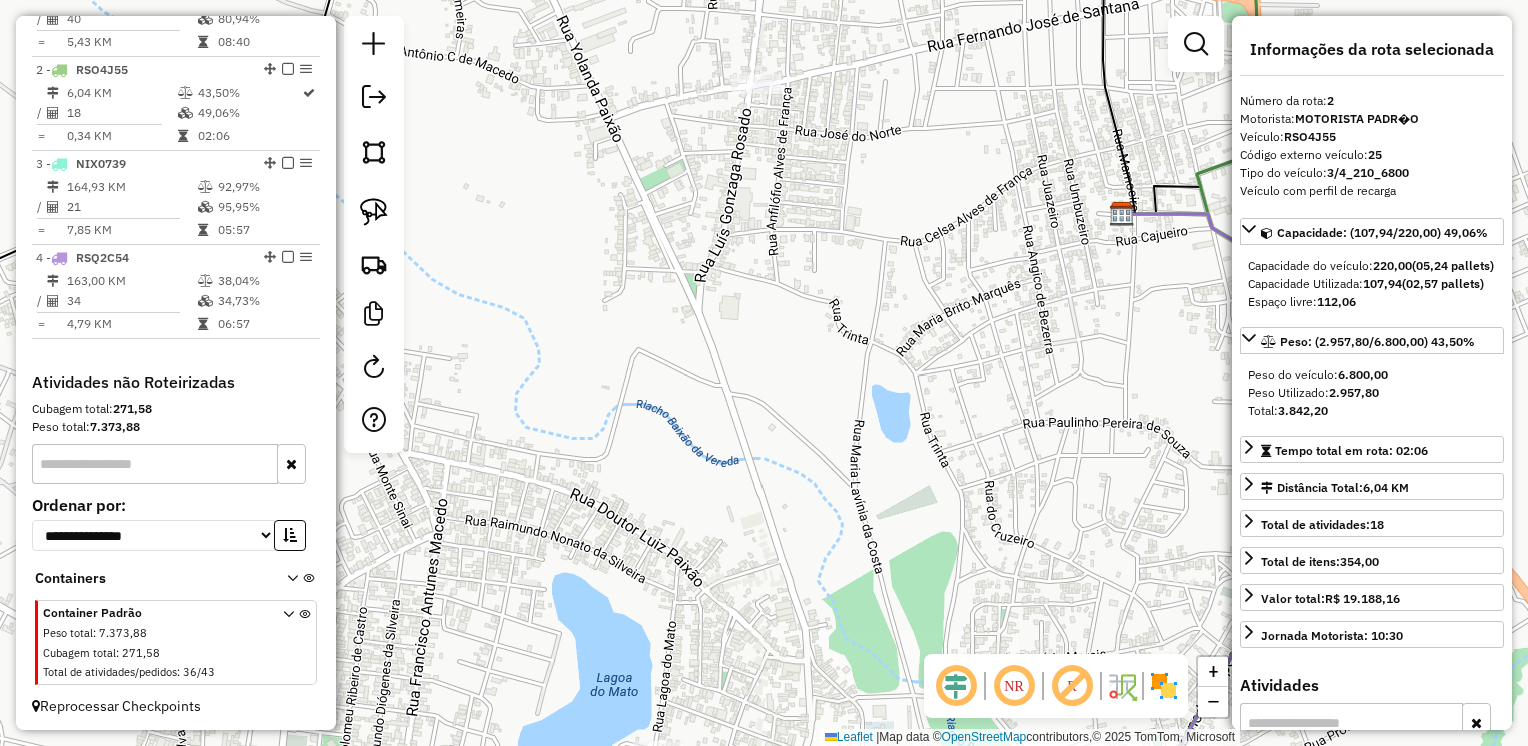 click on "Janela de atendimento Grade de atendimento Capacidade Transportadoras Veículos Cliente Pedidos  Rotas Selecione os dias de semana para filtrar as janelas de atendimento  Seg   Ter   Qua   Qui   Sex   Sáb   Dom  Informe o período da janela de atendimento: De: Até:  Filtrar exatamente a janela do cliente  Considerar janela de atendimento padrão  Selecione os dias de semana para filtrar as grades de atendimento  Seg   Ter   Qua   Qui   Sex   Sáb   Dom   Considerar clientes sem dia de atendimento cadastrado  Clientes fora do dia de atendimento selecionado Filtrar as atividades entre os valores definidos abaixo:  Peso mínimo:   Peso máximo:   Cubagem mínima:   Cubagem máxima:   De:   Até:  Filtrar as atividades entre o tempo de atendimento definido abaixo:  De:   Até:   Considerar capacidade total dos clientes não roteirizados Transportadora: Selecione um ou mais itens Tipo de veículo: Selecione um ou mais itens Veículo: Selecione um ou mais itens Motorista: Selecione um ou mais itens Nome: Rótulo:" 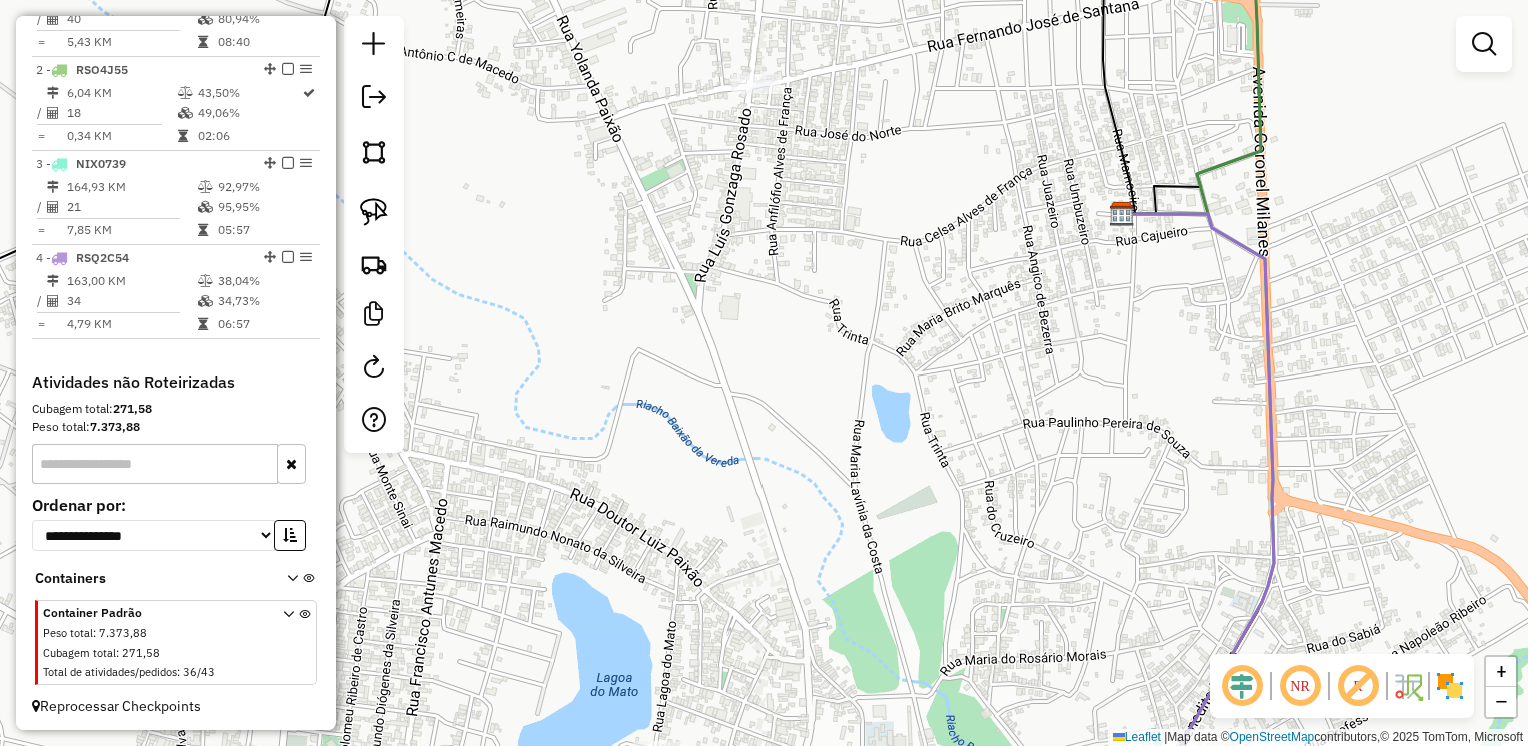 drag, startPoint x: 376, startPoint y: 206, endPoint x: 413, endPoint y: 184, distance: 43.046486 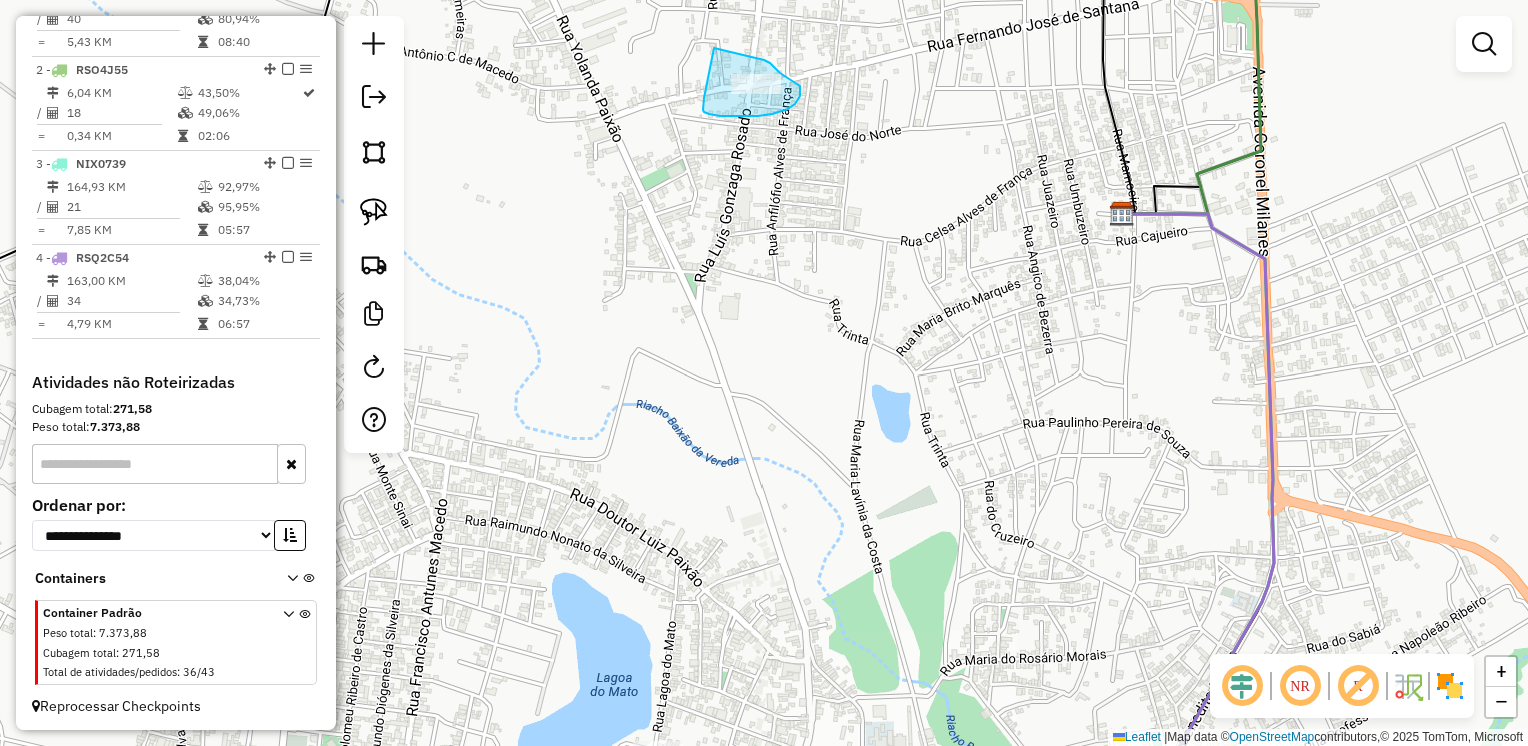 drag, startPoint x: 714, startPoint y: 48, endPoint x: 704, endPoint y: 98, distance: 50.990196 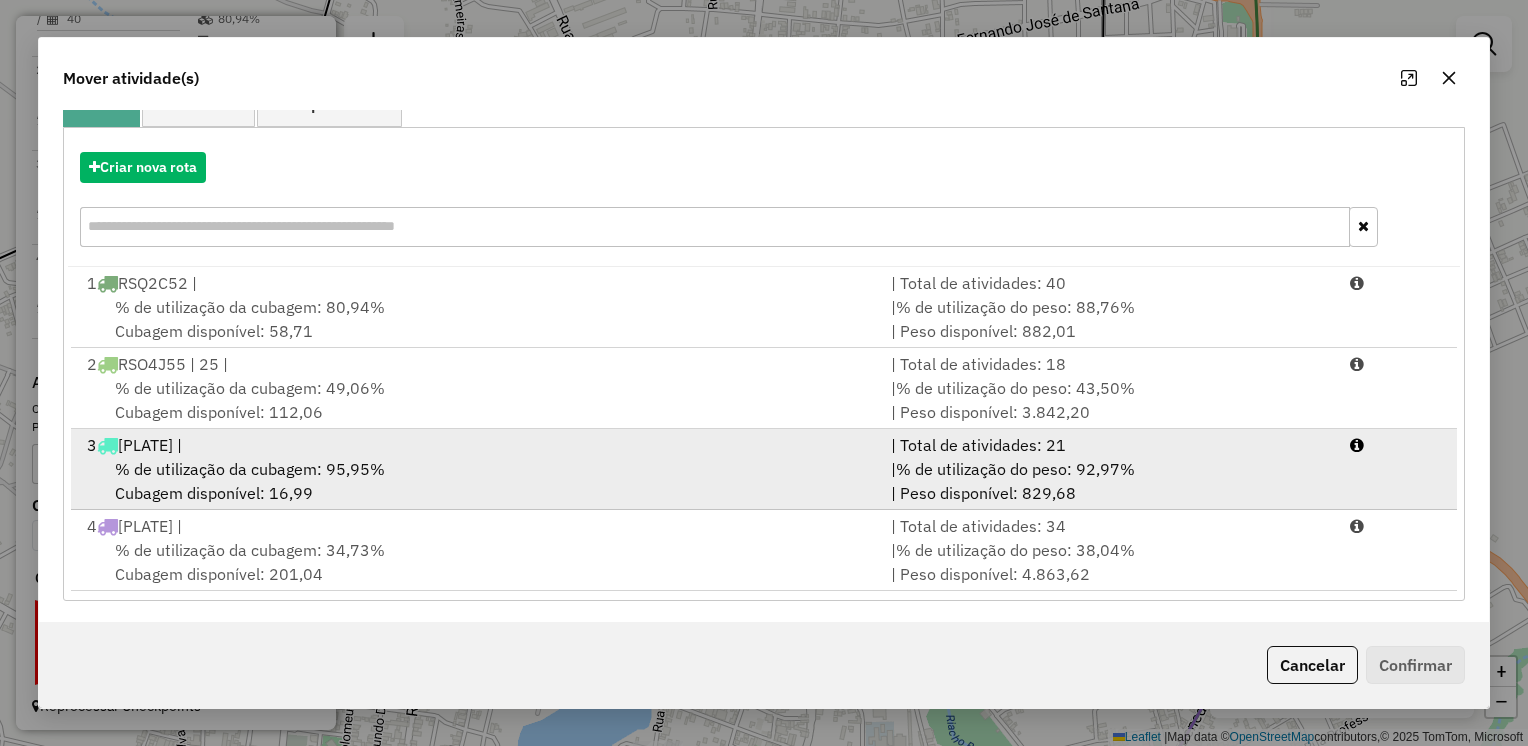 scroll, scrollTop: 194, scrollLeft: 0, axis: vertical 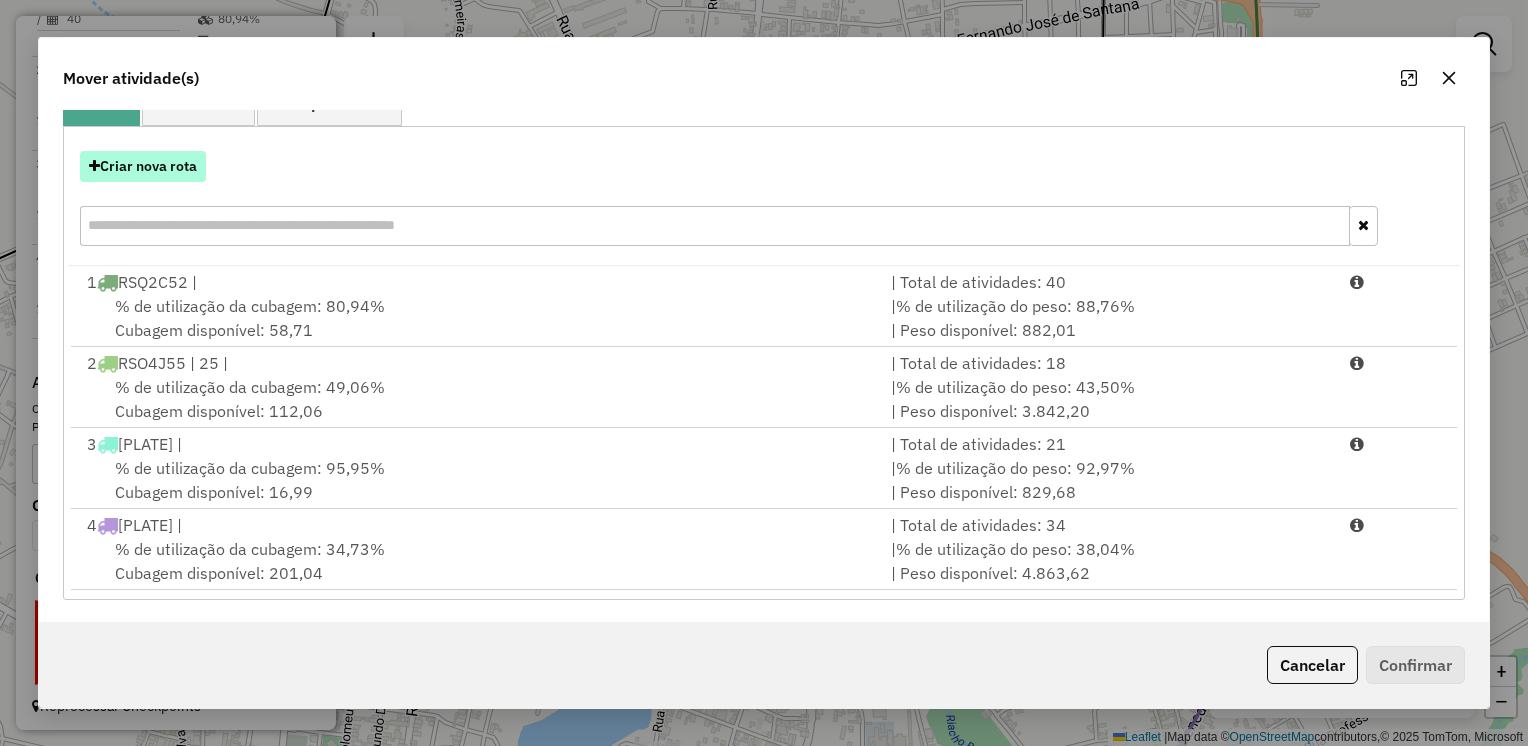 click on "Criar nova rota" at bounding box center (143, 166) 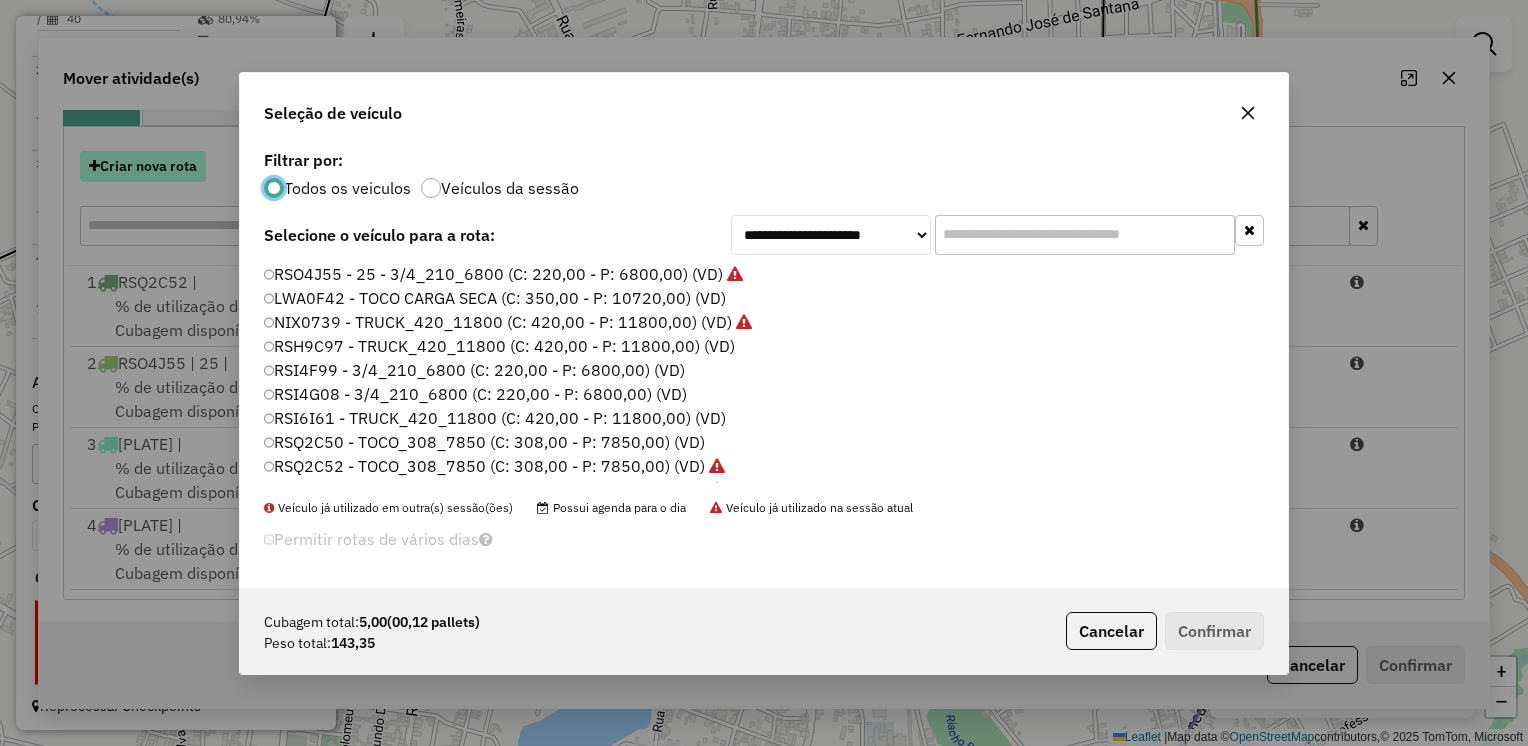 scroll, scrollTop: 10, scrollLeft: 6, axis: both 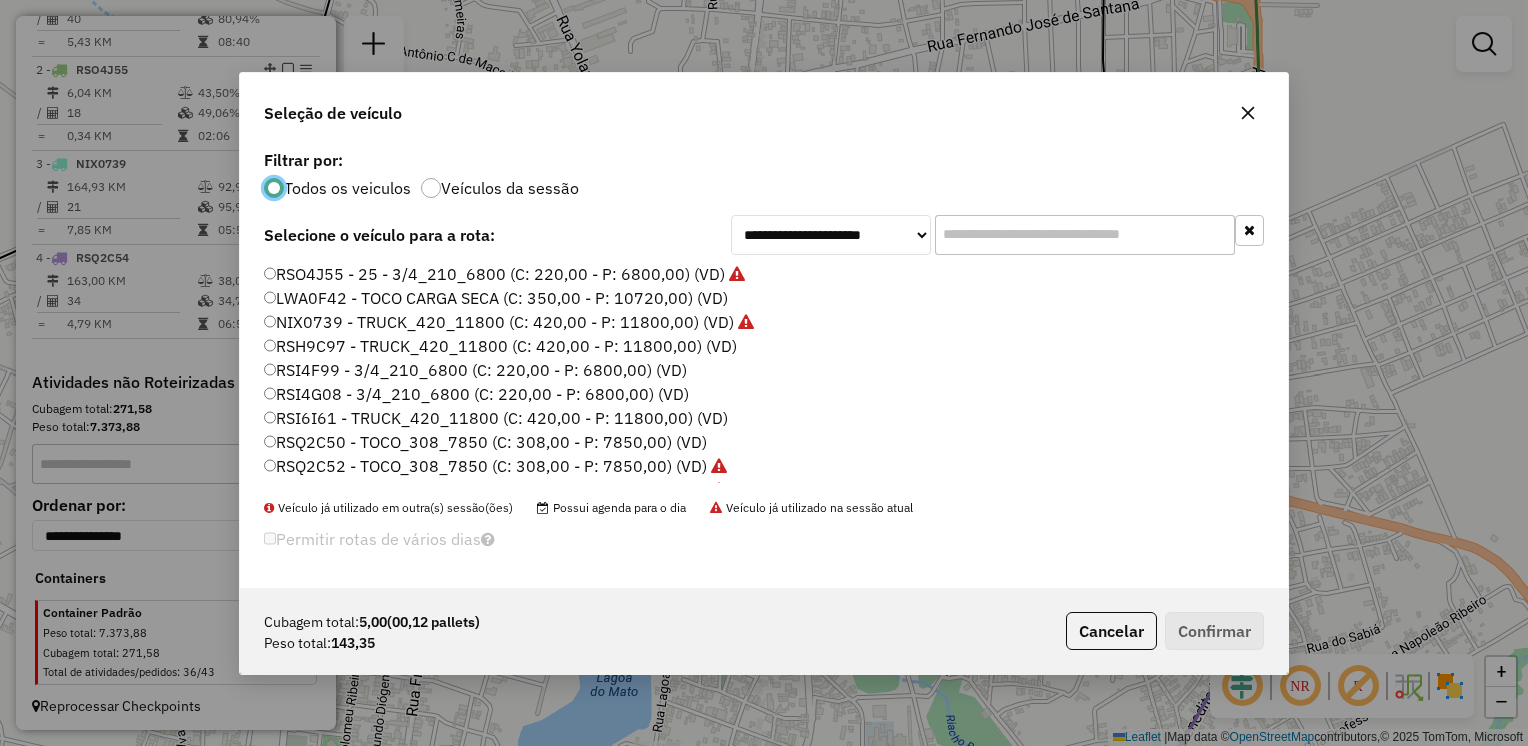 click on "RSQ2C50 - TOCO_308_7850 (C: 308,00 - P: 7850,00) (VD)" 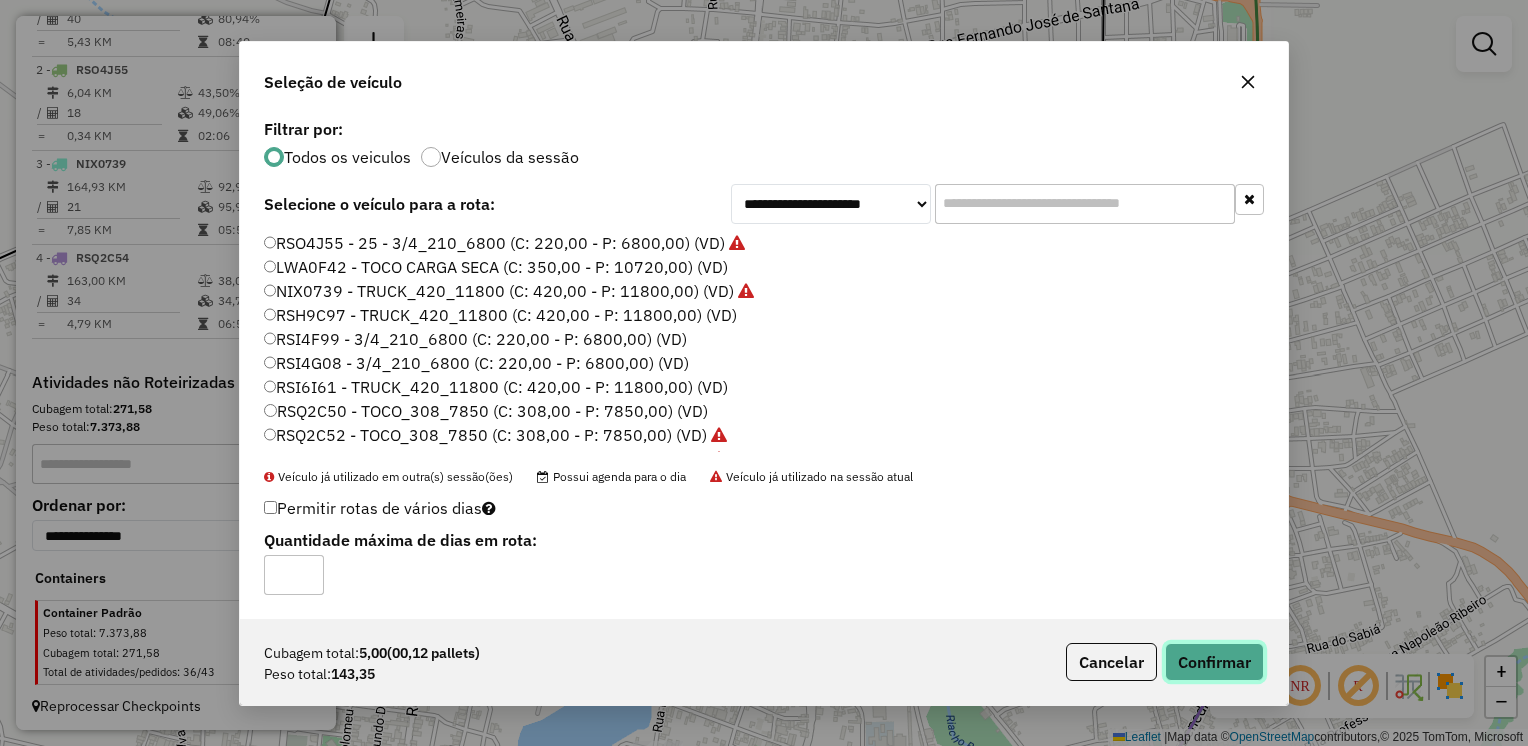 click on "Confirmar" 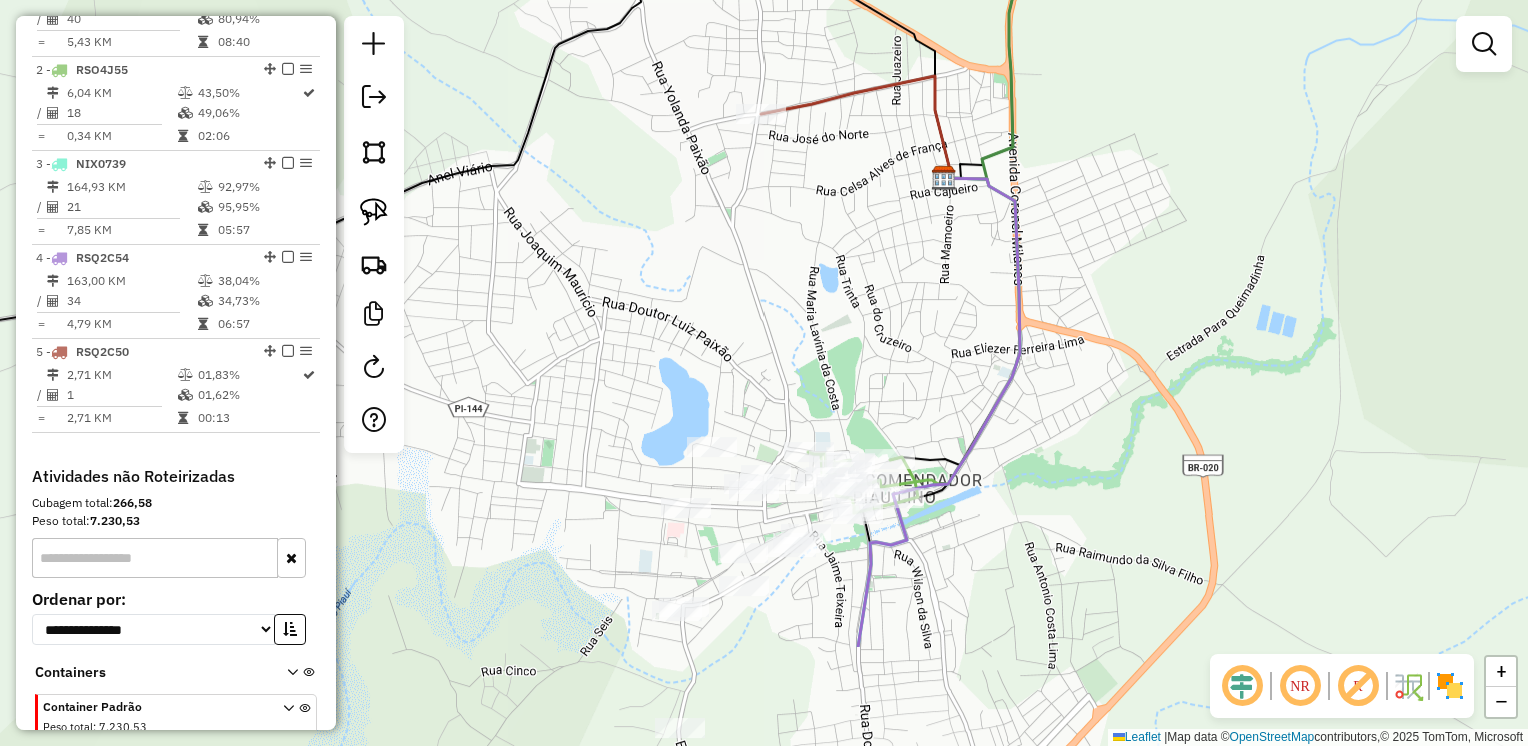 drag, startPoint x: 844, startPoint y: 565, endPoint x: 747, endPoint y: 370, distance: 217.79349 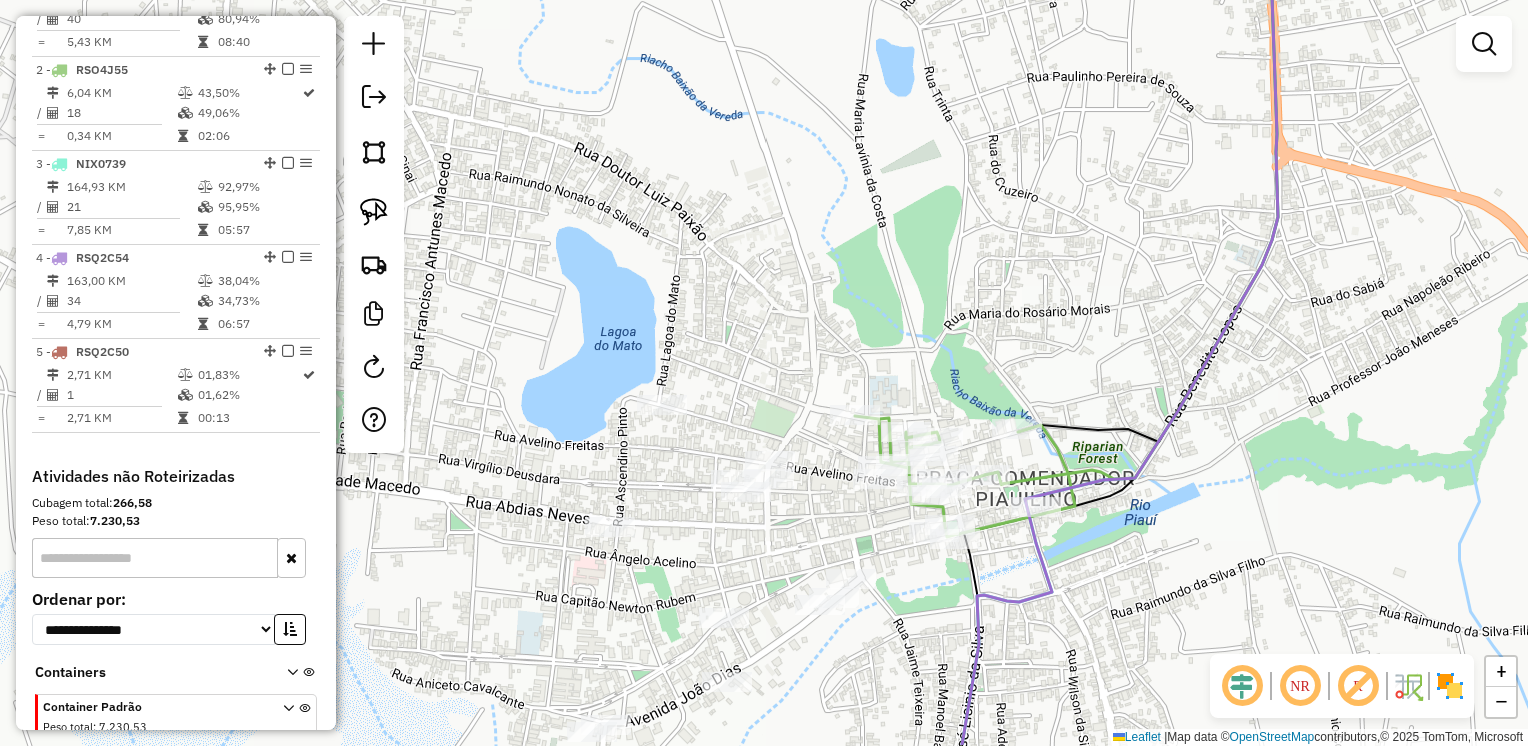 drag, startPoint x: 744, startPoint y: 425, endPoint x: 484, endPoint y: 224, distance: 328.63507 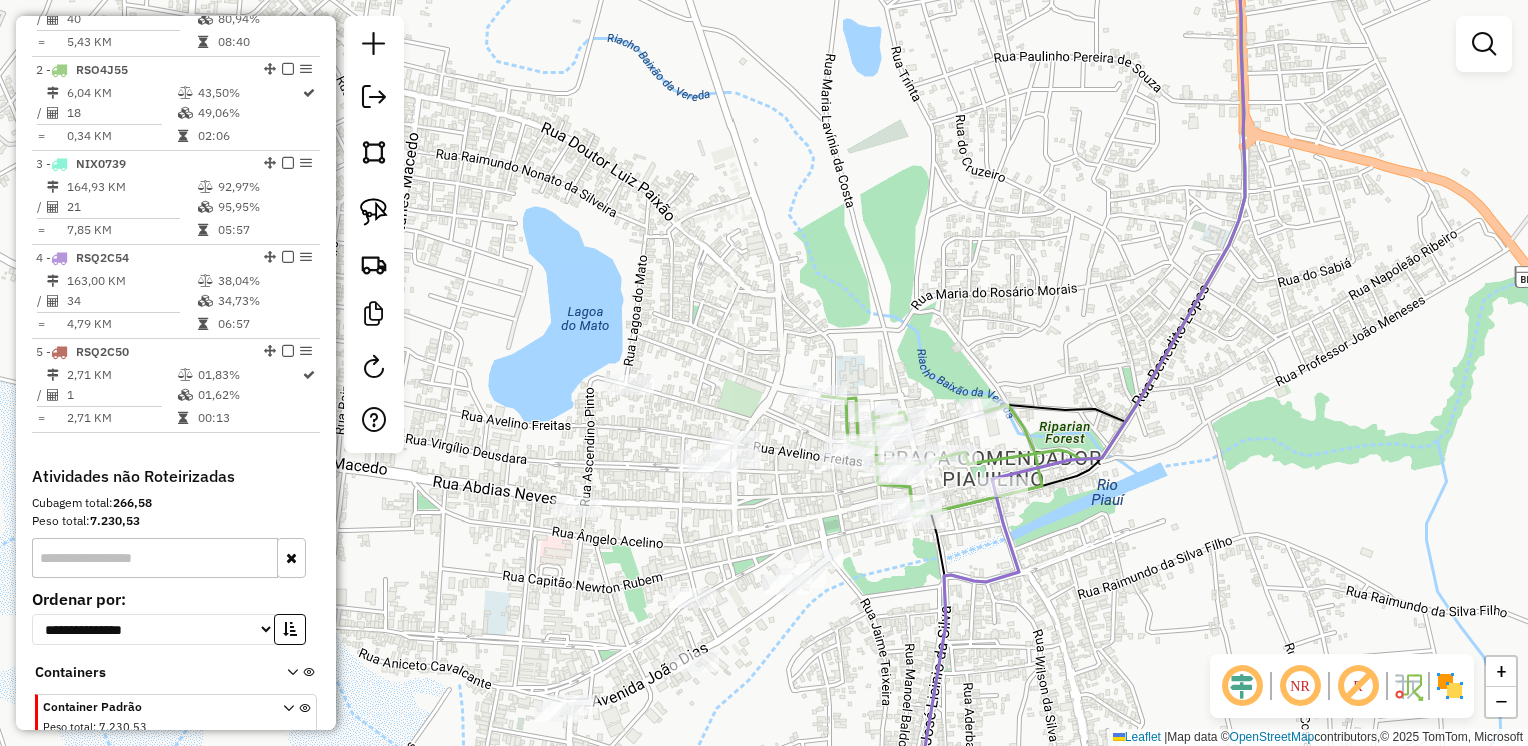 drag, startPoint x: 382, startPoint y: 208, endPoint x: 422, endPoint y: 245, distance: 54.48853 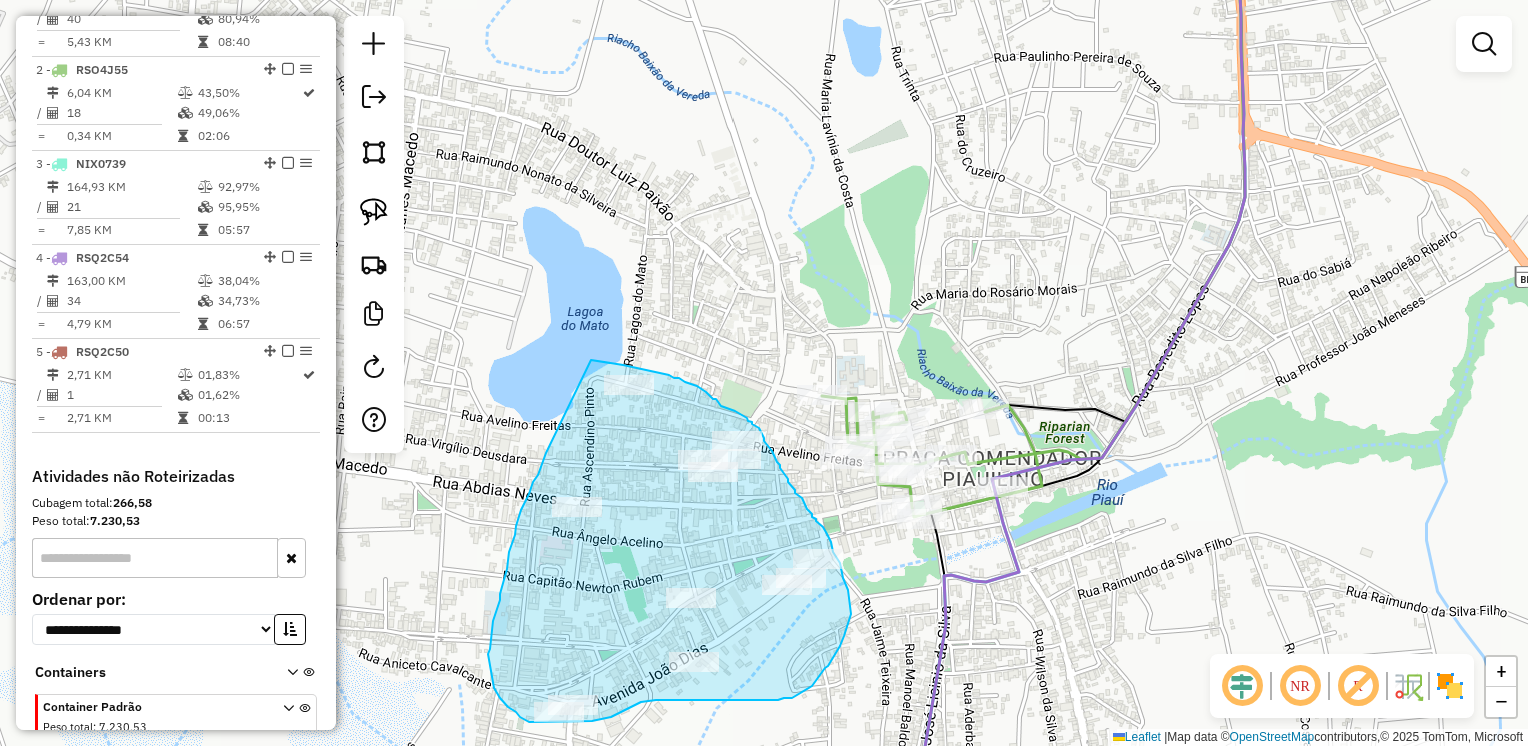 drag, startPoint x: 591, startPoint y: 360, endPoint x: 546, endPoint y: 453, distance: 103.315056 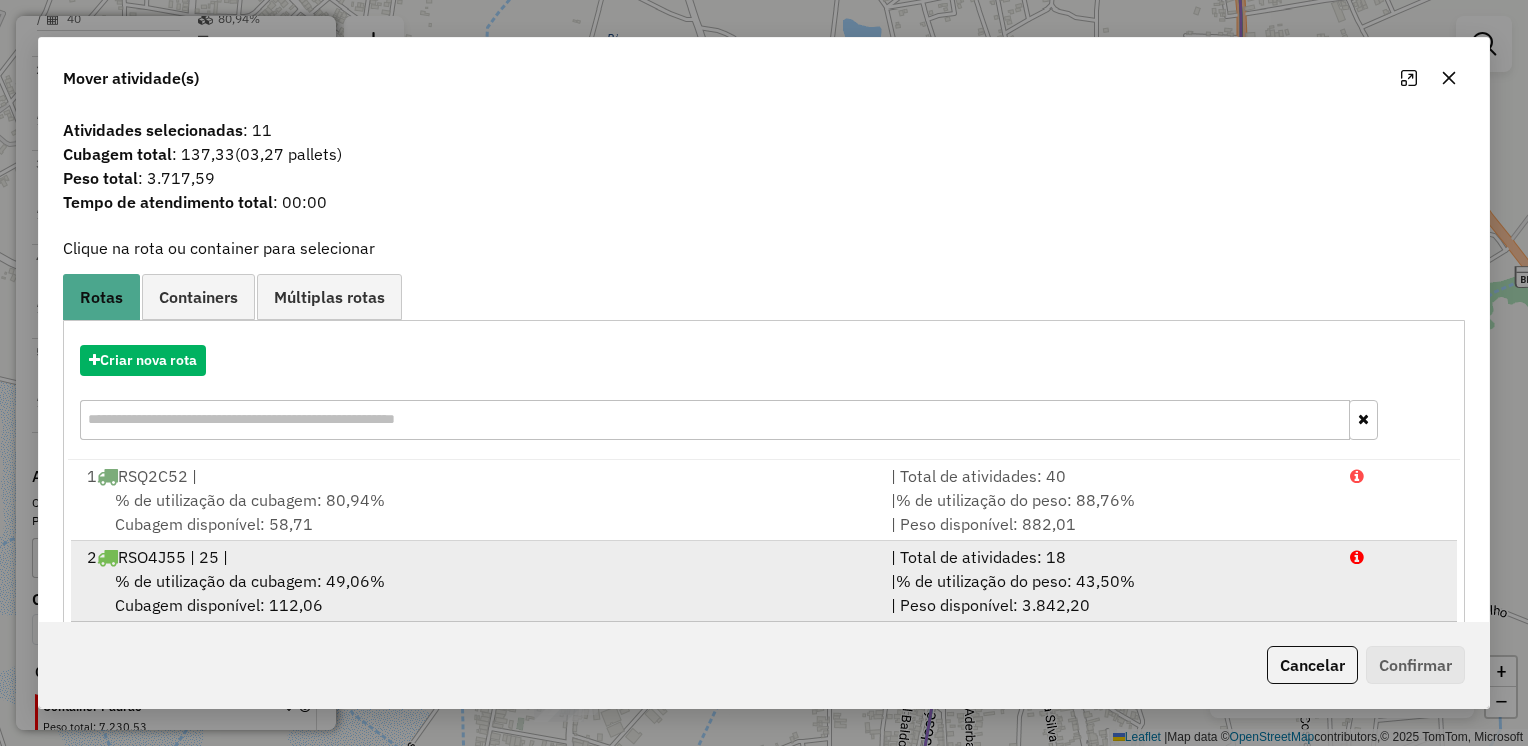 scroll, scrollTop: 4, scrollLeft: 0, axis: vertical 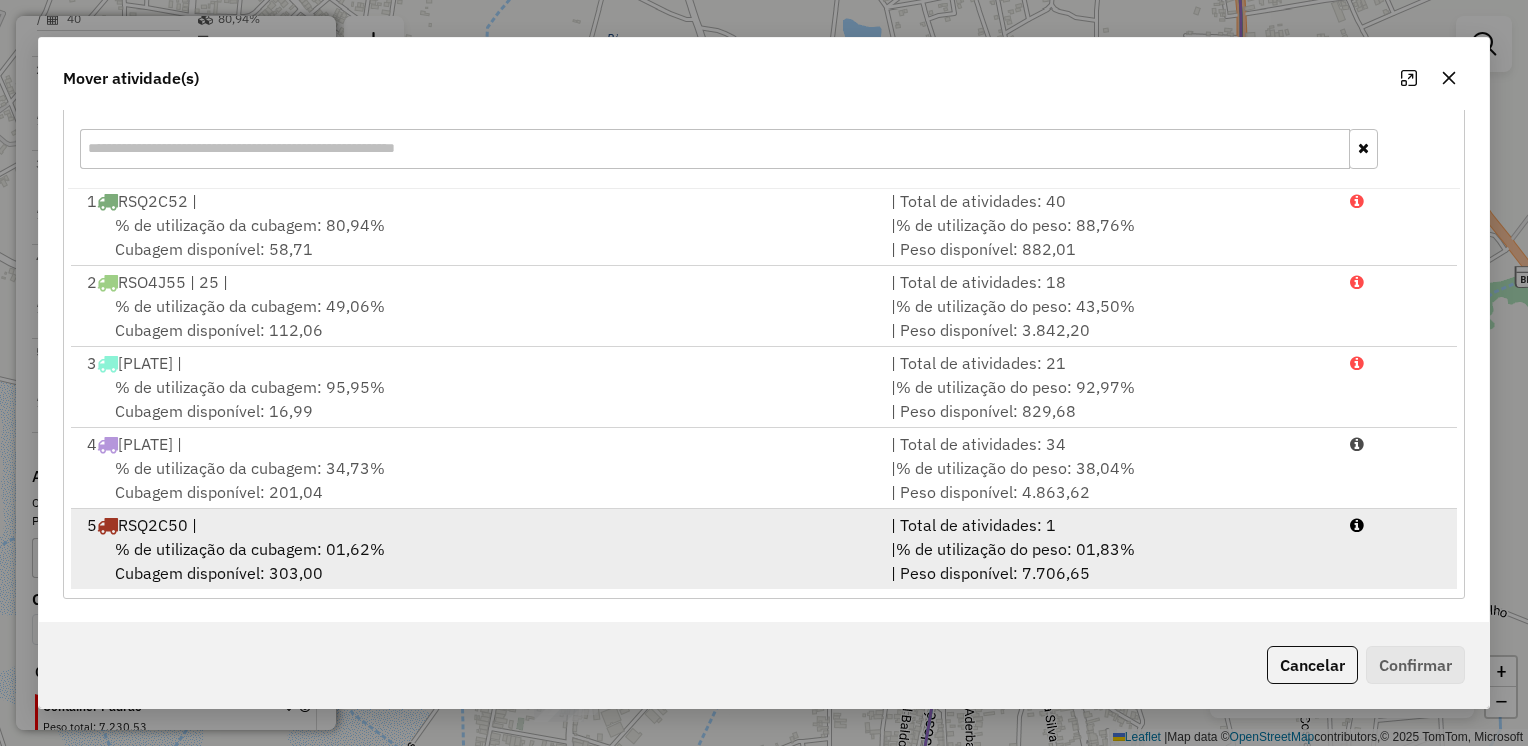 click on "4 [PLATE] |" at bounding box center (477, 525) 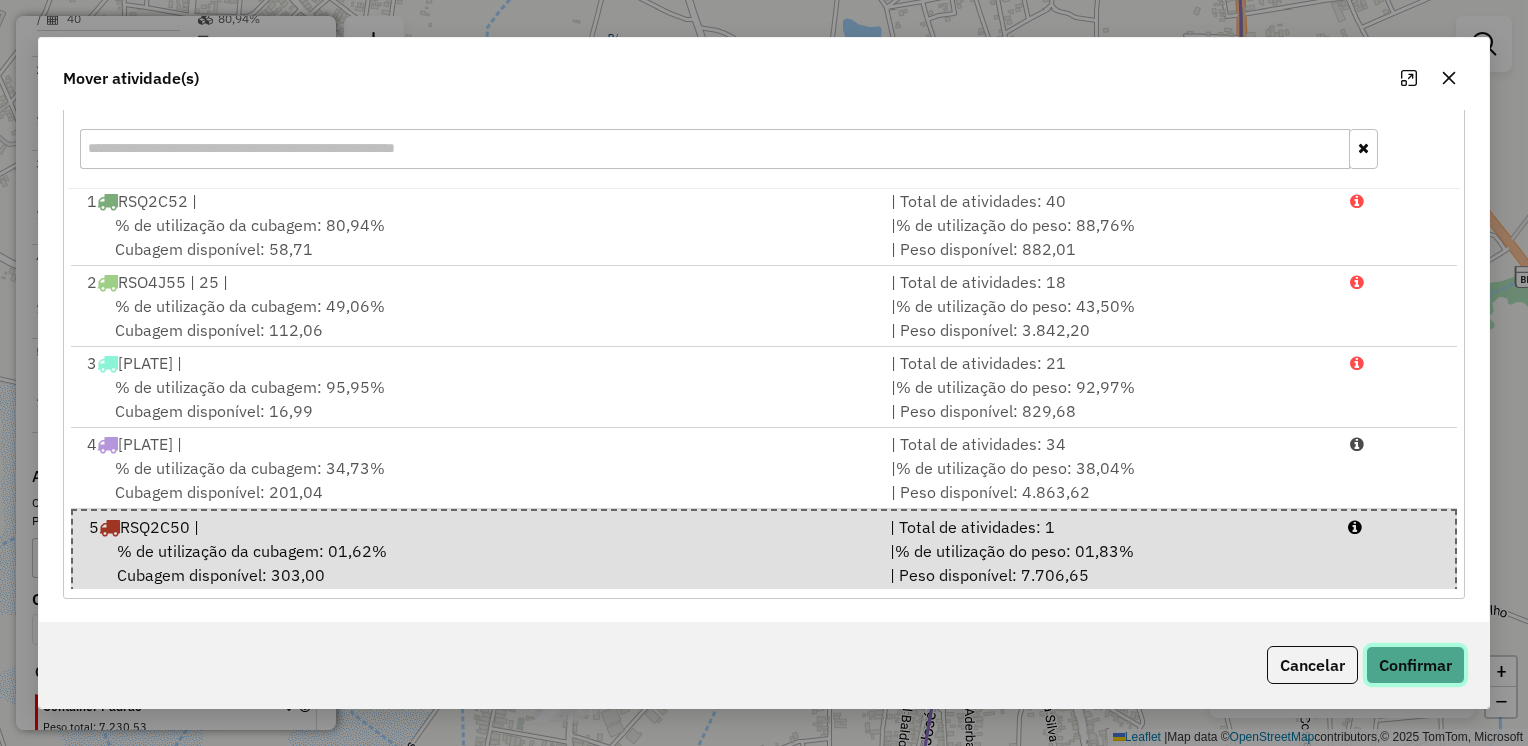 click on "Confirmar" 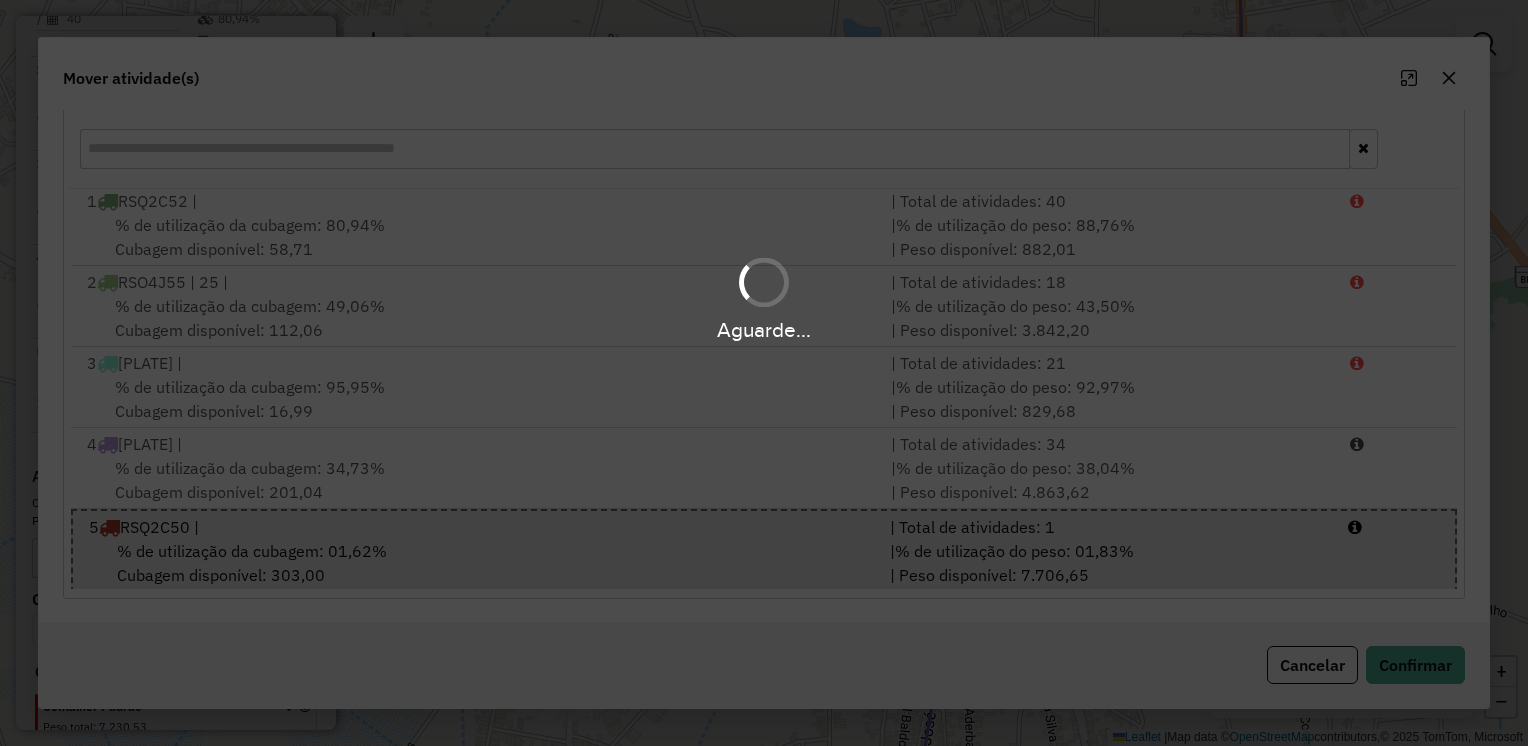 scroll, scrollTop: 0, scrollLeft: 0, axis: both 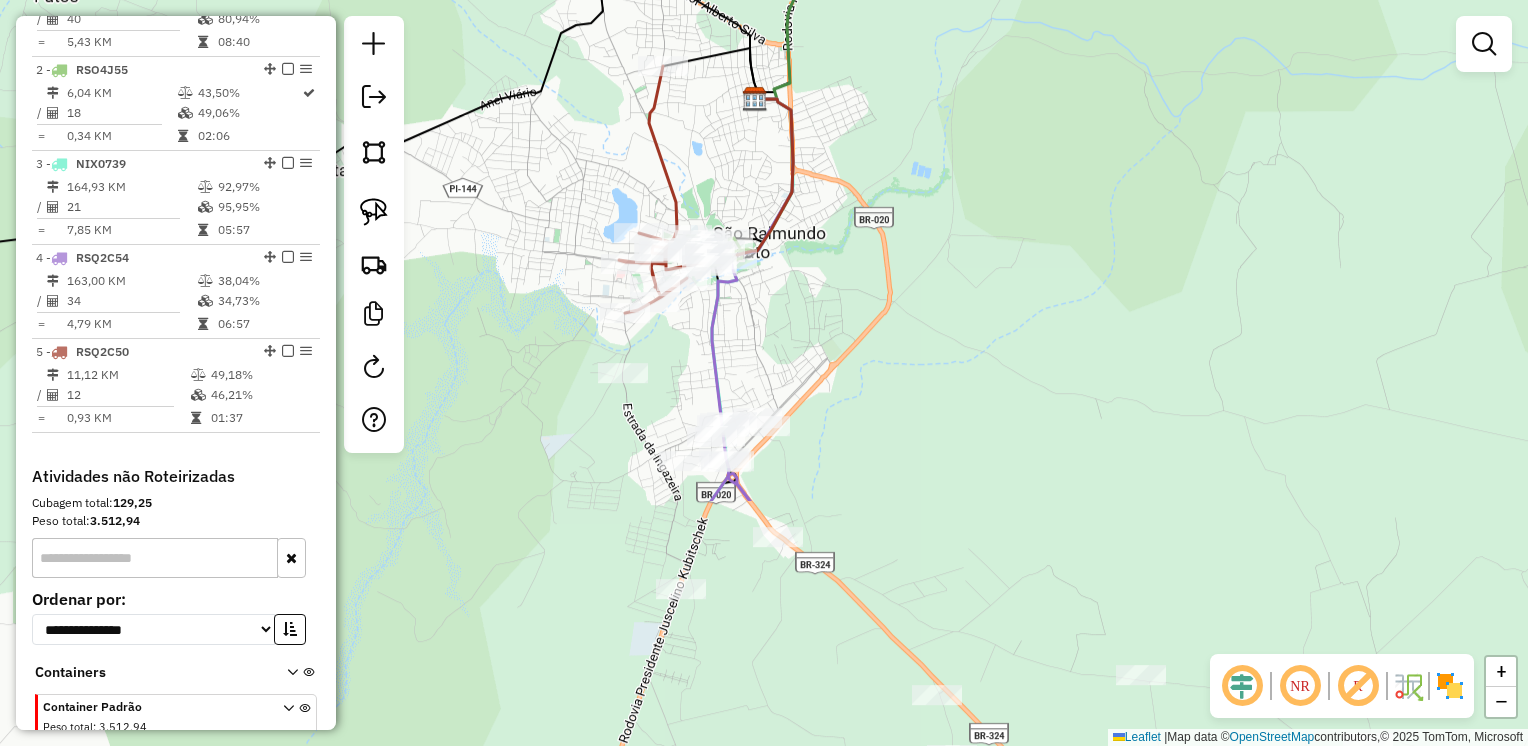 drag, startPoint x: 820, startPoint y: 680, endPoint x: 713, endPoint y: 354, distance: 343.11078 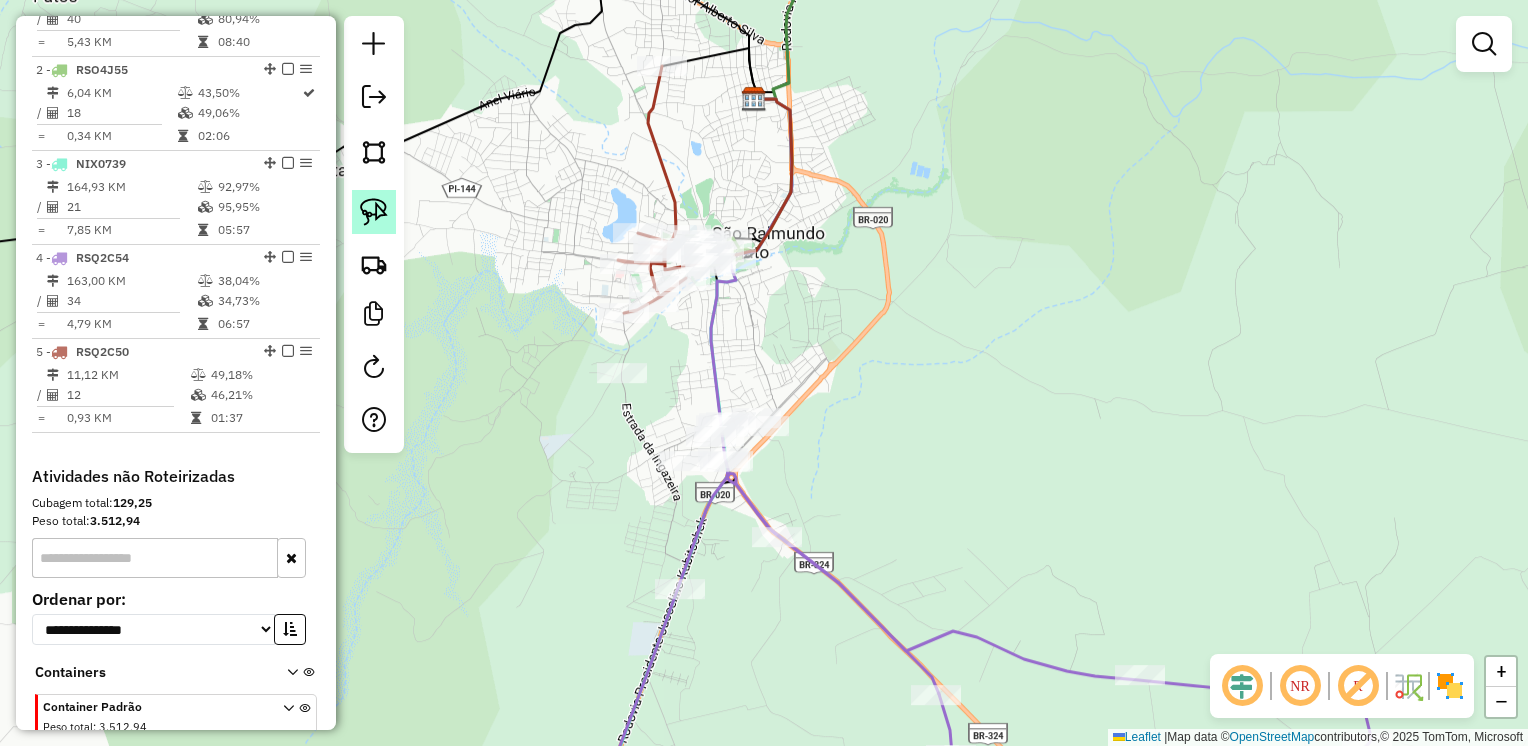 drag, startPoint x: 368, startPoint y: 209, endPoint x: 381, endPoint y: 214, distance: 13.928389 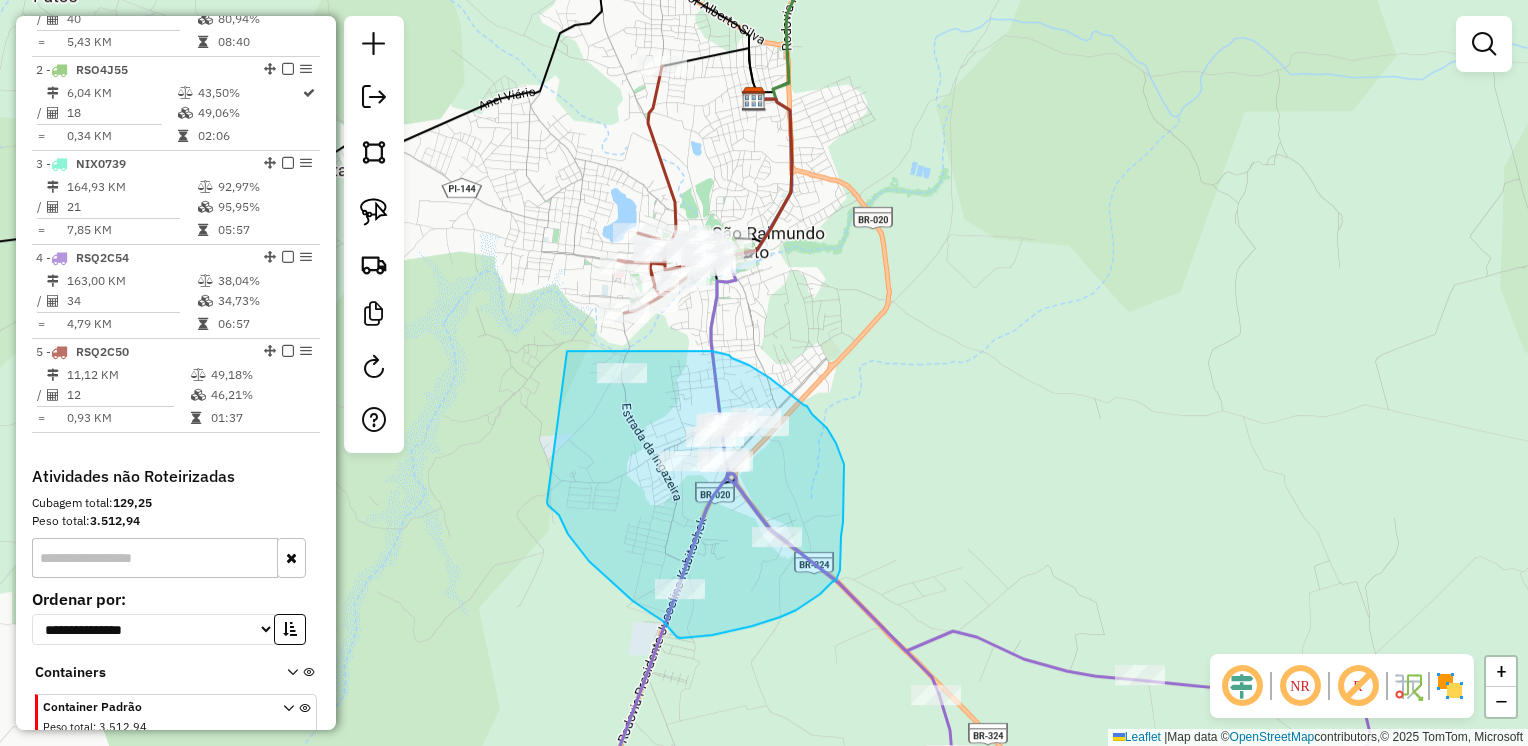 drag, startPoint x: 567, startPoint y: 351, endPoint x: 547, endPoint y: 502, distance: 152.31874 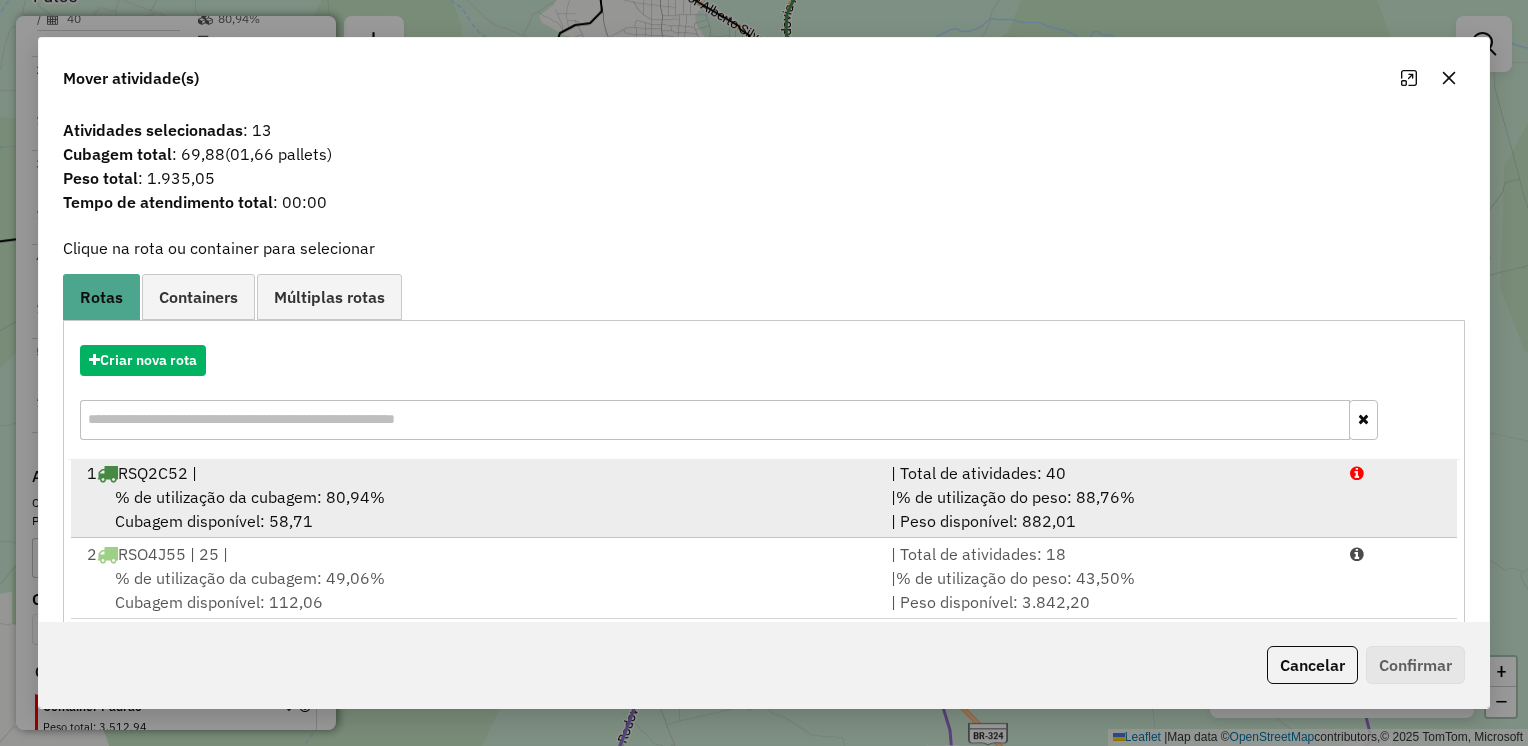 scroll, scrollTop: 4, scrollLeft: 0, axis: vertical 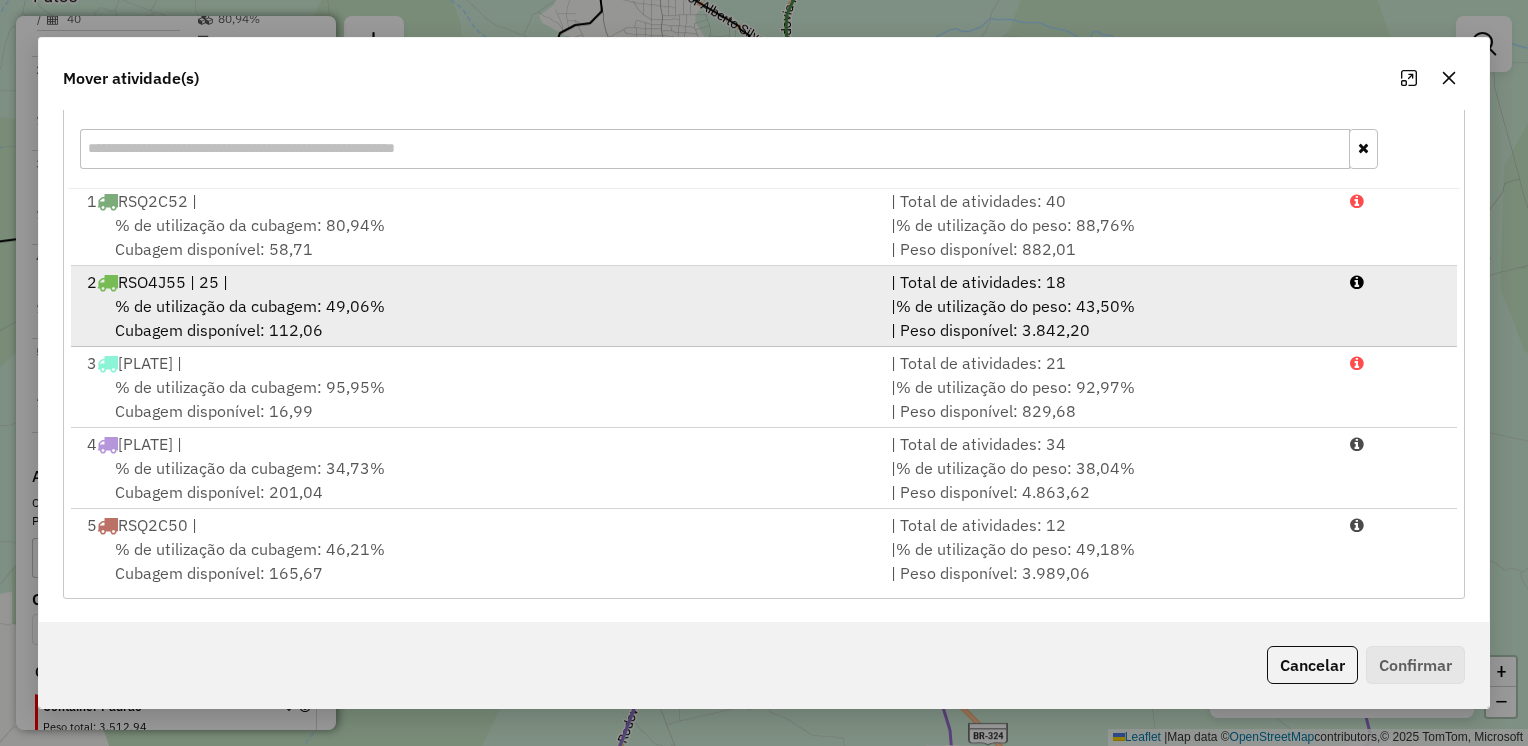 click on "% de utilização da cubagem: 46,21%" at bounding box center [250, 549] 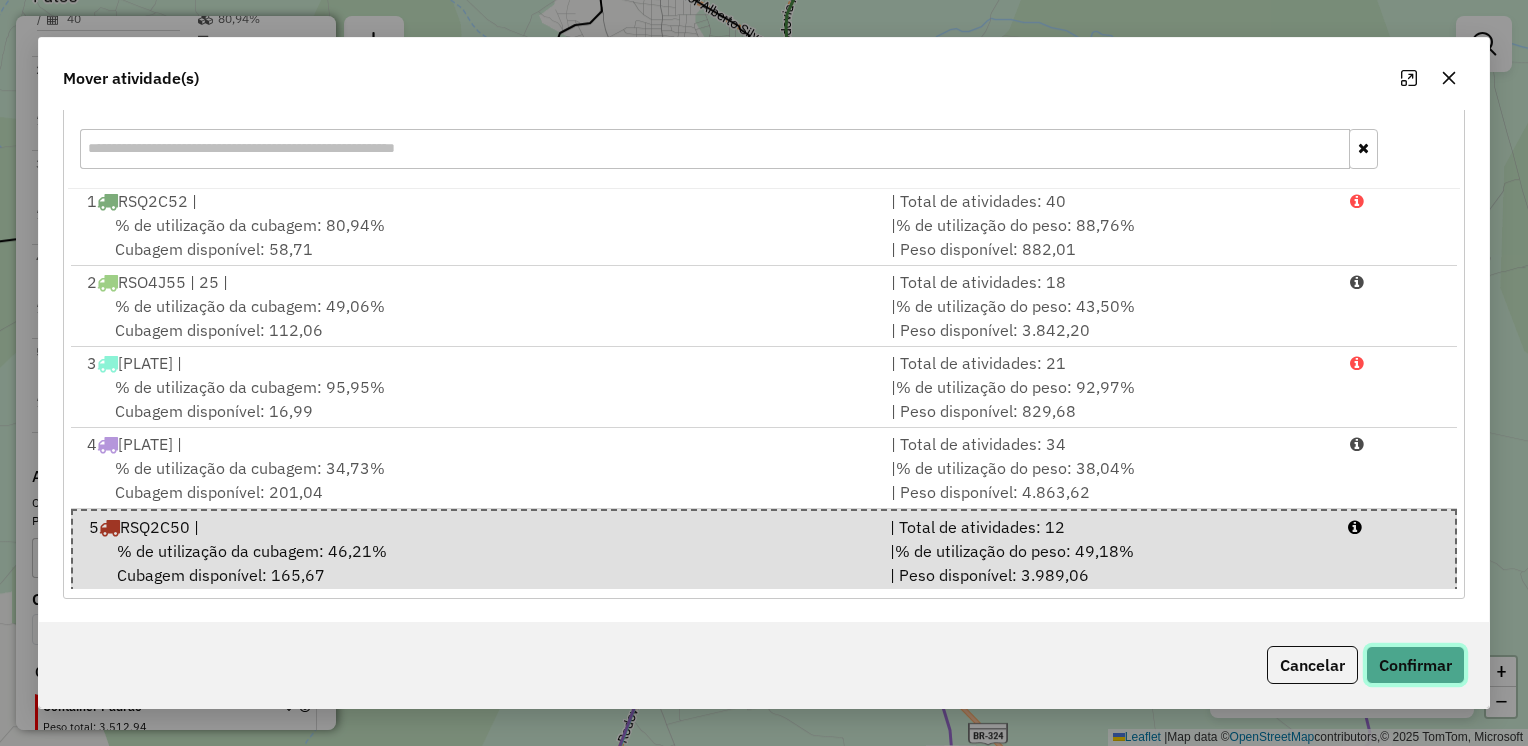 click on "Confirmar" 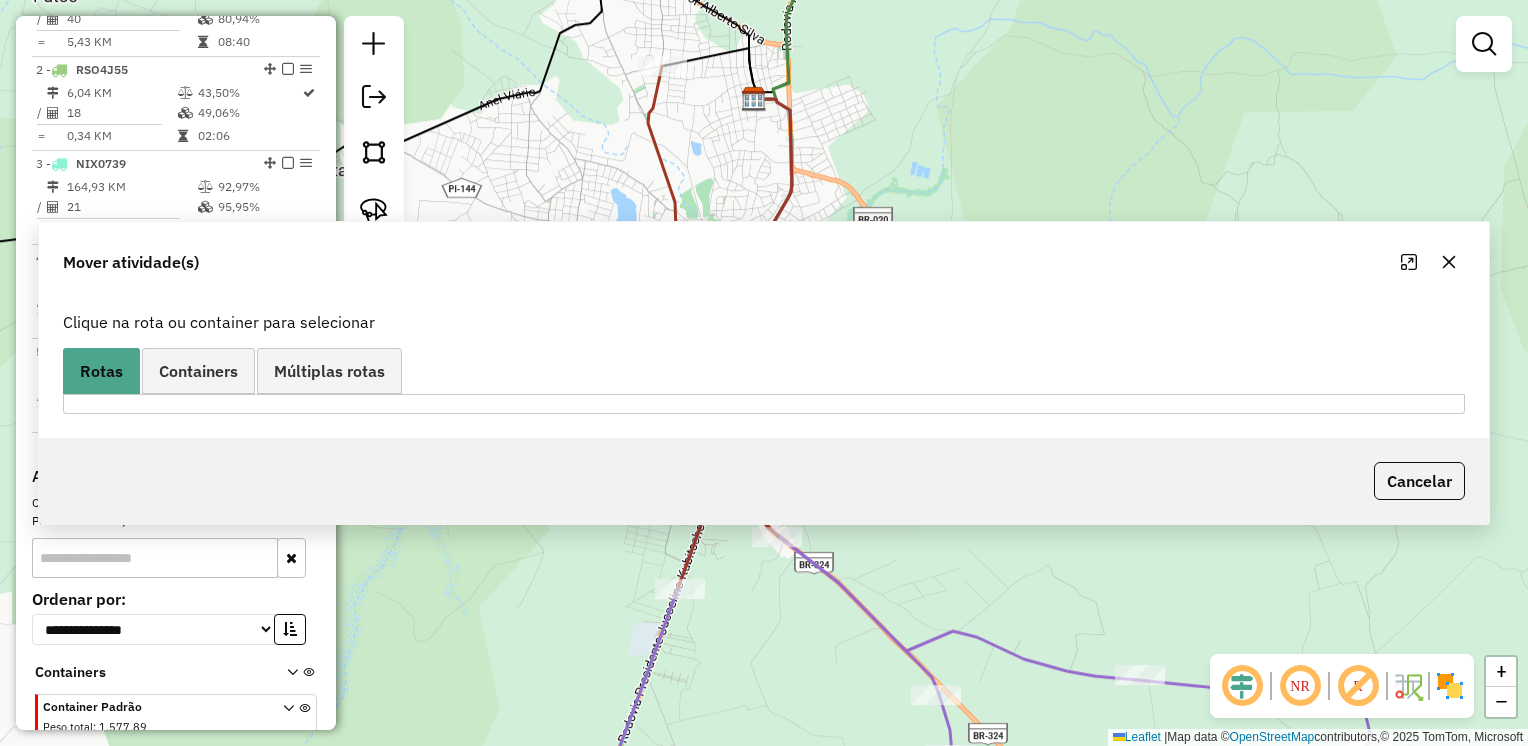scroll, scrollTop: 0, scrollLeft: 0, axis: both 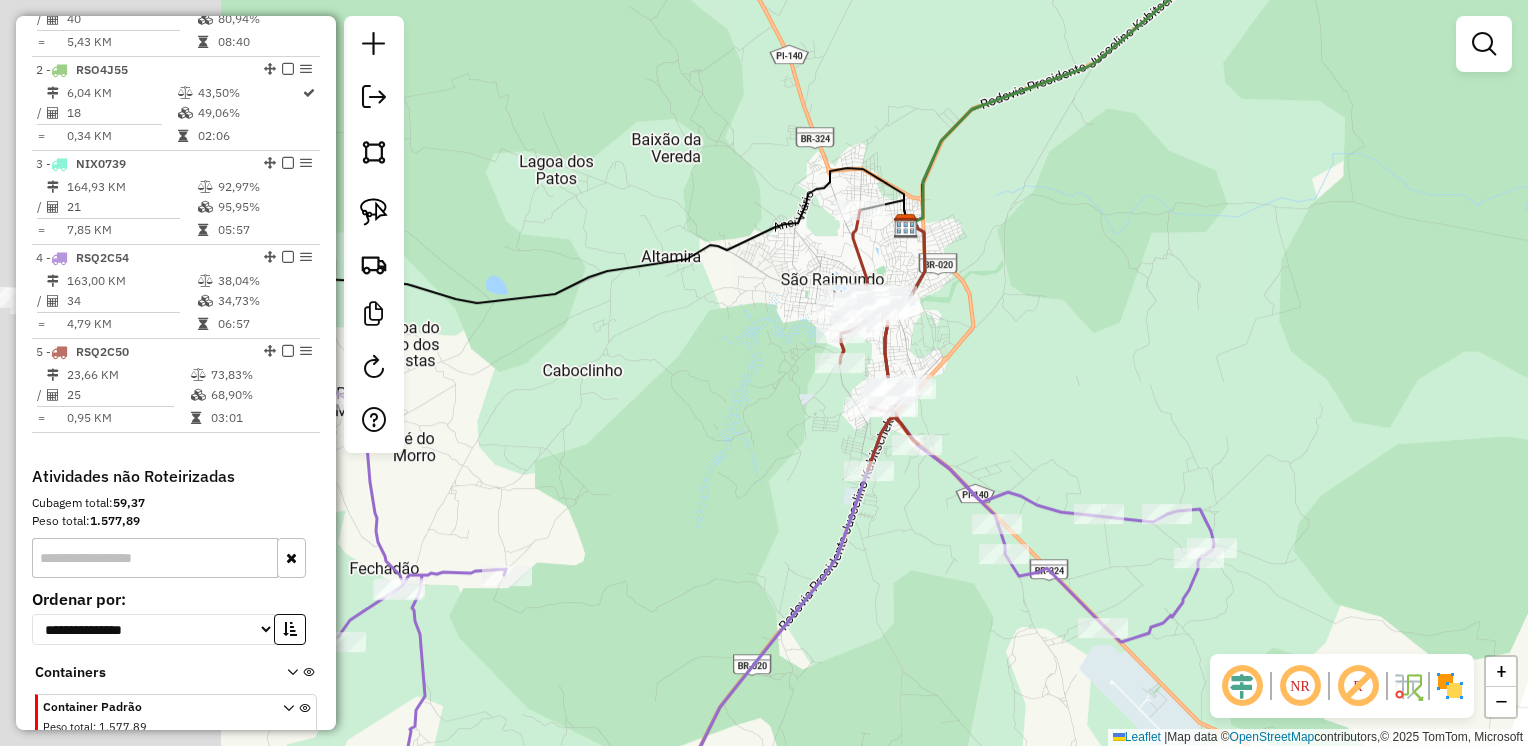drag, startPoint x: 557, startPoint y: 410, endPoint x: 784, endPoint y: 362, distance: 232.0194 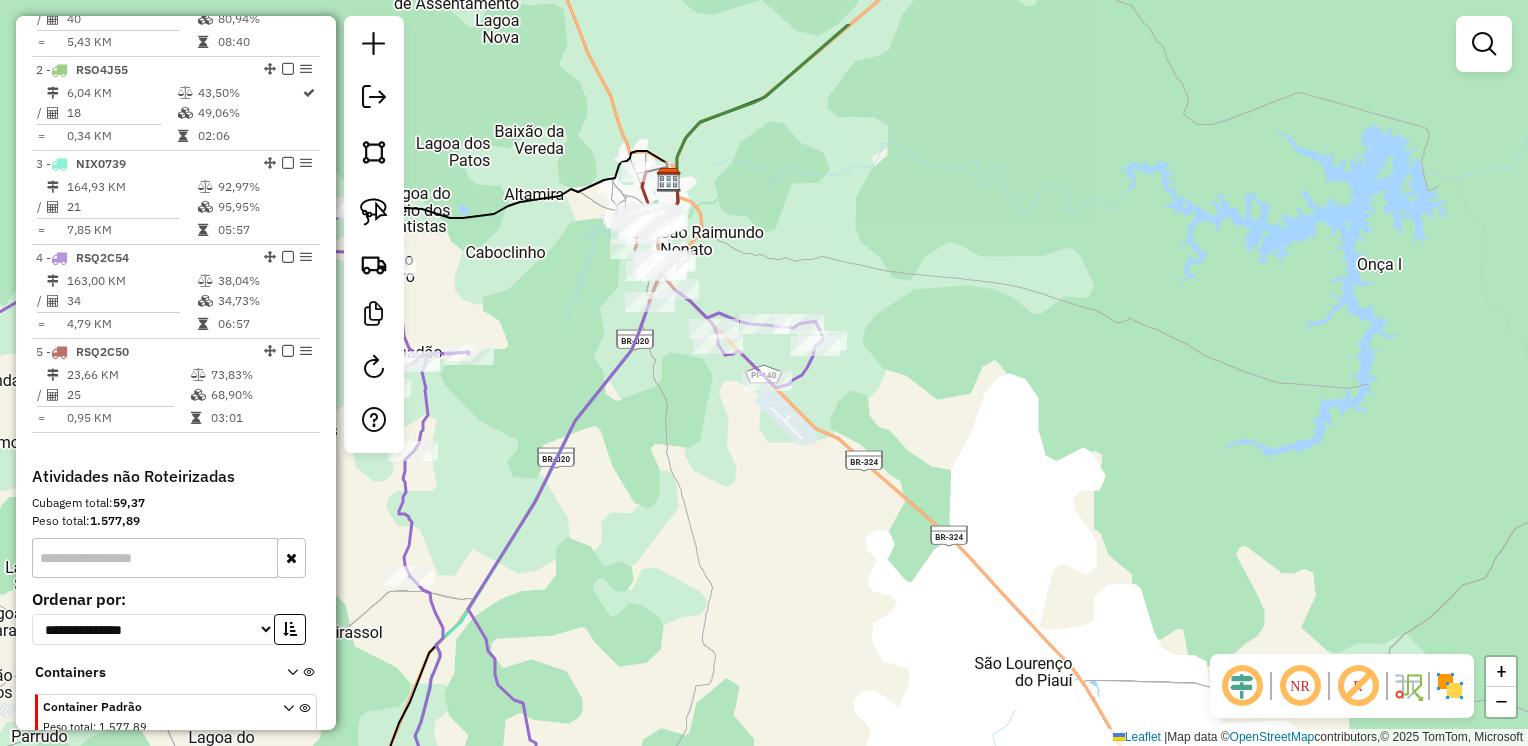 drag, startPoint x: 816, startPoint y: 354, endPoint x: 812, endPoint y: 453, distance: 99.08077 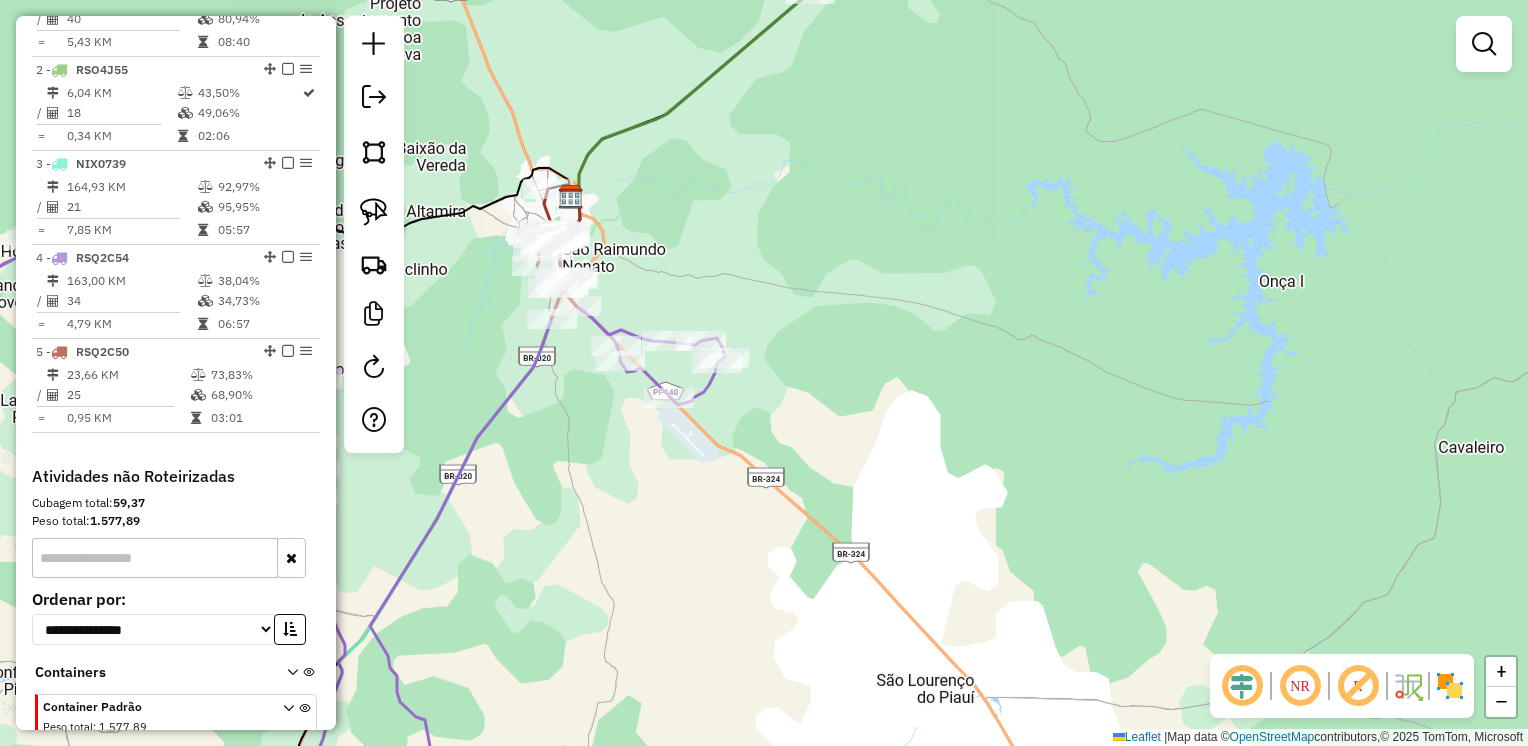 drag, startPoint x: 680, startPoint y: 421, endPoint x: 719, endPoint y: 479, distance: 69.89278 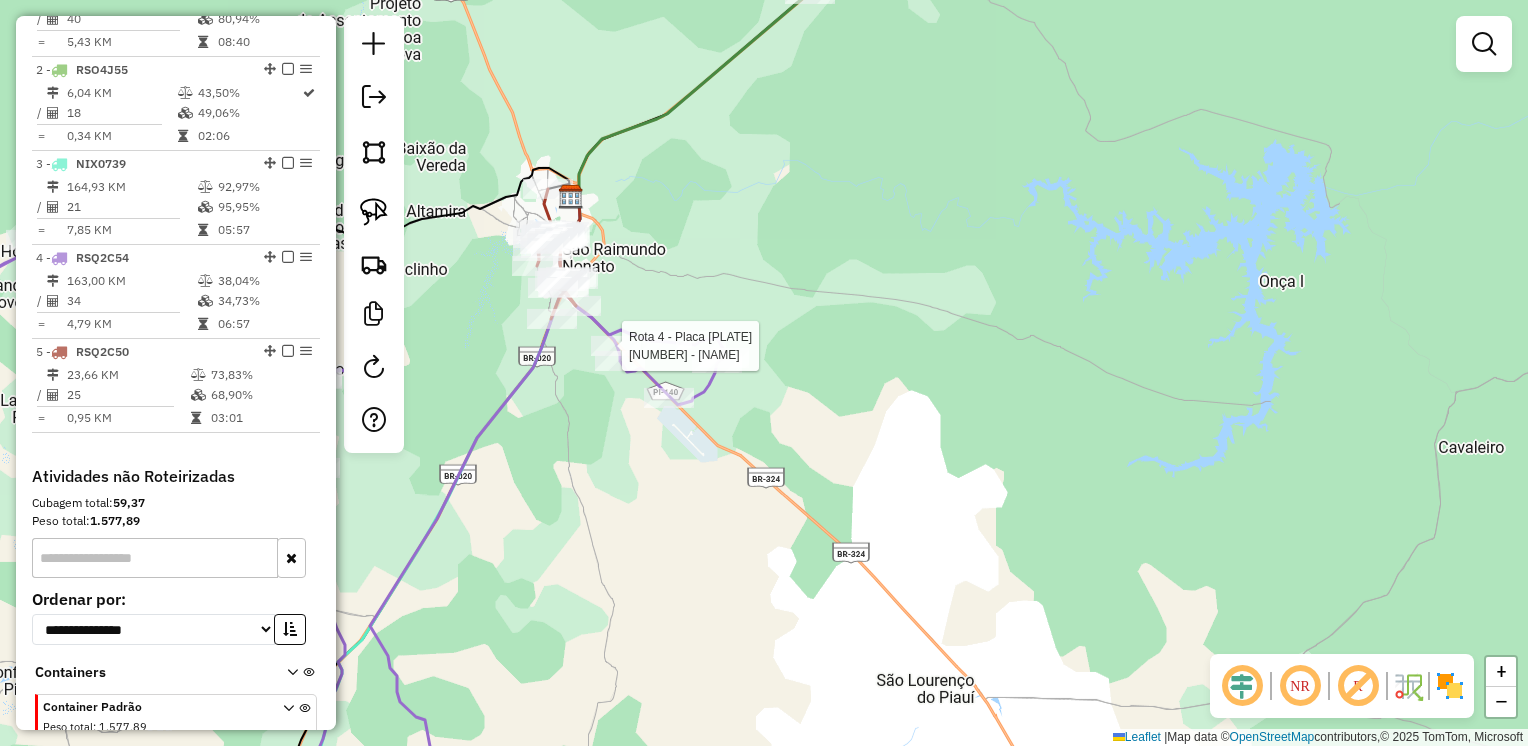 select on "**********" 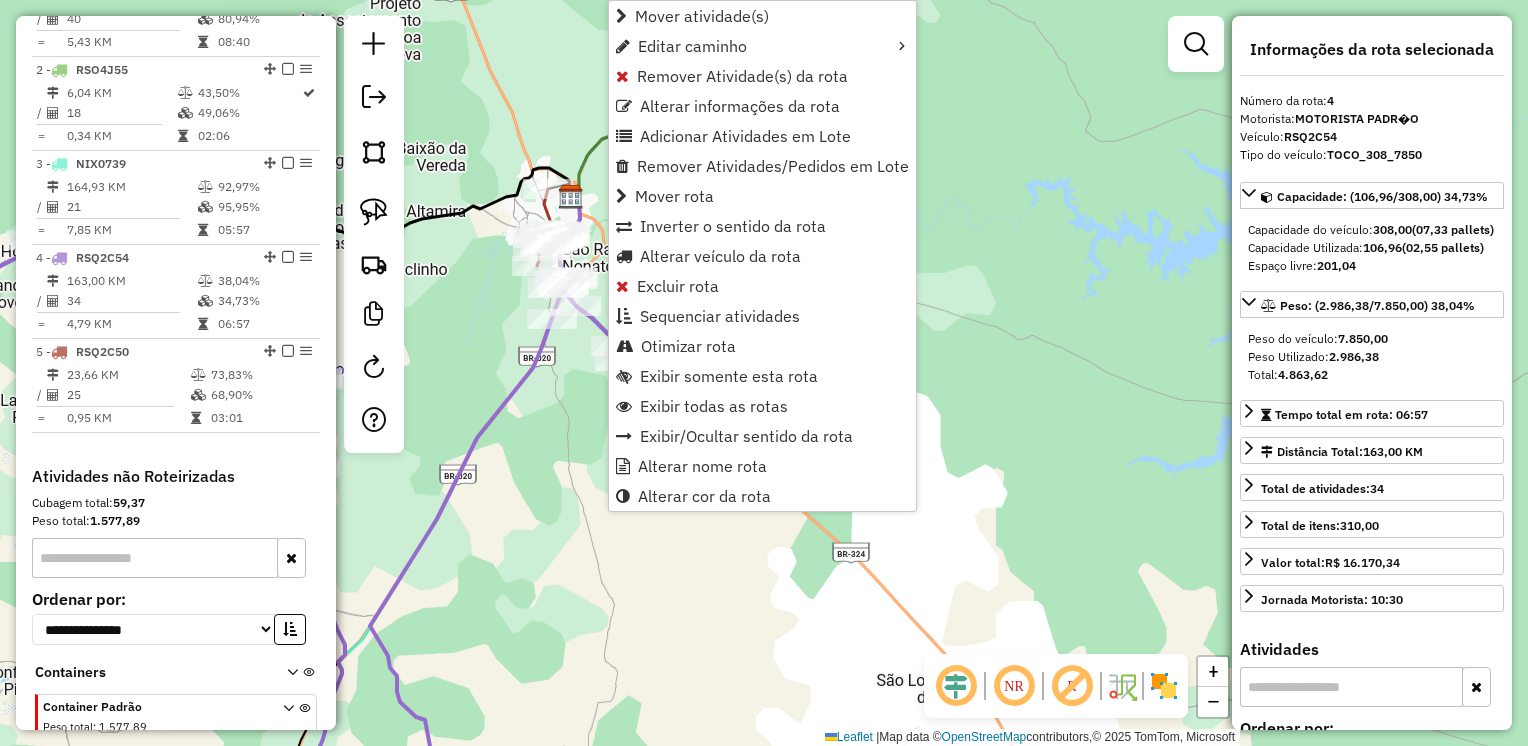 scroll, scrollTop: 946, scrollLeft: 0, axis: vertical 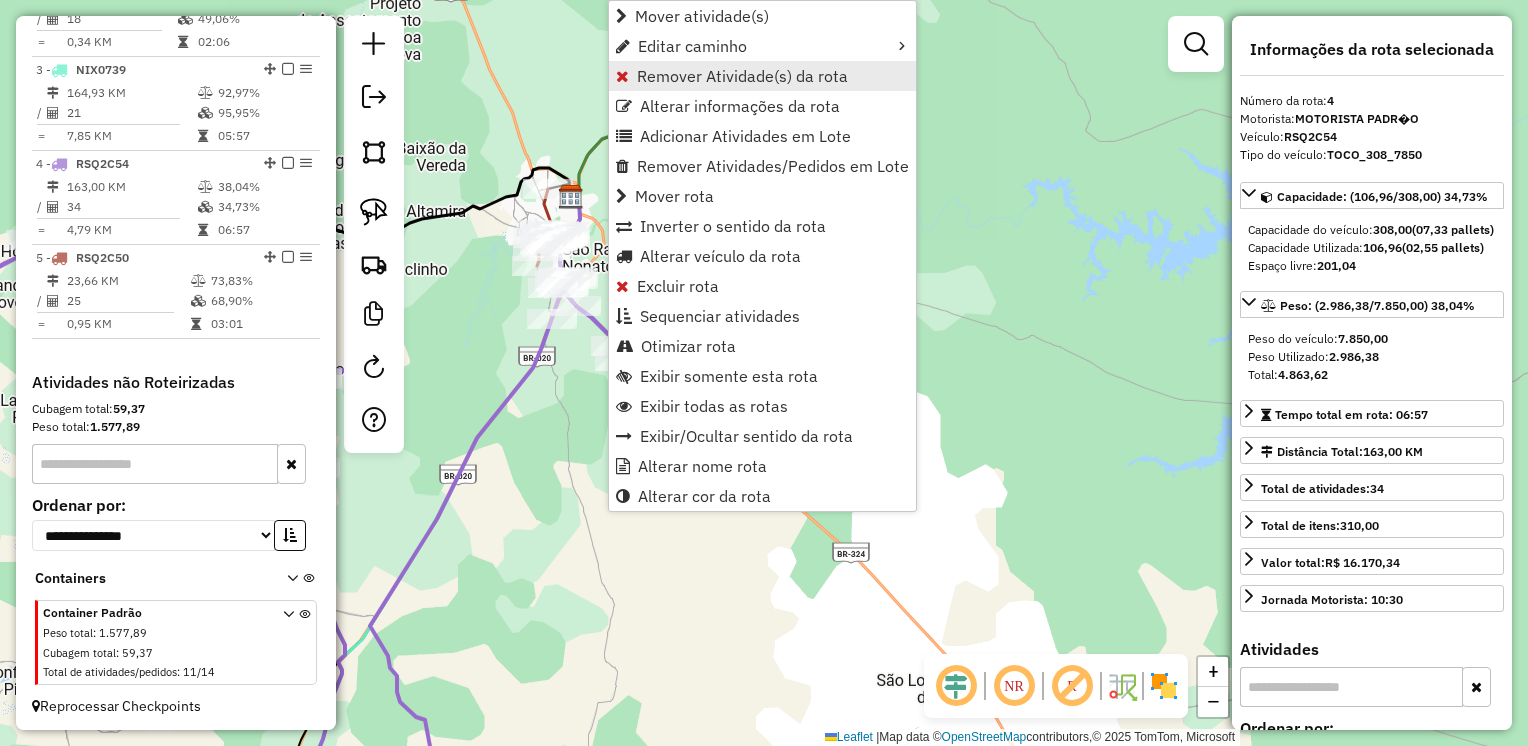 click on "Remover Atividade(s) da rota" at bounding box center [742, 76] 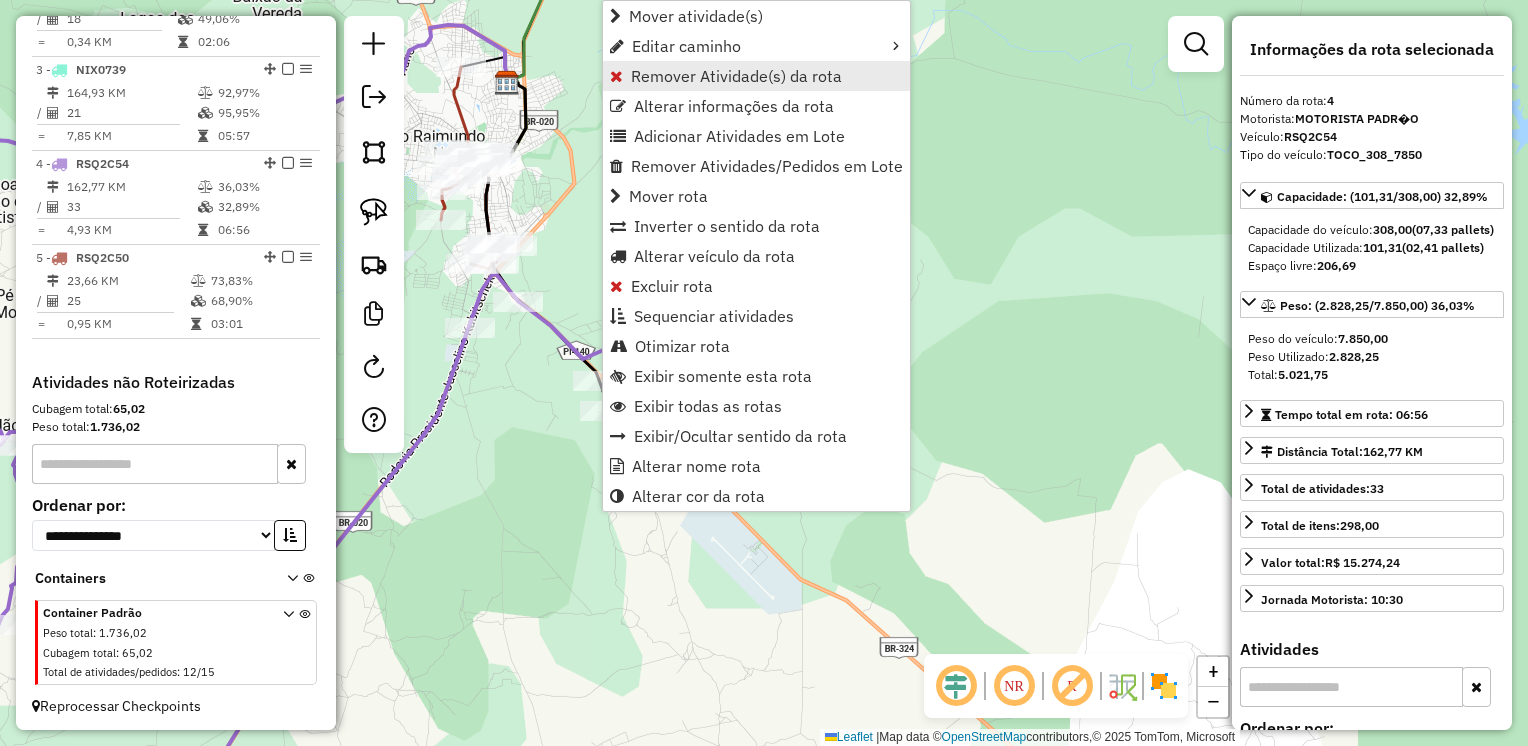 click on "Remover Atividade(s) da rota" at bounding box center [736, 76] 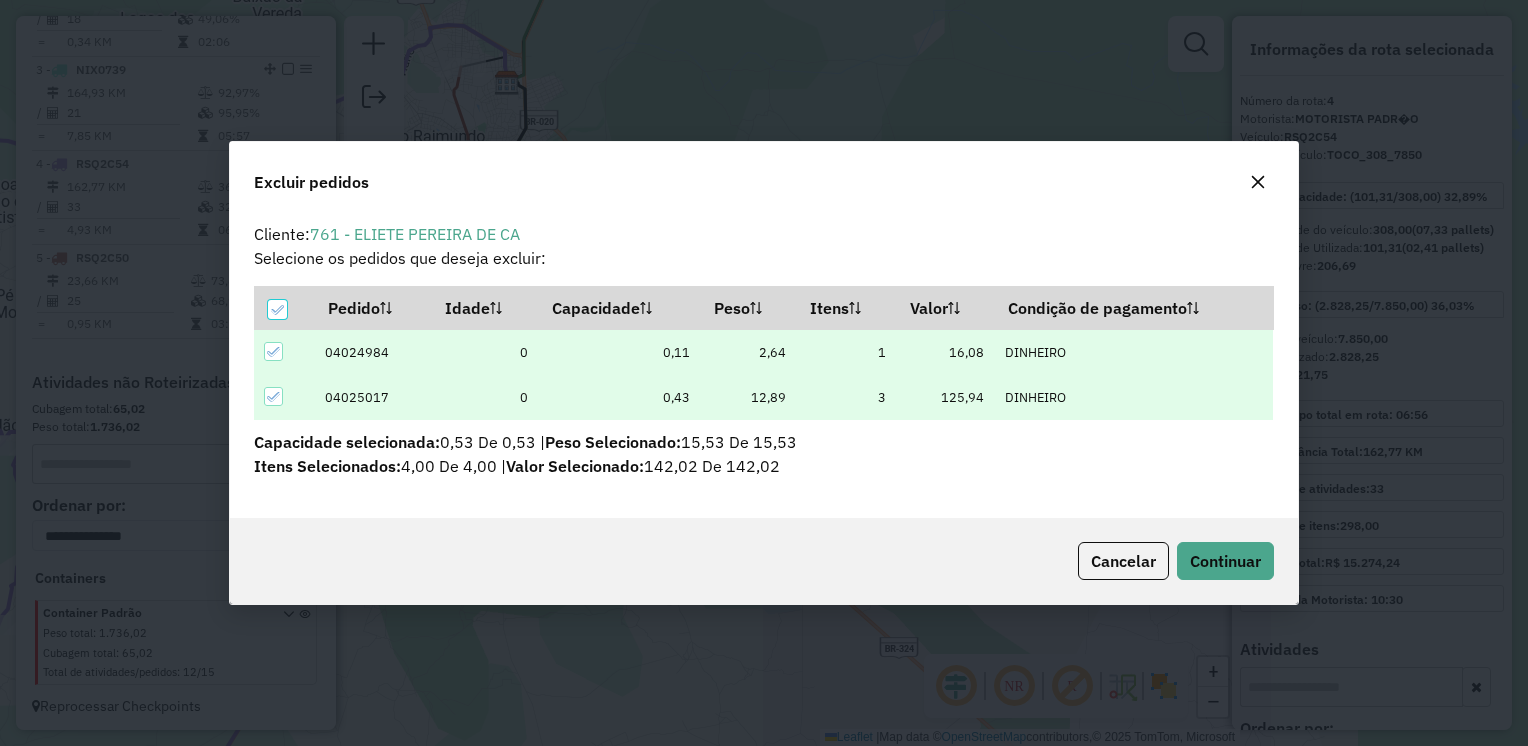 scroll, scrollTop: 0, scrollLeft: 0, axis: both 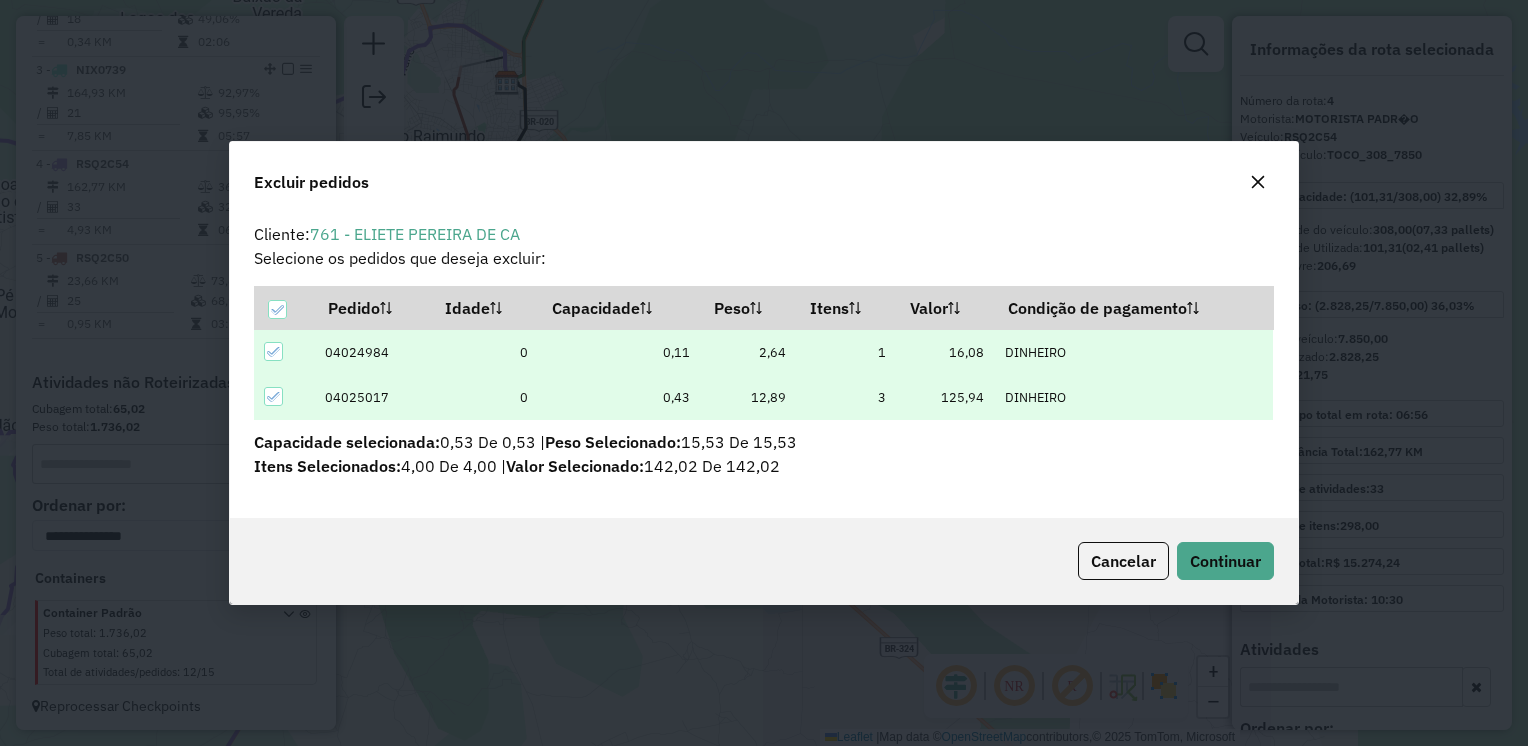 click 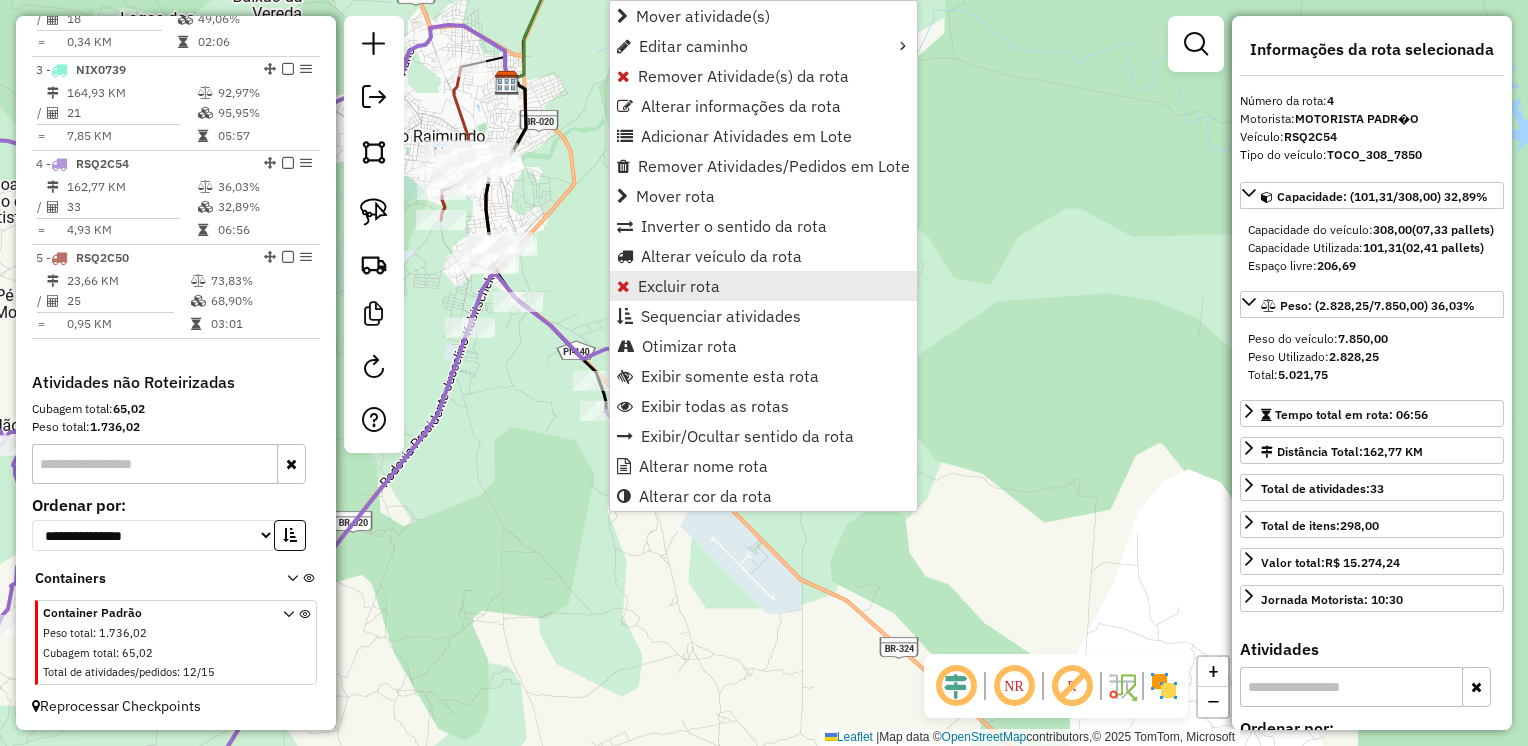 click on "Excluir rota" at bounding box center [679, 286] 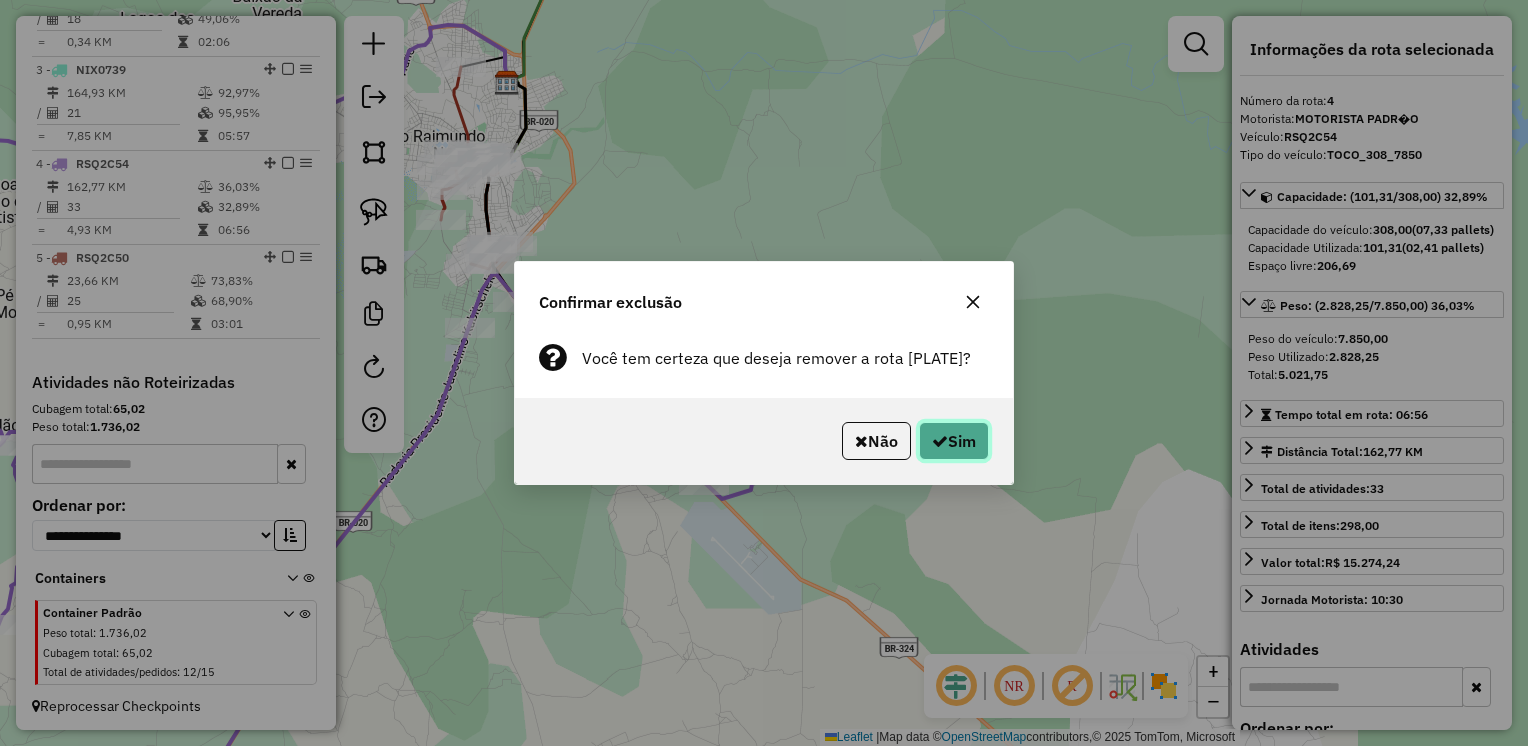 click on "Sim" 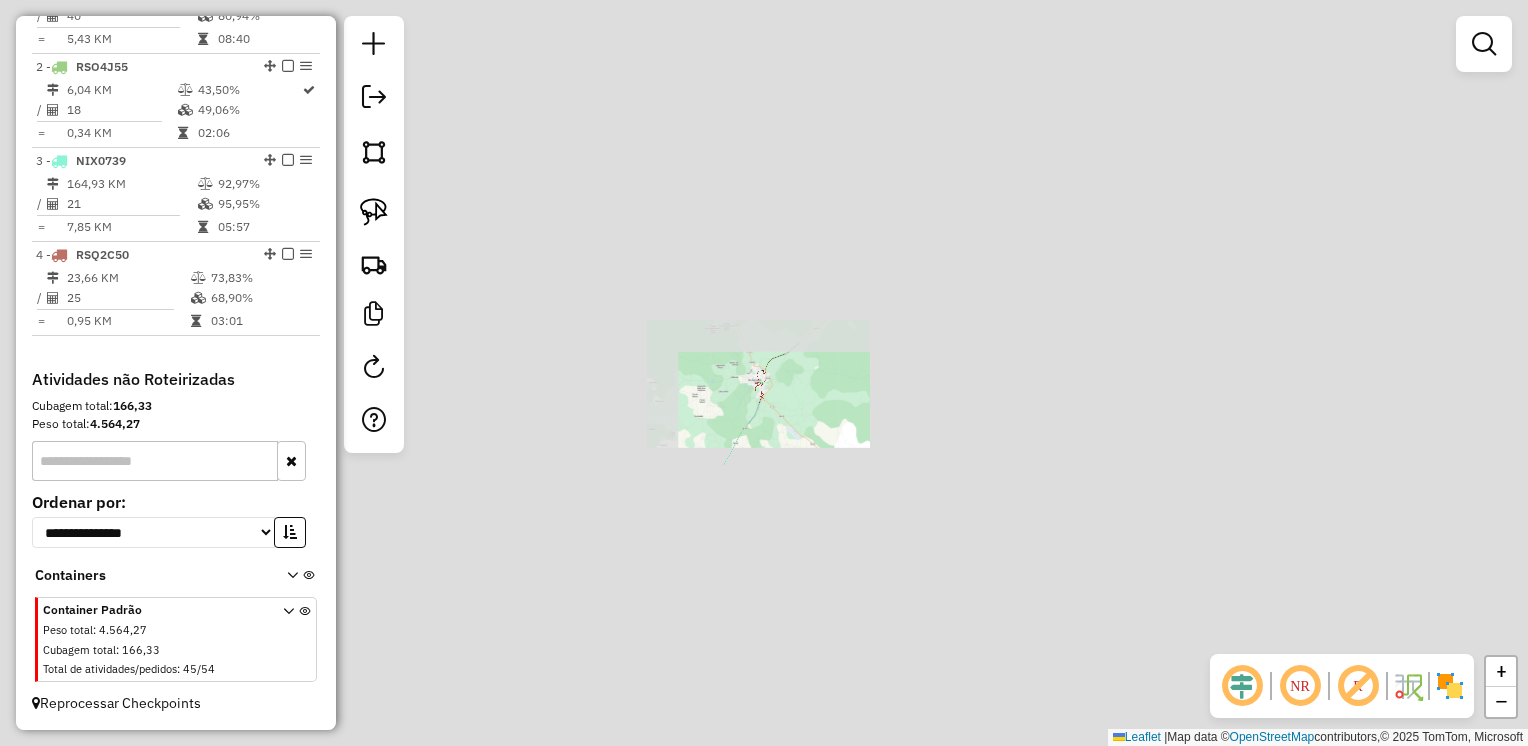 scroll, scrollTop: 852, scrollLeft: 0, axis: vertical 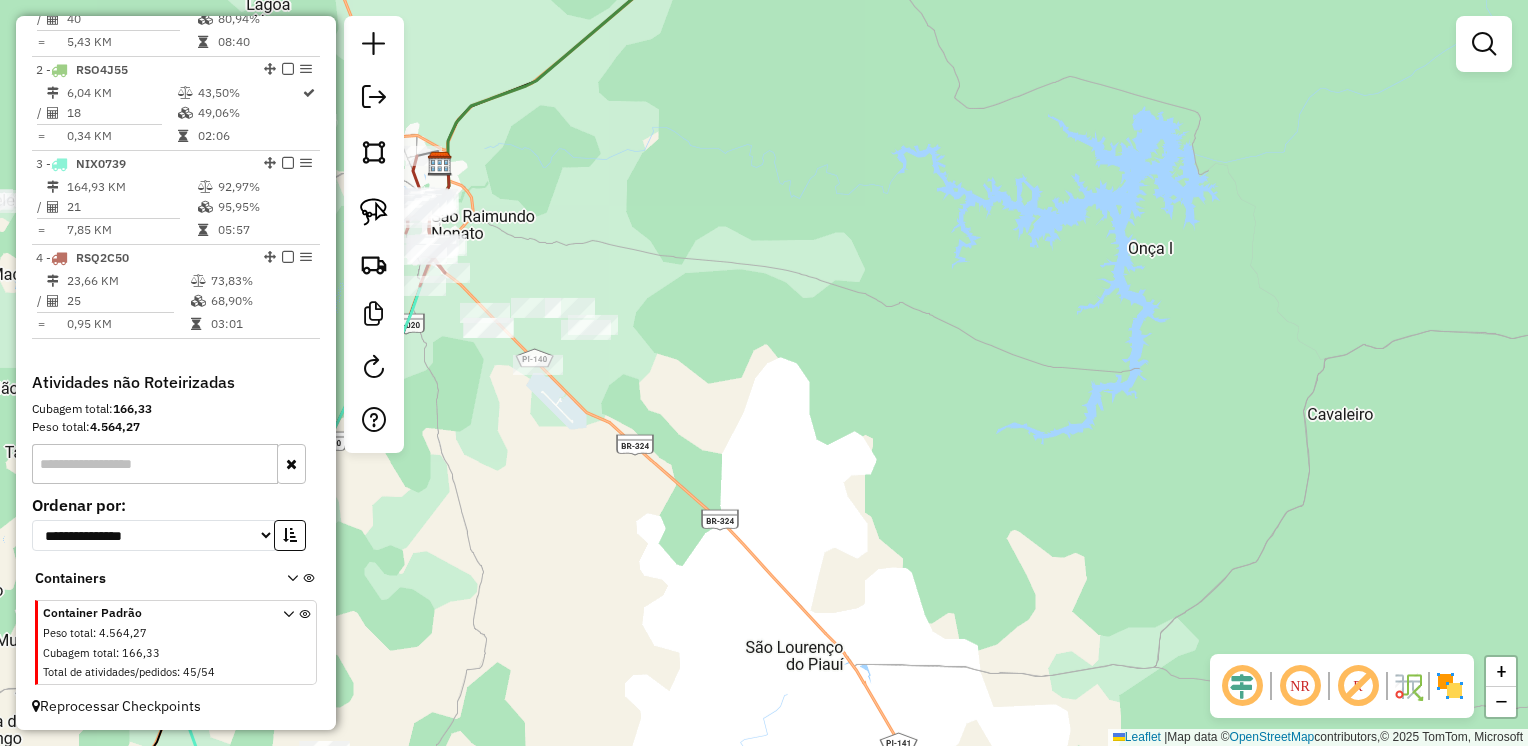 drag, startPoint x: 690, startPoint y: 341, endPoint x: 812, endPoint y: 355, distance: 122.80065 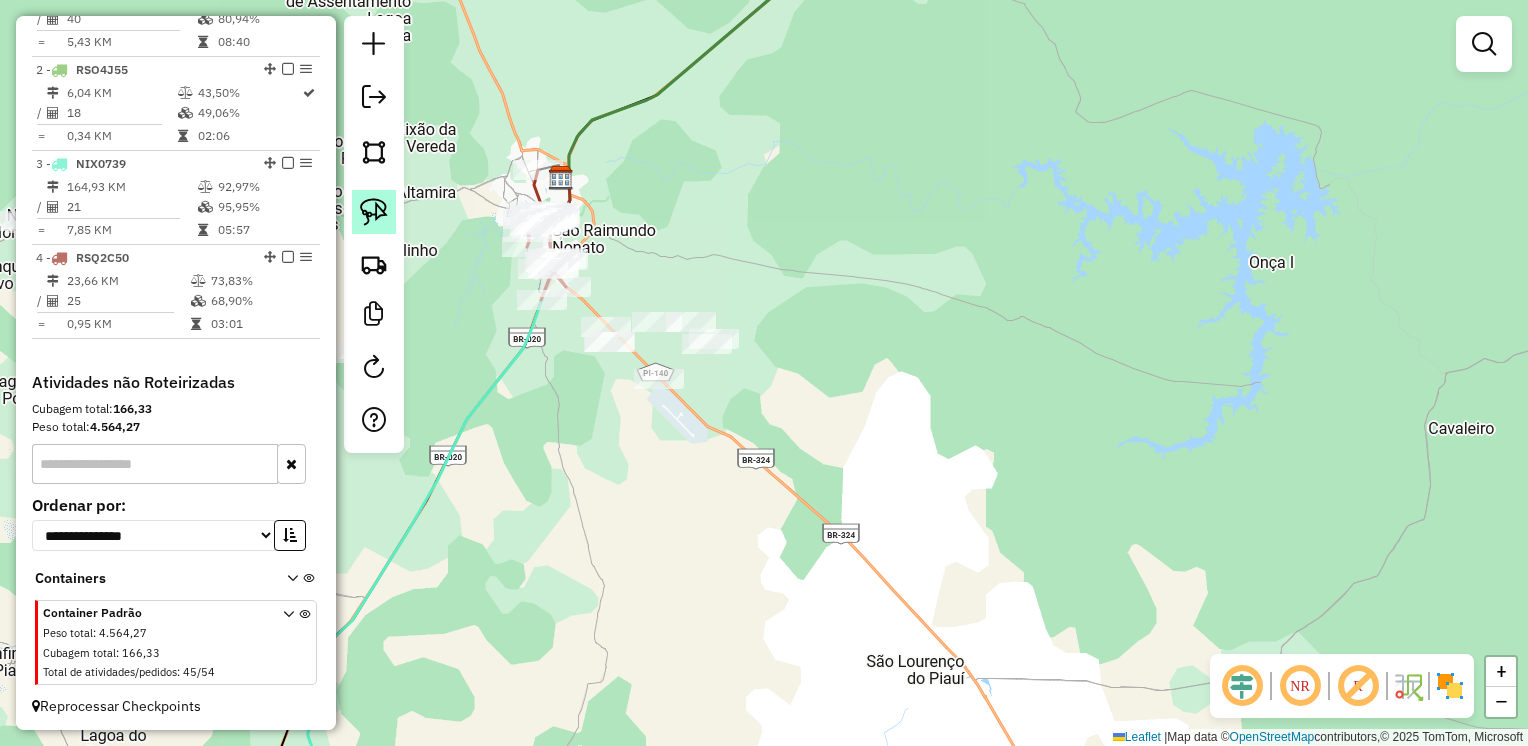 click 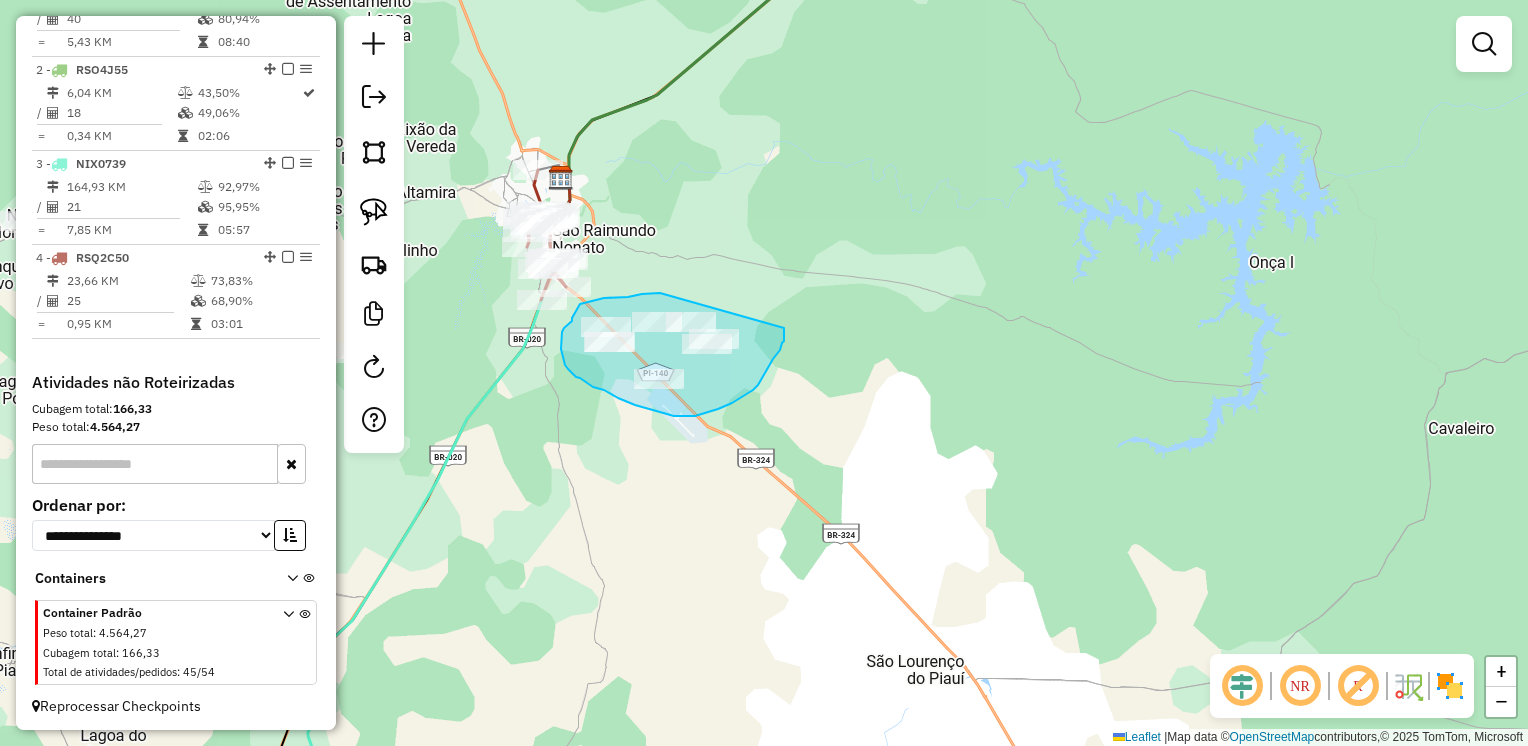 drag, startPoint x: 660, startPoint y: 293, endPoint x: 784, endPoint y: 328, distance: 128.84486 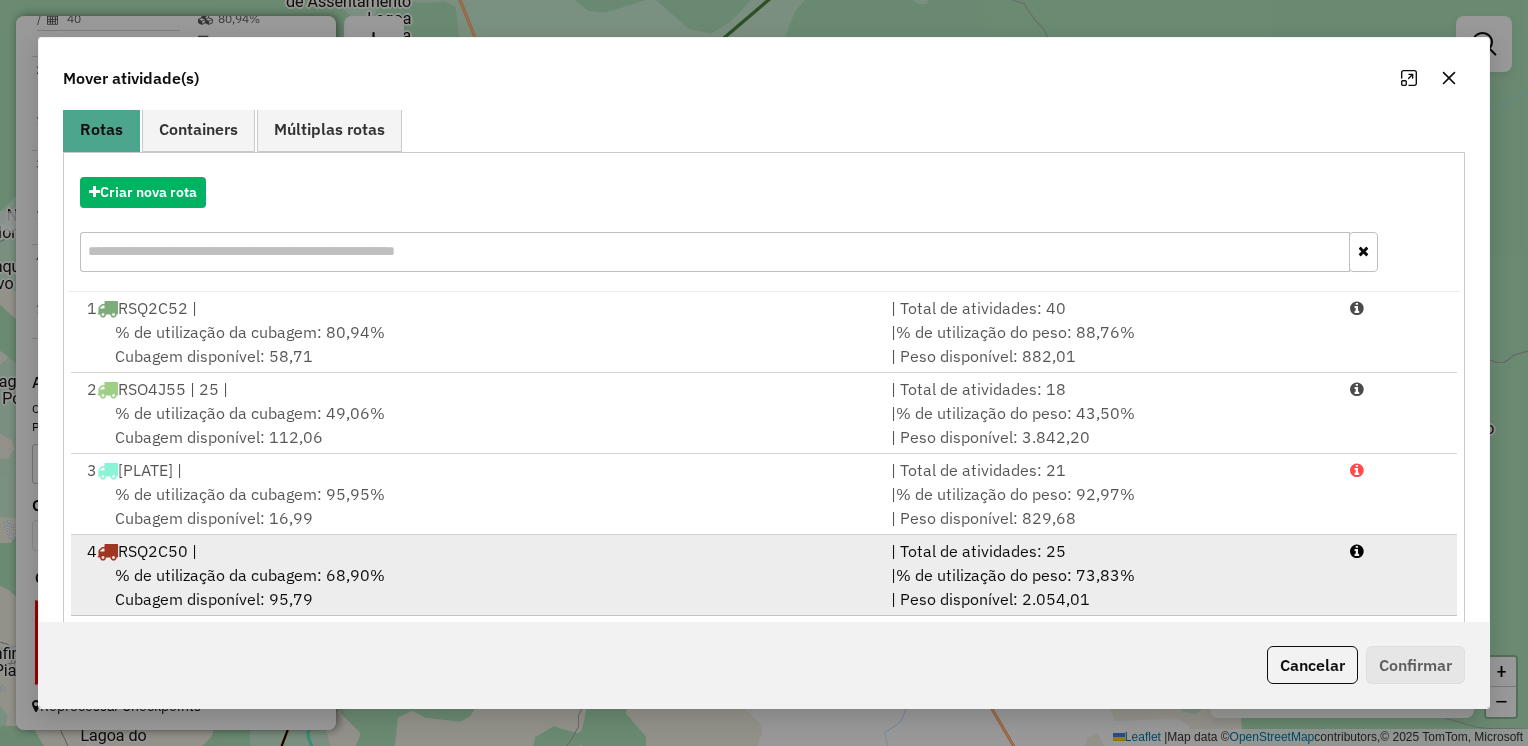 scroll, scrollTop: 194, scrollLeft: 0, axis: vertical 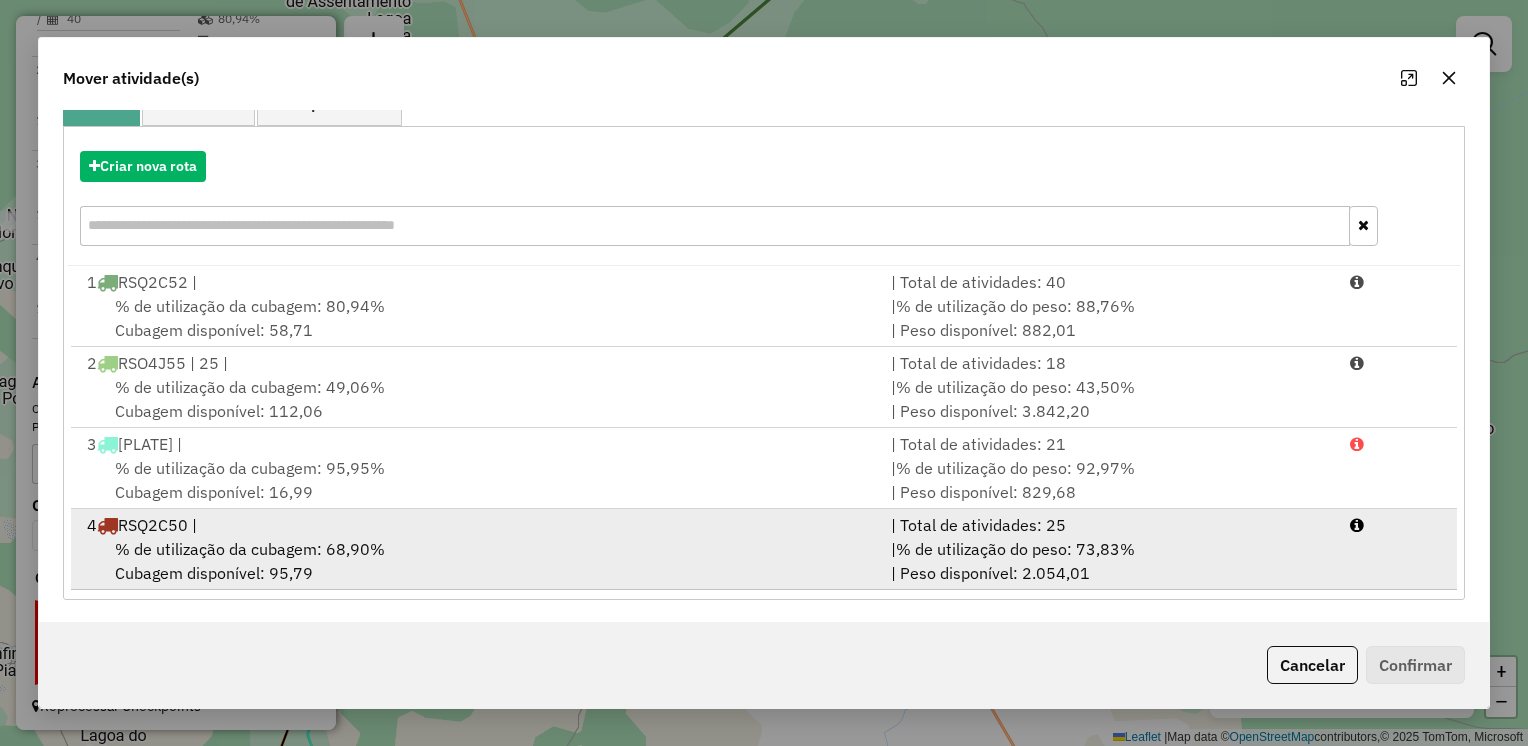 click on "[NUMBER] [PLATE] |" at bounding box center [477, 525] 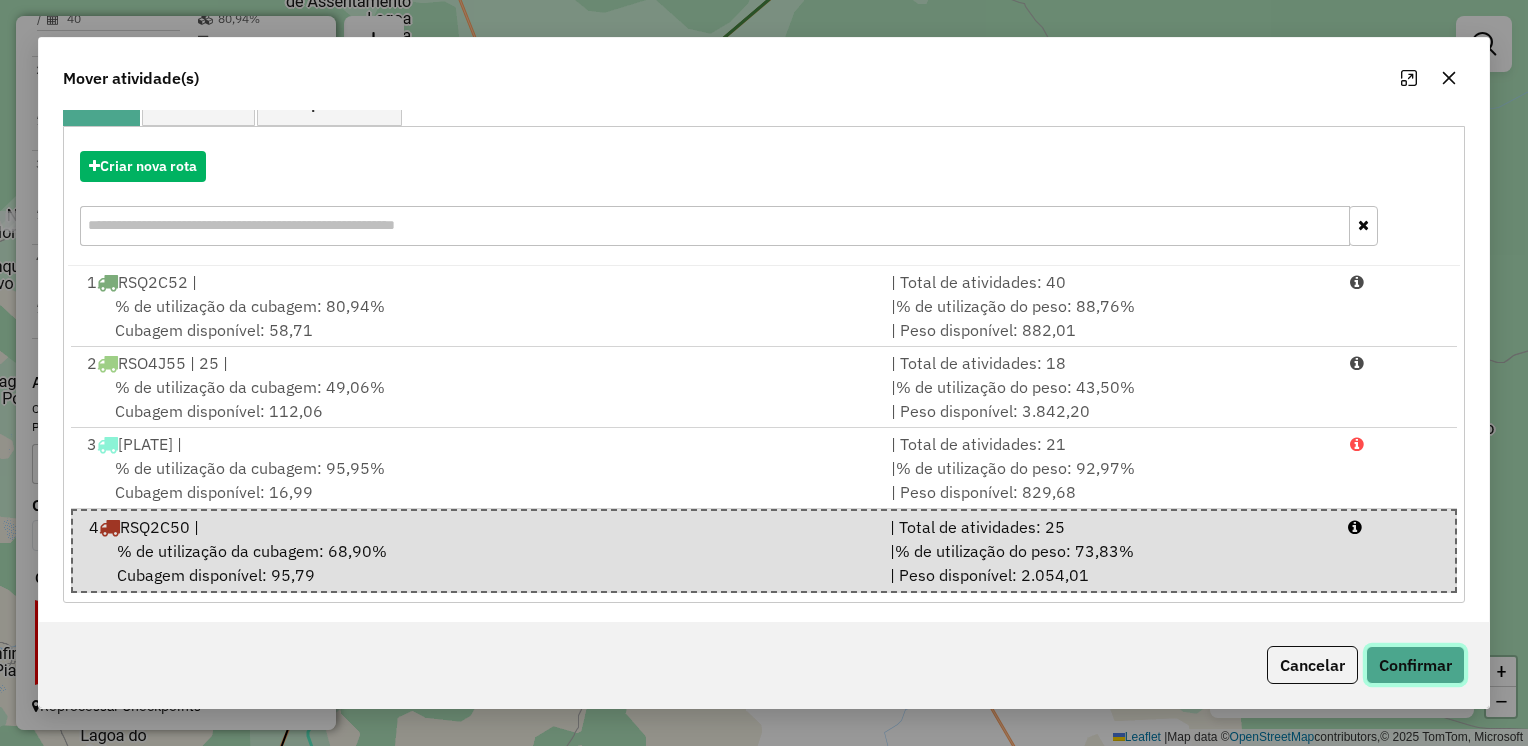 click on "Confirmar" 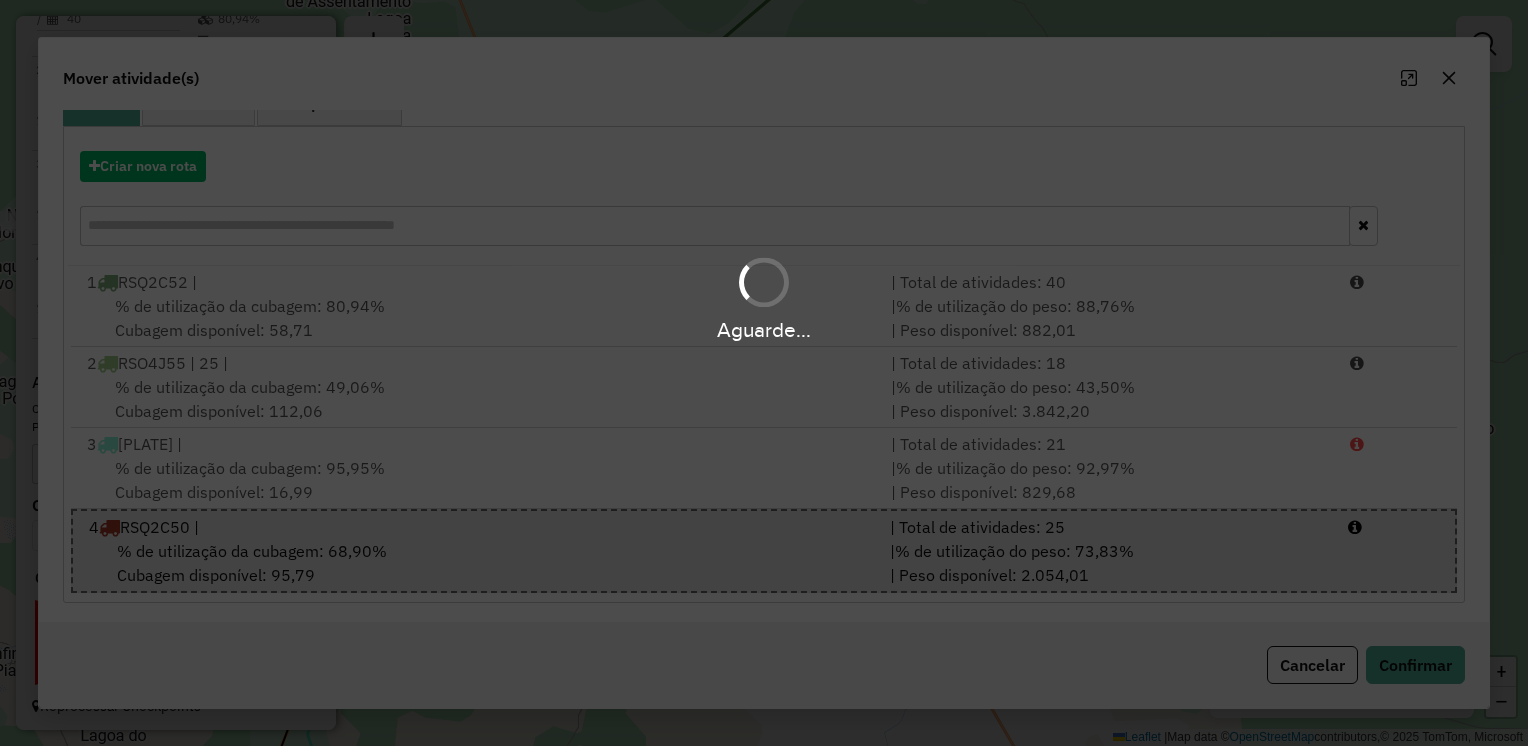 scroll, scrollTop: 0, scrollLeft: 0, axis: both 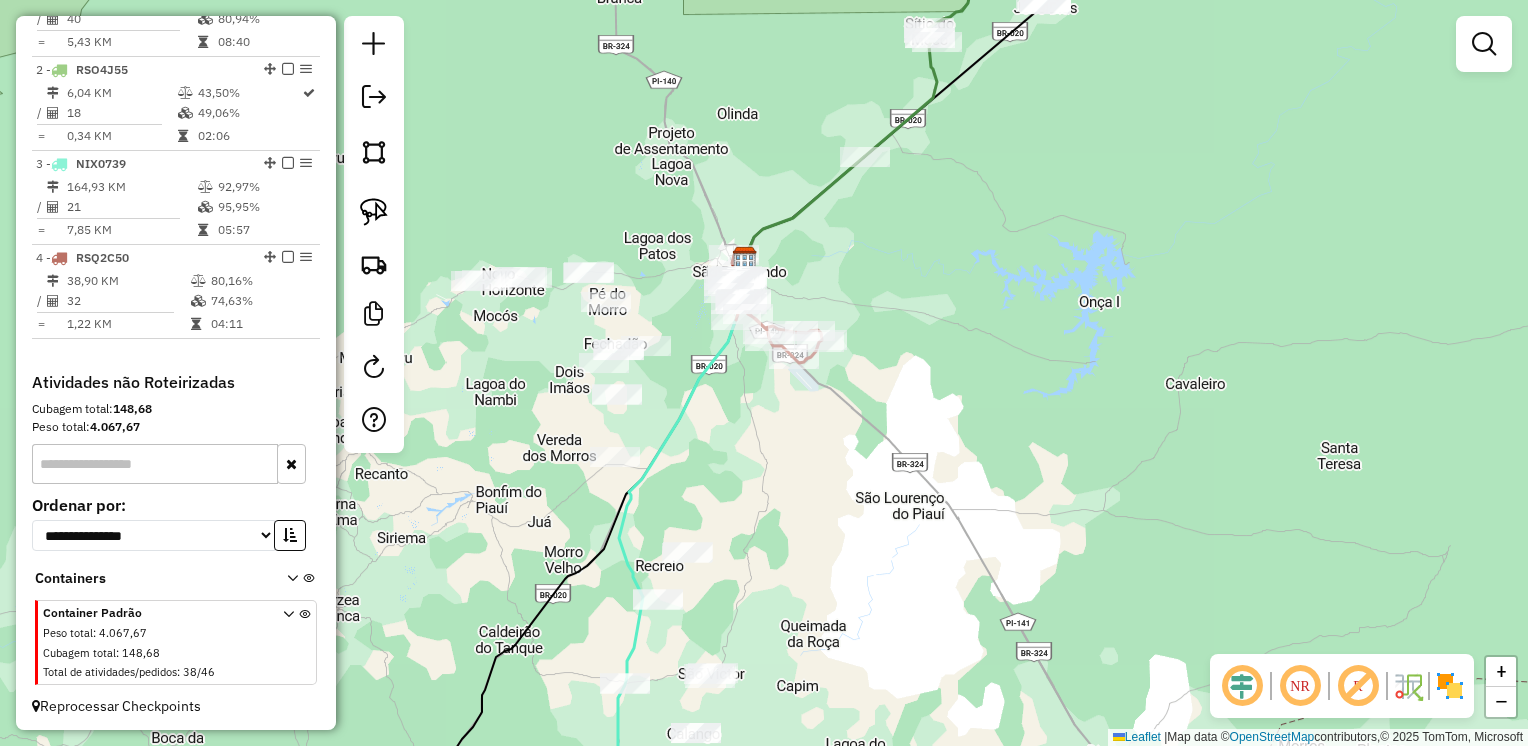 drag, startPoint x: 614, startPoint y: 504, endPoint x: 783, endPoint y: 449, distance: 177.7245 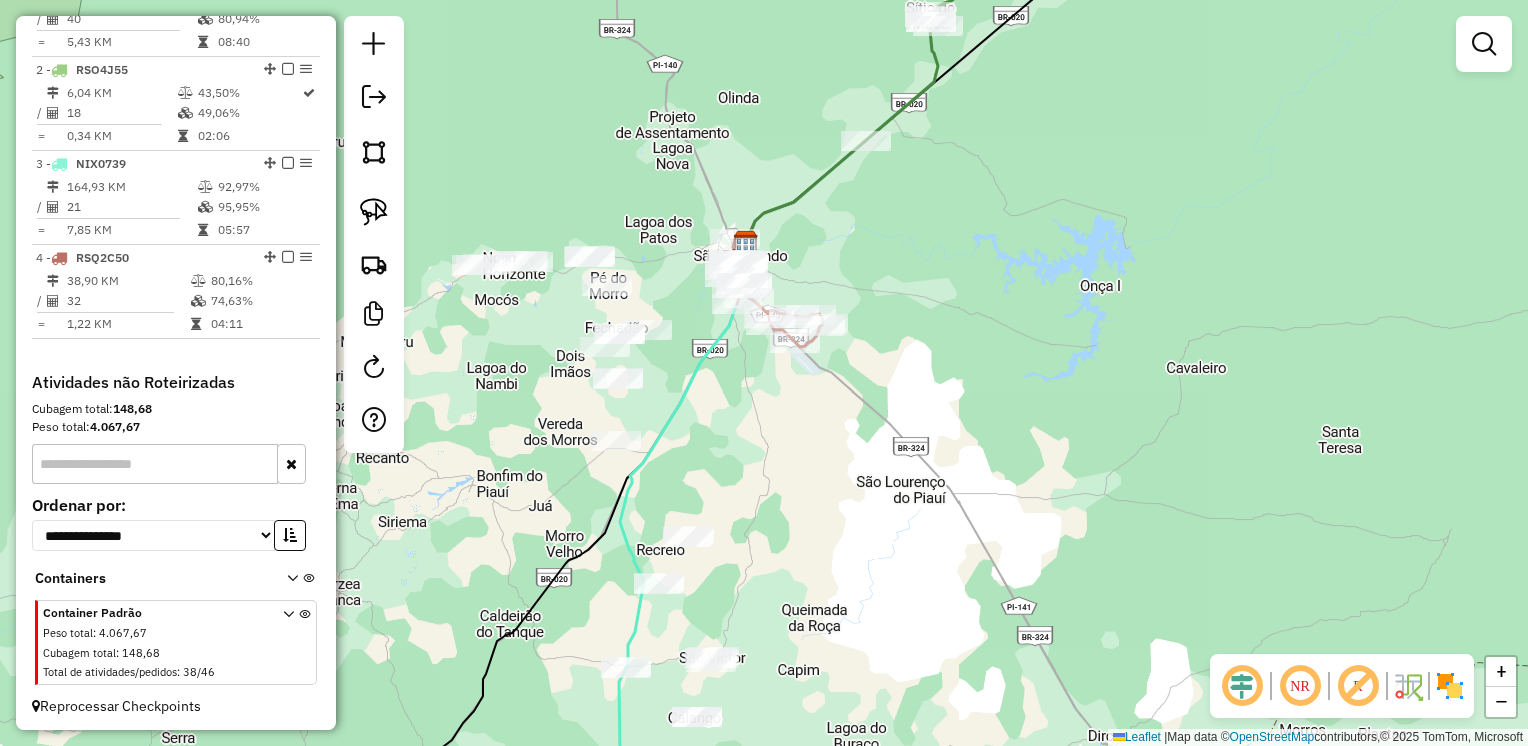 drag, startPoint x: 376, startPoint y: 206, endPoint x: 417, endPoint y: 205, distance: 41.01219 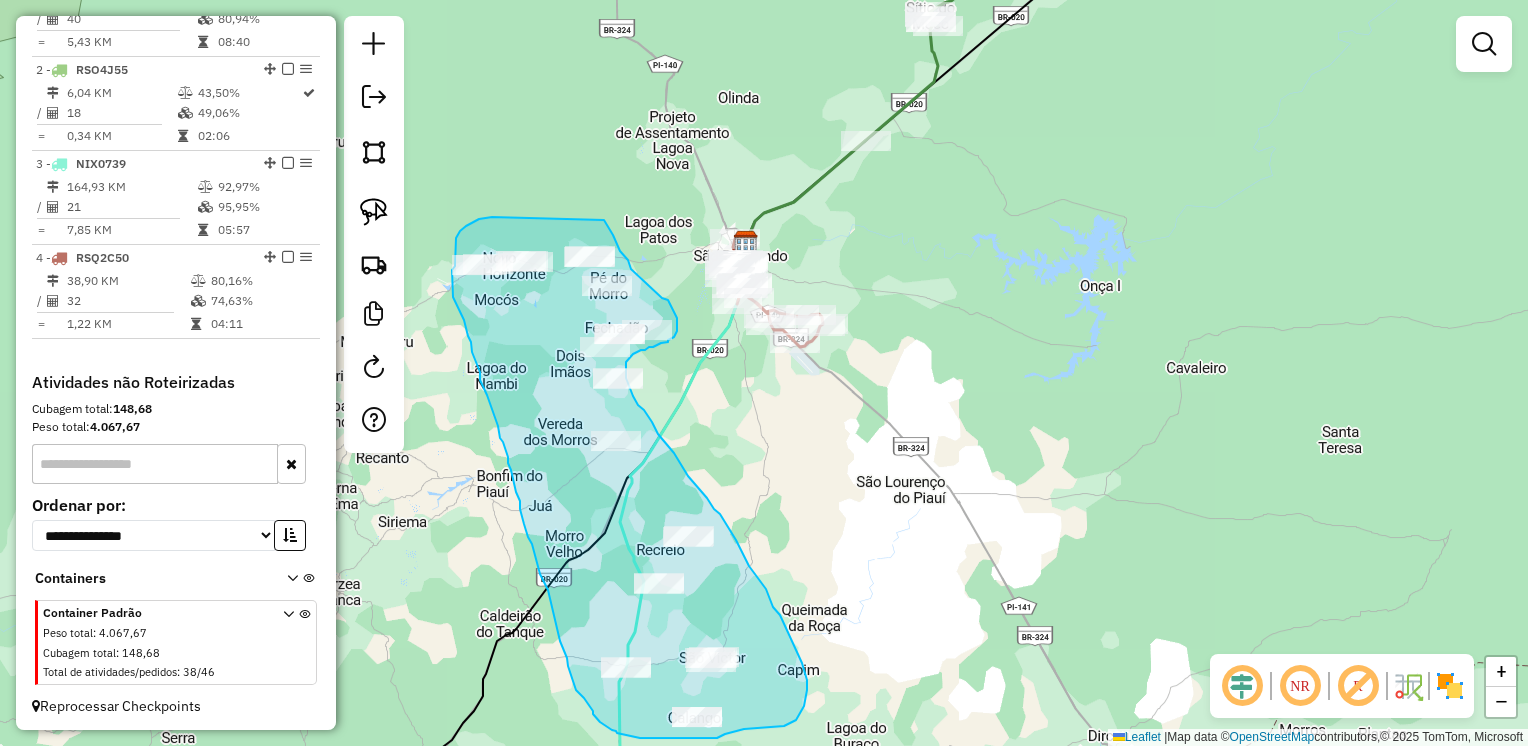 drag, startPoint x: 488, startPoint y: 218, endPoint x: 604, endPoint y: 220, distance: 116.01724 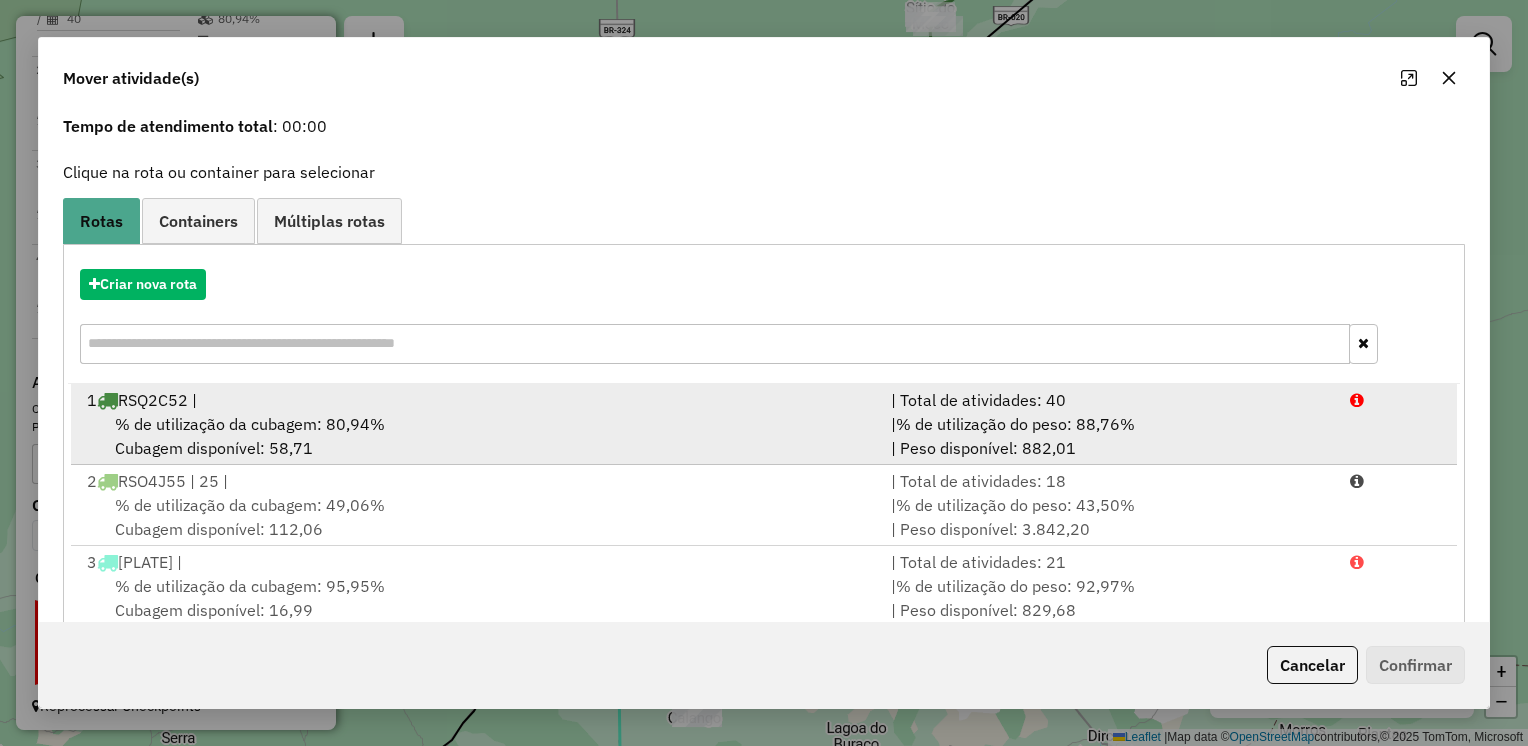 scroll, scrollTop: 0, scrollLeft: 0, axis: both 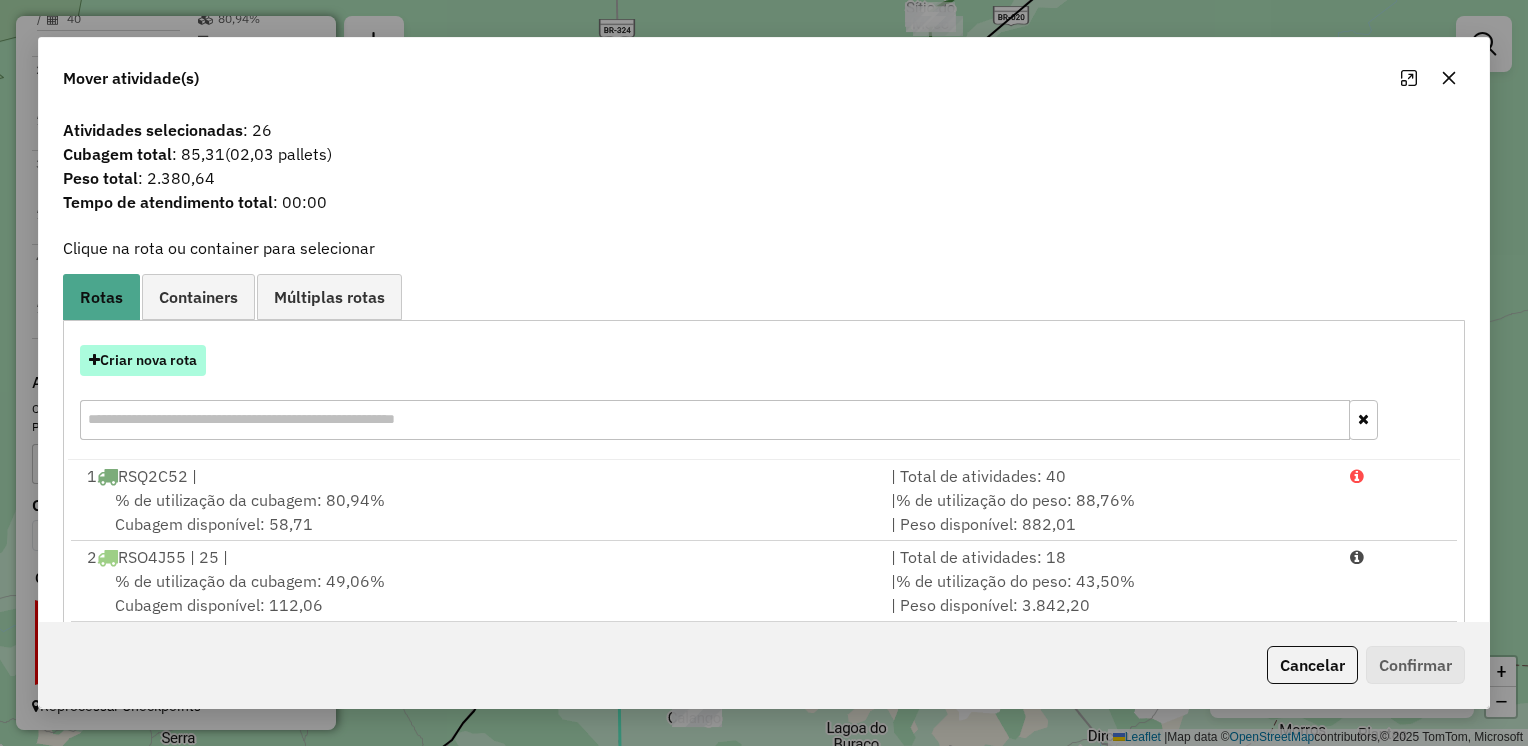 click on "Criar nova rota" at bounding box center [143, 360] 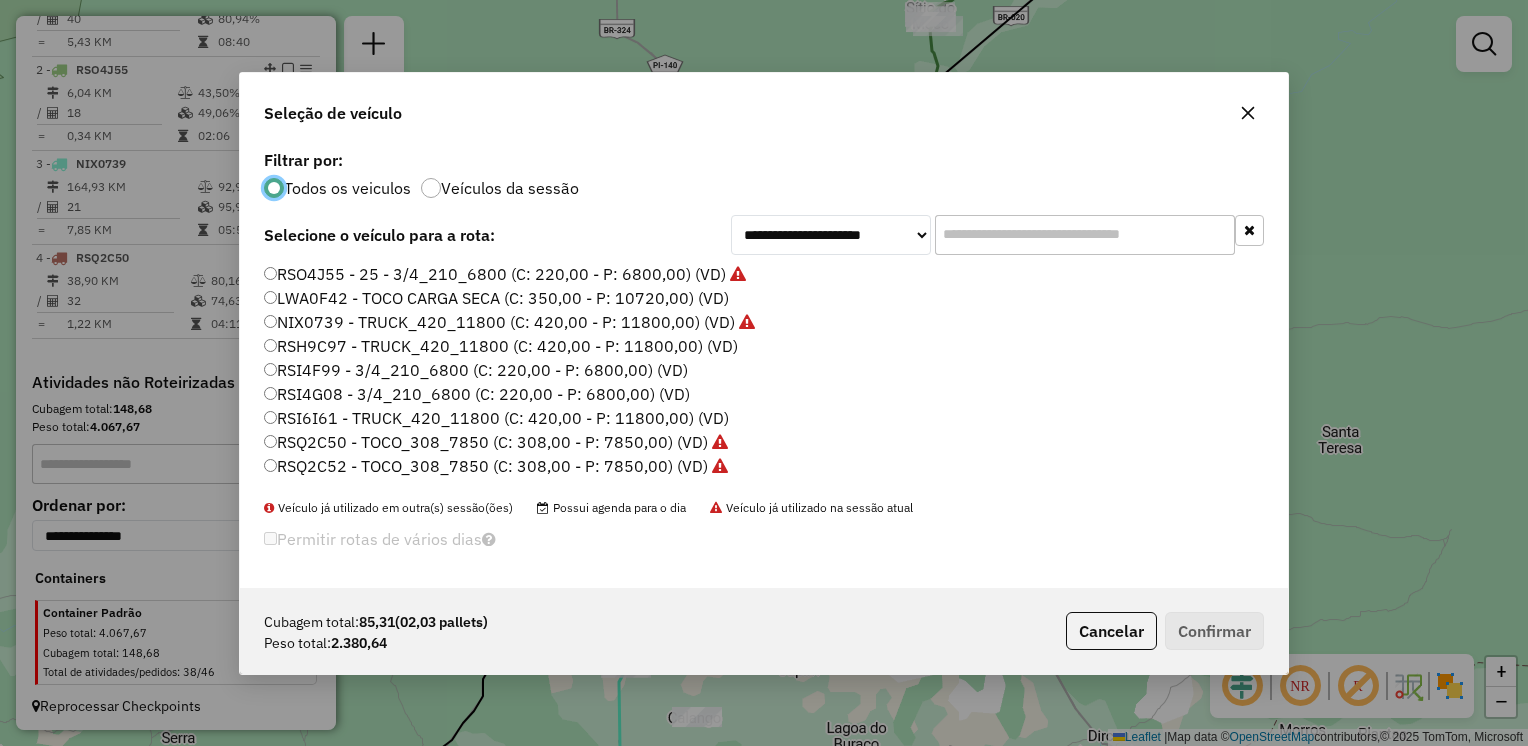 scroll, scrollTop: 10, scrollLeft: 6, axis: both 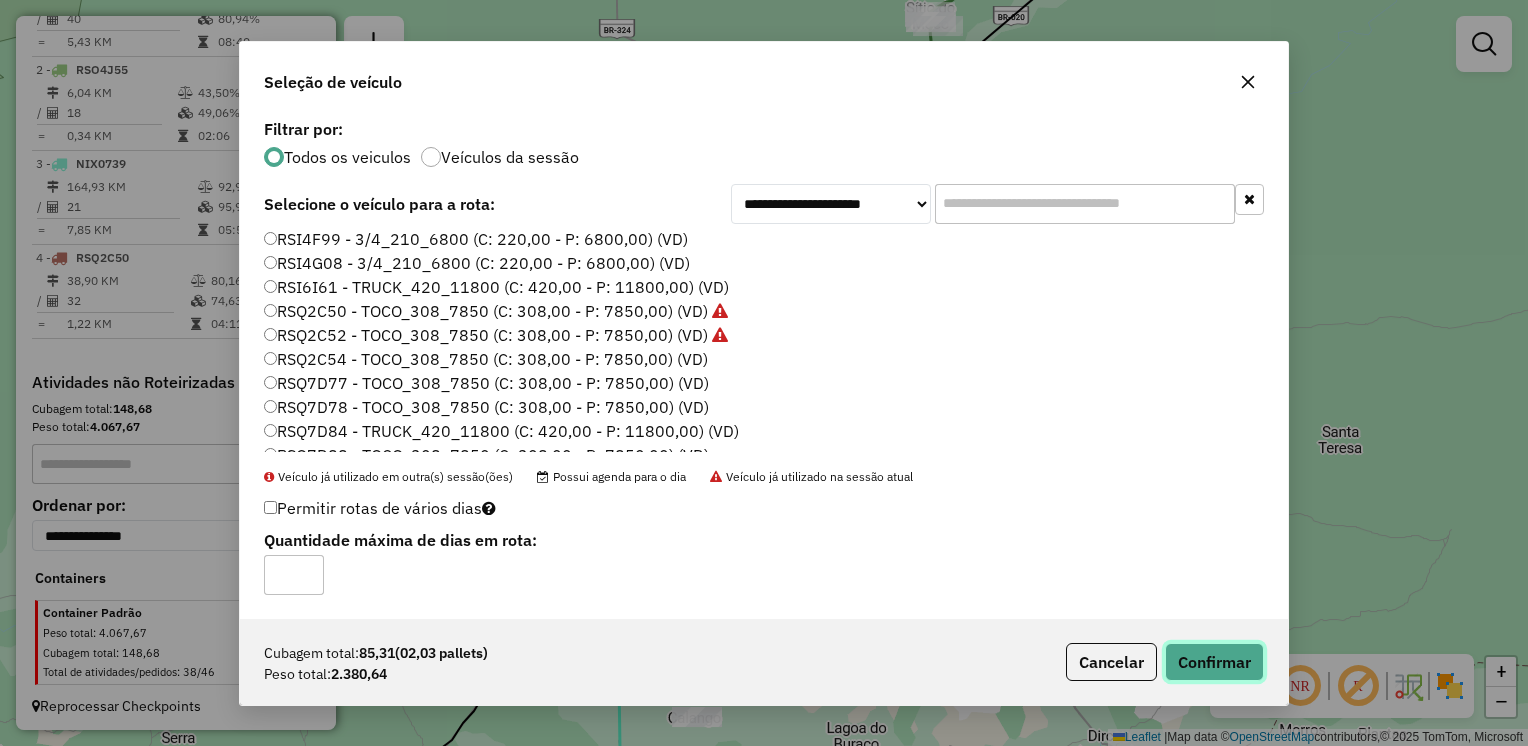 click on "Confirmar" 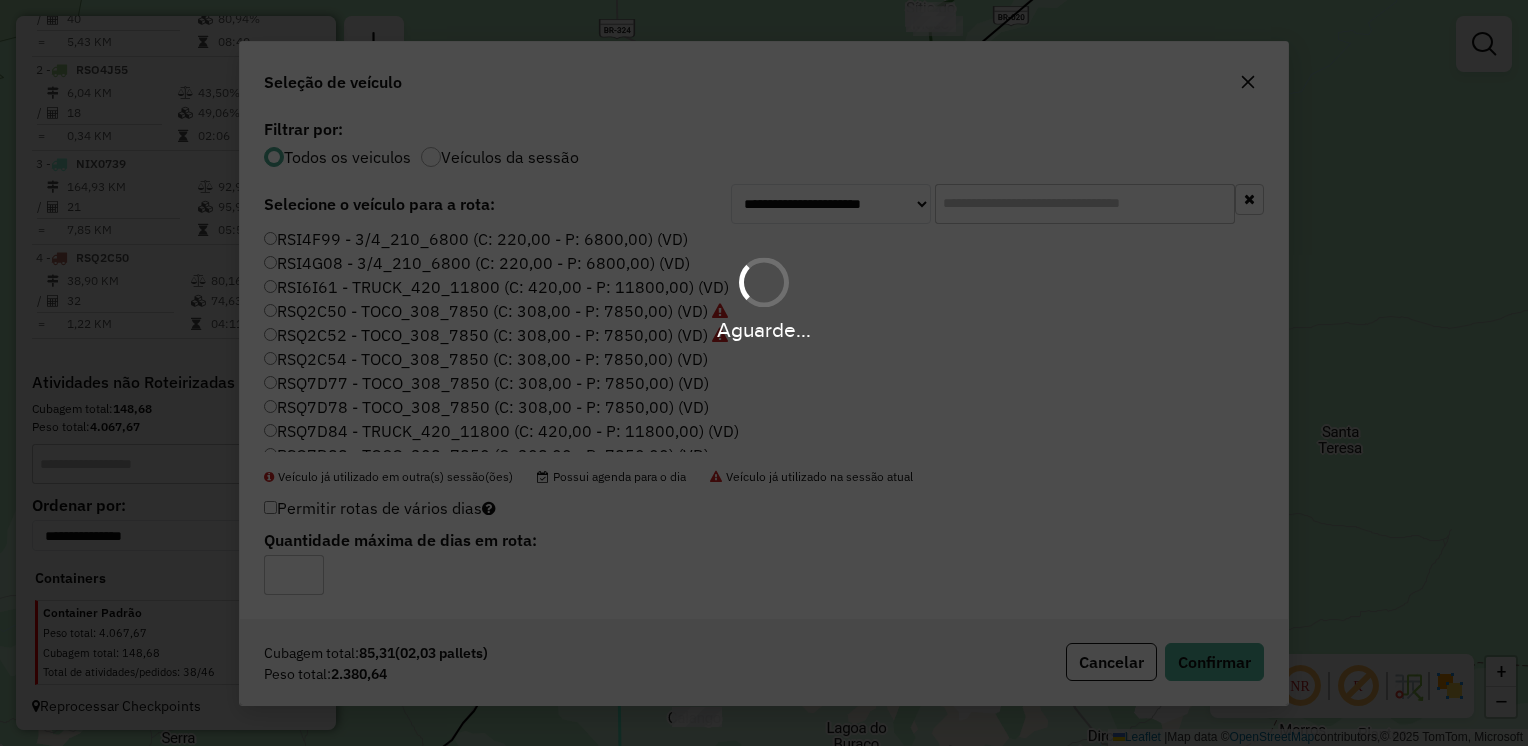 scroll, scrollTop: 946, scrollLeft: 0, axis: vertical 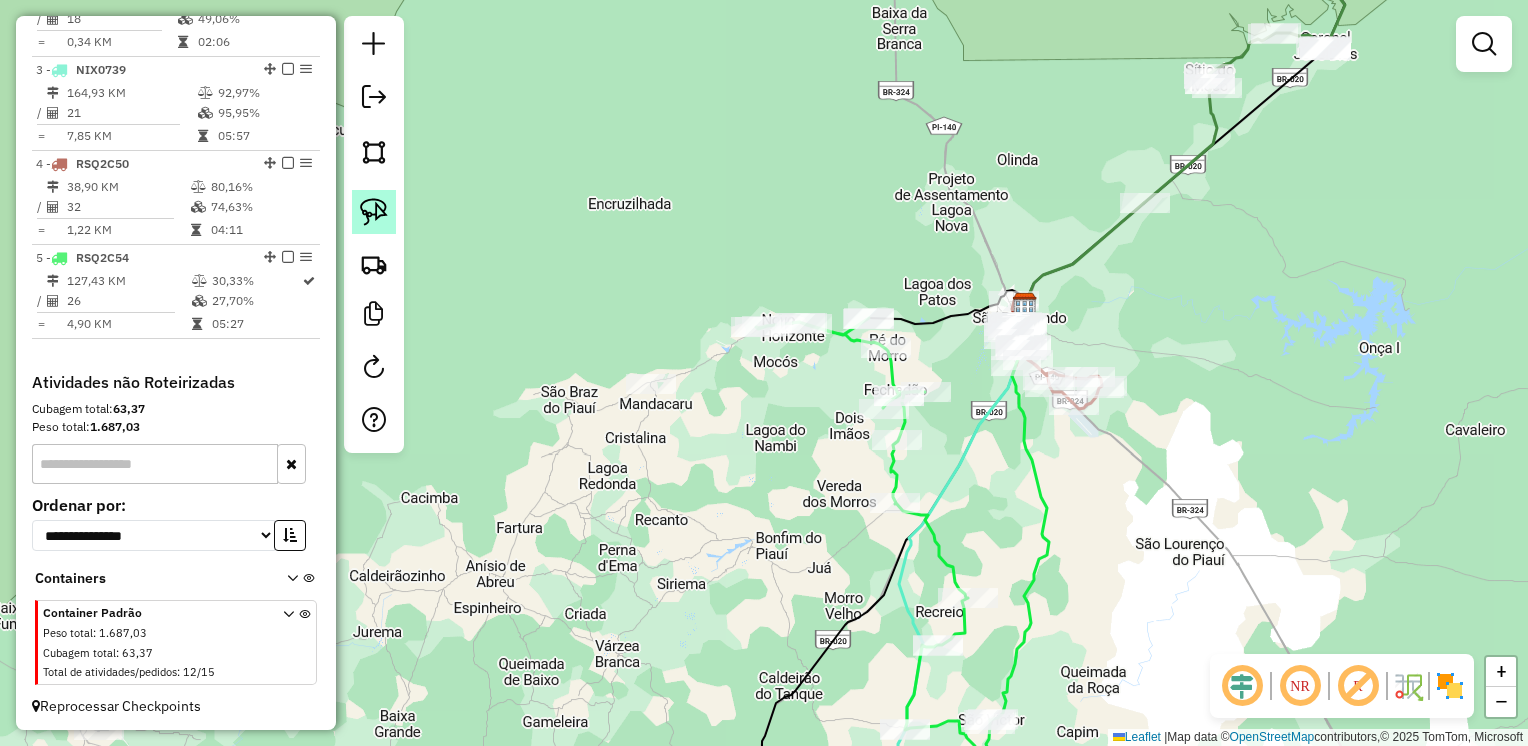click 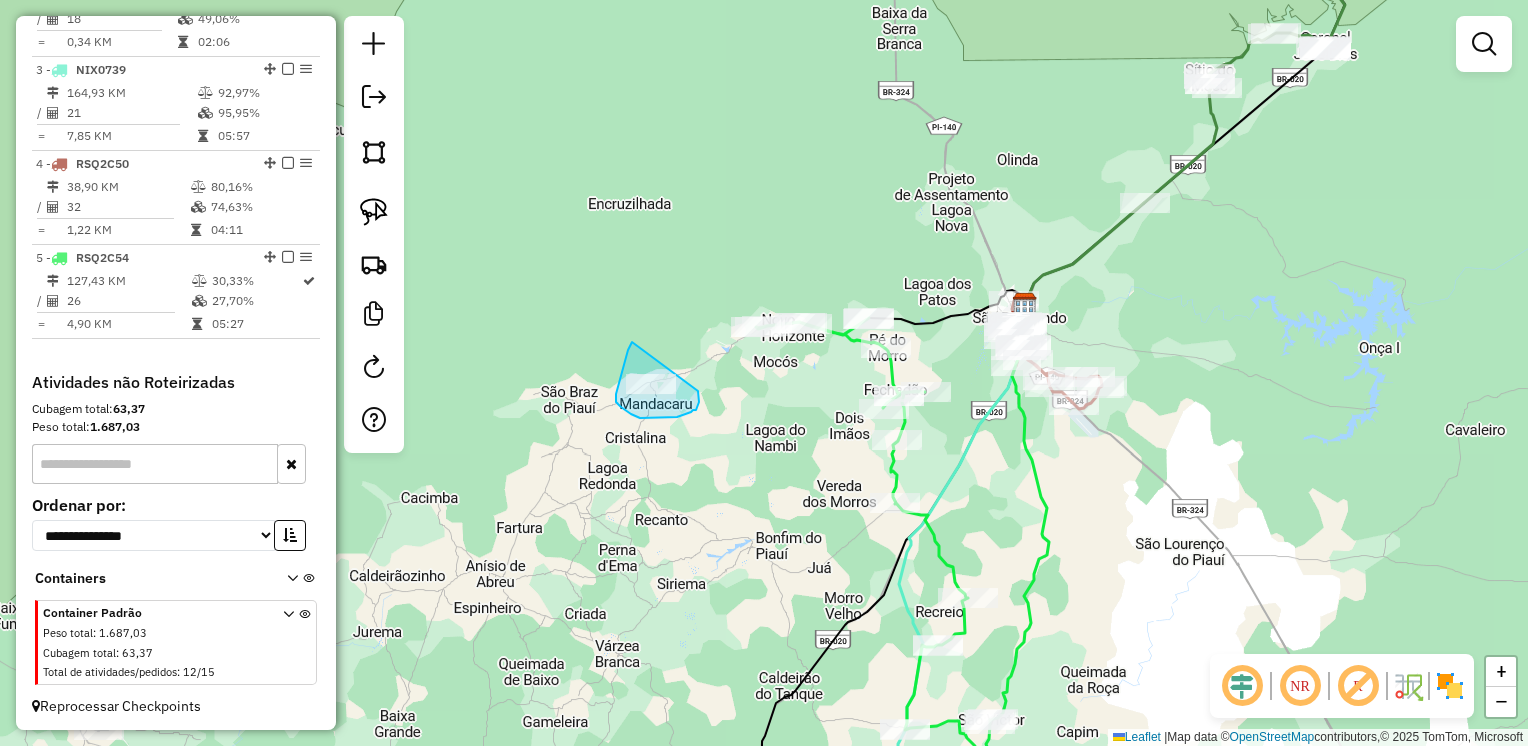 drag, startPoint x: 622, startPoint y: 370, endPoint x: 698, endPoint y: 391, distance: 78.84795 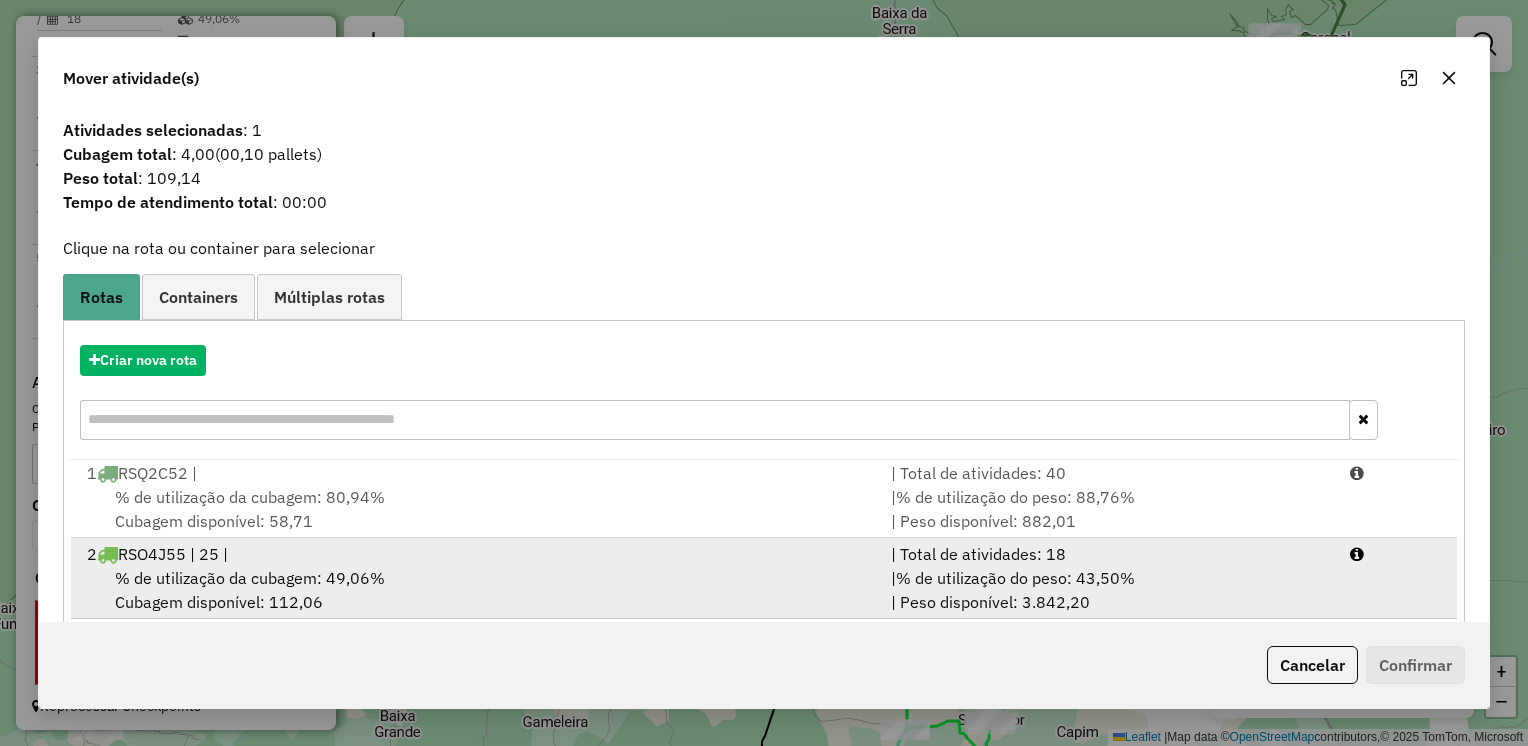 scroll, scrollTop: 4, scrollLeft: 0, axis: vertical 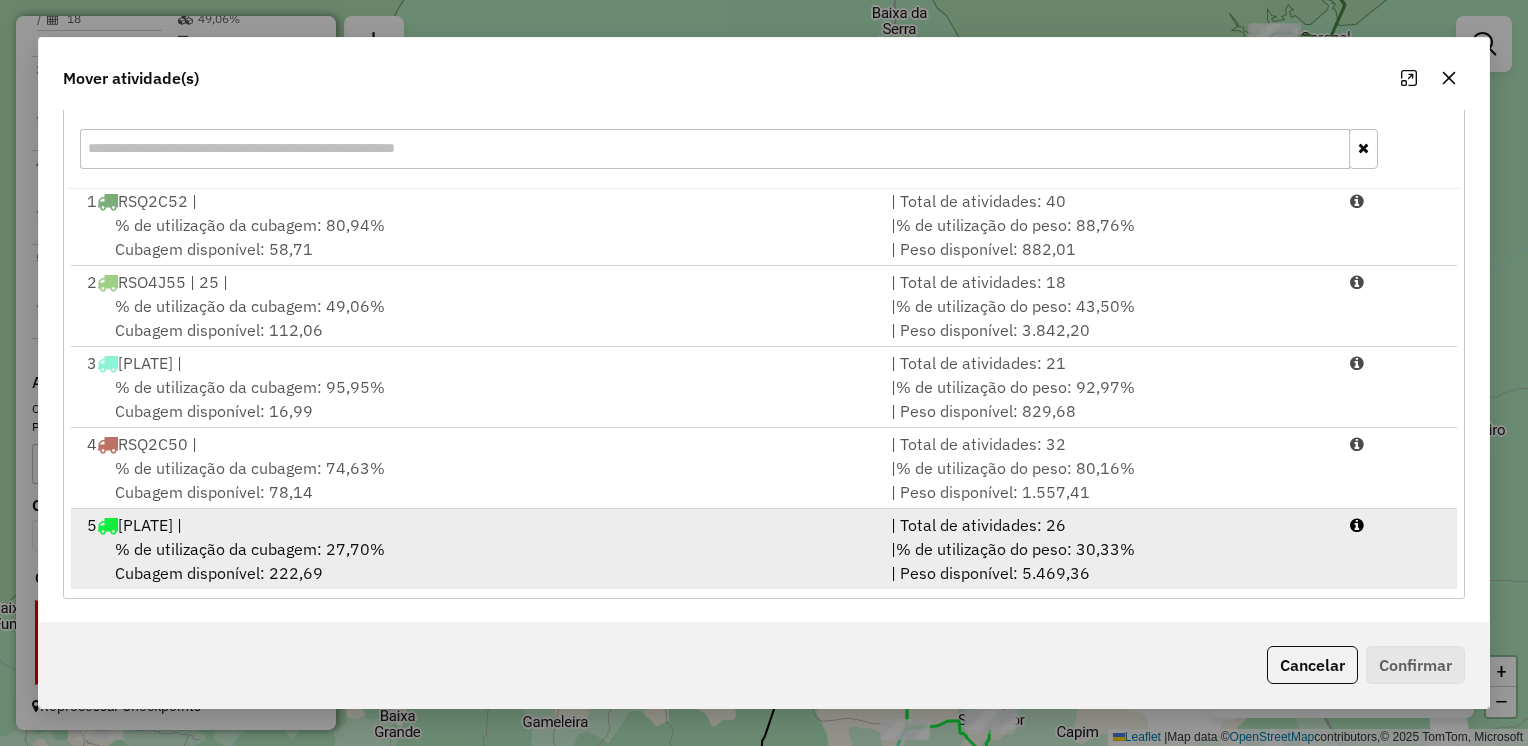 click on "% de utilização da cubagem: 27,70%" at bounding box center (250, 549) 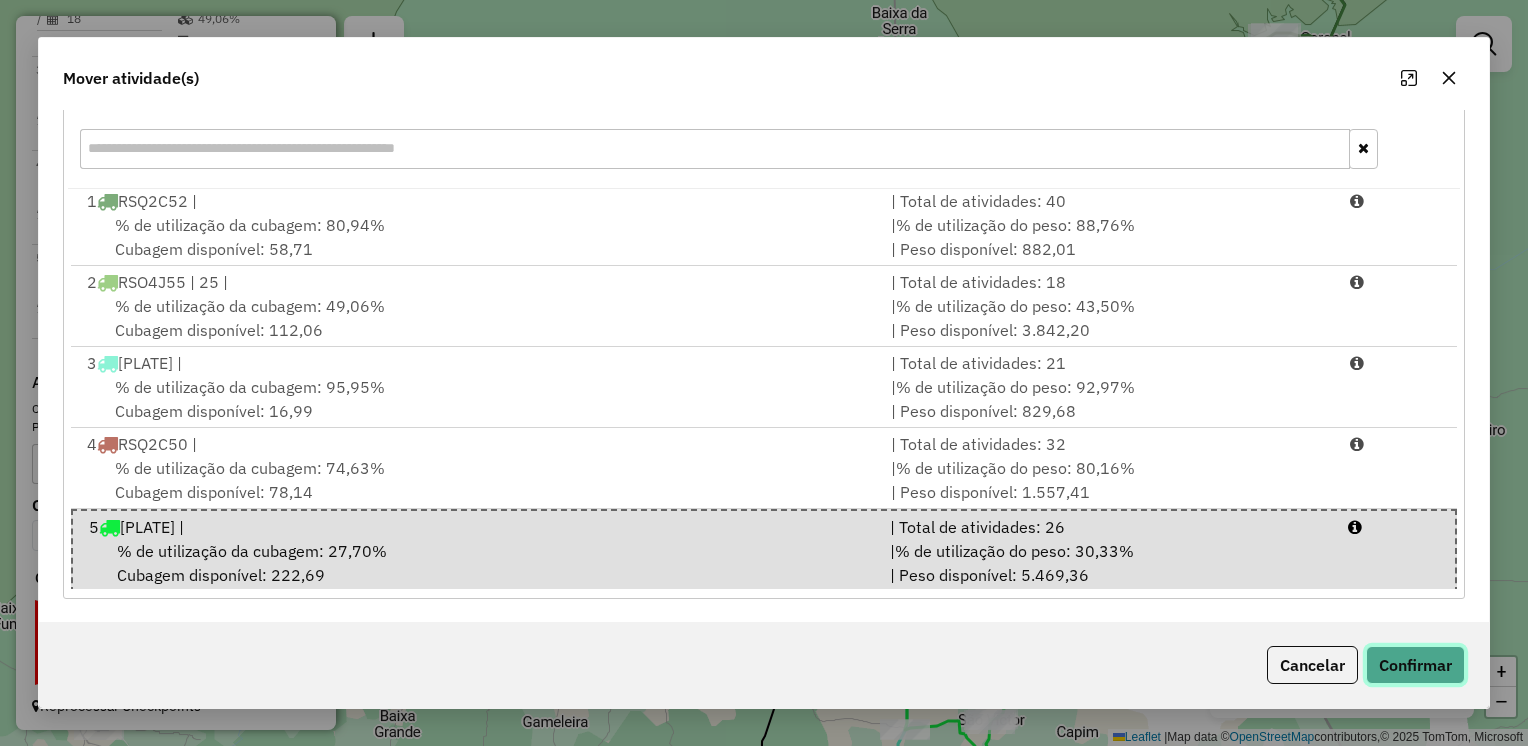 click on "Confirmar" 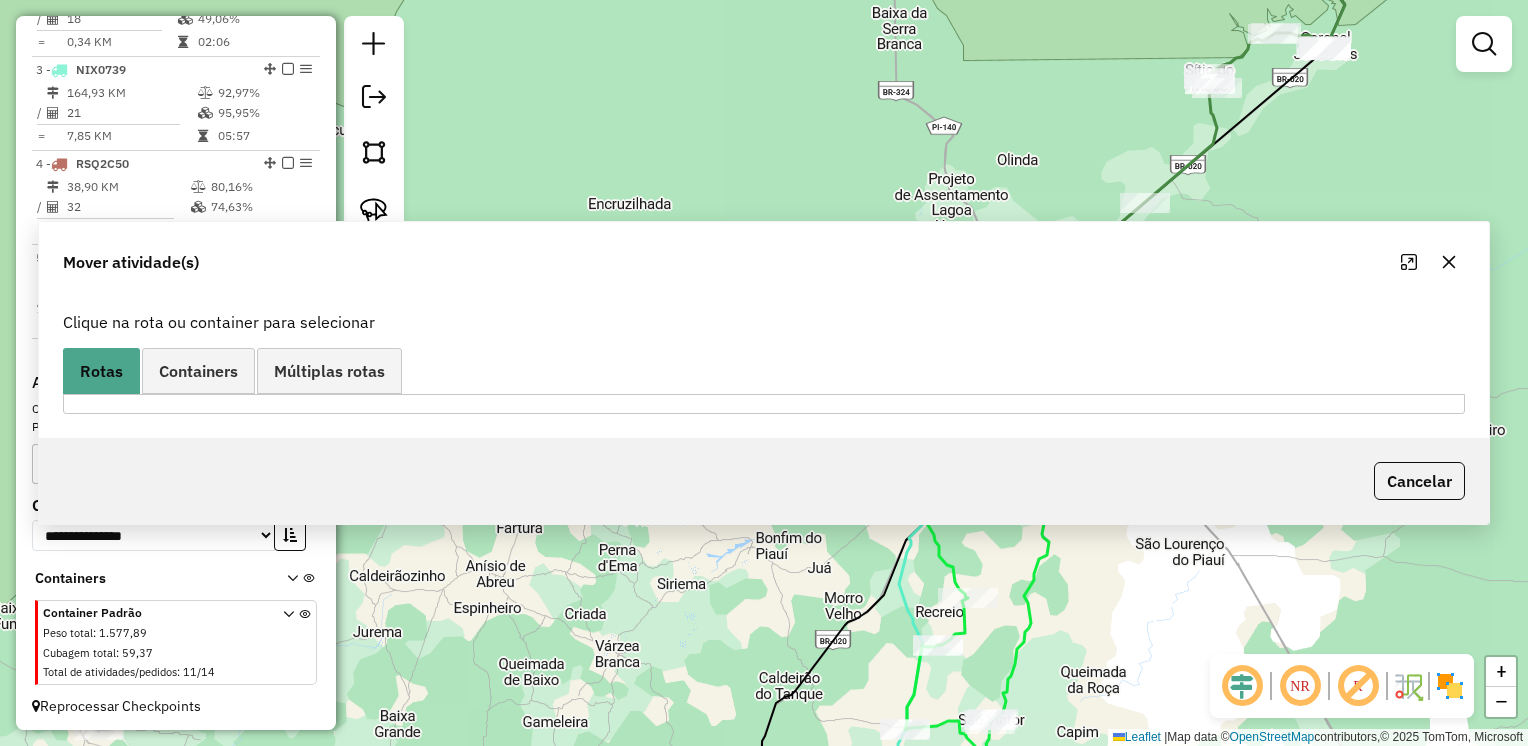 scroll, scrollTop: 0, scrollLeft: 0, axis: both 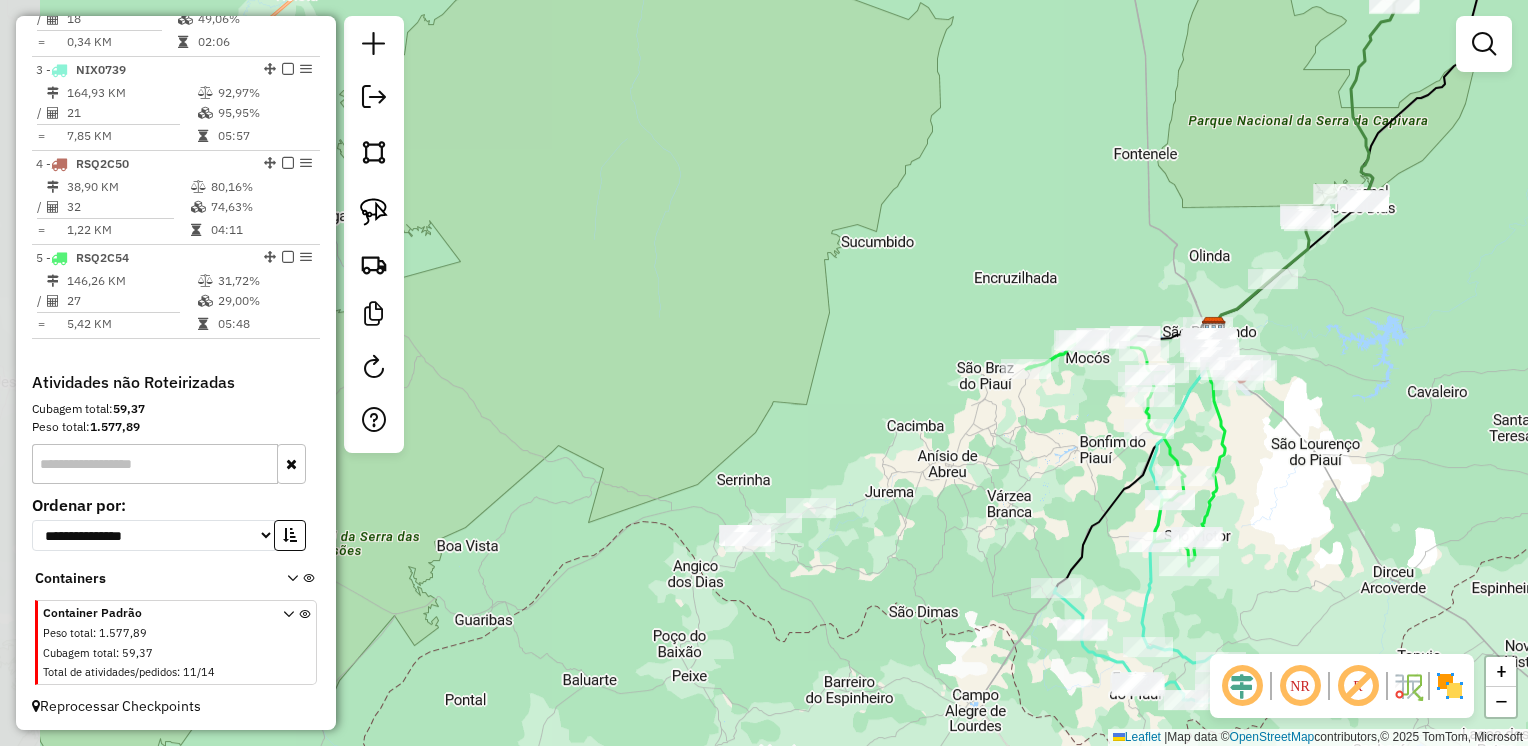 drag, startPoint x: 800, startPoint y: 577, endPoint x: 977, endPoint y: 486, distance: 199.02261 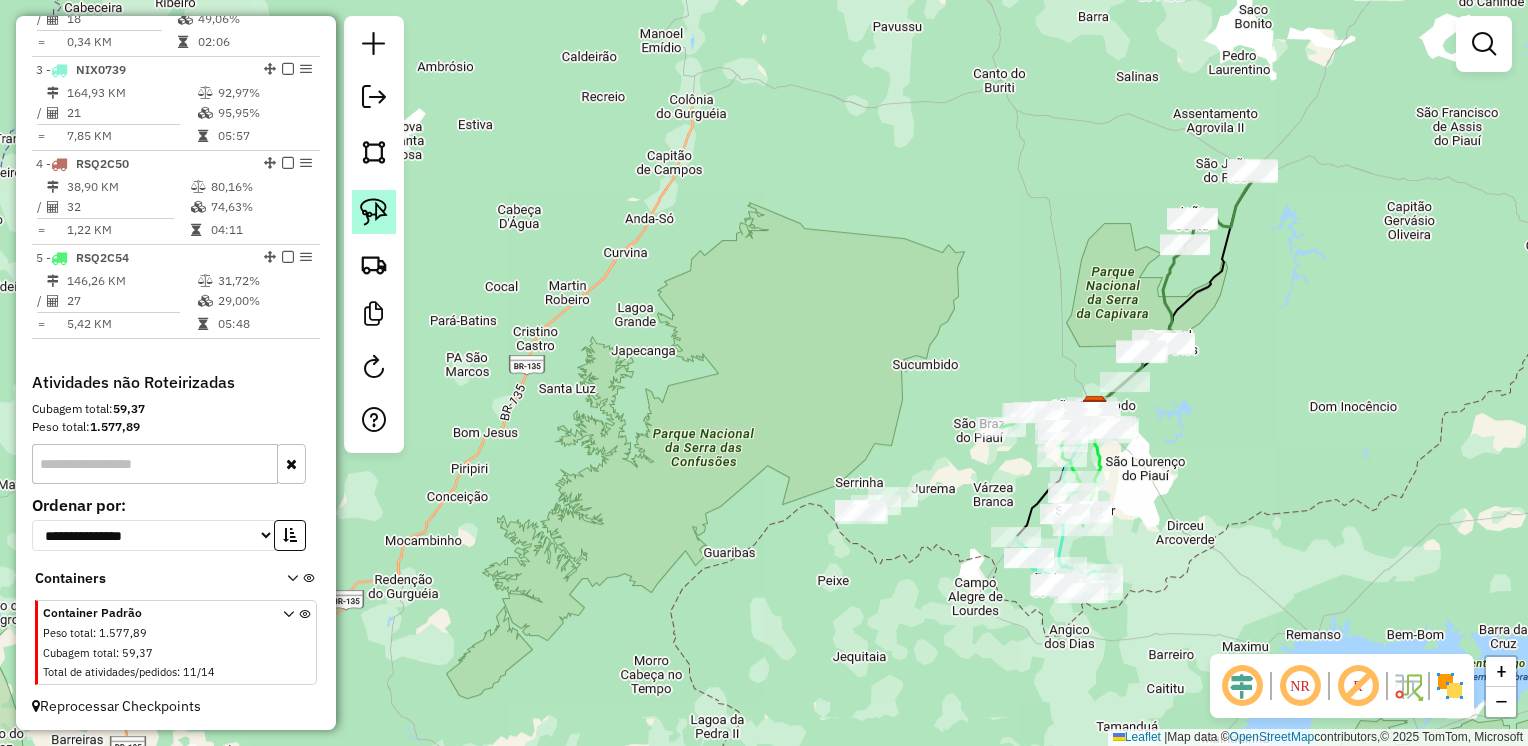click 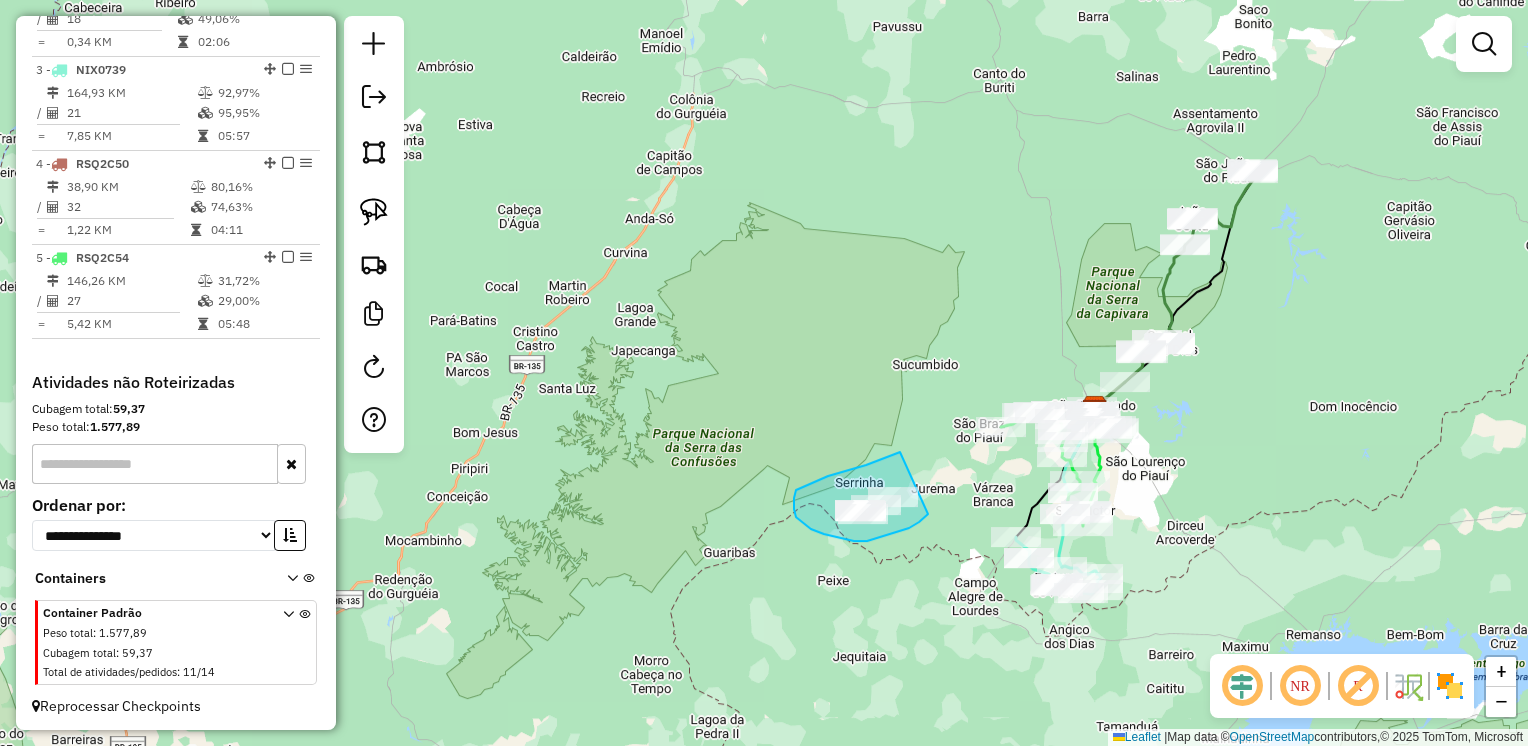 drag, startPoint x: 900, startPoint y: 452, endPoint x: 932, endPoint y: 505, distance: 61.91123 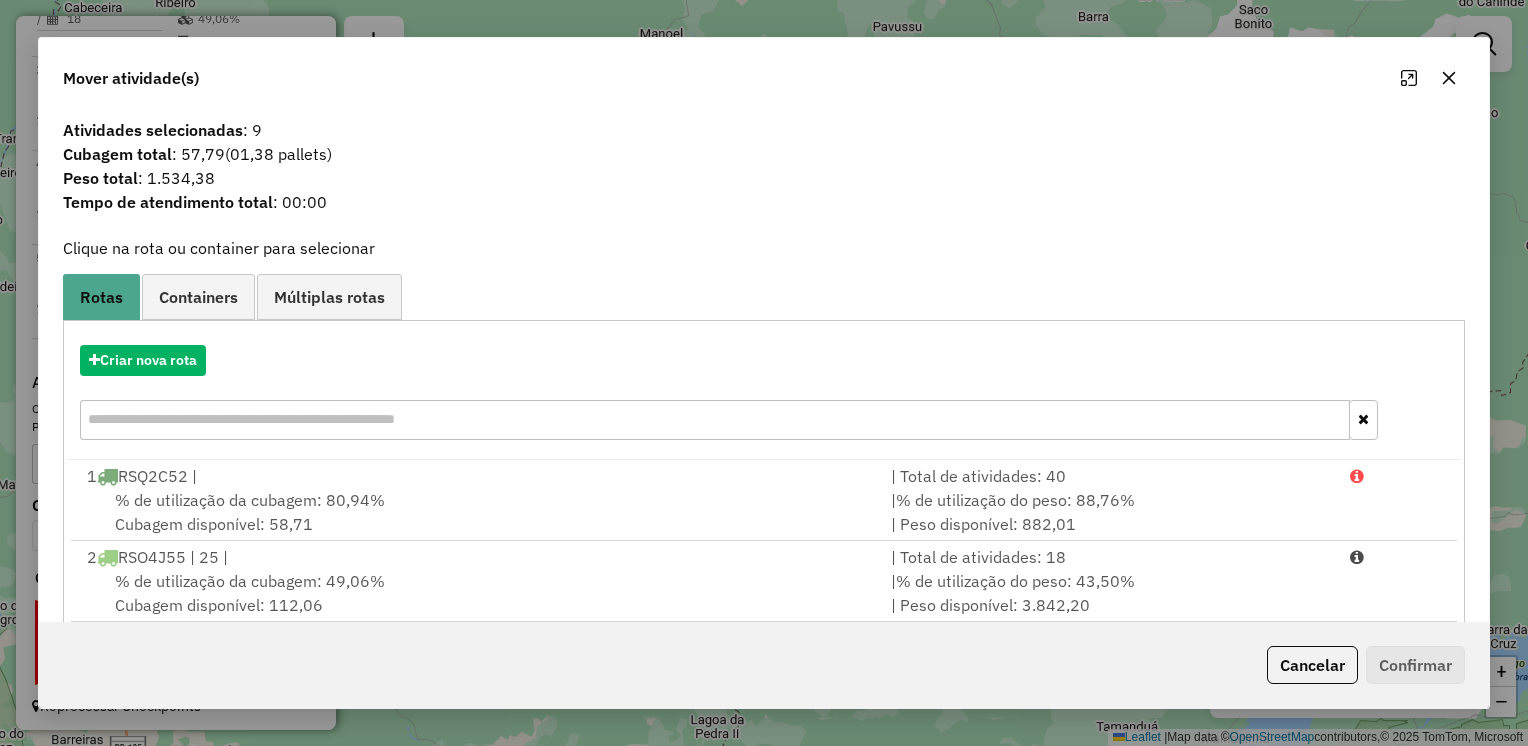 click 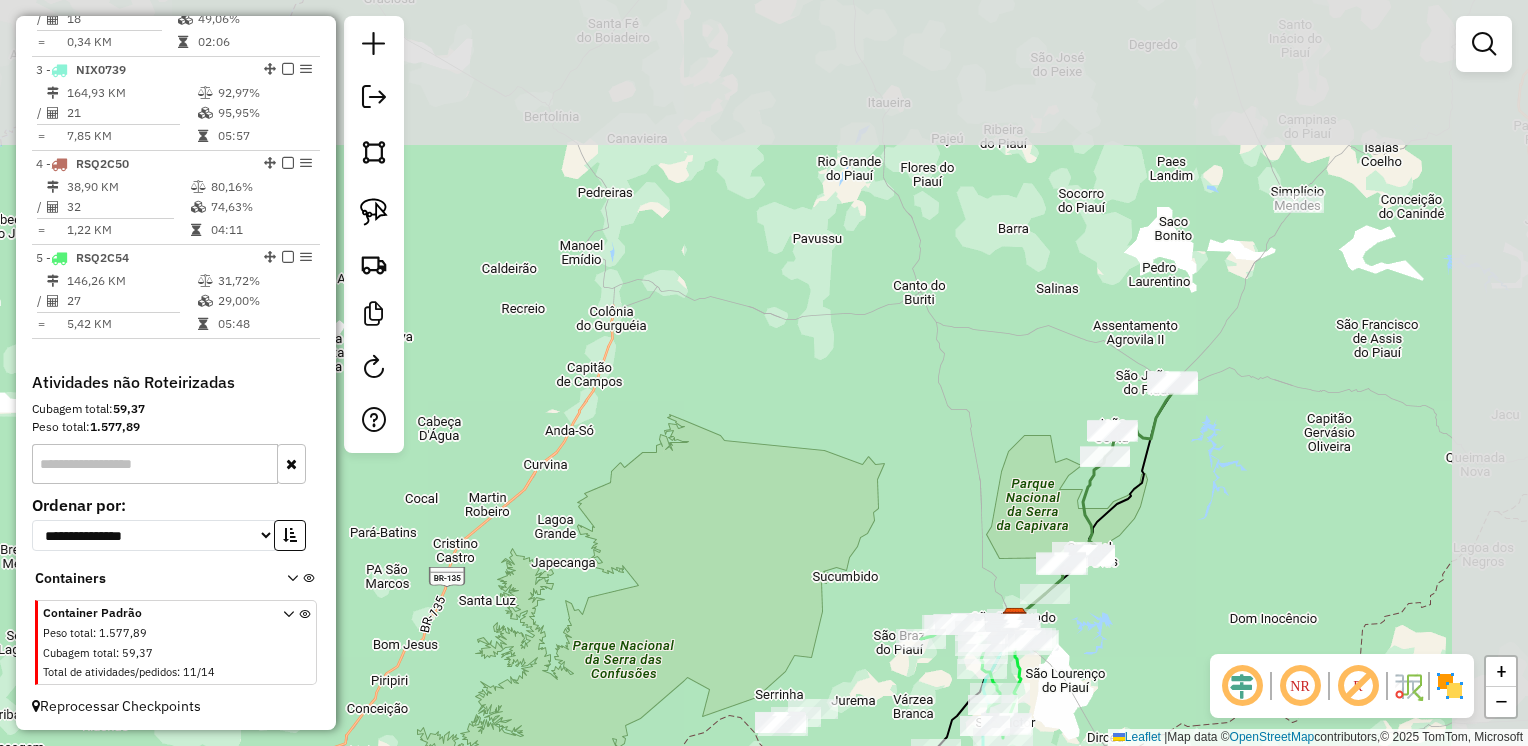 drag, startPoint x: 1379, startPoint y: 225, endPoint x: 1270, endPoint y: 294, distance: 129.00388 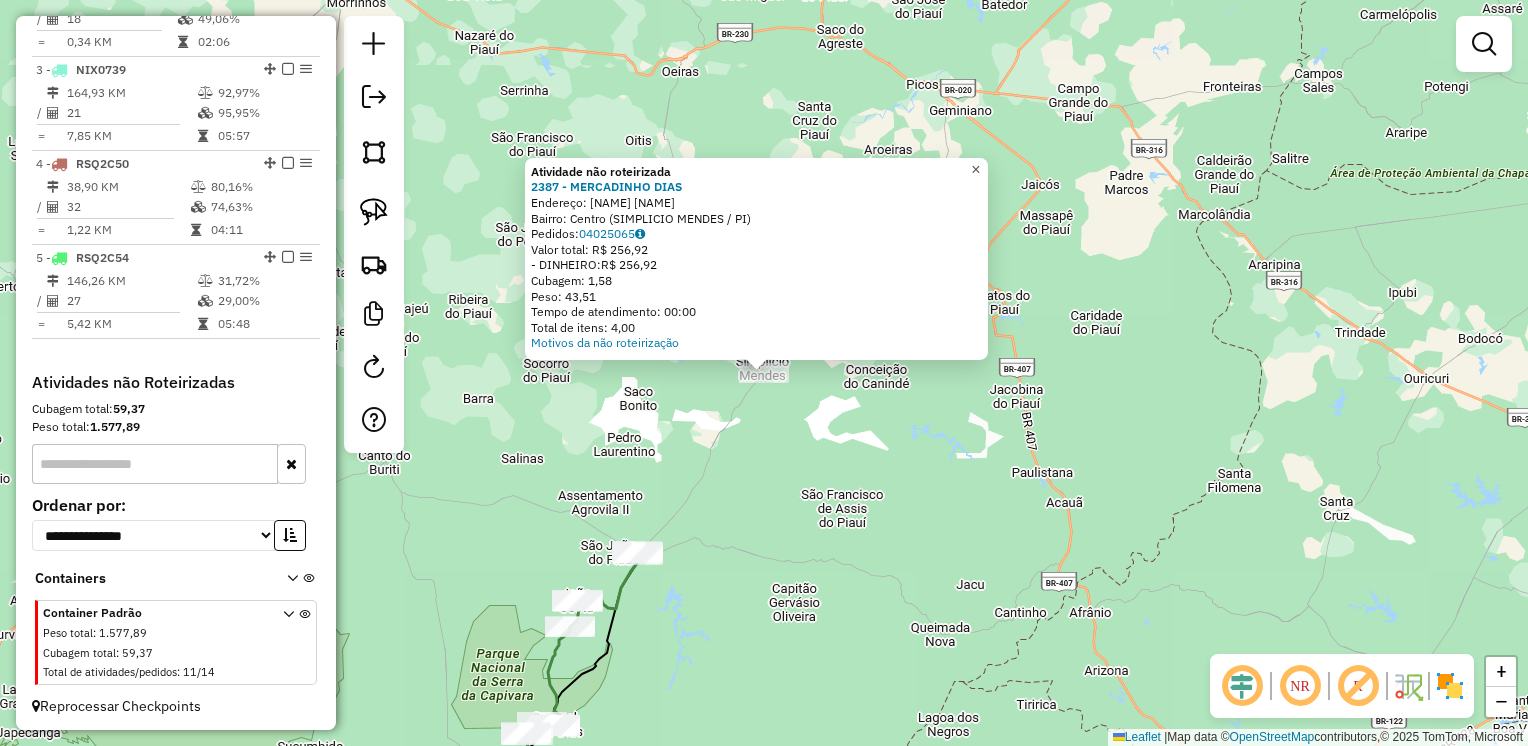click on "×" 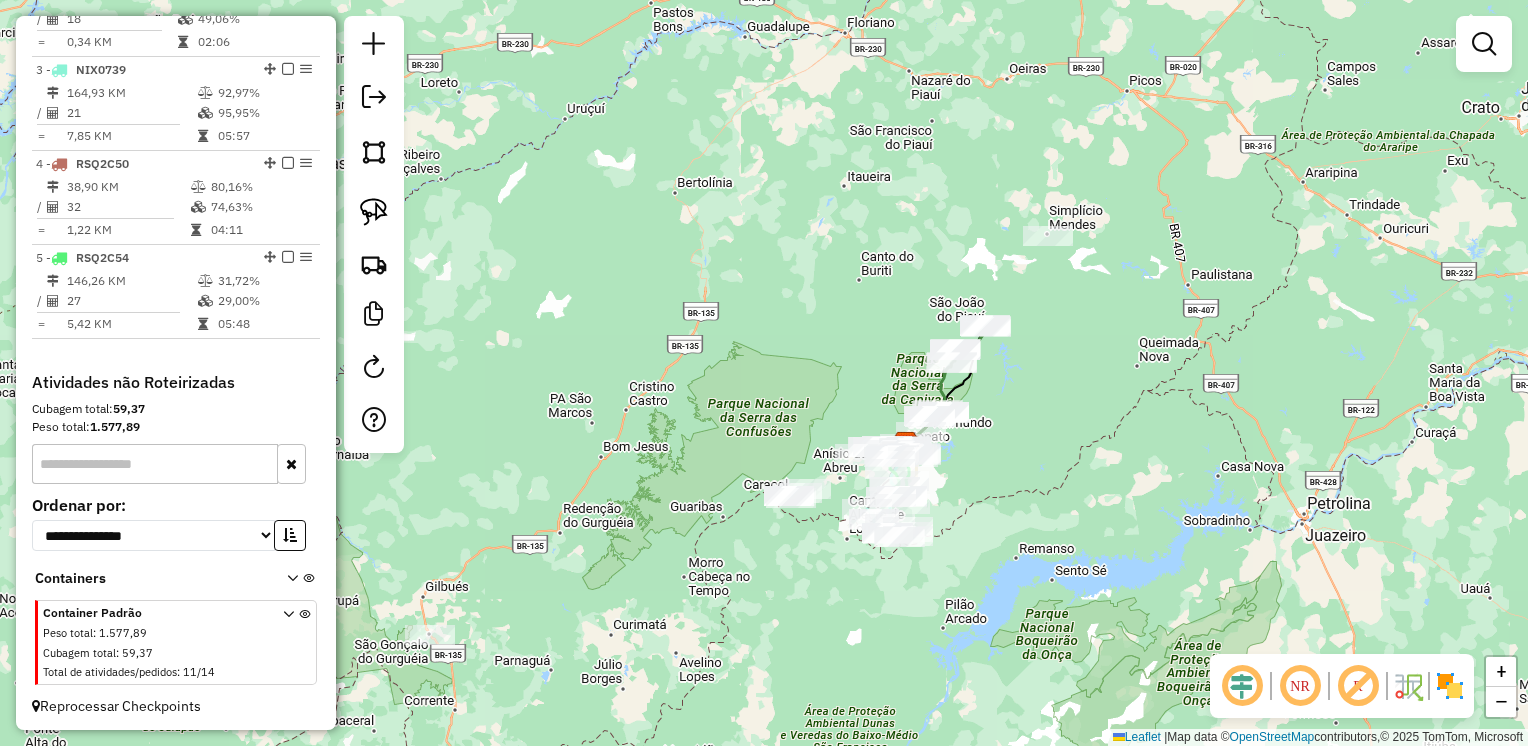 drag, startPoint x: 1069, startPoint y: 379, endPoint x: 1176, endPoint y: 309, distance: 127.863205 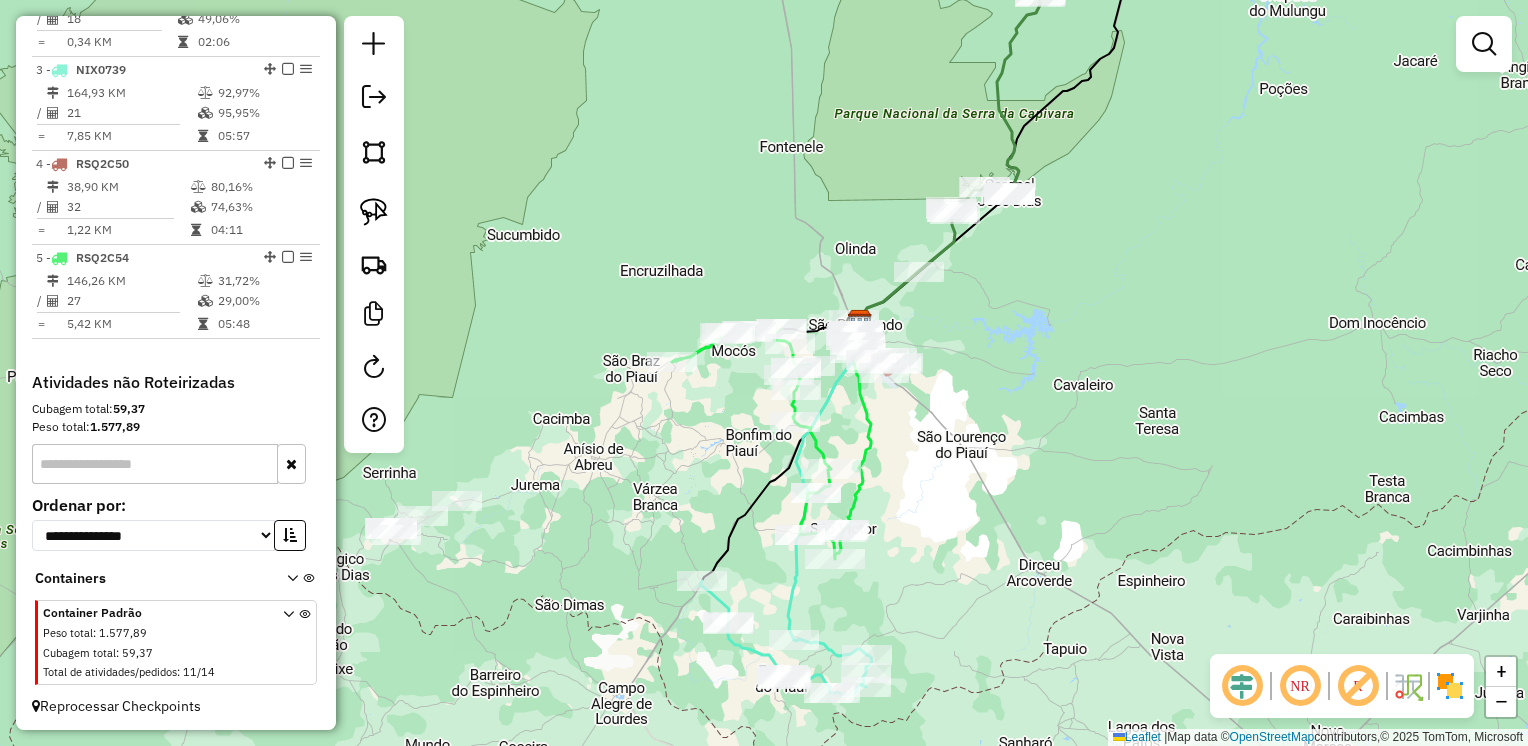 drag, startPoint x: 887, startPoint y: 420, endPoint x: 1108, endPoint y: 448, distance: 222.7667 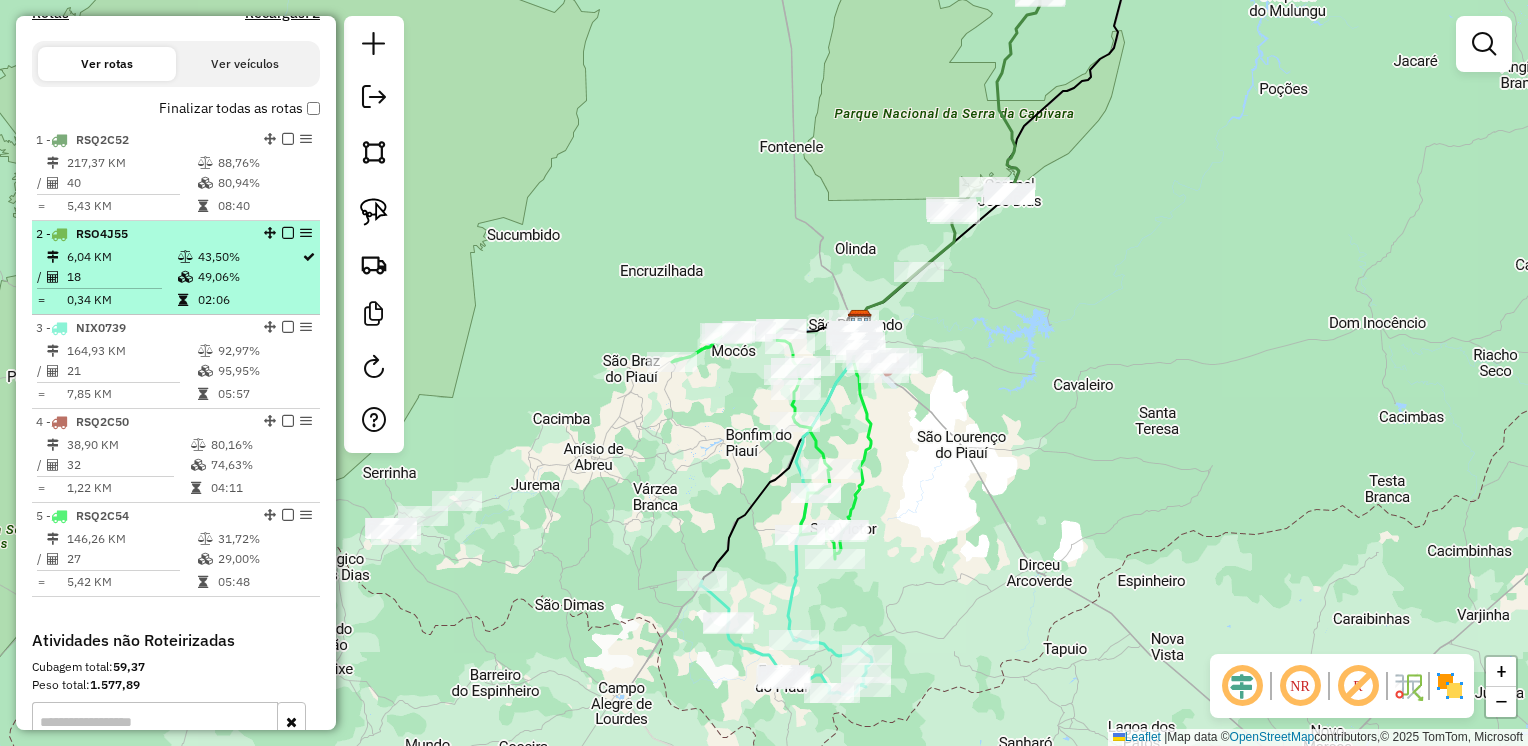 scroll, scrollTop: 746, scrollLeft: 0, axis: vertical 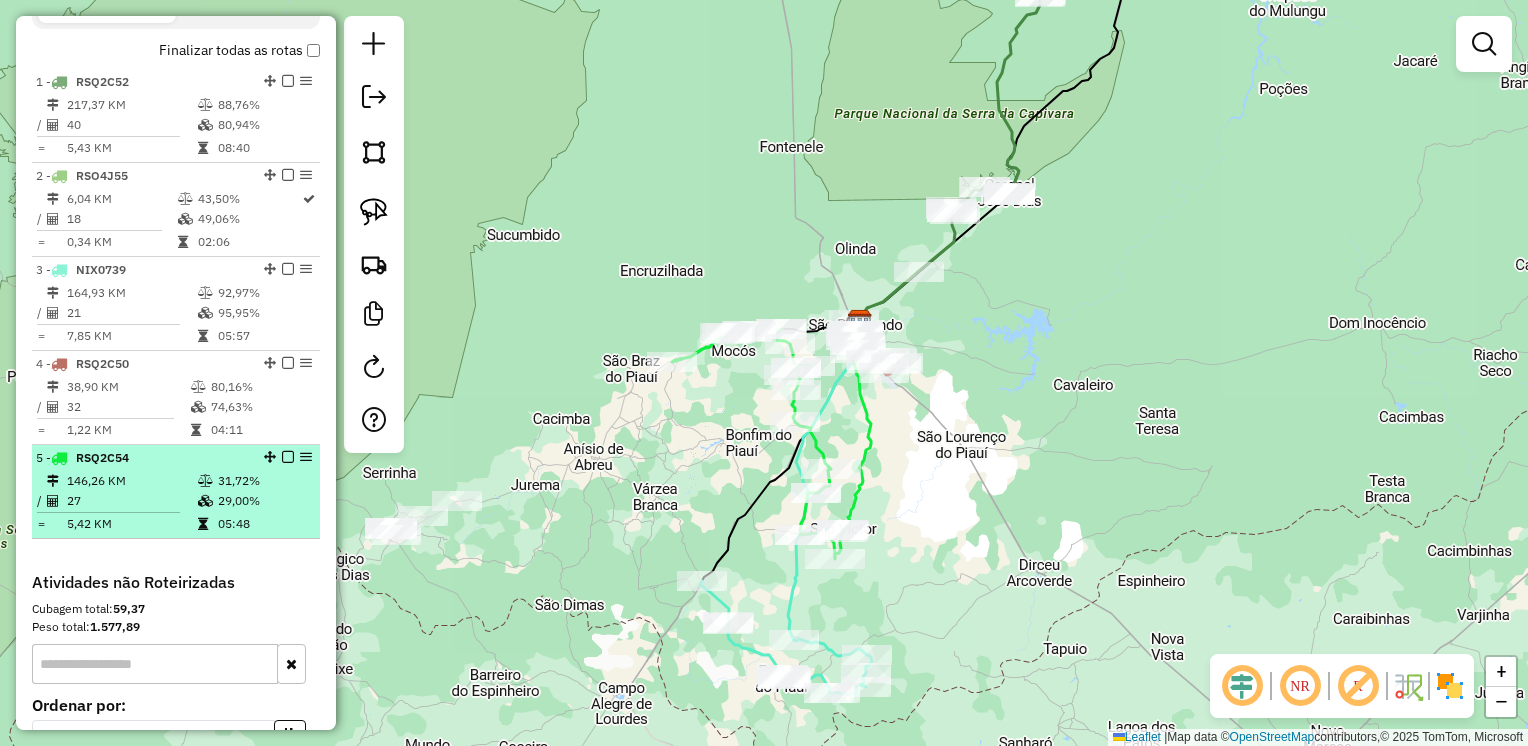 click at bounding box center [306, 457] 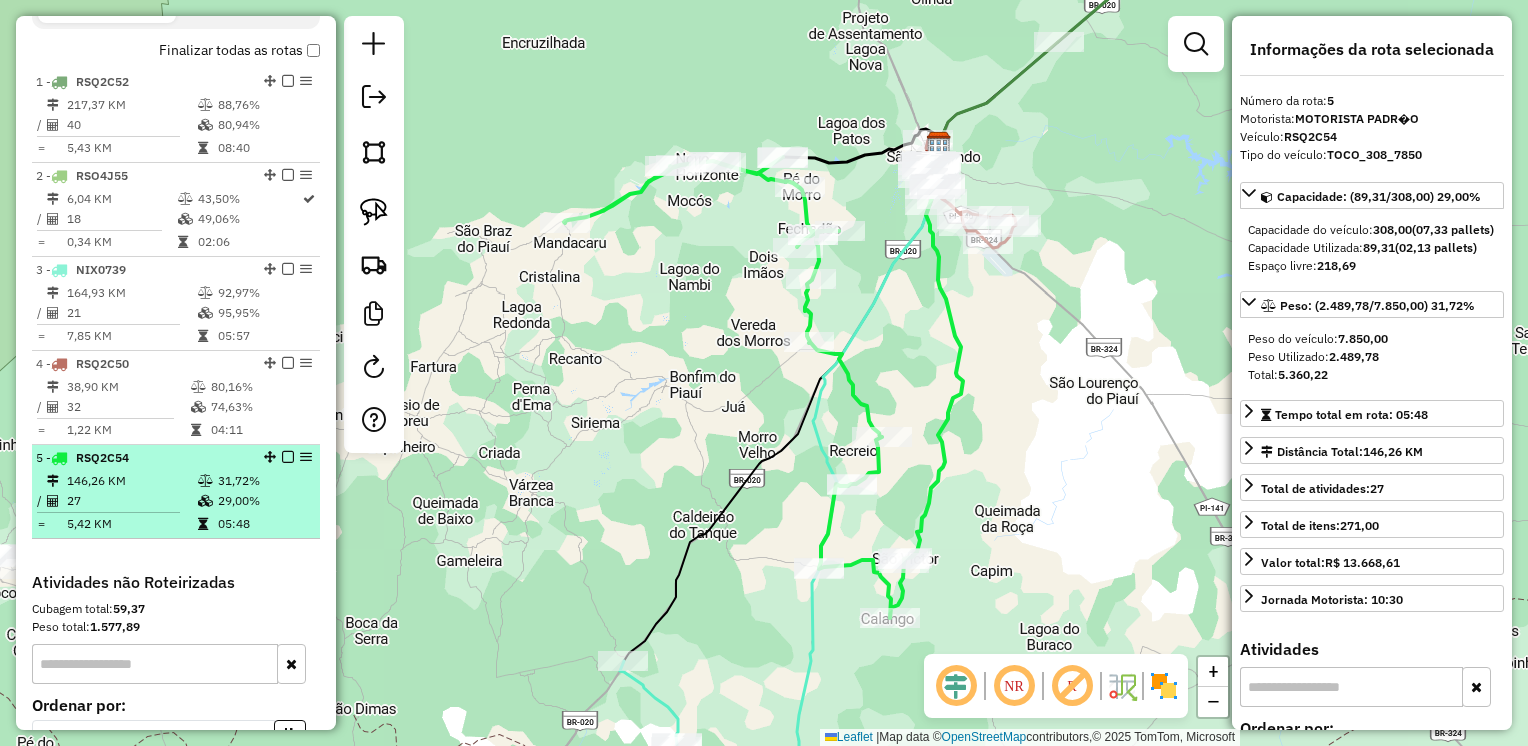 click at bounding box center [306, 457] 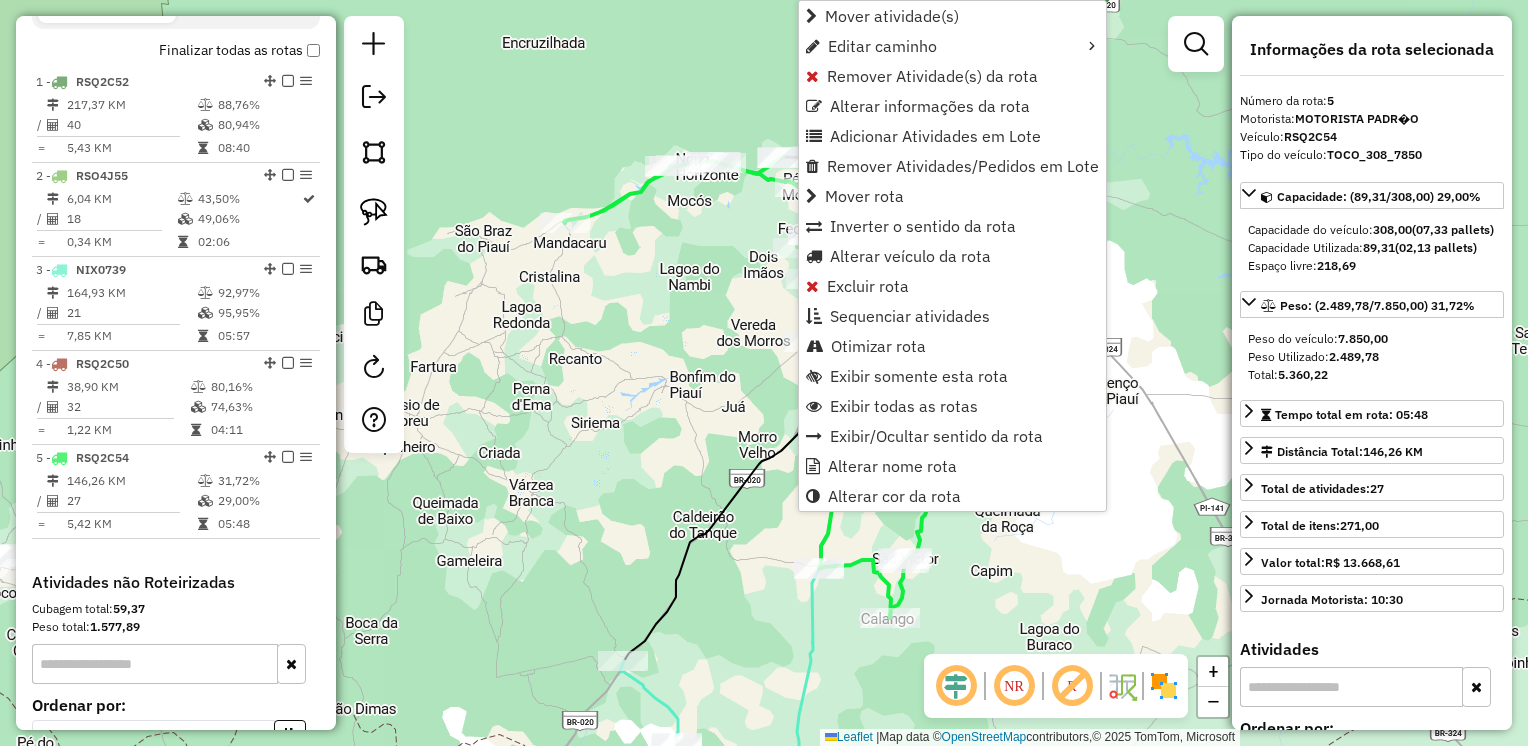 scroll, scrollTop: 946, scrollLeft: 0, axis: vertical 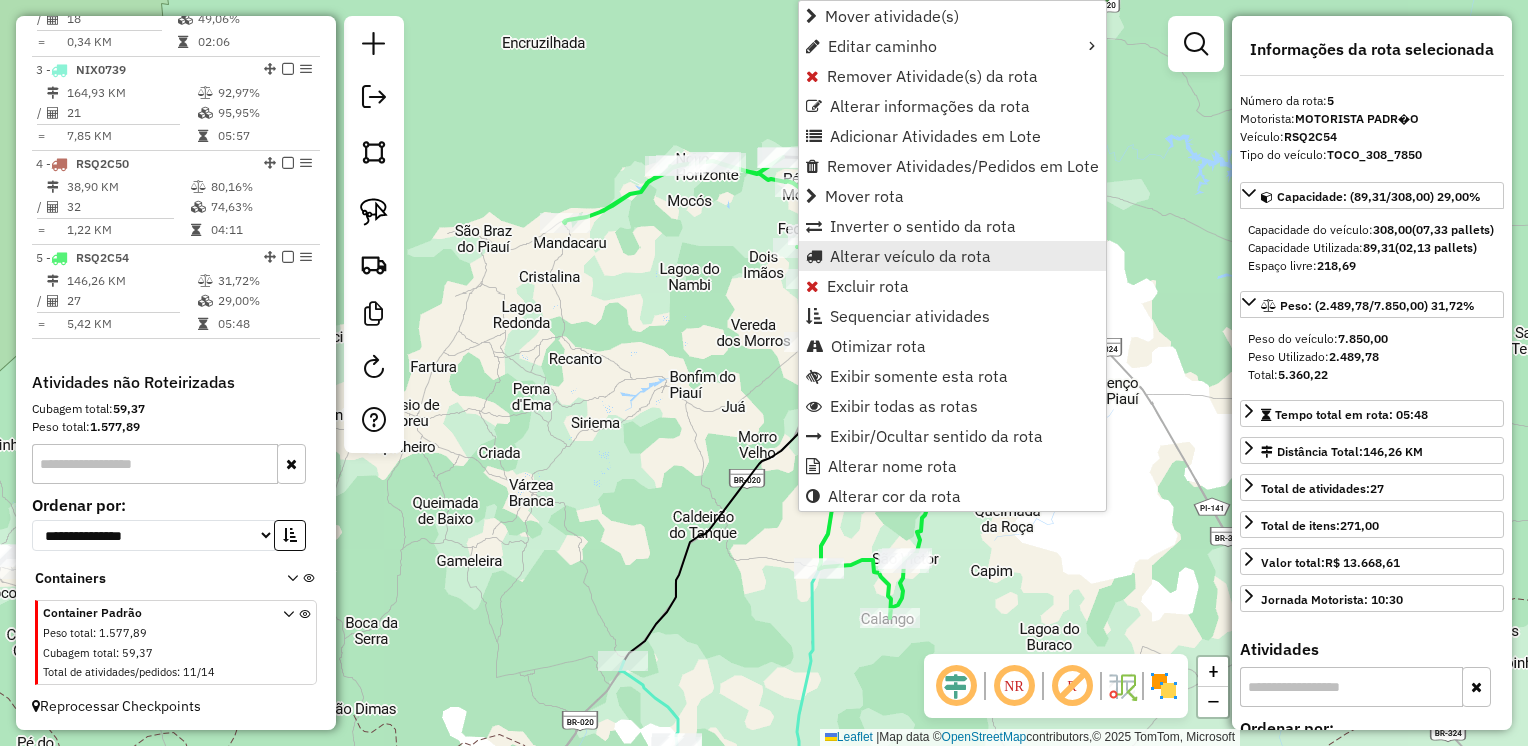 click on "Alterar veículo da rota" at bounding box center (910, 256) 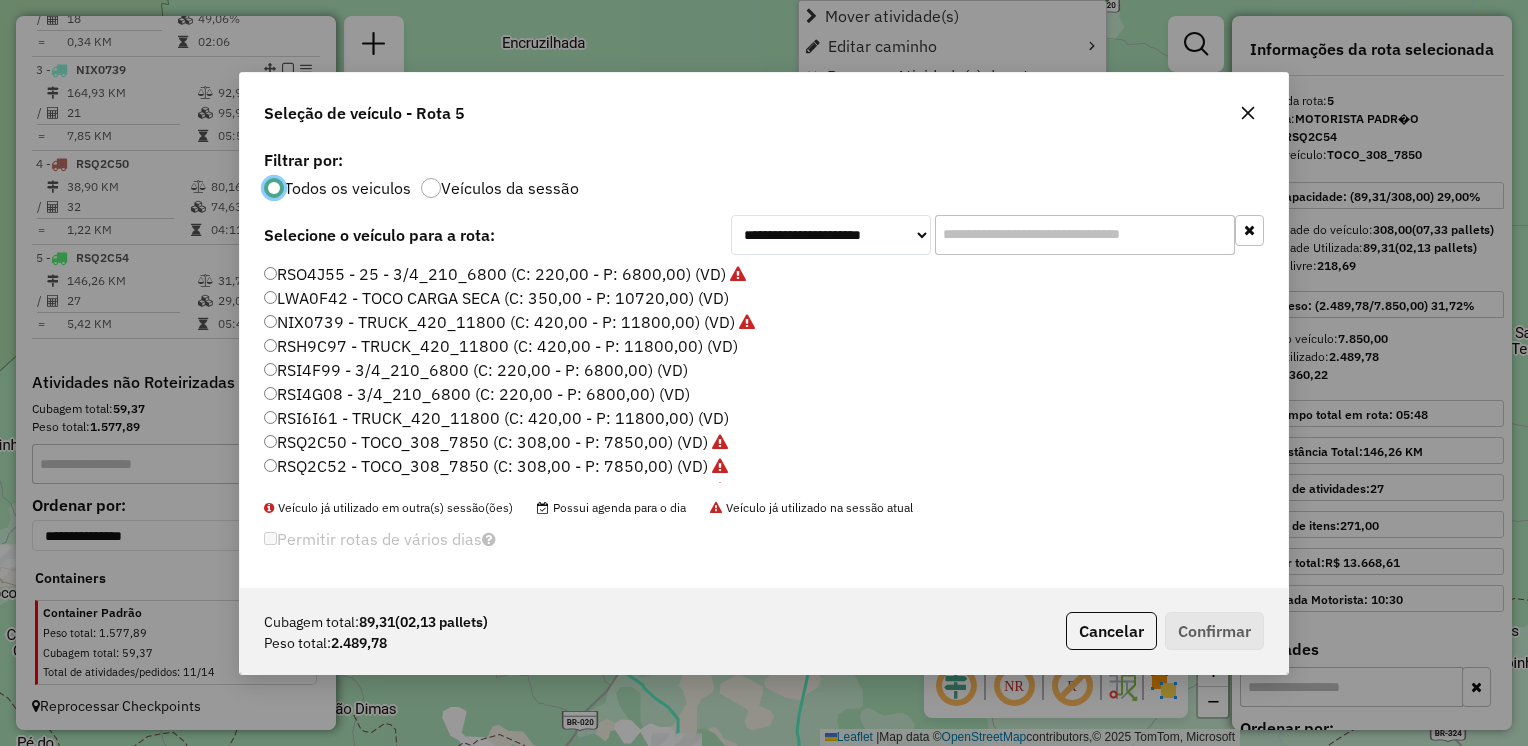scroll, scrollTop: 10, scrollLeft: 6, axis: both 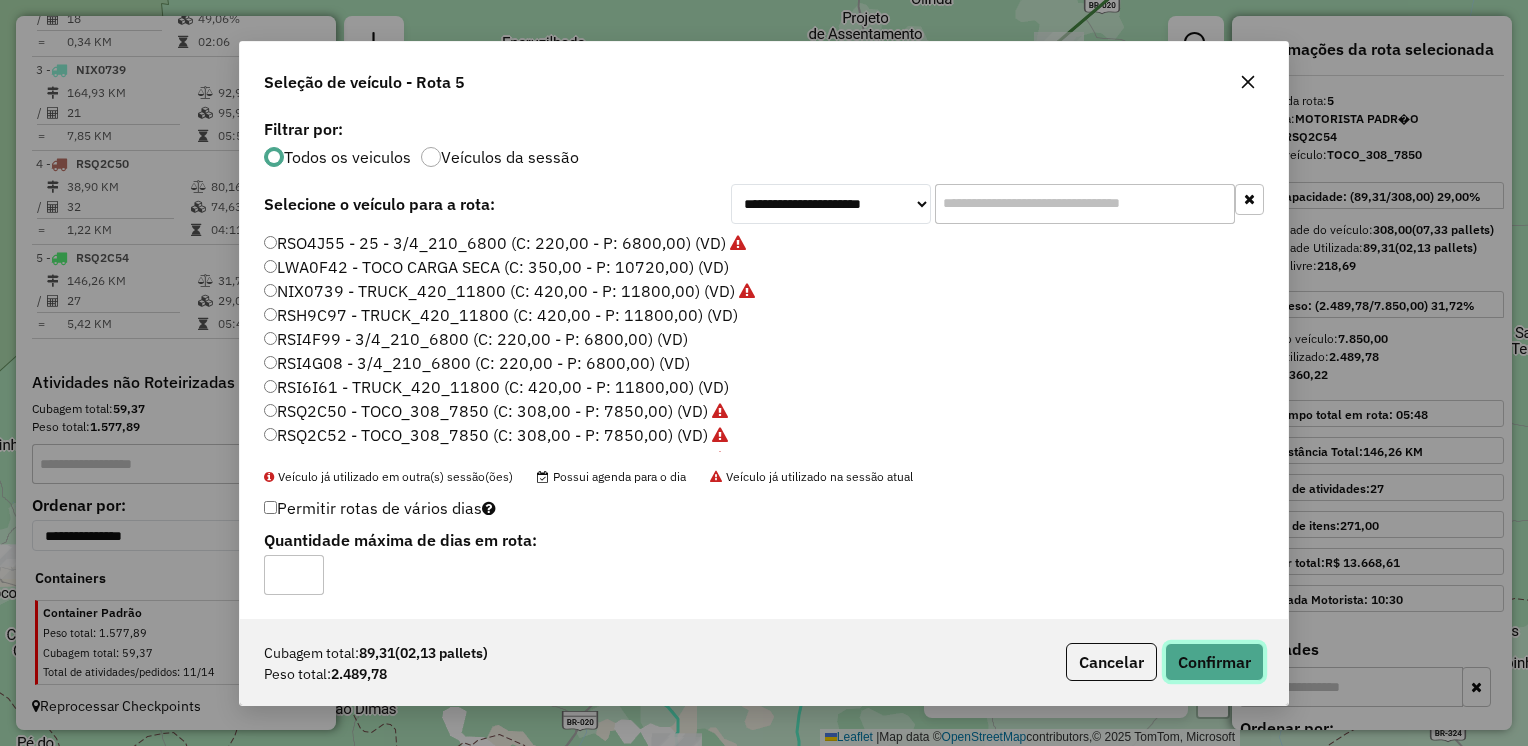 click on "Confirmar" 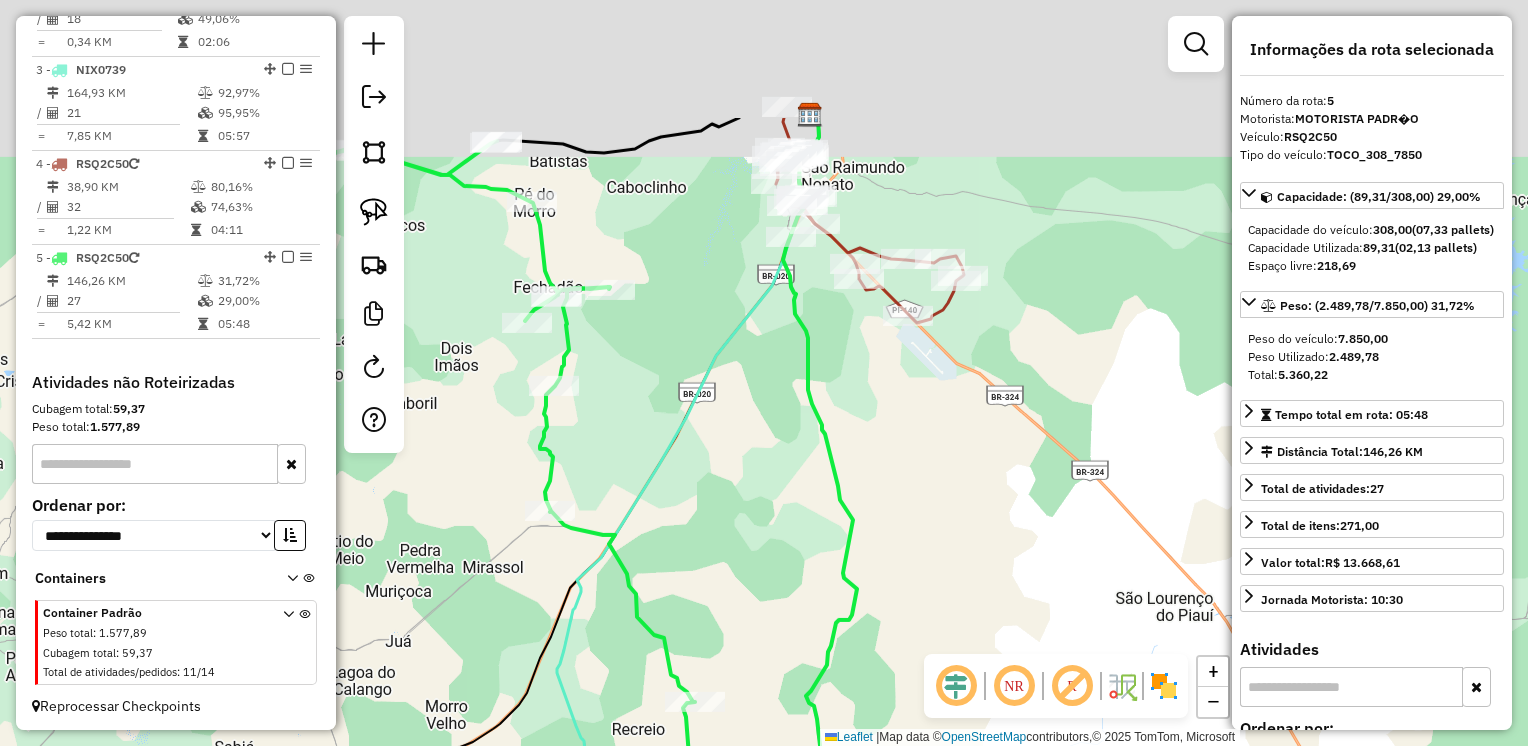 drag, startPoint x: 866, startPoint y: 221, endPoint x: 846, endPoint y: 411, distance: 191.04973 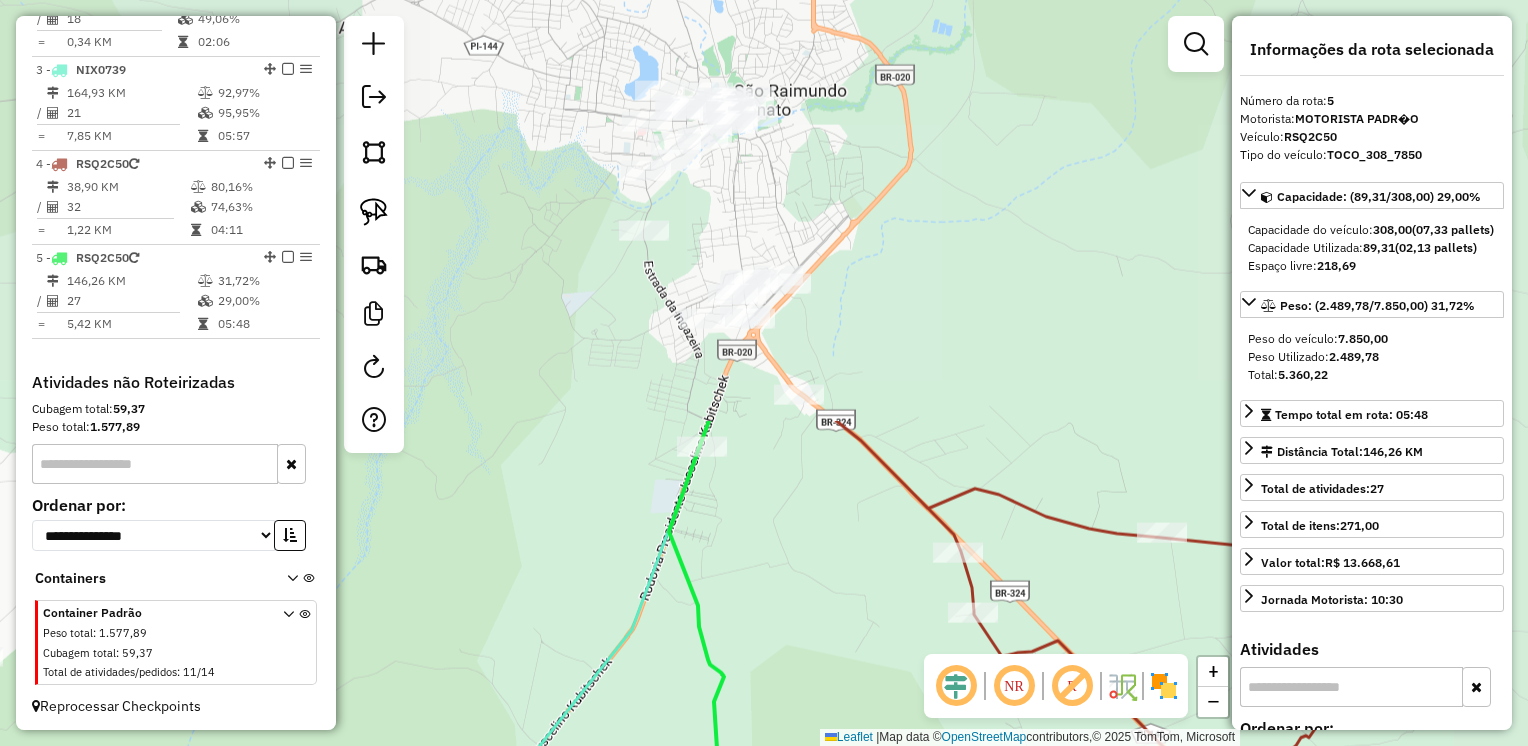drag, startPoint x: 930, startPoint y: 193, endPoint x: 811, endPoint y: 630, distance: 452.91278 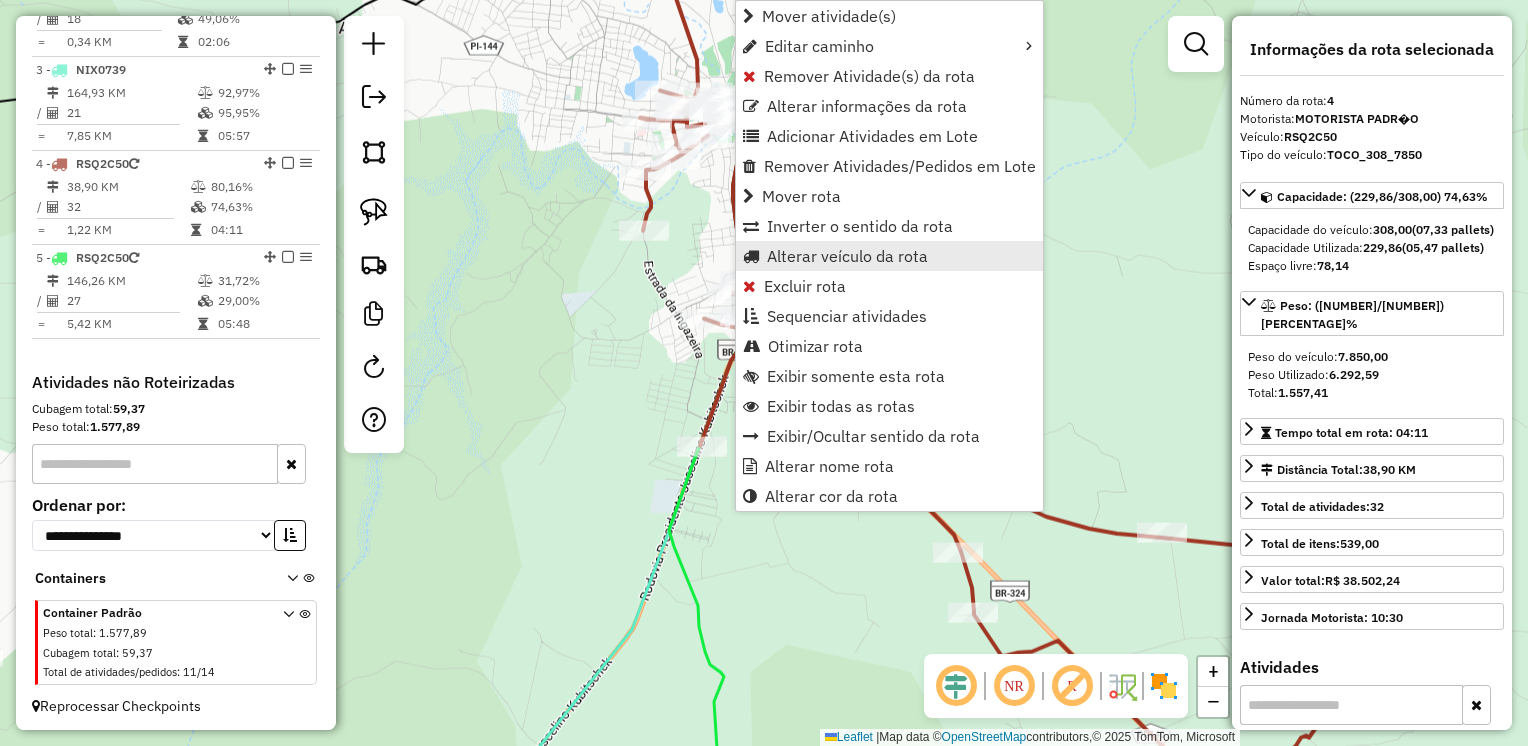 click on "Alterar veículo da rota" at bounding box center (847, 256) 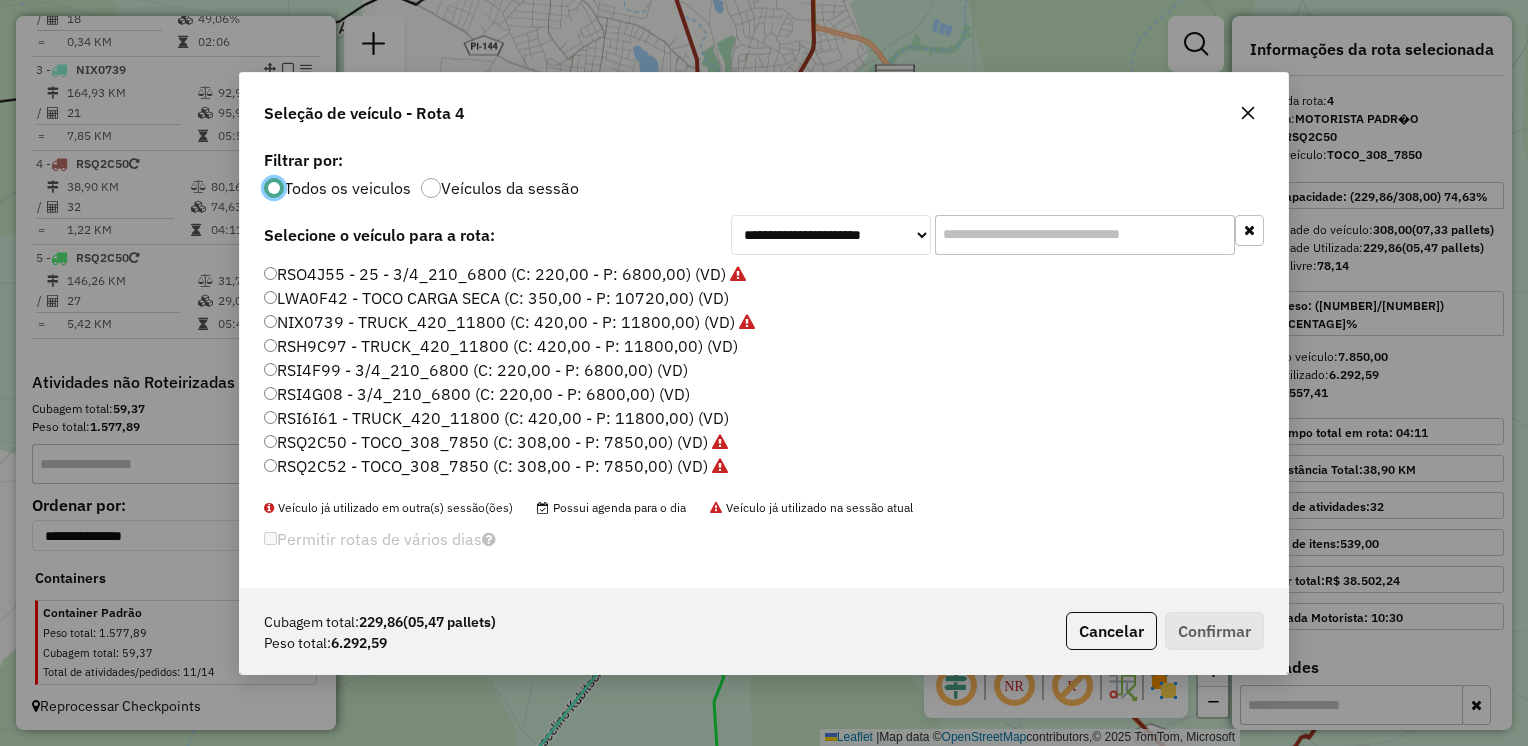 scroll, scrollTop: 10, scrollLeft: 6, axis: both 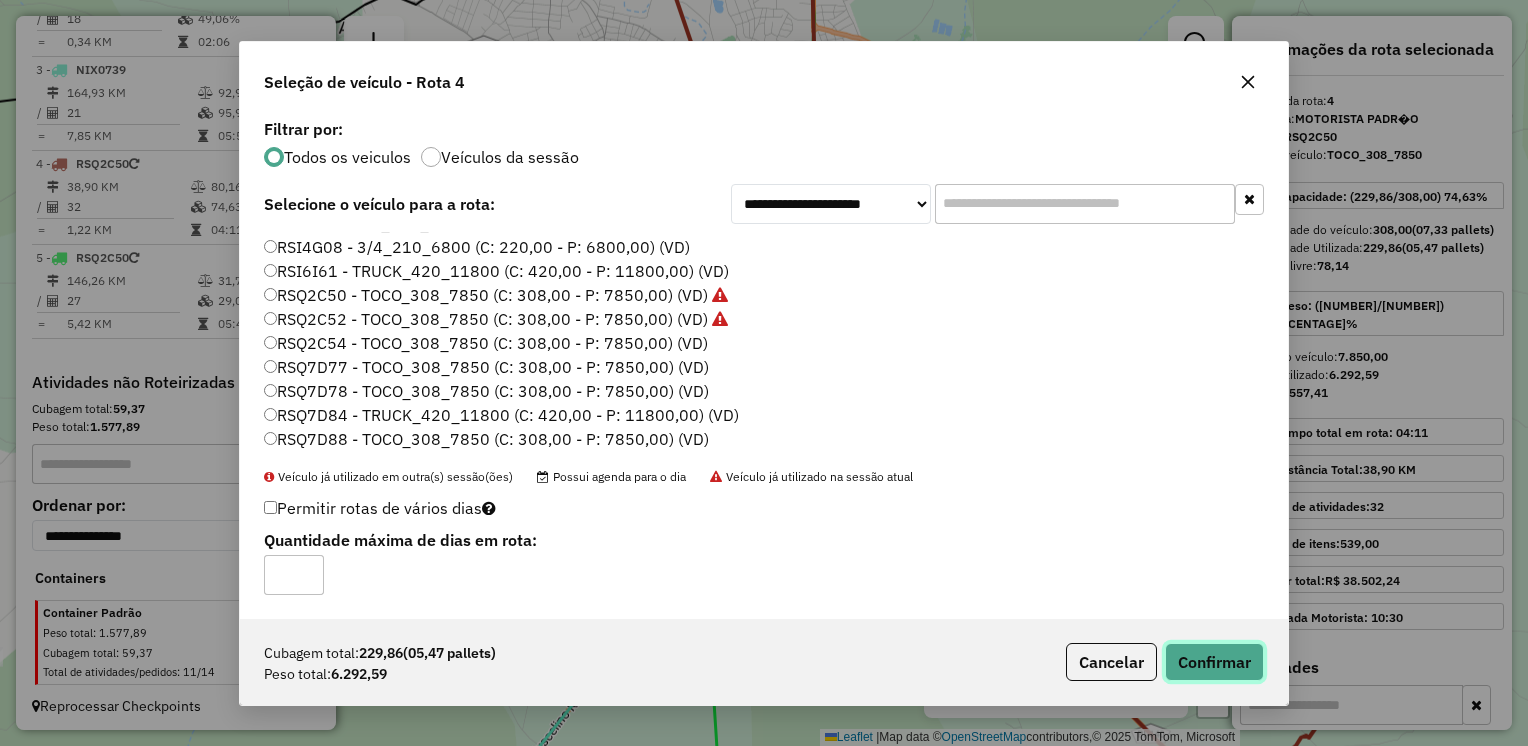 click on "Confirmar" 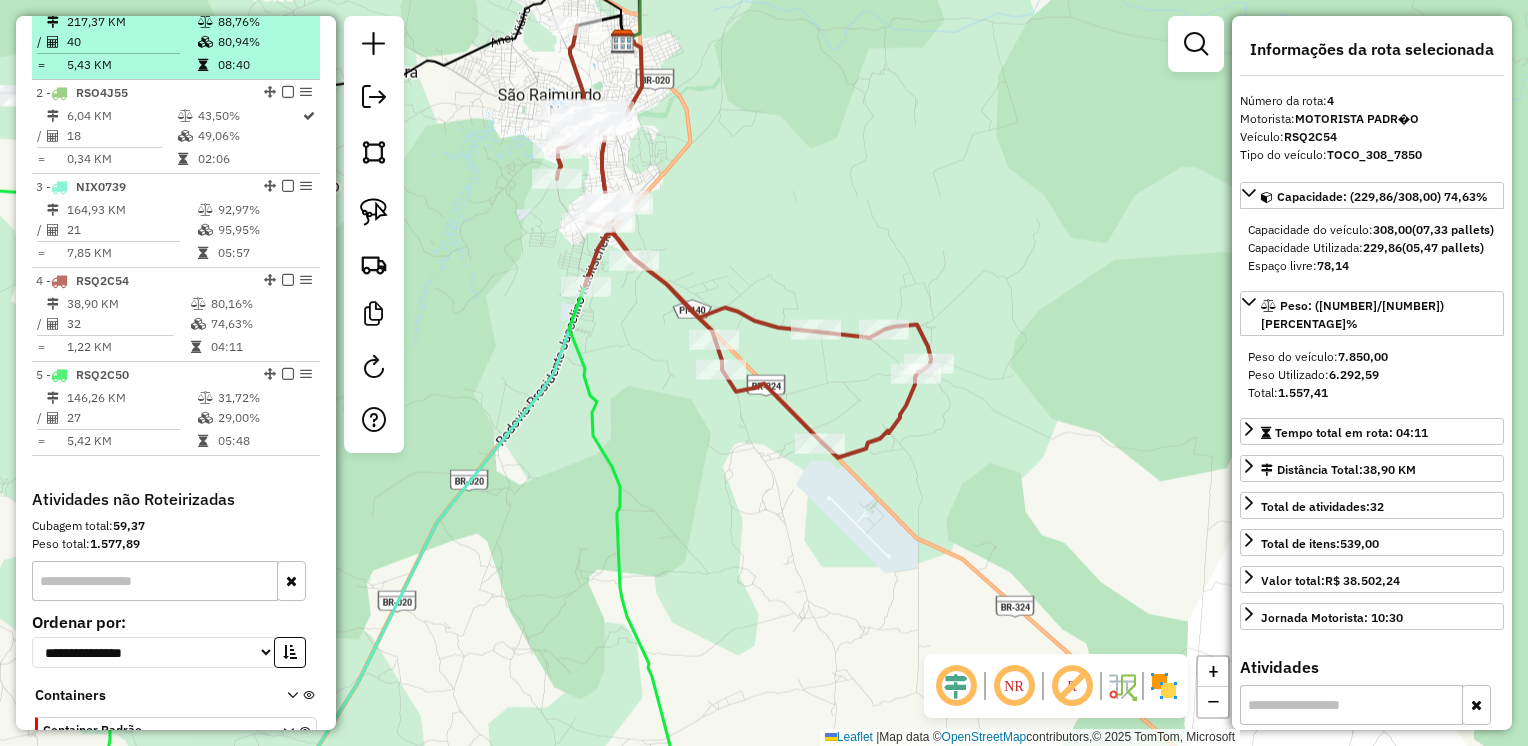 scroll, scrollTop: 846, scrollLeft: 0, axis: vertical 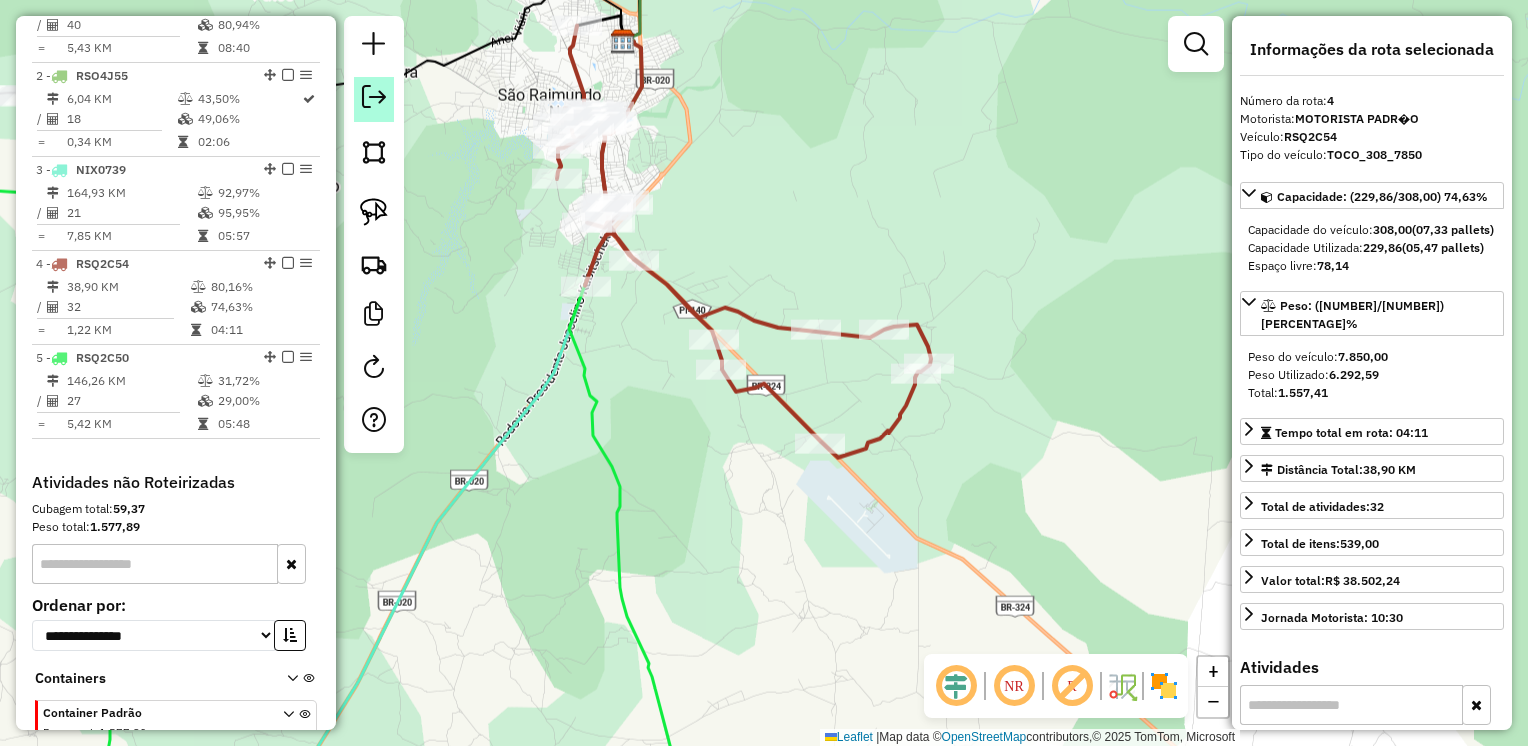 click 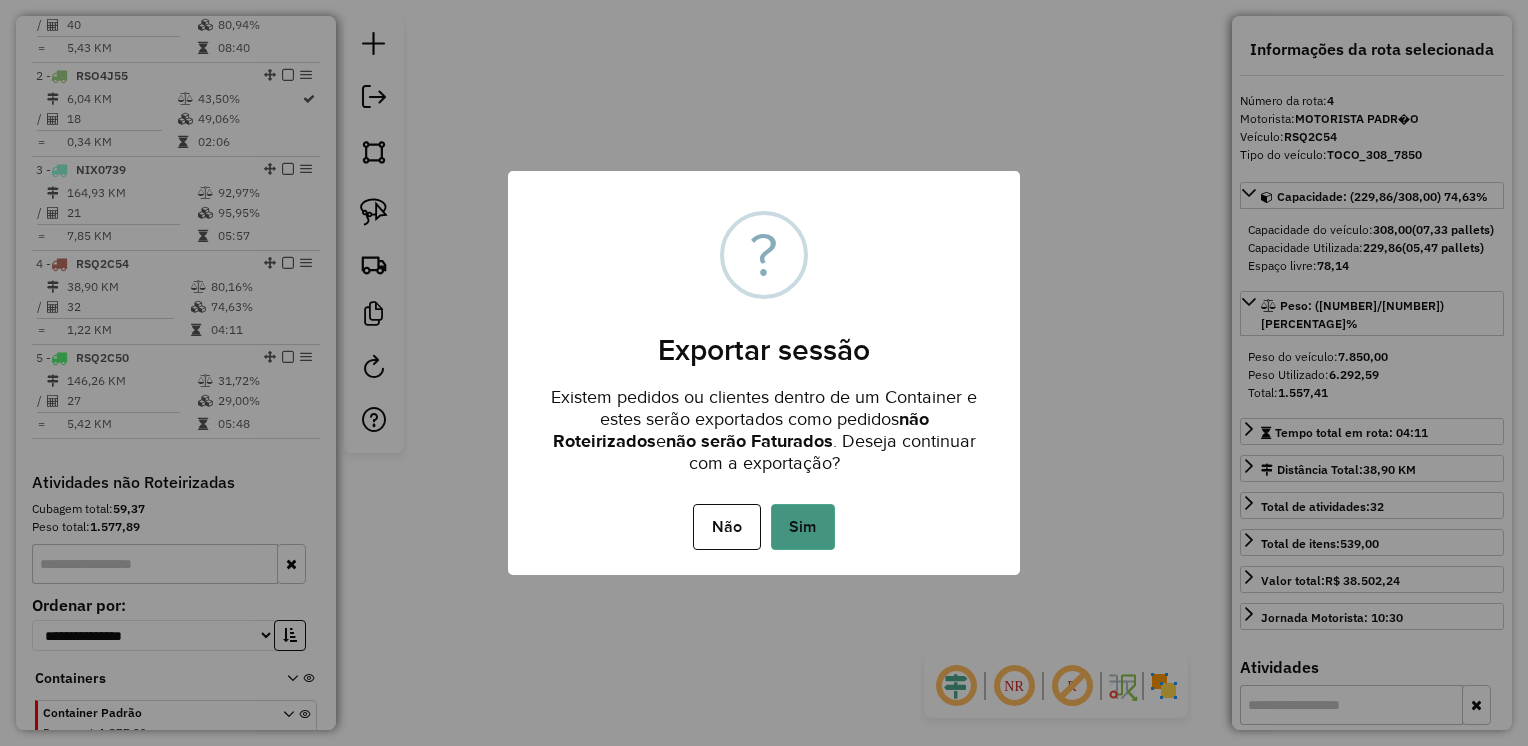 click on "Sim" at bounding box center [803, 527] 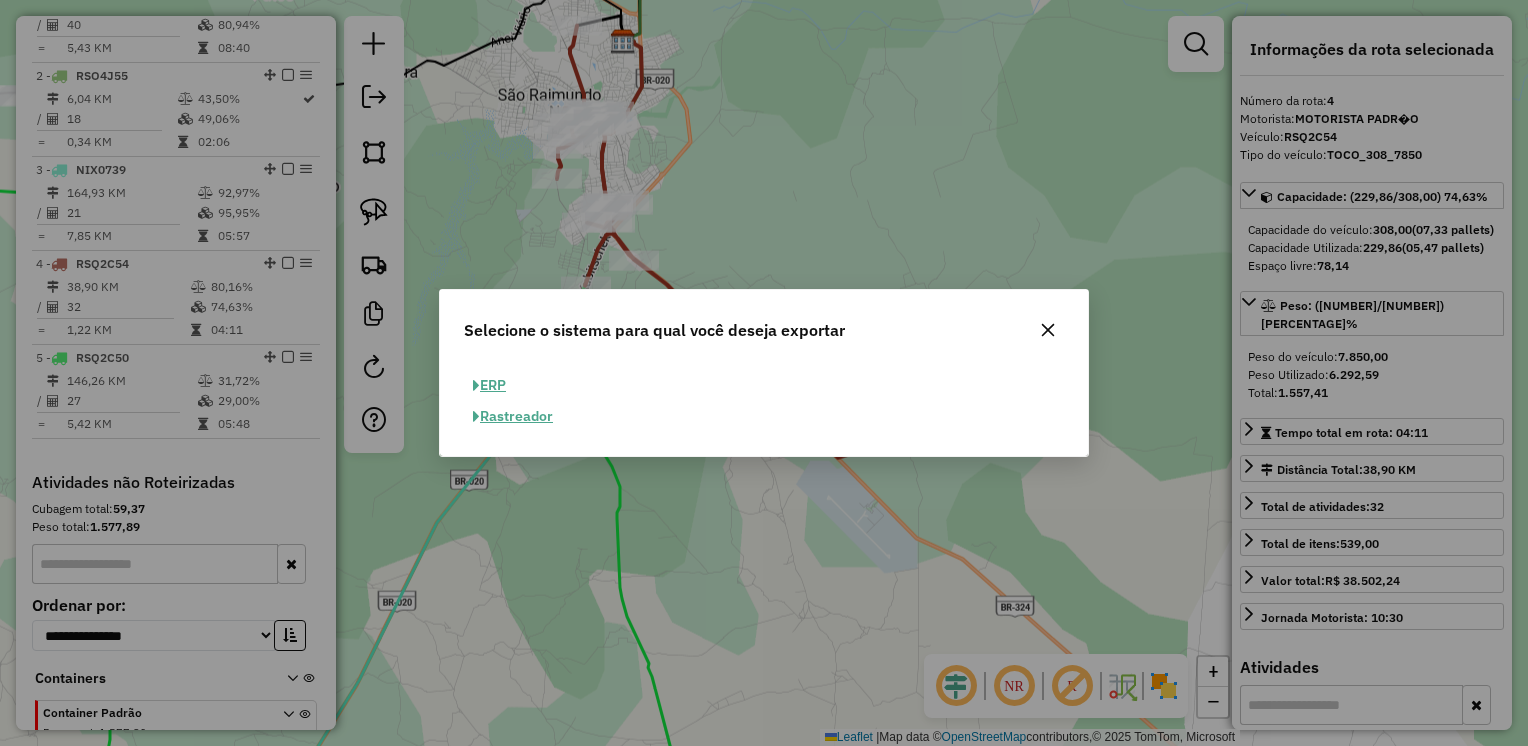 click on "ERP" 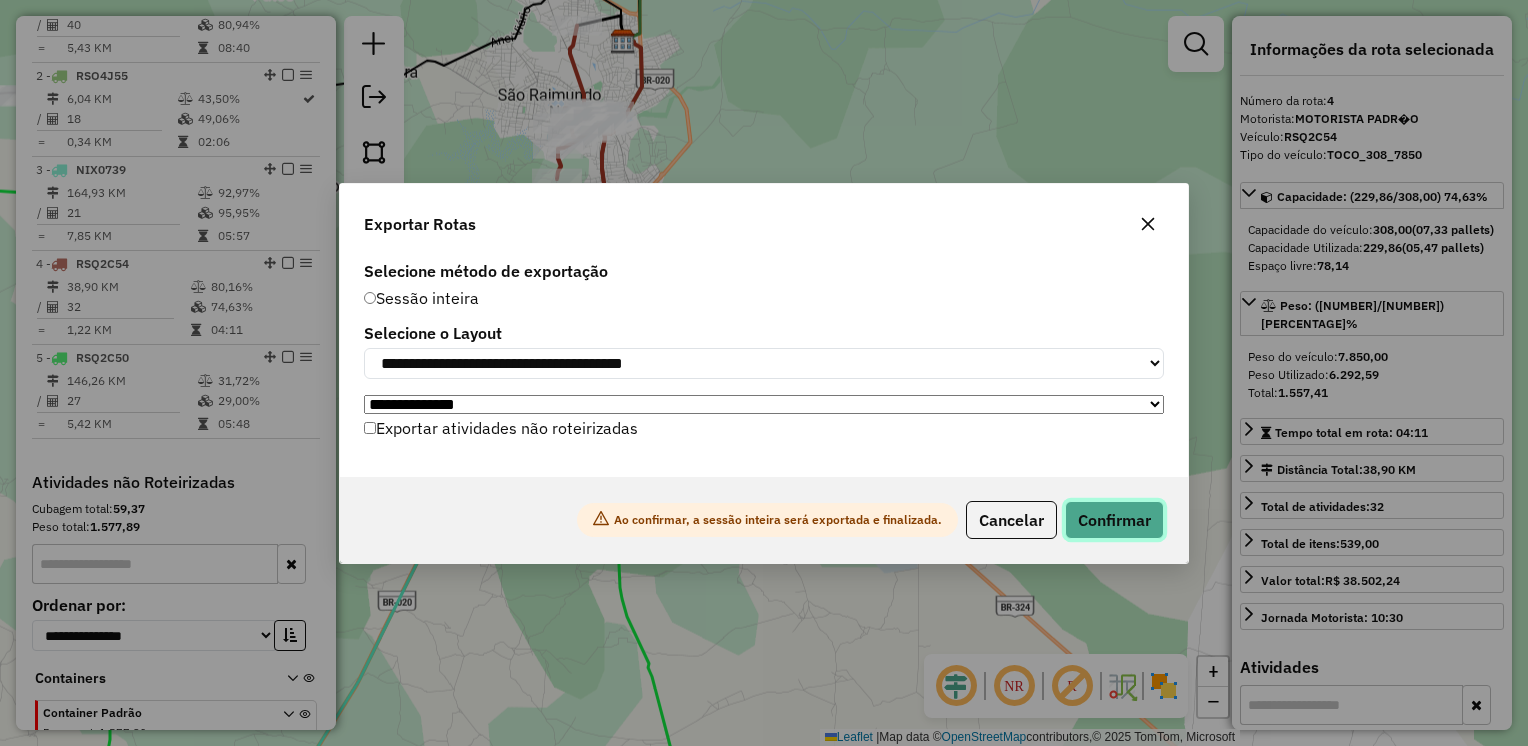 click on "Confirmar" 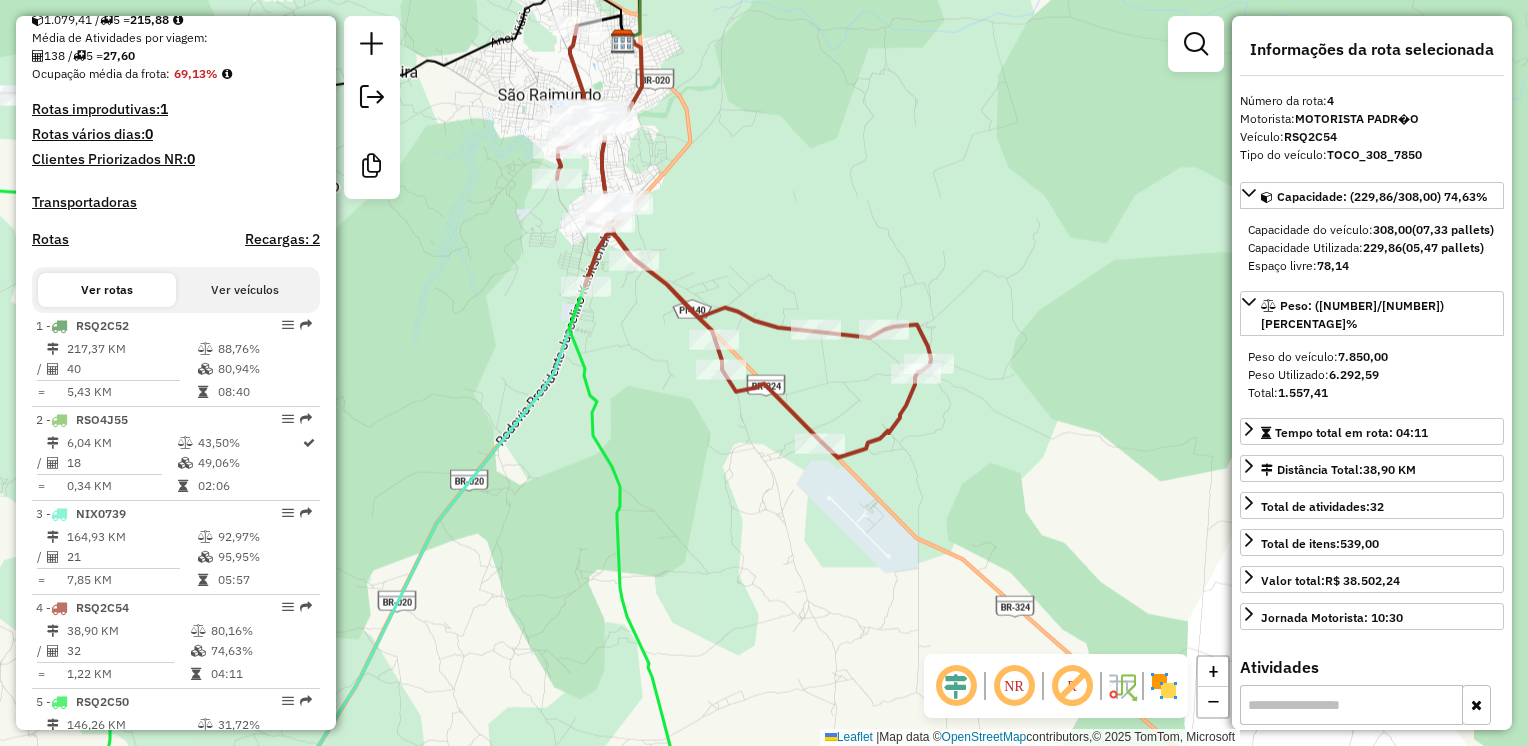 scroll, scrollTop: 515, scrollLeft: 0, axis: vertical 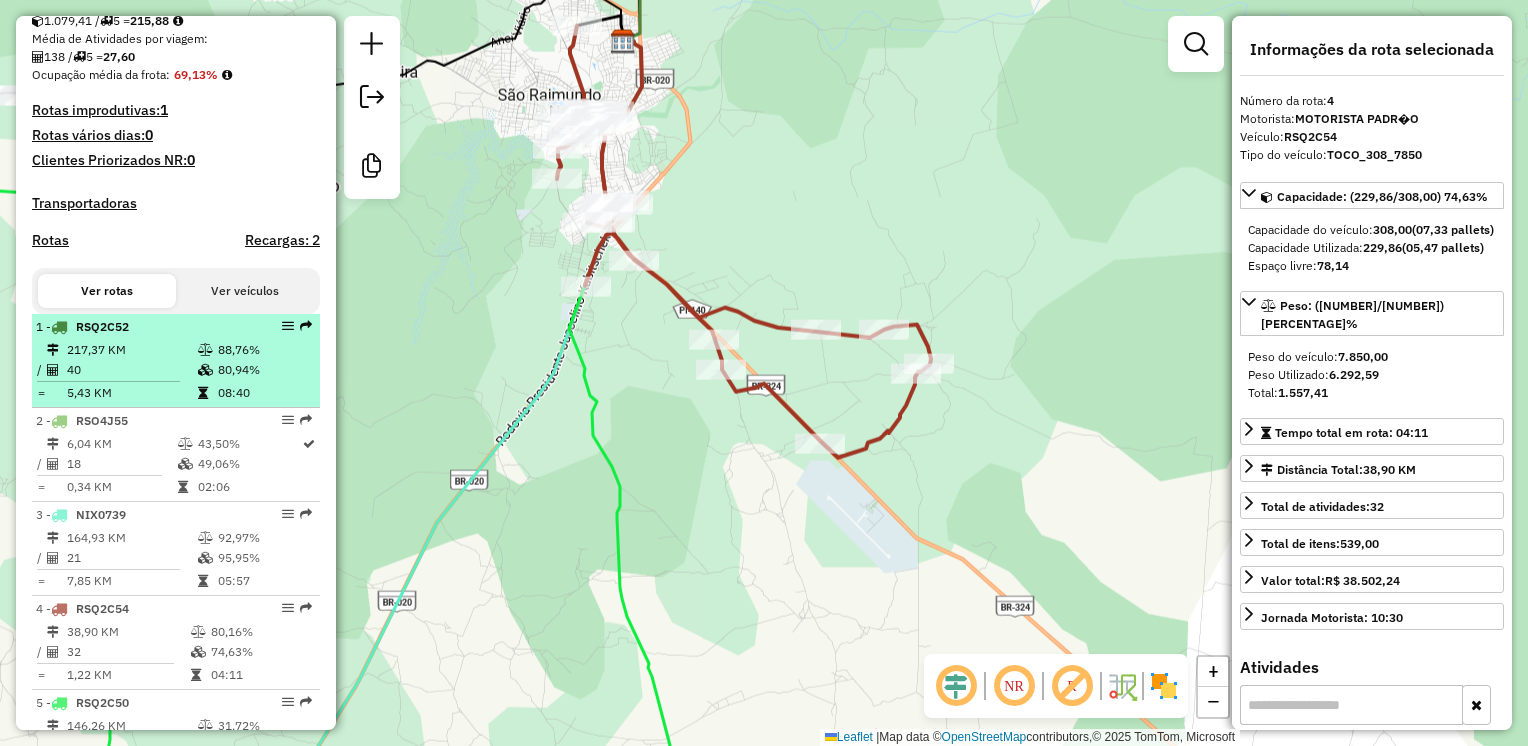 click on "217,37 KM" at bounding box center (131, 350) 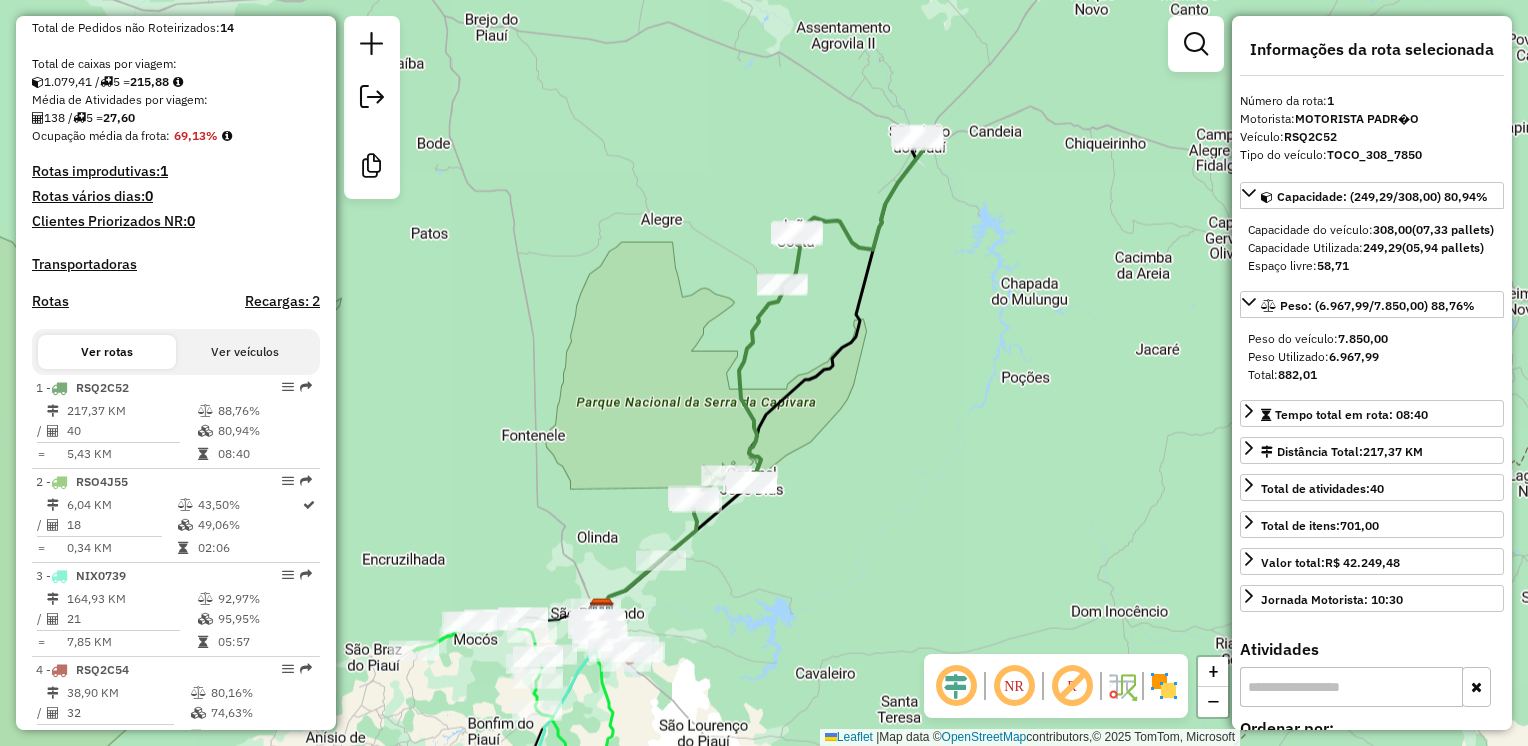 scroll, scrollTop: 515, scrollLeft: 0, axis: vertical 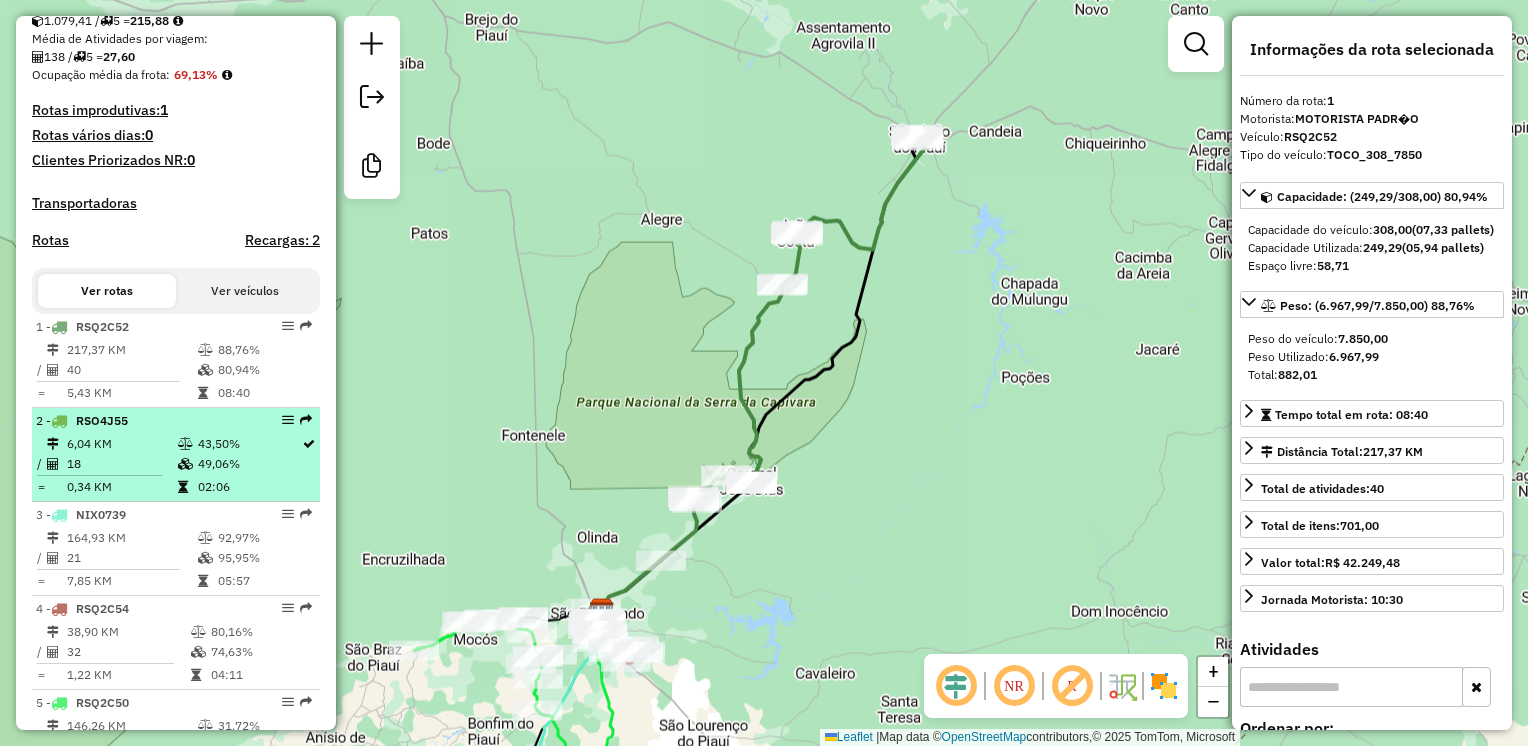 click on "6,04 KM" at bounding box center (121, 444) 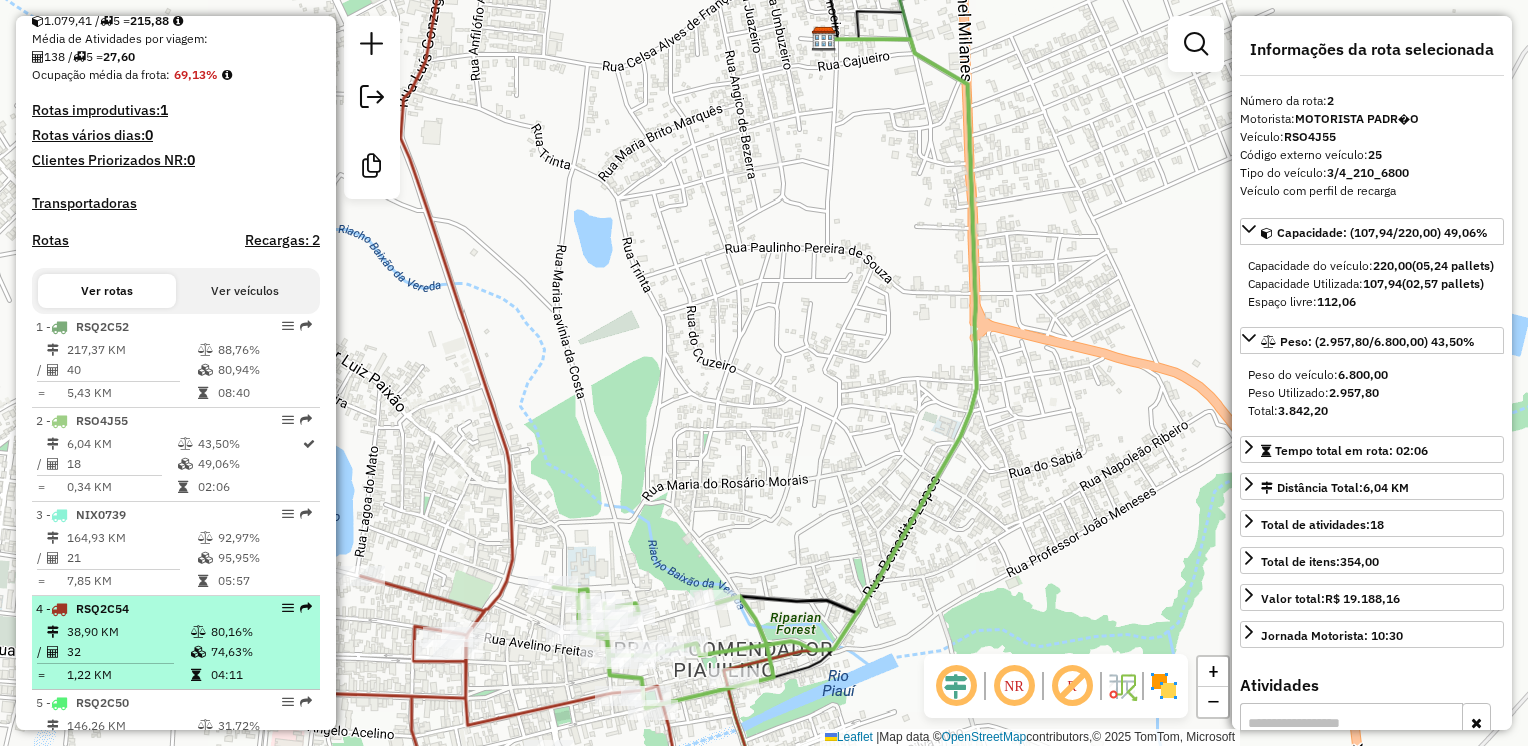 click on "38,90 KM" at bounding box center [128, 632] 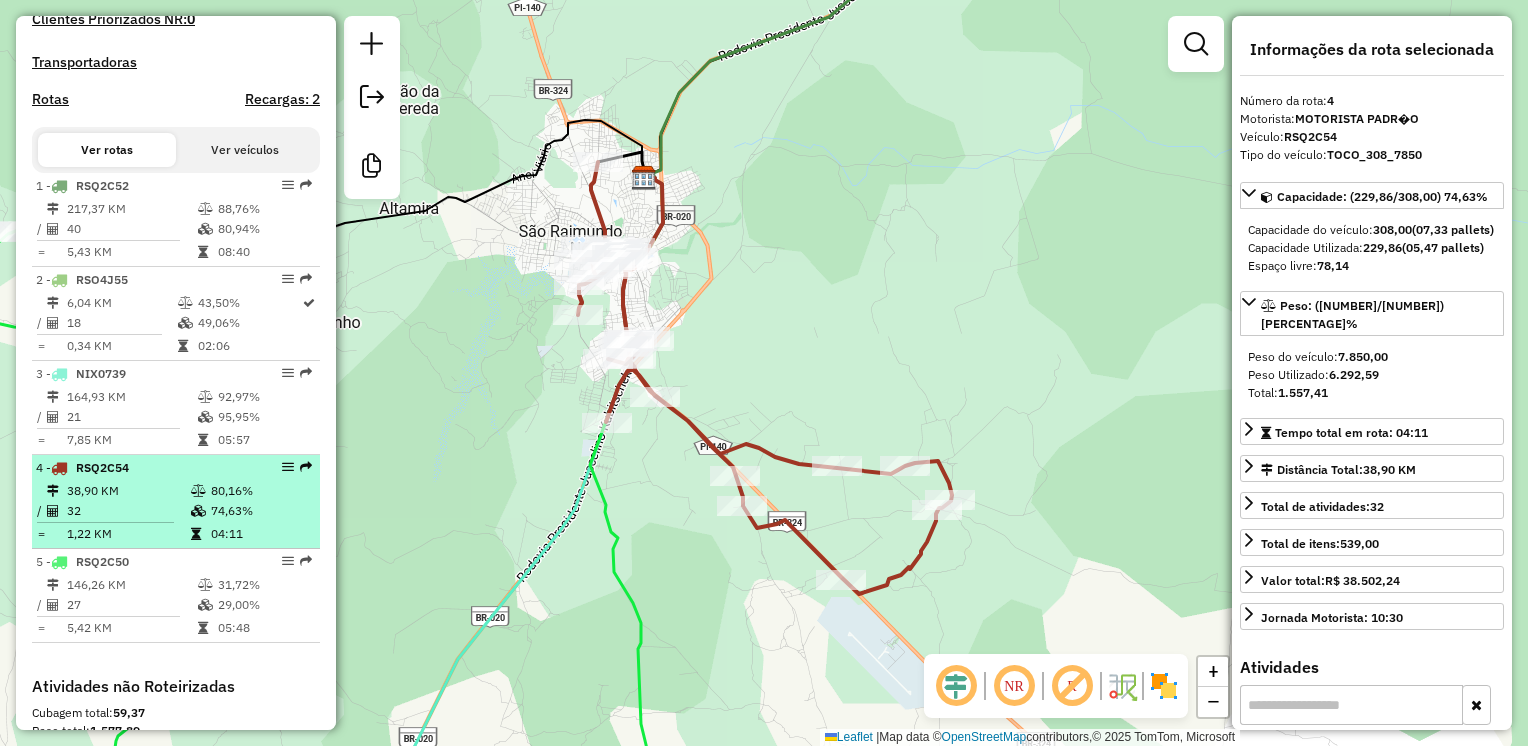 scroll, scrollTop: 715, scrollLeft: 0, axis: vertical 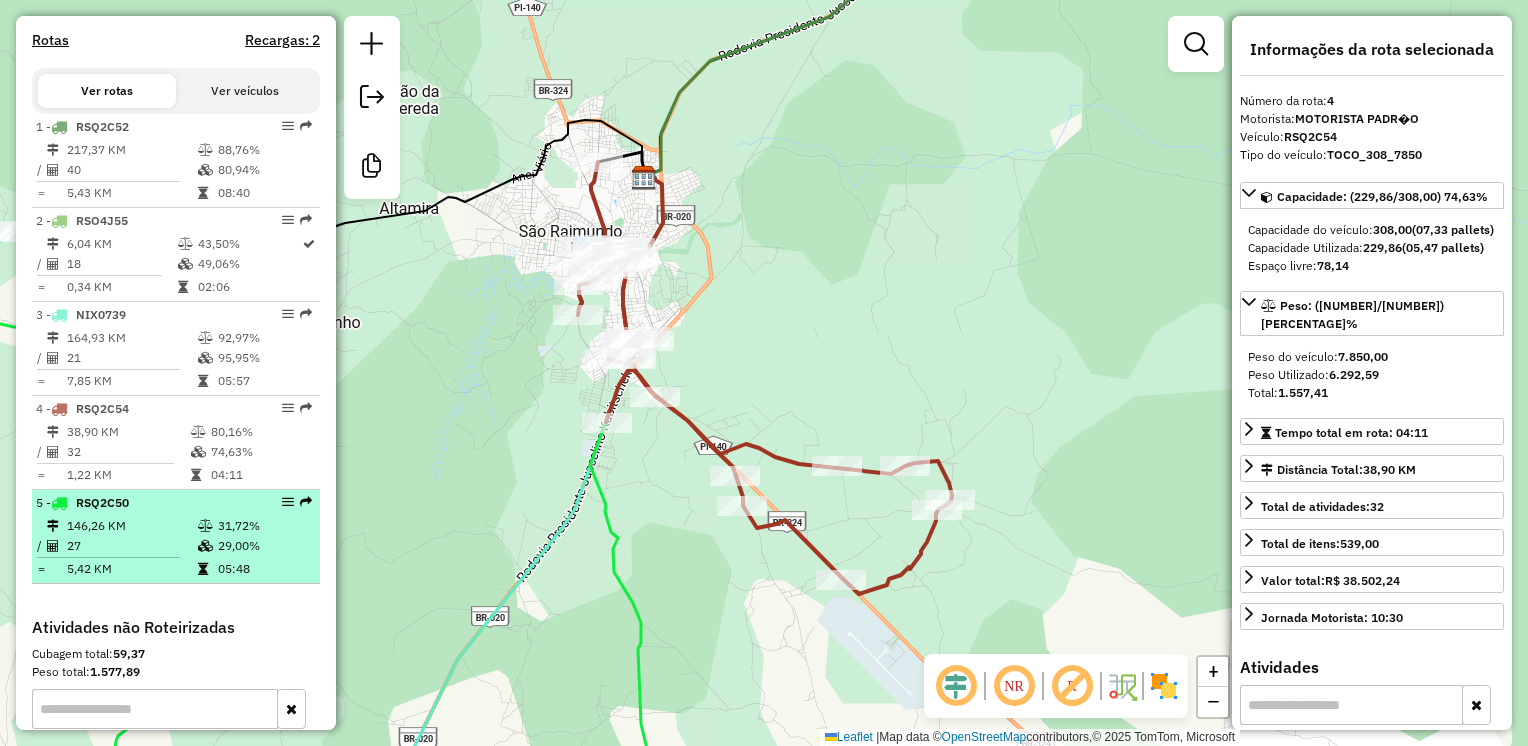 click on "146,26 KM" at bounding box center [131, 526] 